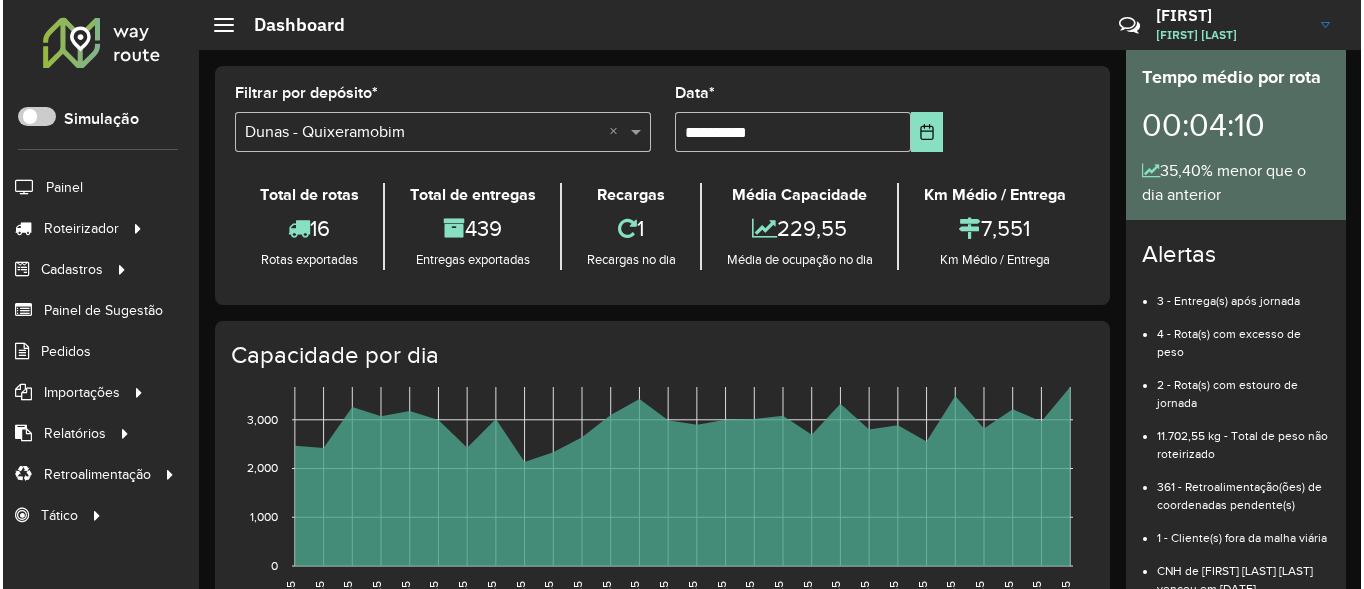 scroll, scrollTop: 0, scrollLeft: 0, axis: both 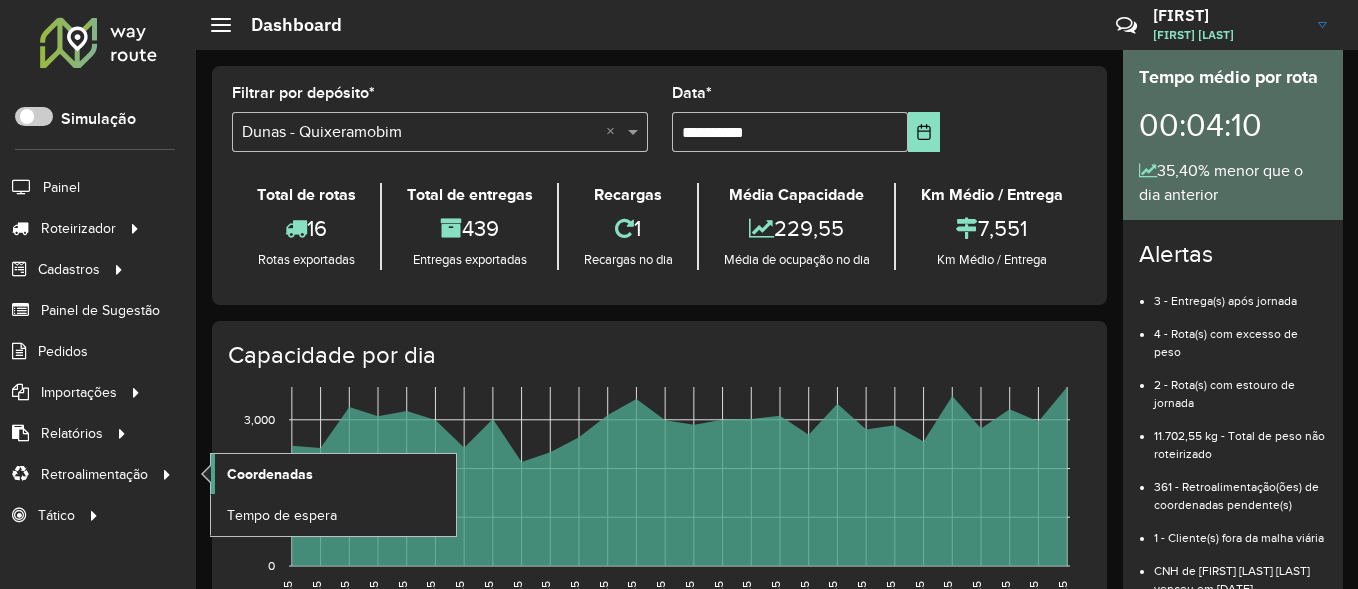click on "Coordenadas" 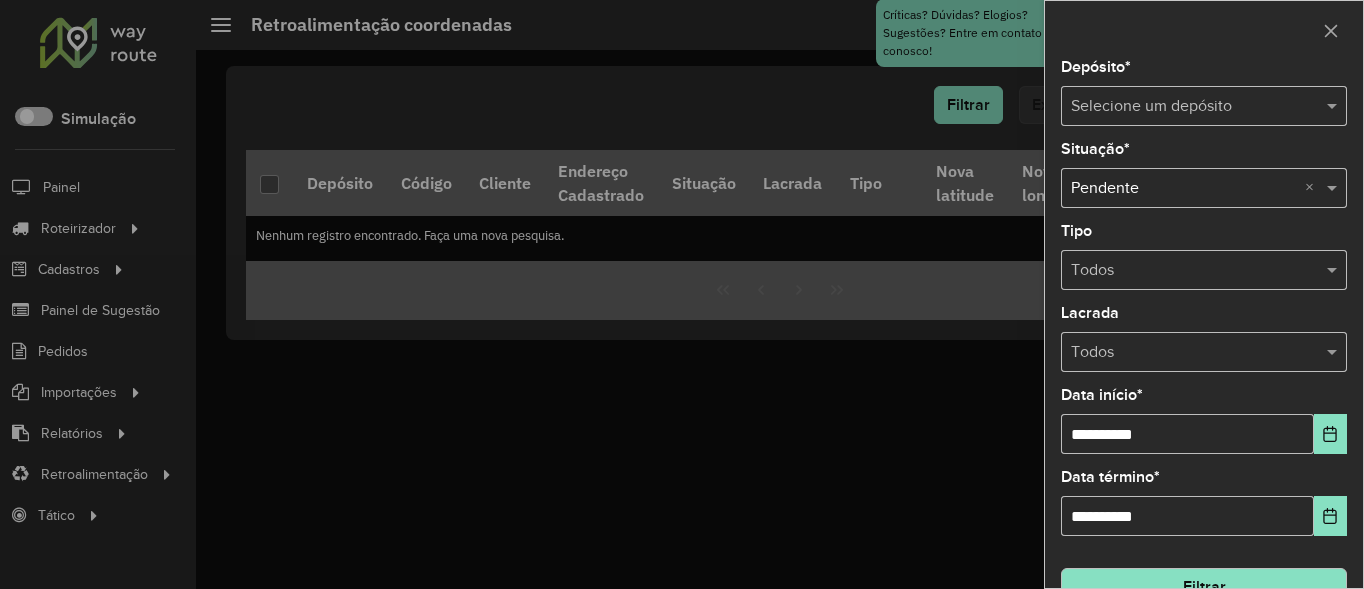 click at bounding box center (1184, 107) 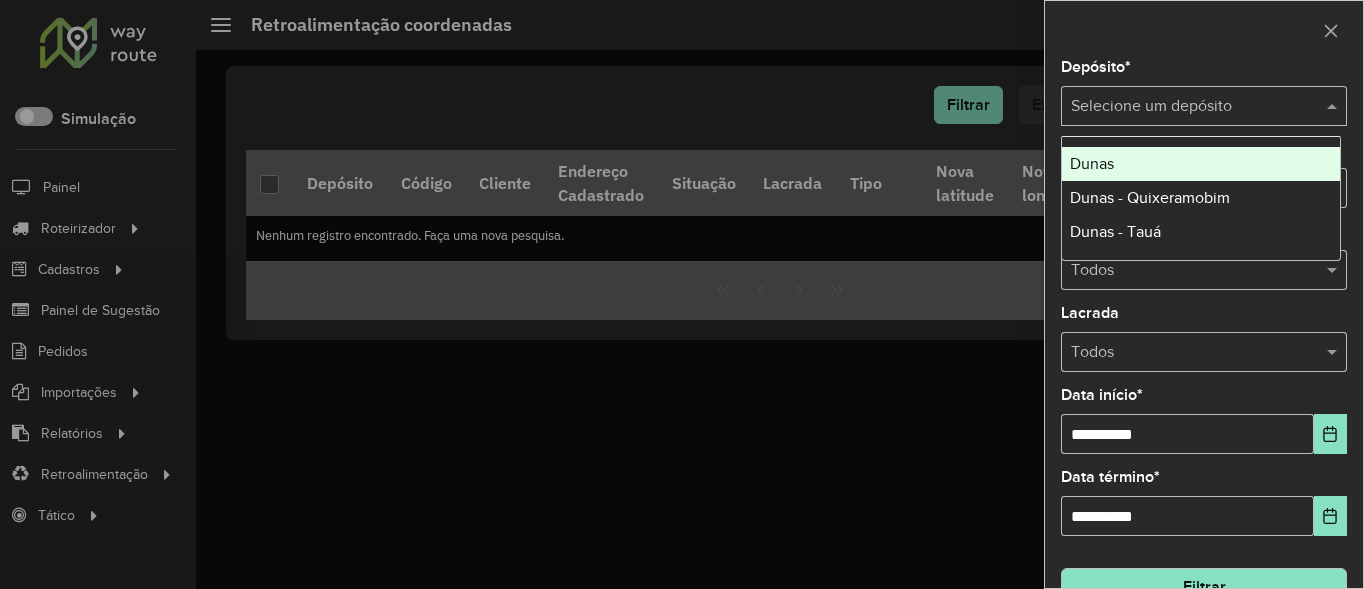 click on "Dunas" at bounding box center (1092, 163) 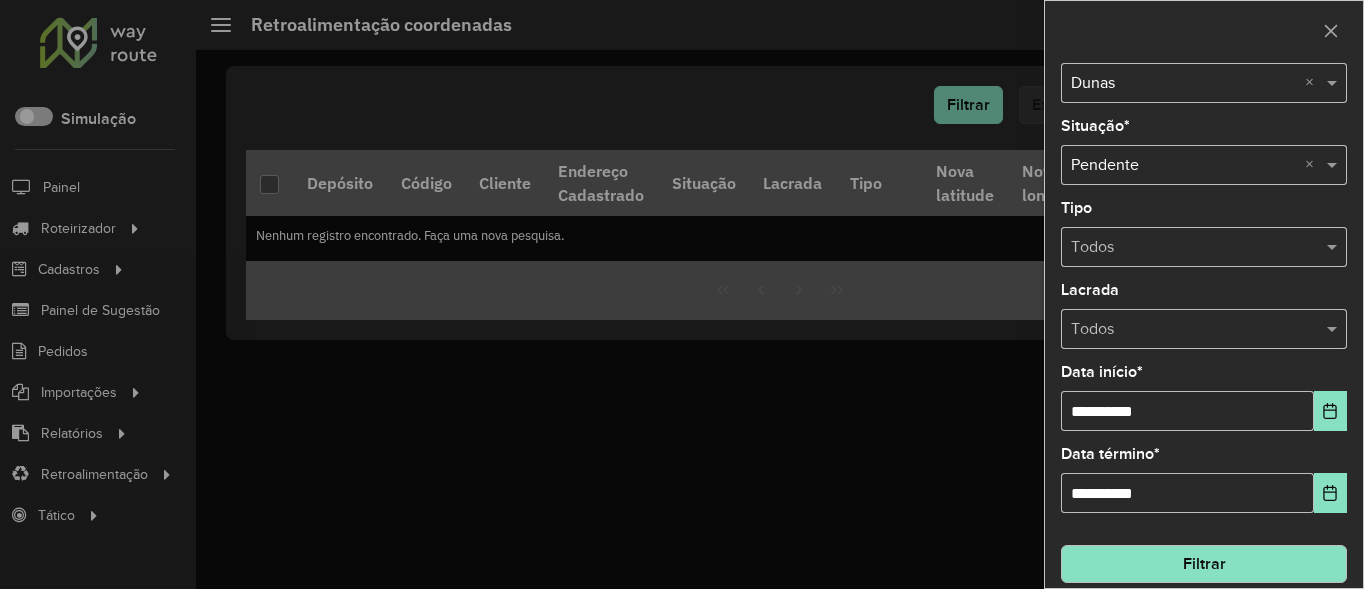 scroll, scrollTop: 43, scrollLeft: 0, axis: vertical 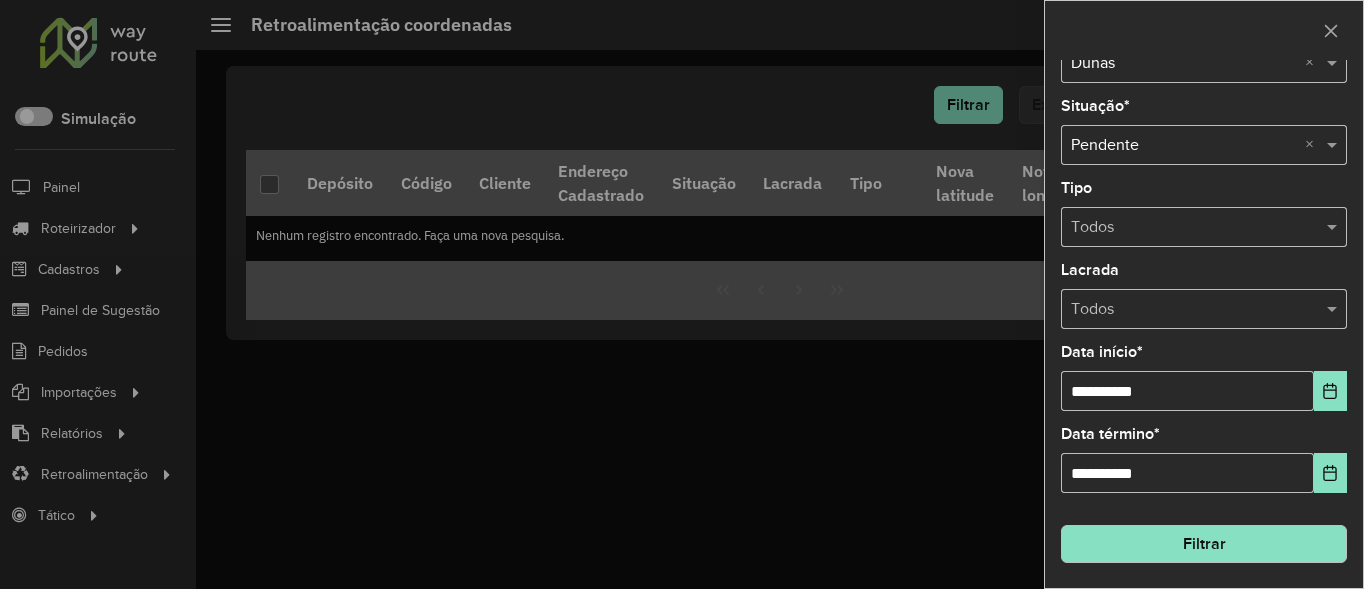 click on "Filtrar" 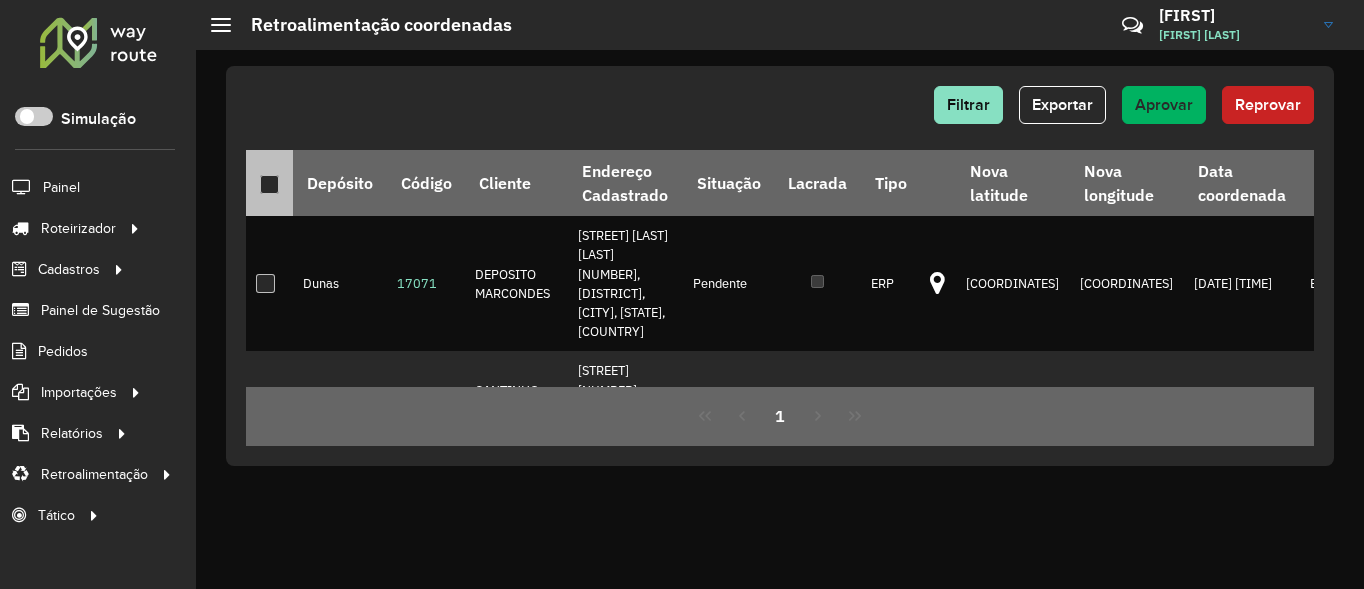 click at bounding box center [269, 184] 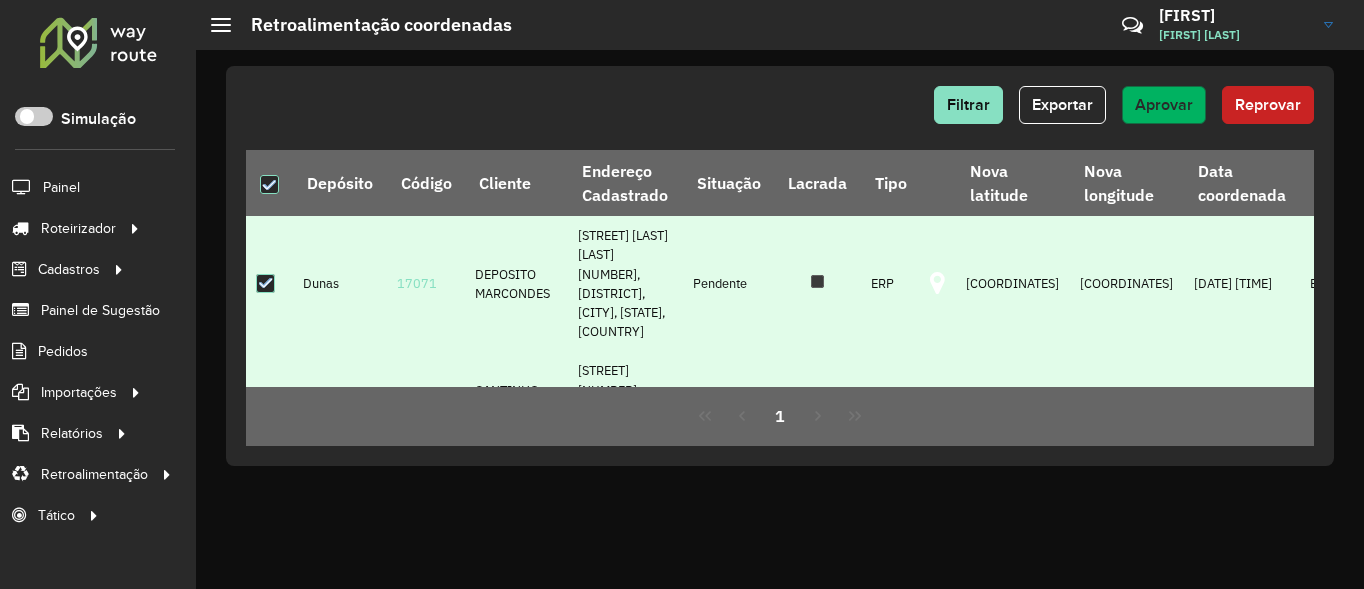 click on "Aprovar" 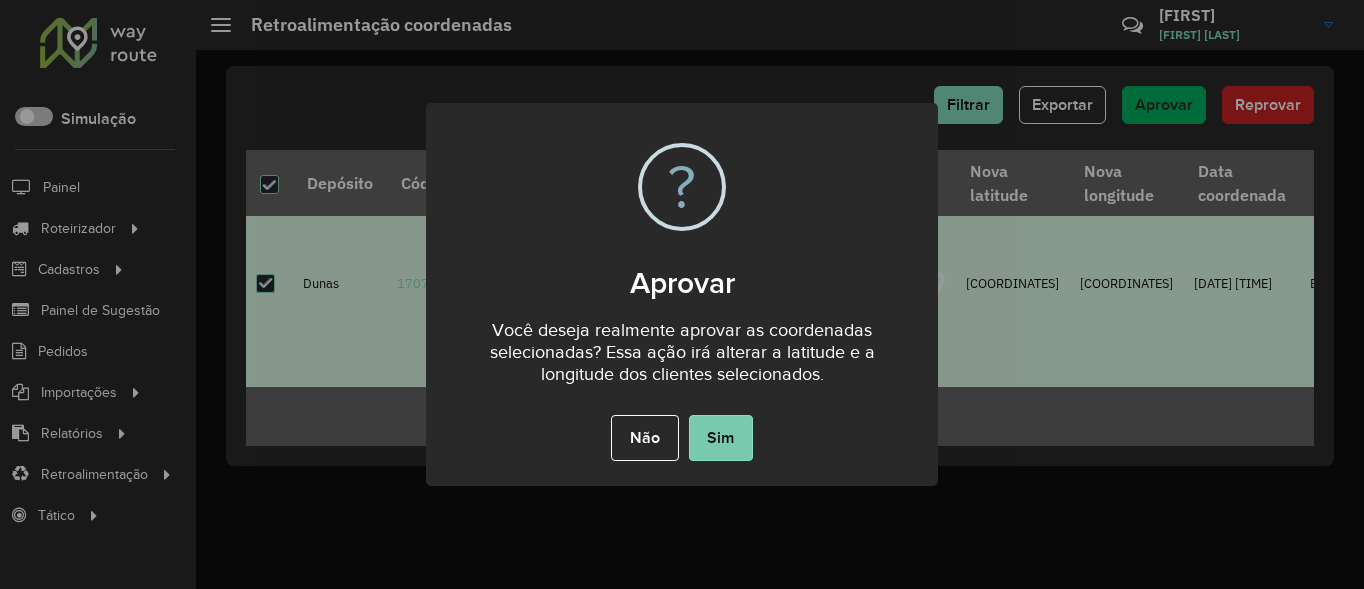click on "Sim" at bounding box center [721, 438] 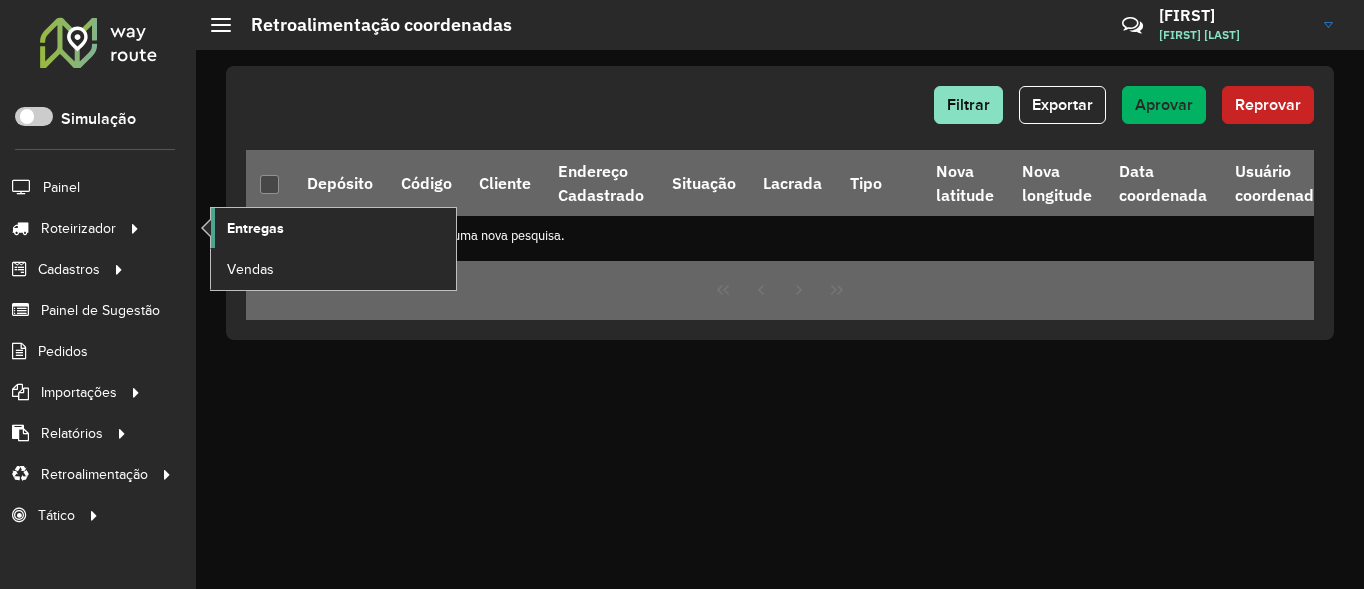 click on "Entregas" 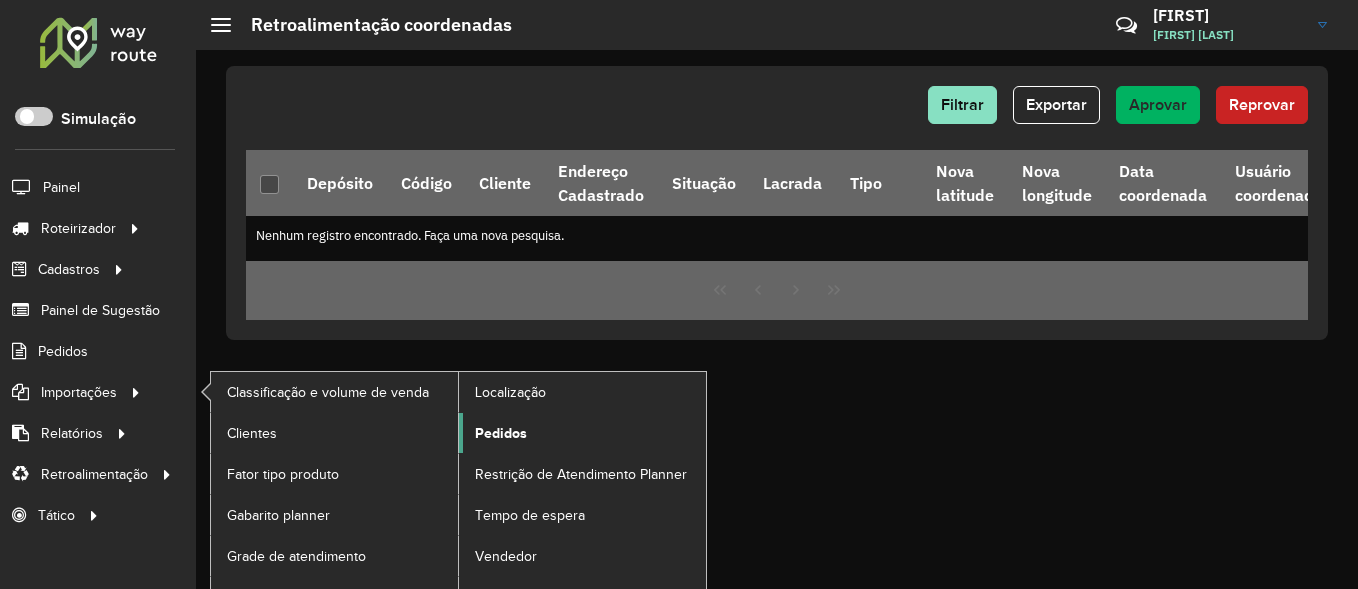 click on "Pedidos" 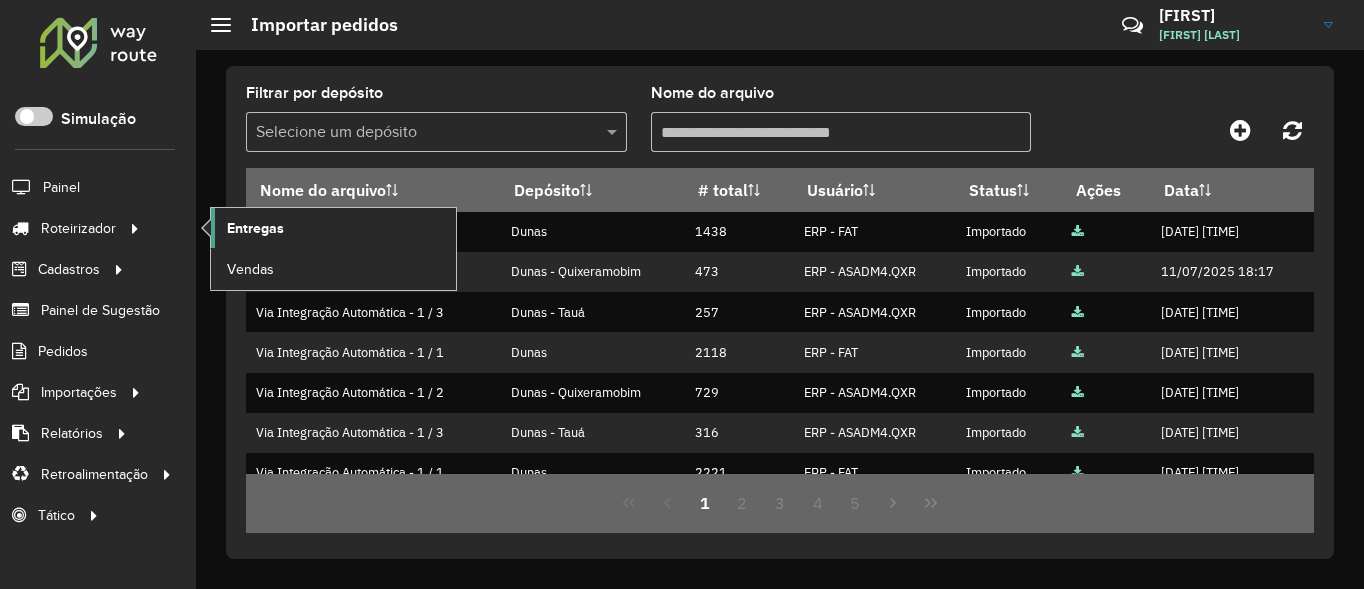click on "Entregas" 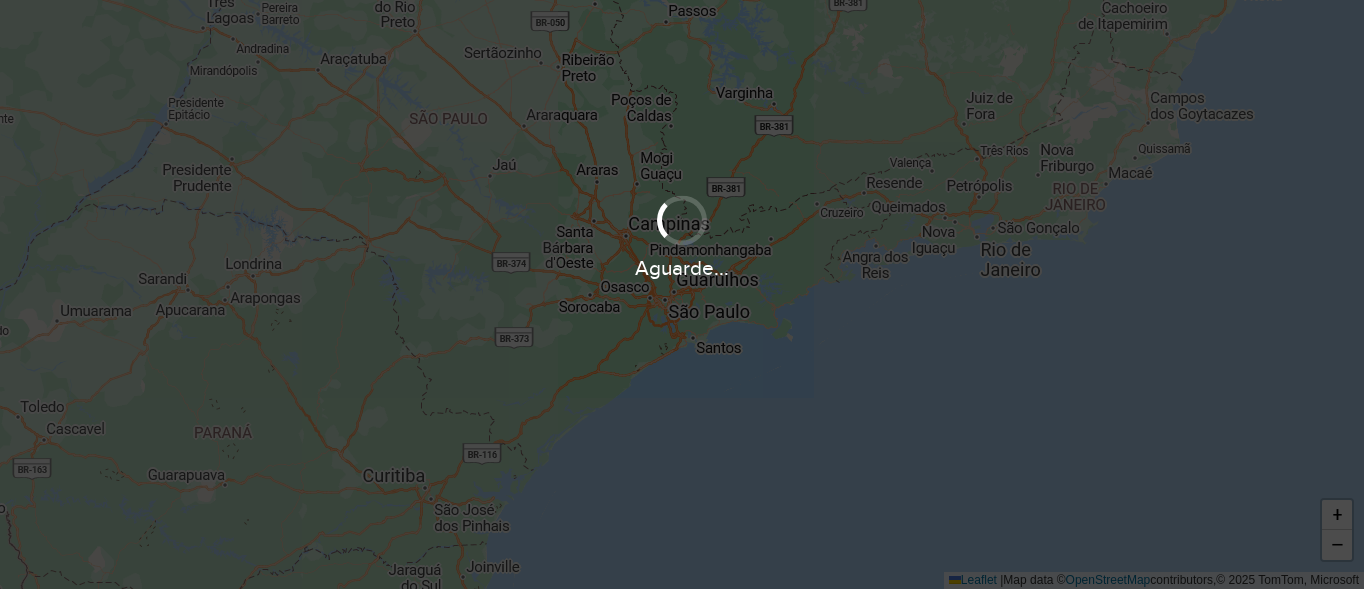 scroll, scrollTop: 0, scrollLeft: 0, axis: both 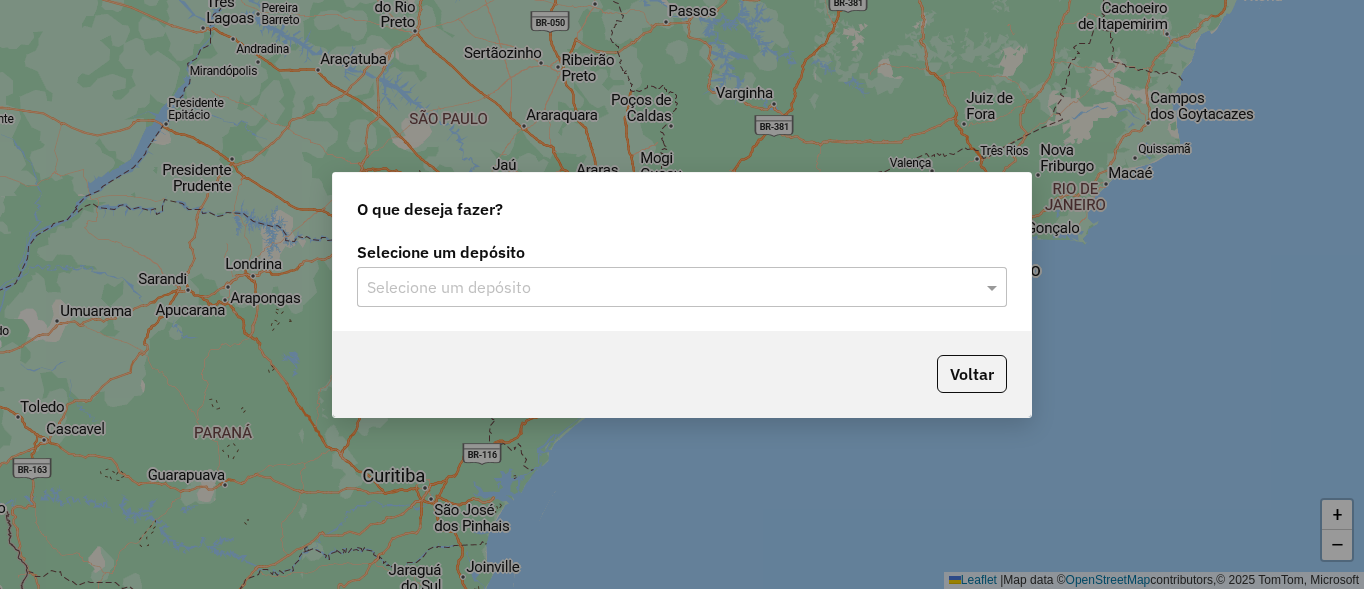 click 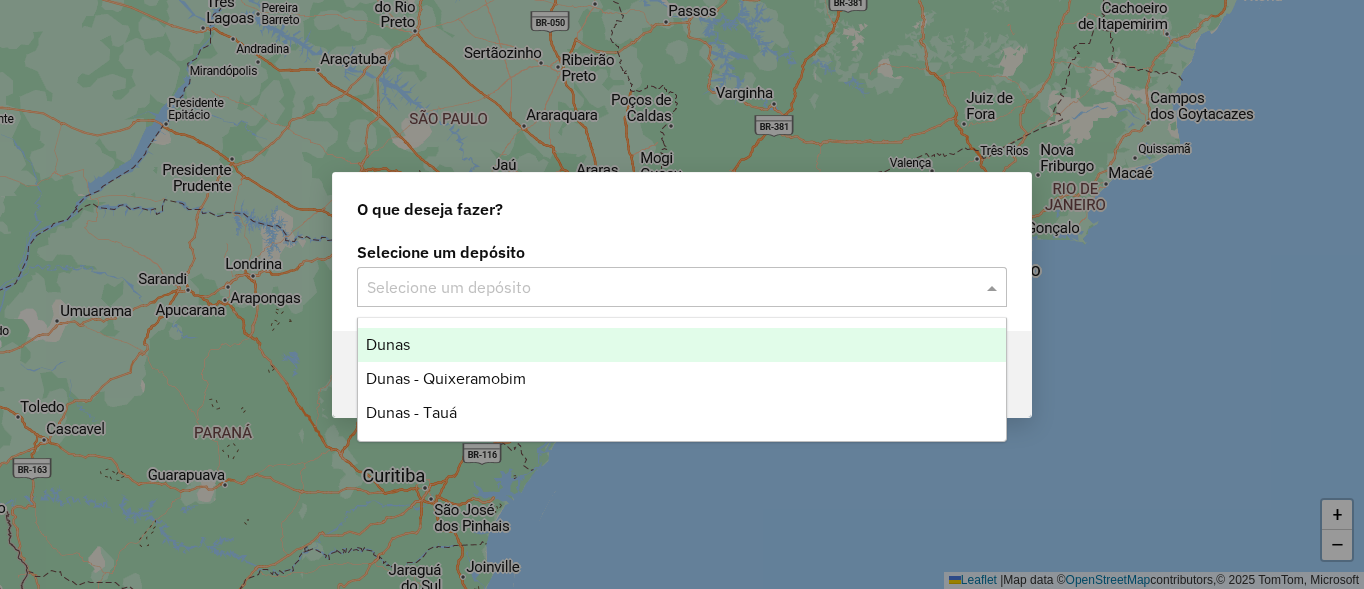 click on "Dunas" at bounding box center (682, 345) 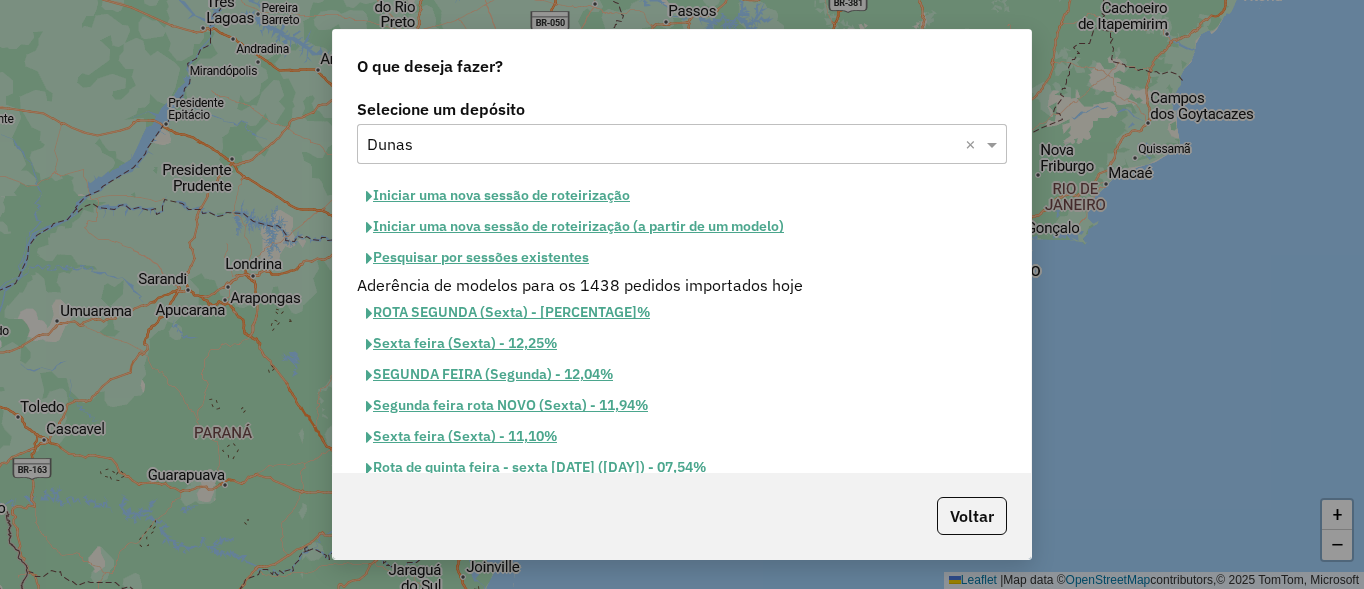 click on "Iniciar uma nova sessão de roteirização" 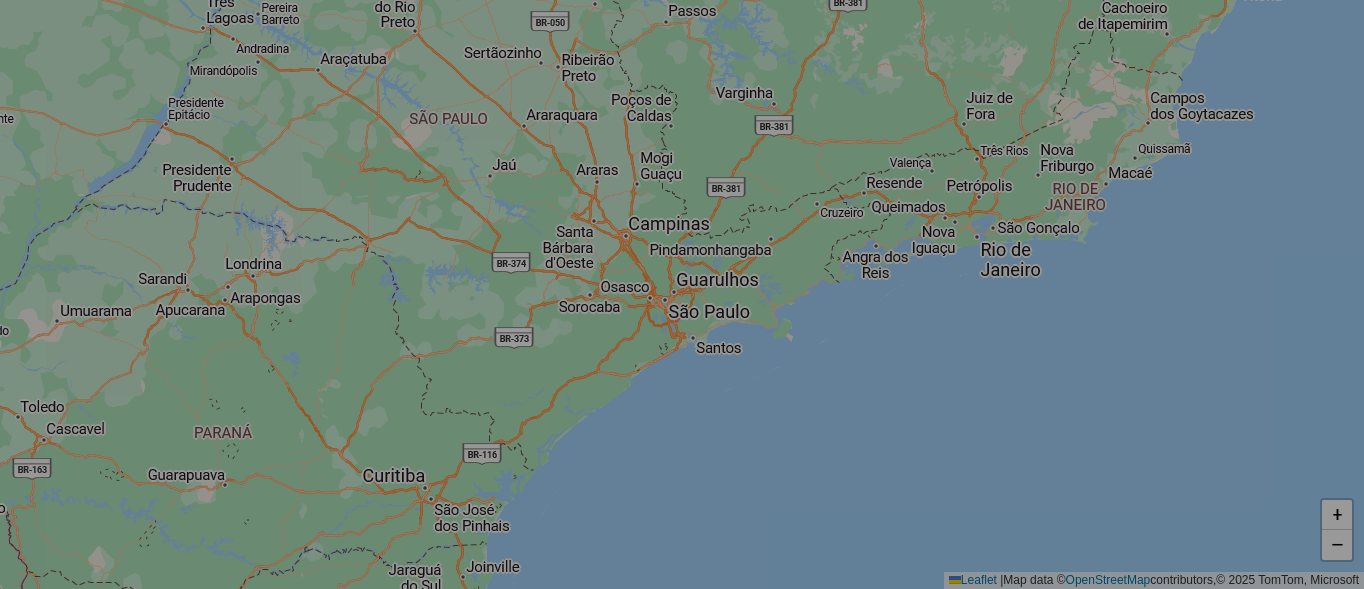 select on "*" 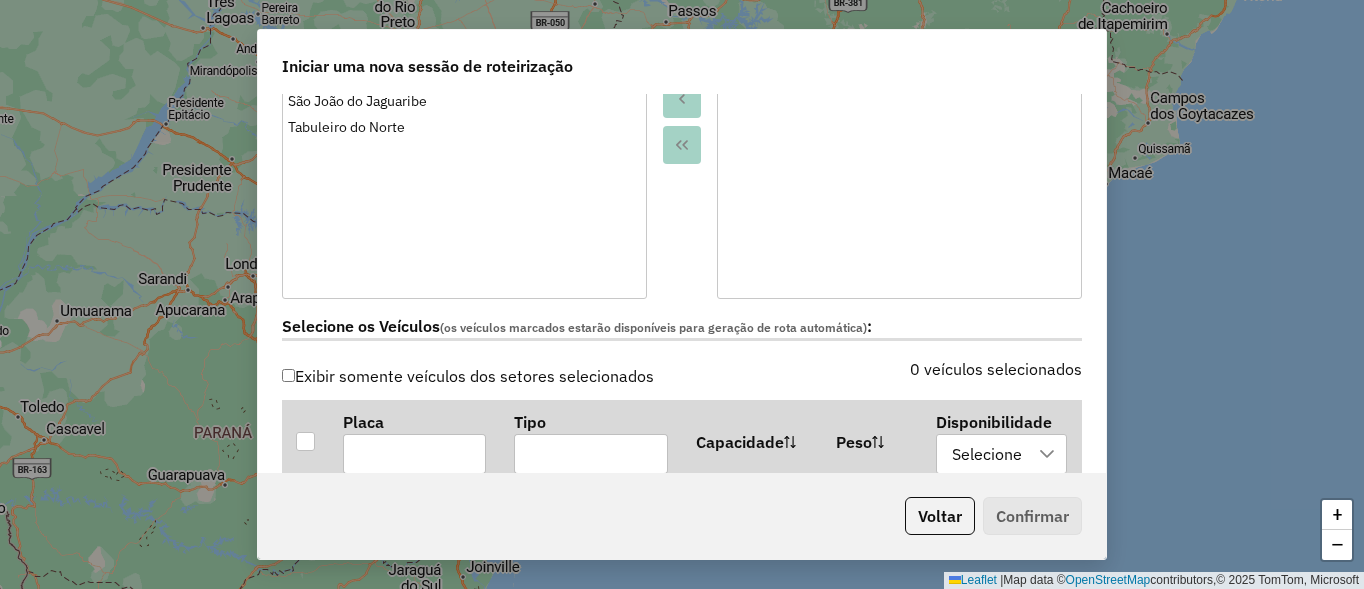 scroll, scrollTop: 840, scrollLeft: 0, axis: vertical 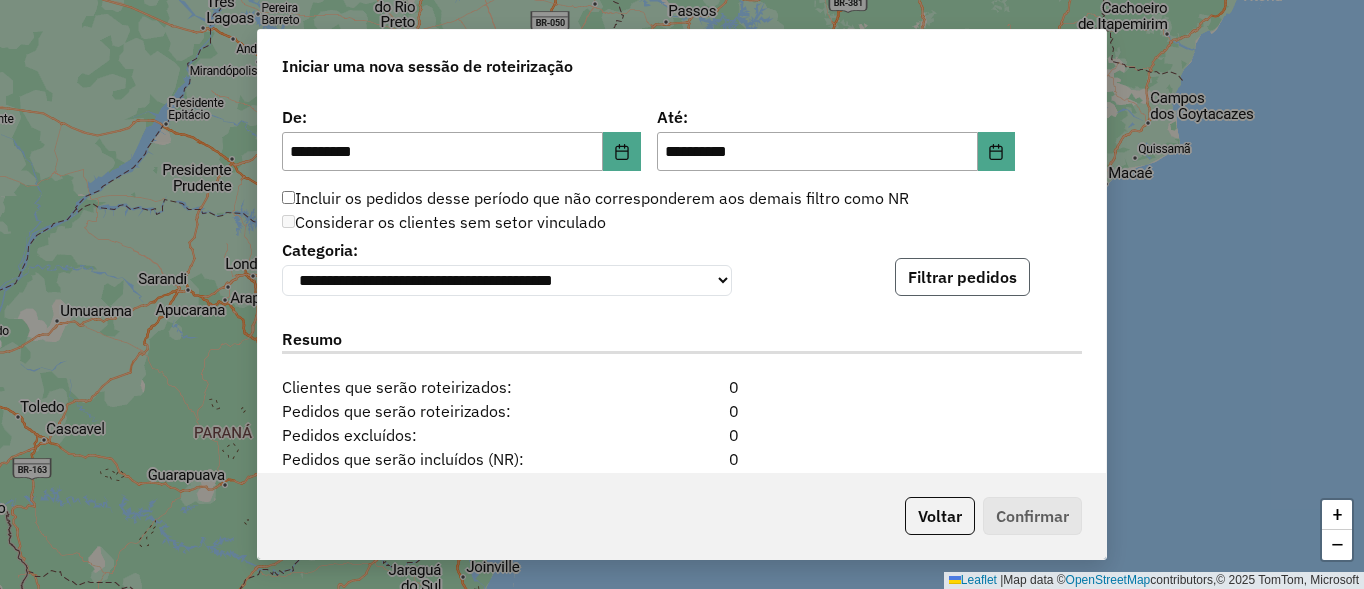 click on "Filtrar pedidos" 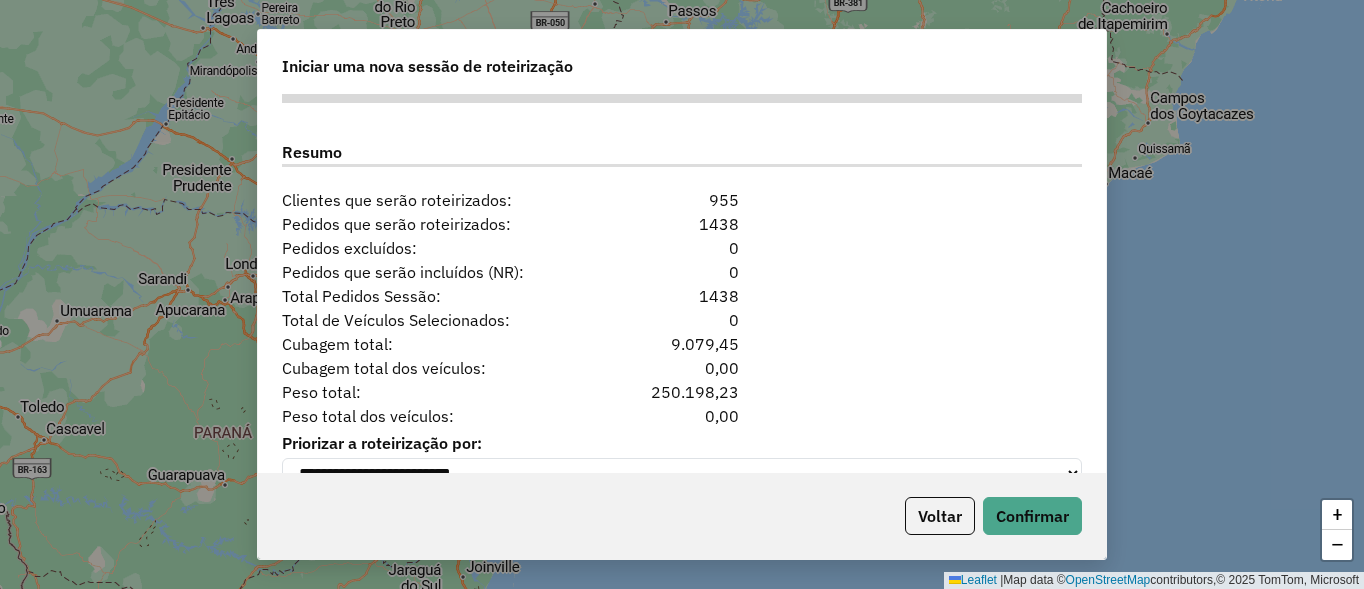 scroll, scrollTop: 2570, scrollLeft: 0, axis: vertical 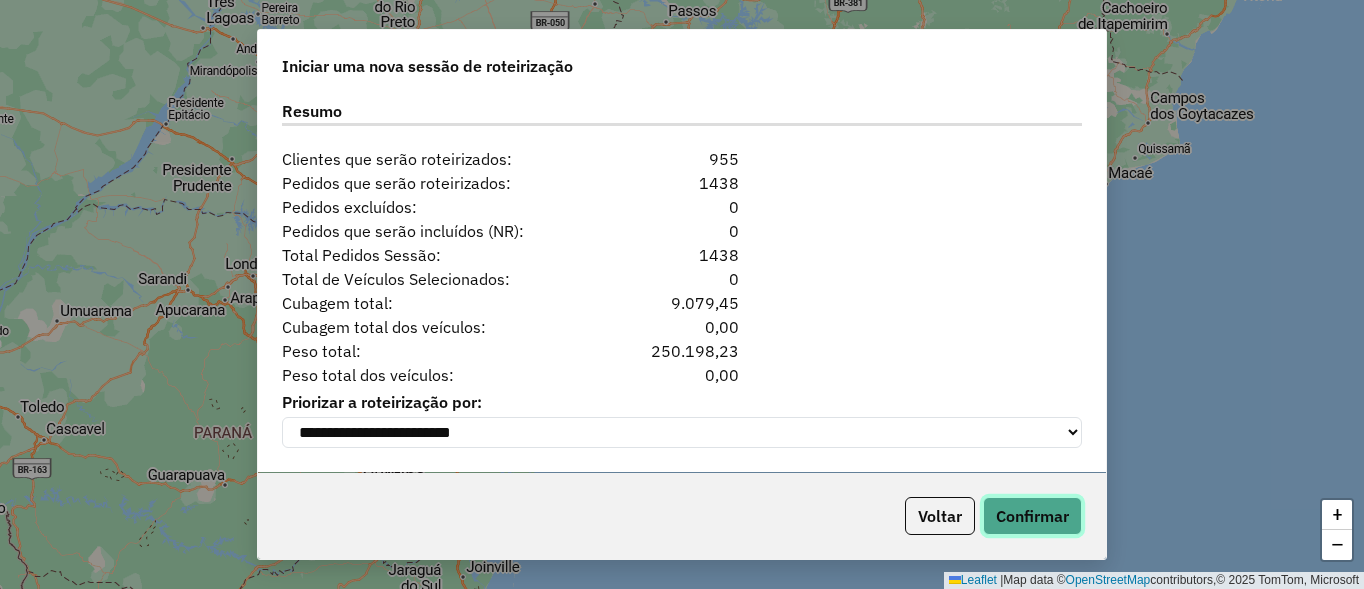click on "Confirmar" 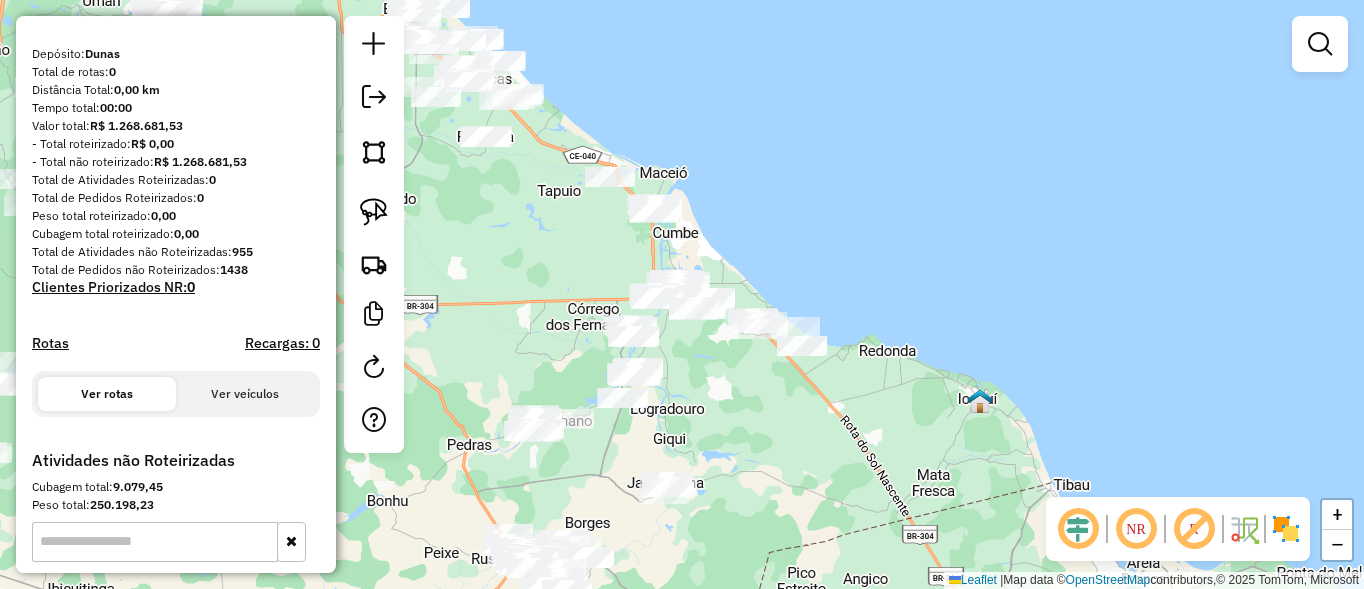 scroll, scrollTop: 240, scrollLeft: 0, axis: vertical 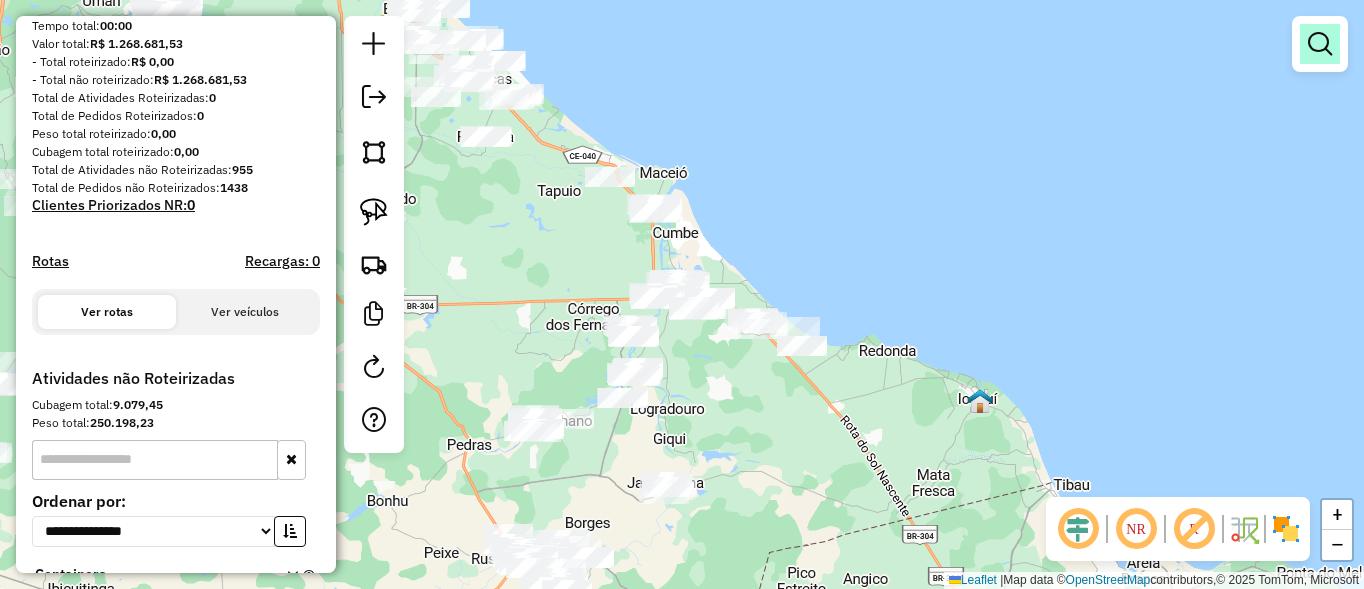 click at bounding box center [1320, 44] 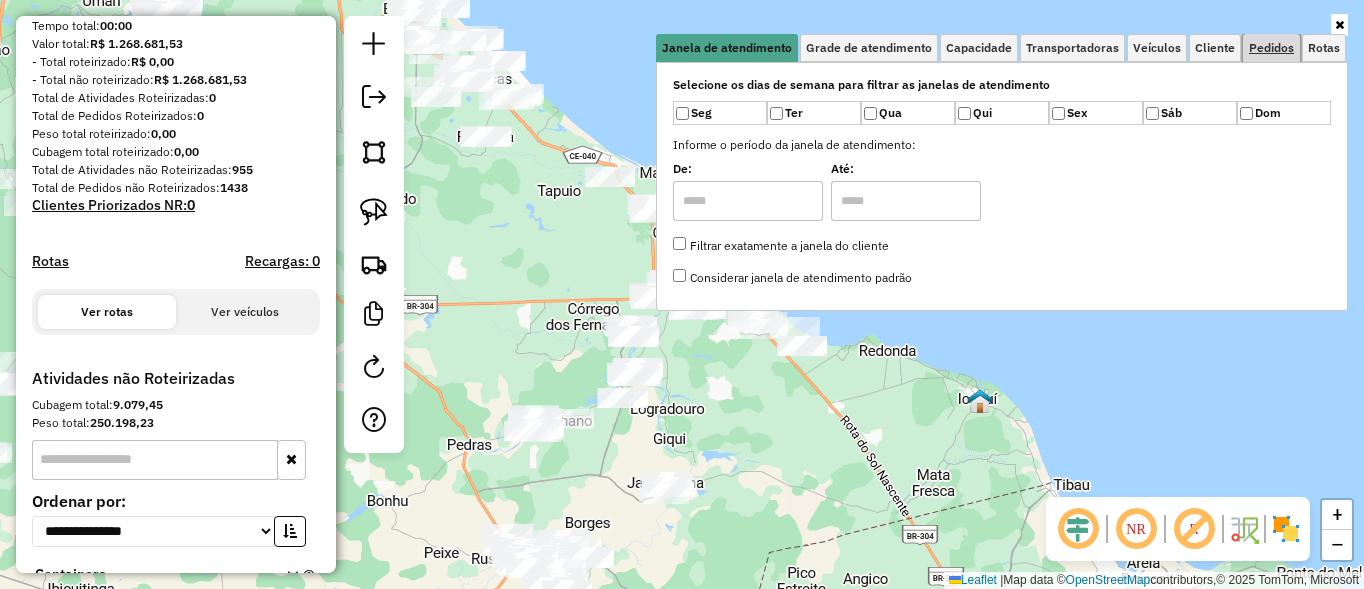 click on "Pedidos" at bounding box center (1271, 48) 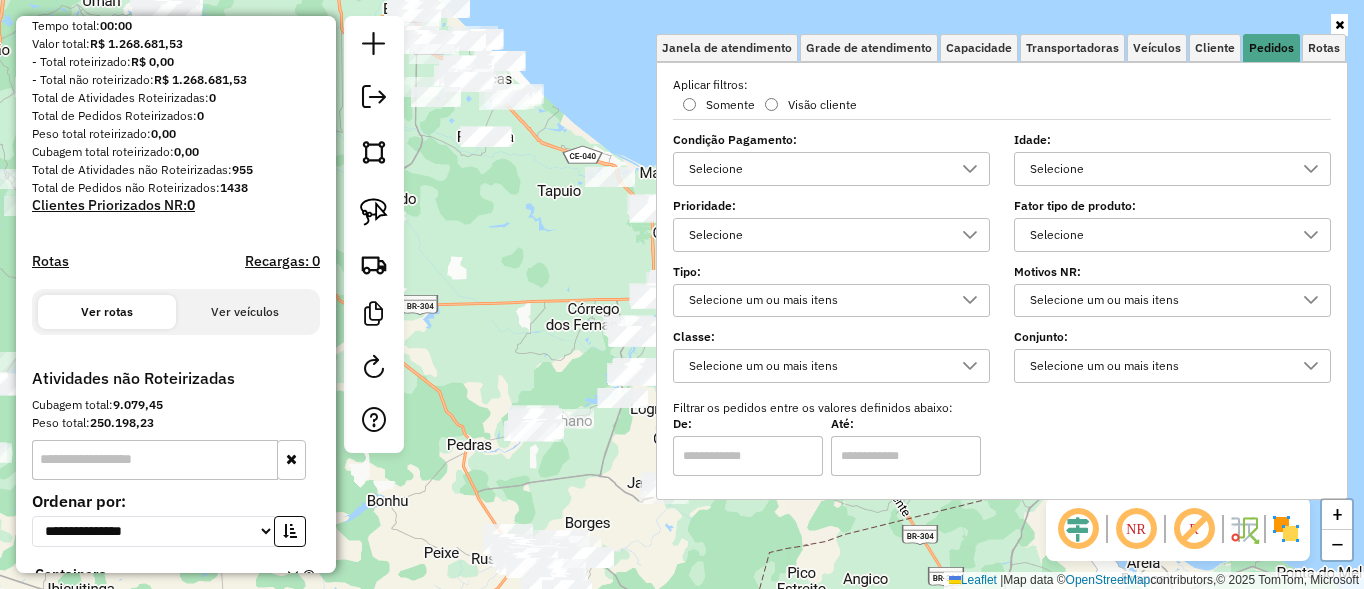 click on "Selecione" at bounding box center [1157, 169] 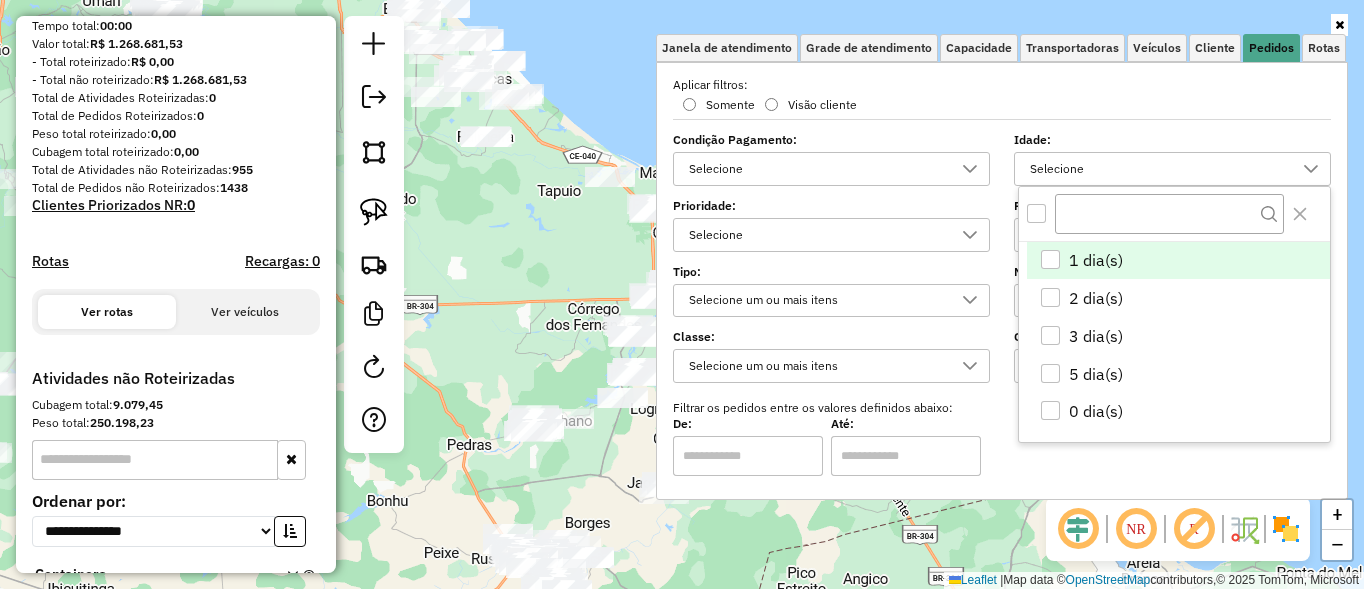 scroll, scrollTop: 12, scrollLeft: 72, axis: both 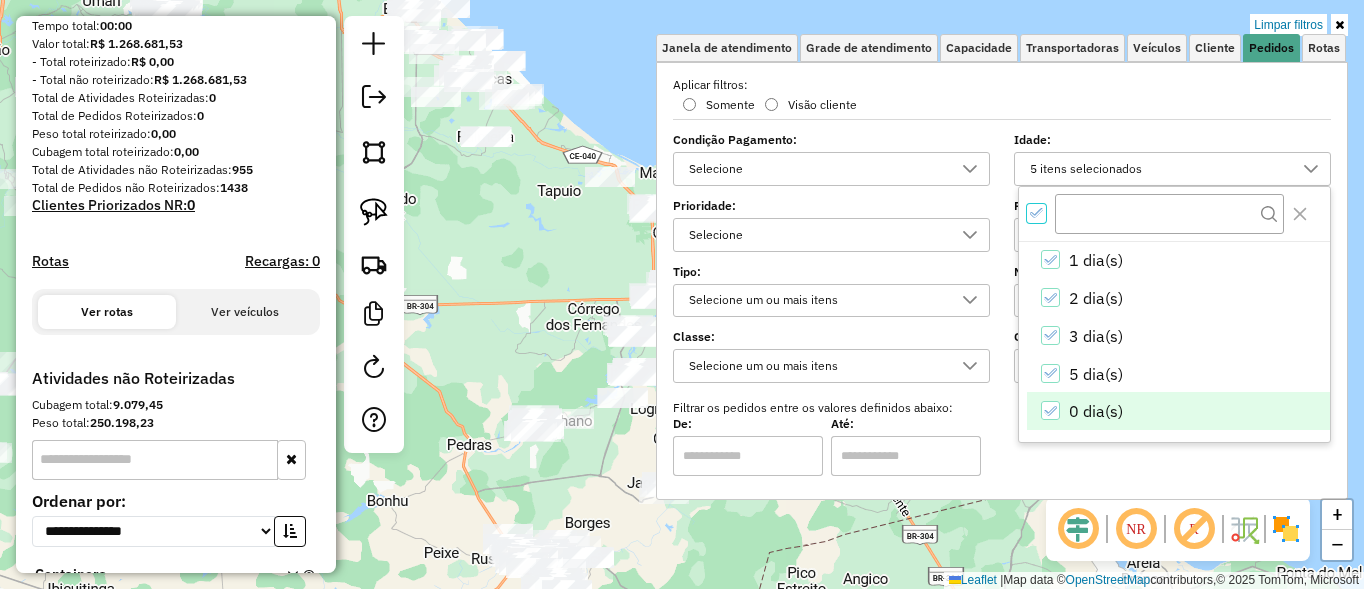 click 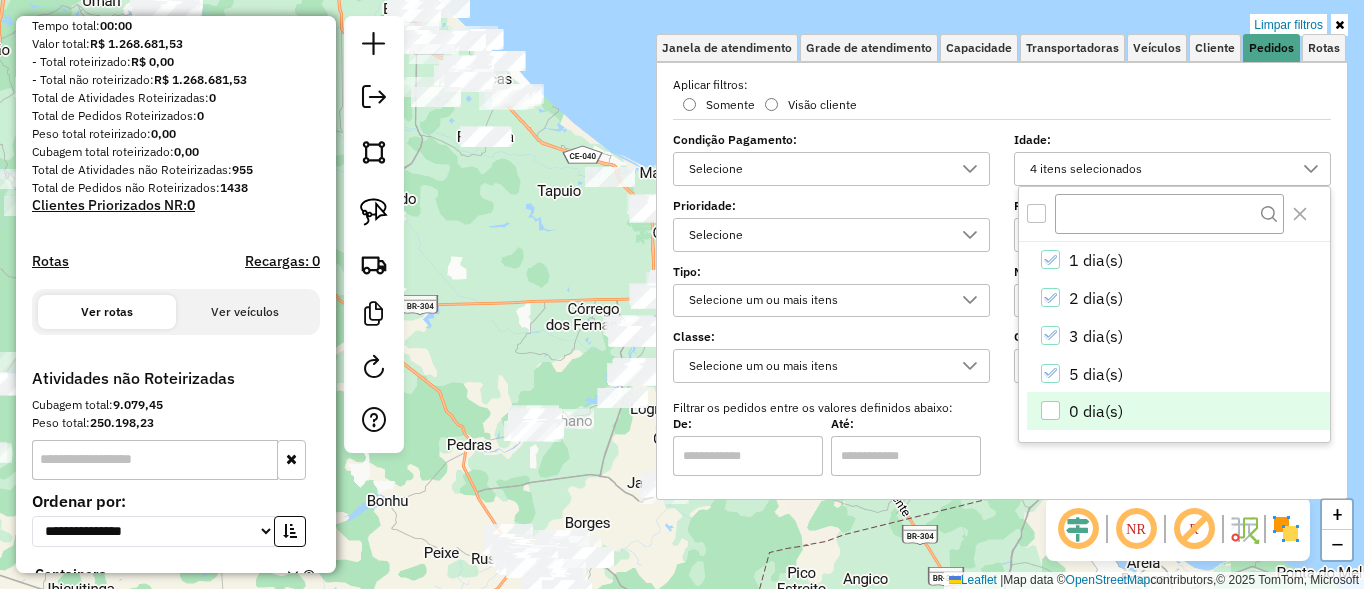 click on "Limpar filtros Janela de atendimento Grade de atendimento Capacidade Transportadoras Veículos Cliente Pedidos  Rotas Selecione os dias de semana para filtrar as janelas de atendimento  Seg   Ter   Qua   Qui   Sex   Sáb   Dom  Informe o período da janela de atendimento: De: Até:  Filtrar exatamente a janela do cliente  Considerar janela de atendimento padrão  Selecione os dias de semana para filtrar as grades de atendimento  Seg   Ter   Qua   Qui   Sex   Sáb   Dom   Considerar clientes sem dia de atendimento cadastrado  Clientes fora do dia de atendimento selecionado Filtrar as atividades entre os valores definidos abaixo:  Peso mínimo:   Peso máximo:   Cubagem mínima:   Cubagem máxima:   De:   Até:  Filtrar as atividades entre o tempo de atendimento definido abaixo:  De:   Até:   Considerar capacidade total dos clientes não roteirizados Transportadora: Selecione um ou mais itens Tipo de veículo: Selecione um ou mais itens Veículo: Selecione um ou mais itens Motorista: Selecione um ou mais itens" 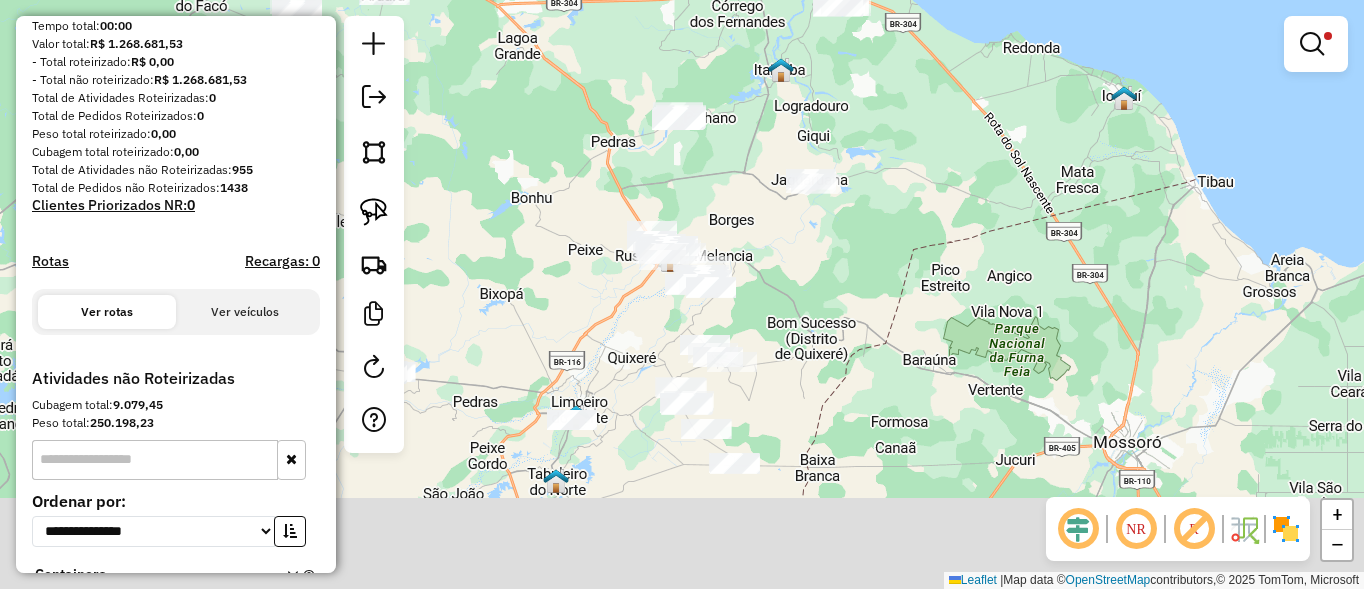 drag, startPoint x: 585, startPoint y: 518, endPoint x: 954, endPoint y: -6, distance: 640.8877 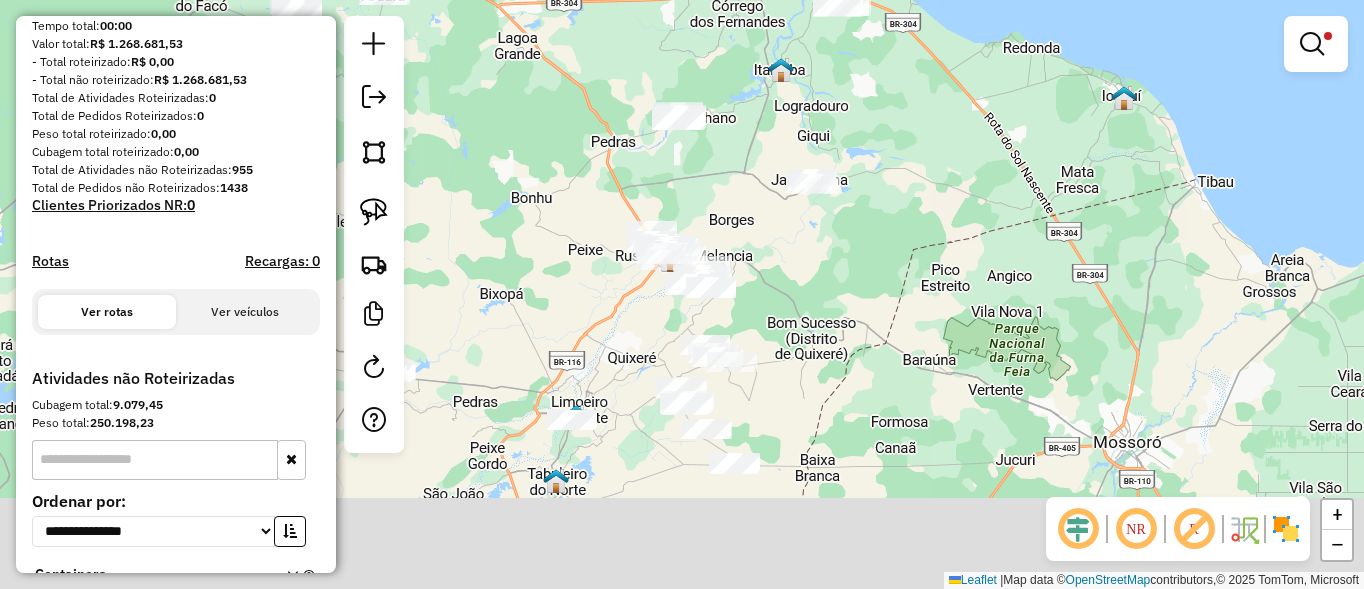 click on "**********" at bounding box center (682, 294) 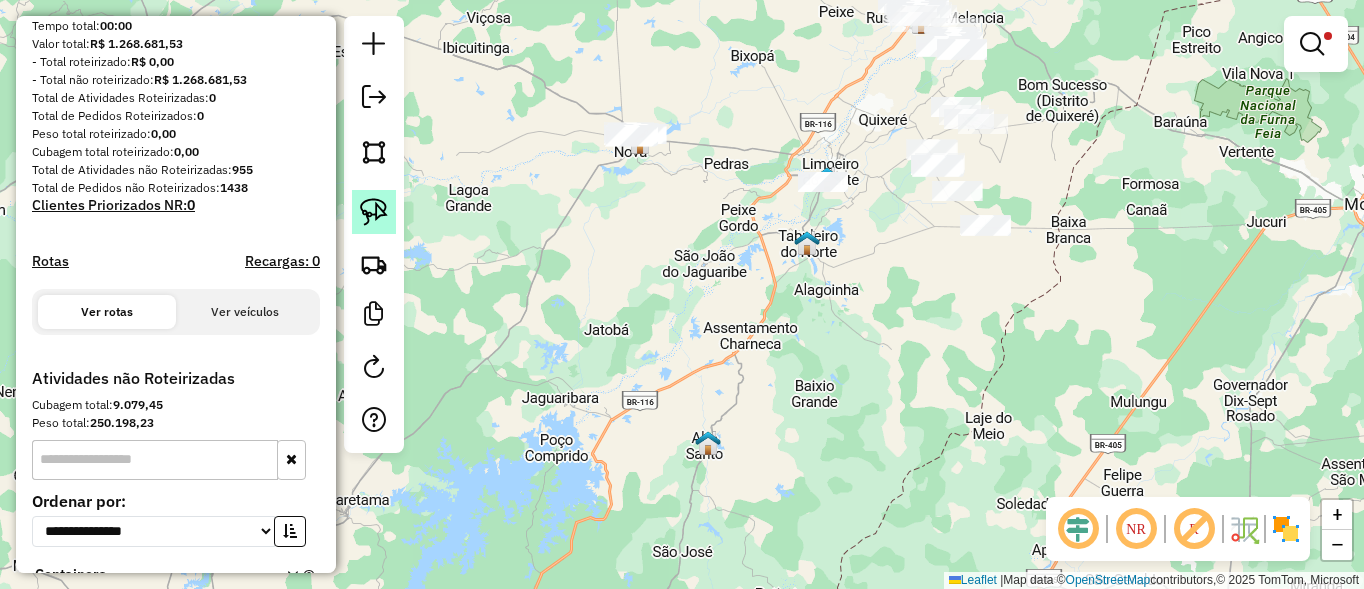 click 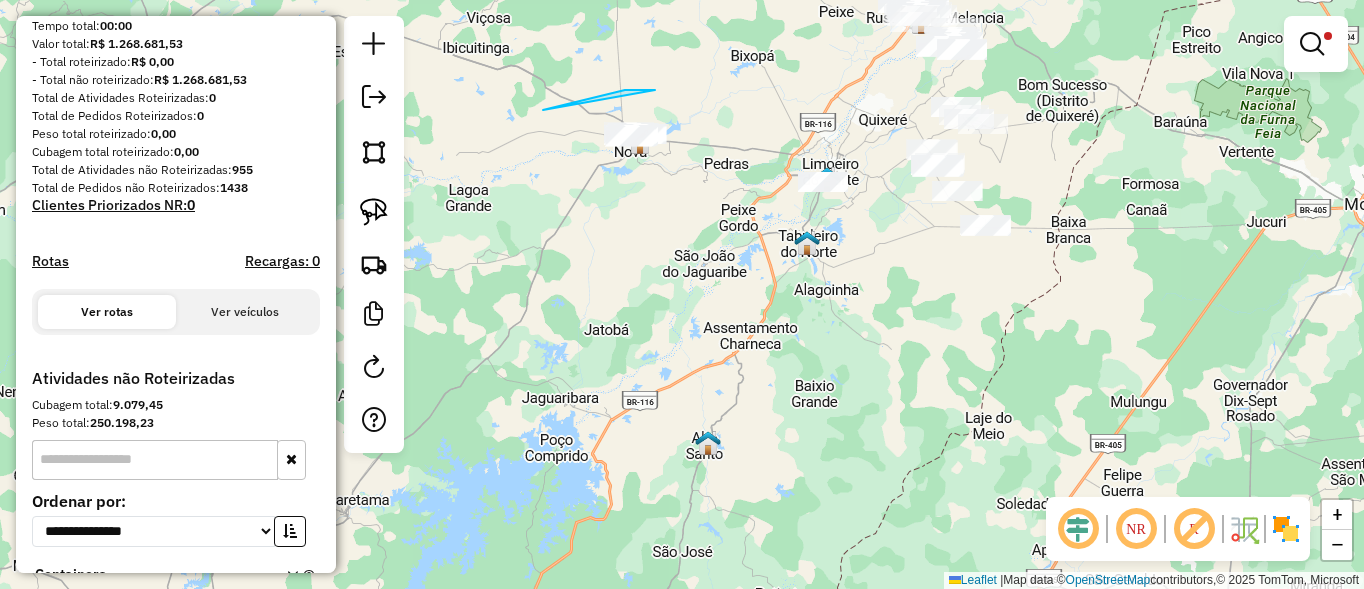 drag, startPoint x: 565, startPoint y: 105, endPoint x: 566, endPoint y: 202, distance: 97.00516 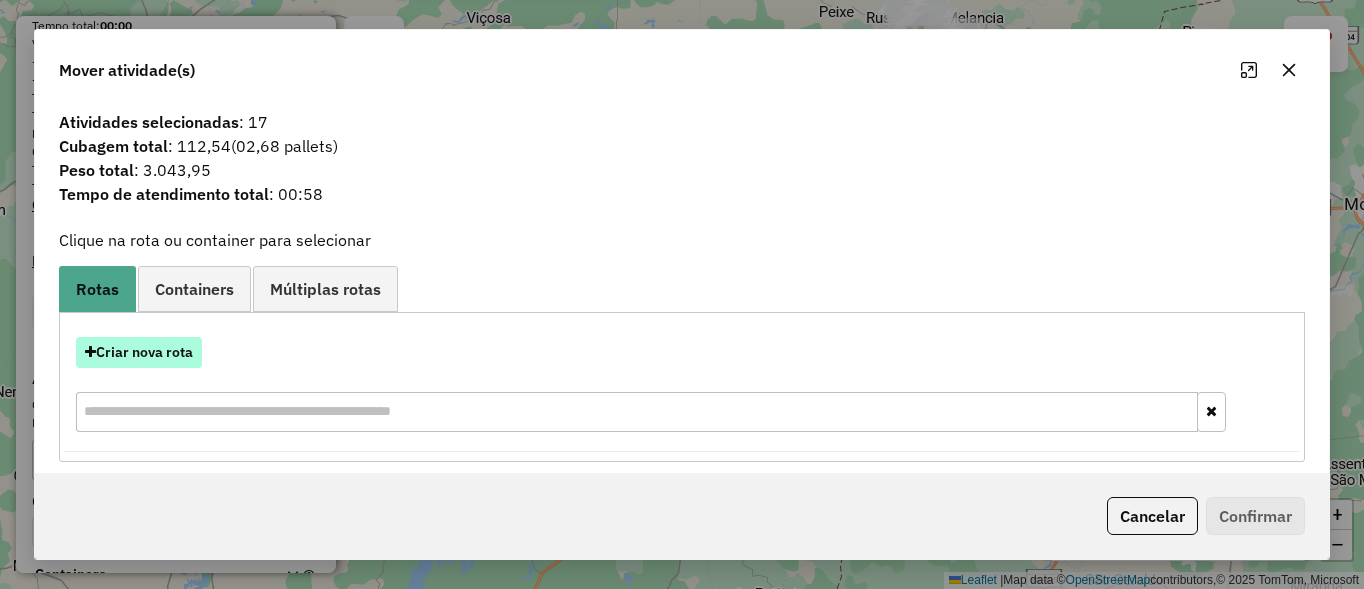 click on "Criar nova rota" at bounding box center (139, 352) 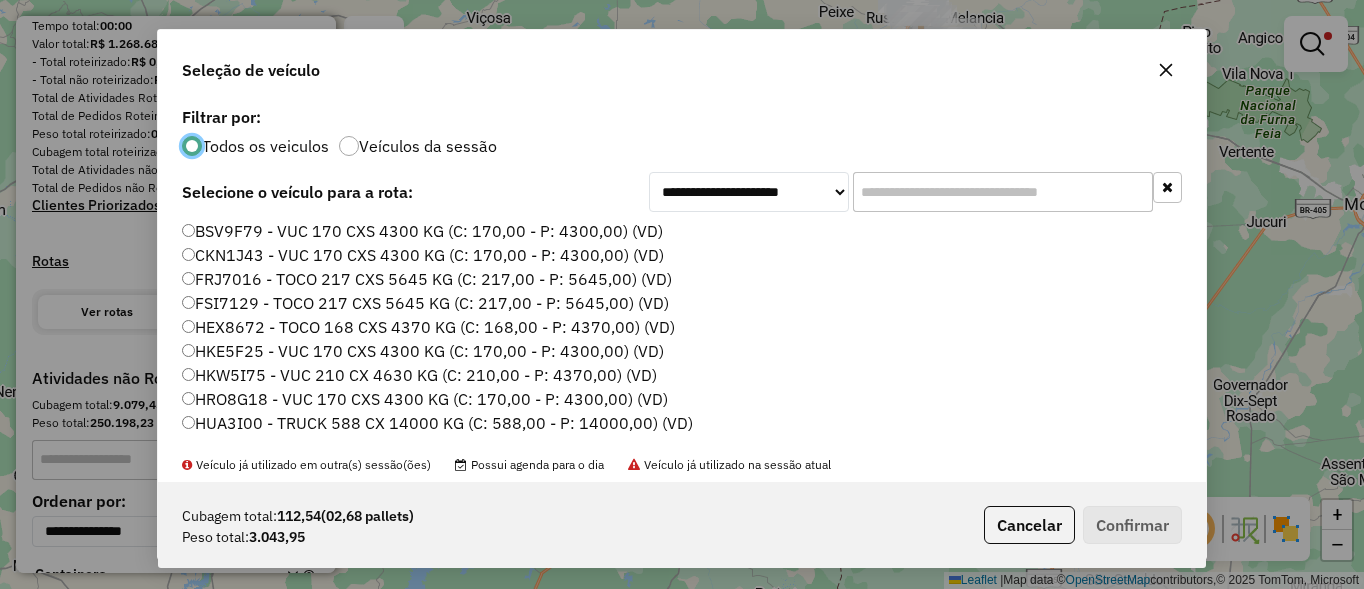 scroll, scrollTop: 11, scrollLeft: 6, axis: both 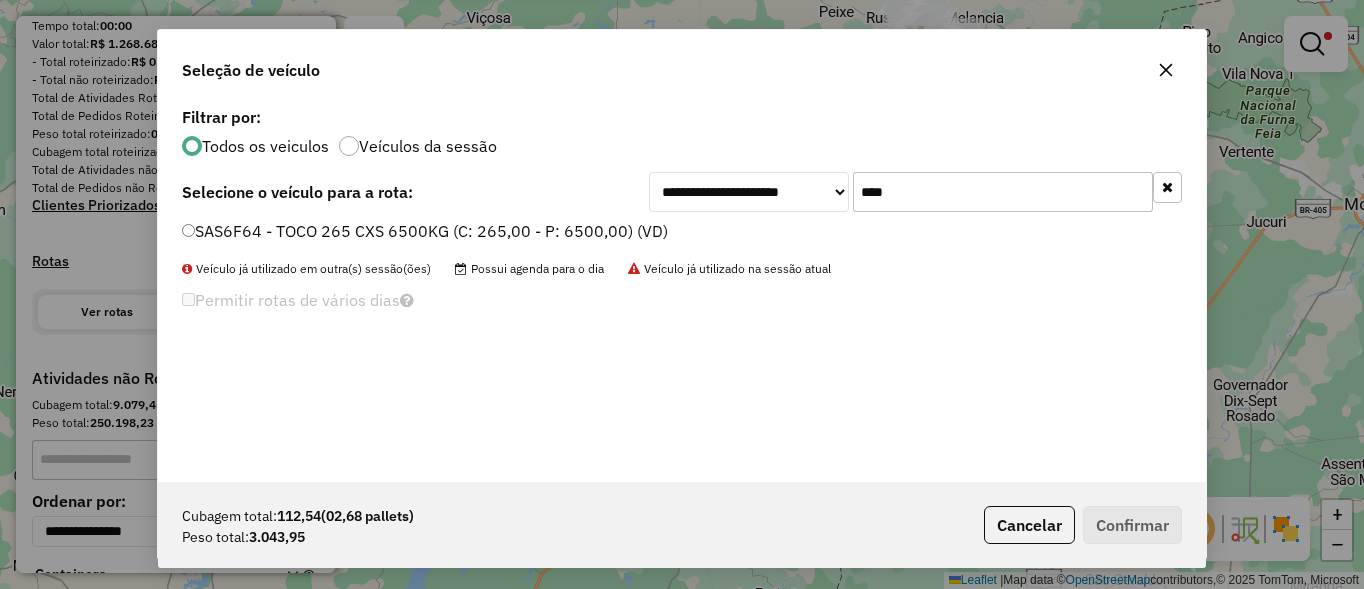 type on "****" 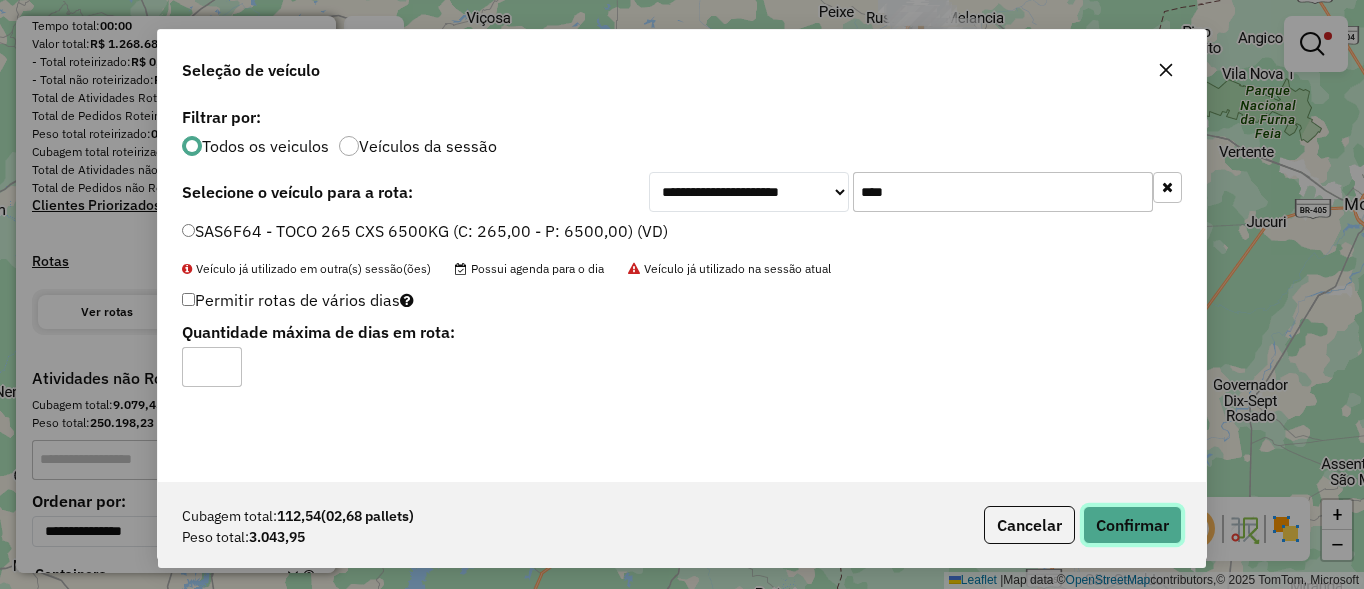 click on "Confirmar" 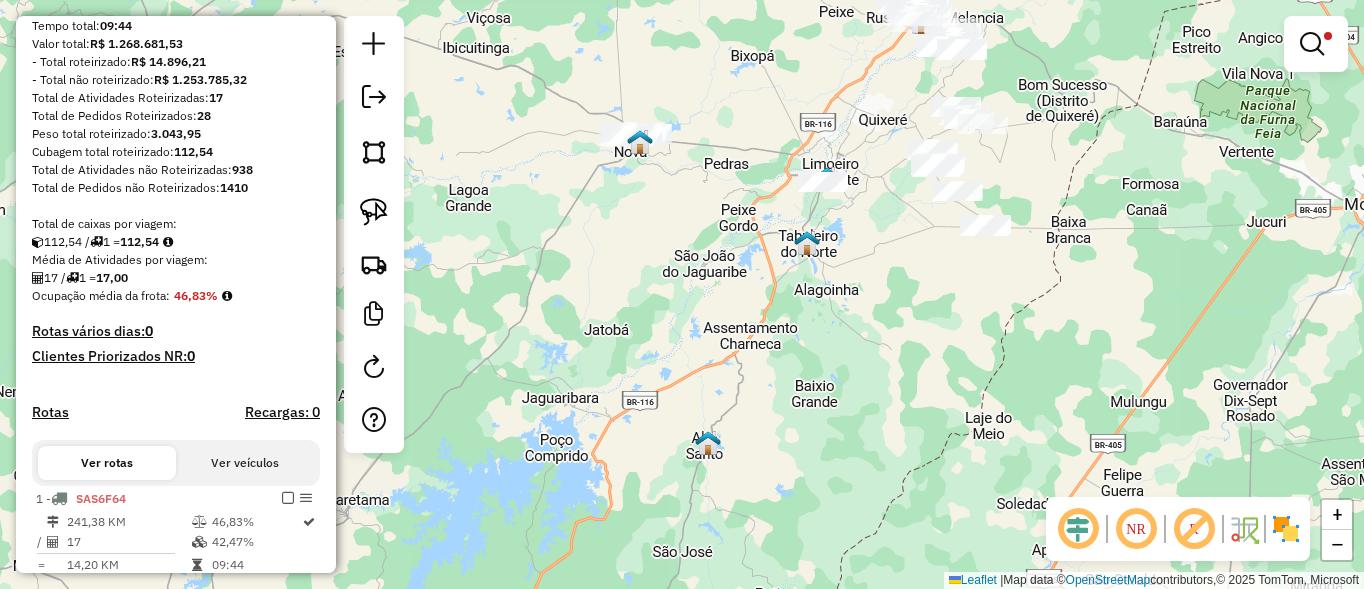scroll, scrollTop: 360, scrollLeft: 0, axis: vertical 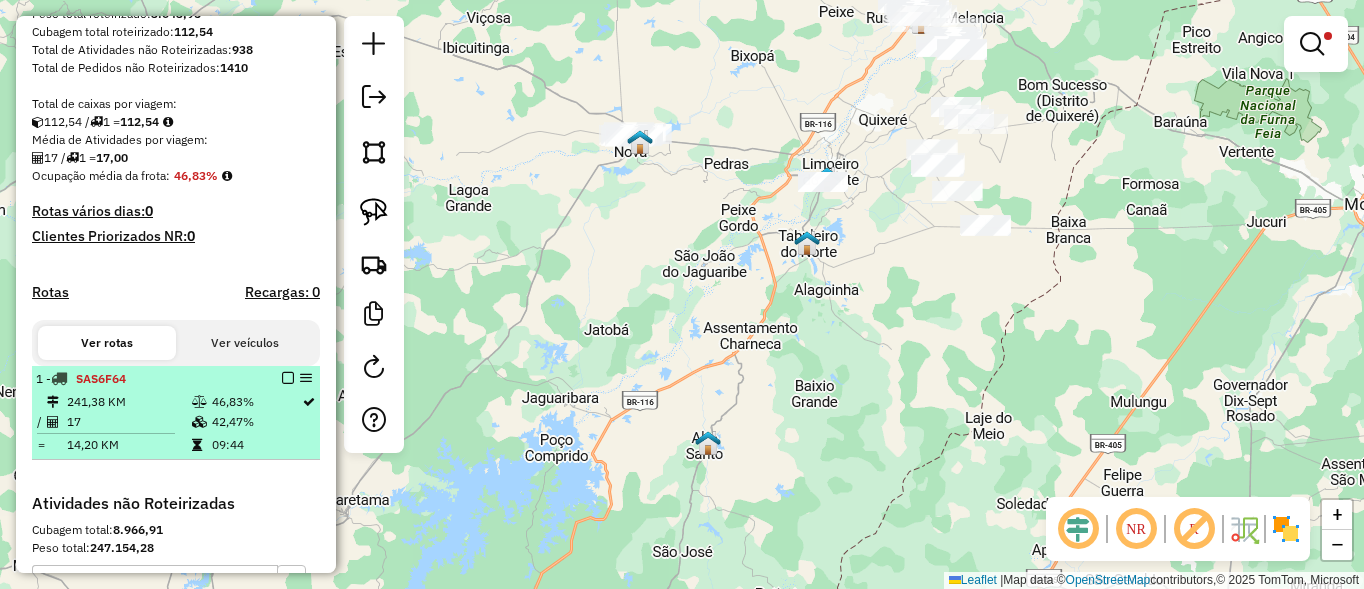 click at bounding box center (288, 378) 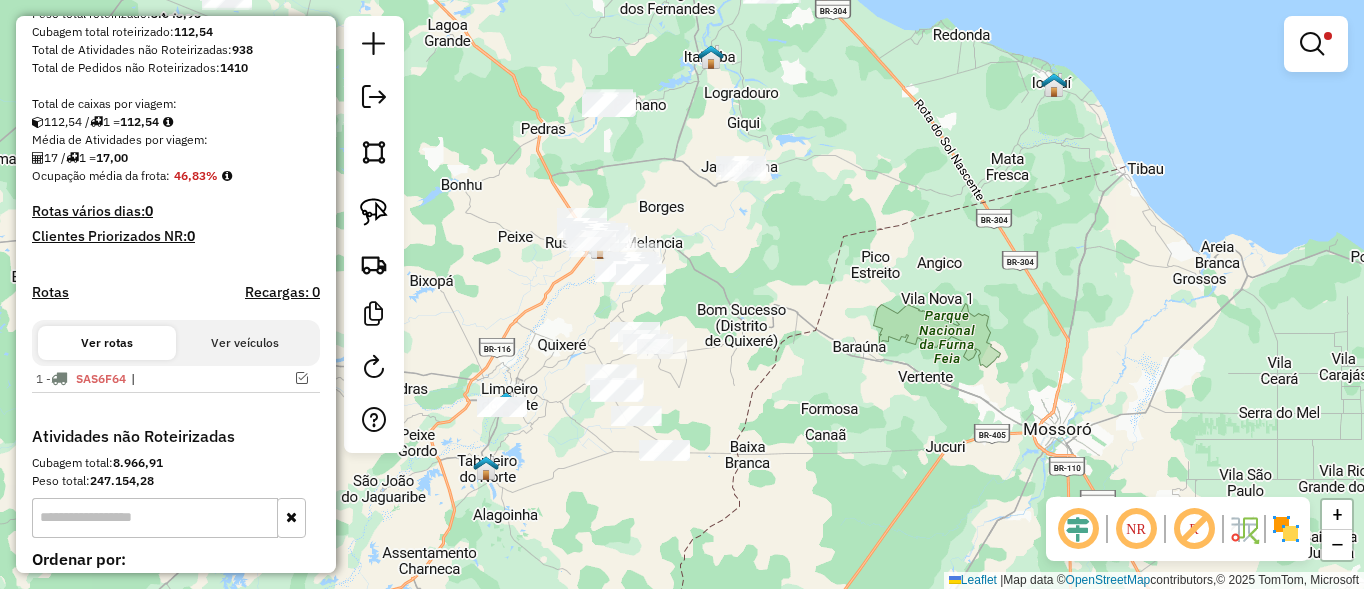 drag, startPoint x: 1042, startPoint y: 250, endPoint x: 684, endPoint y: 482, distance: 426.60052 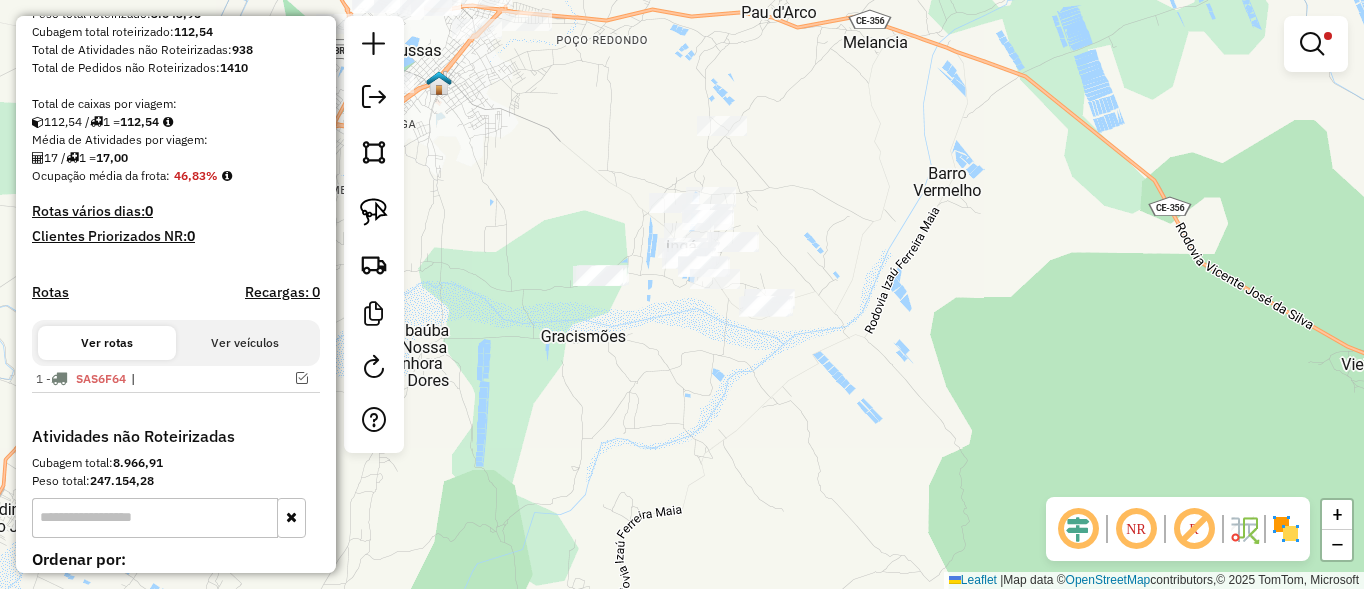 drag, startPoint x: 356, startPoint y: 203, endPoint x: 514, endPoint y: 161, distance: 163.487 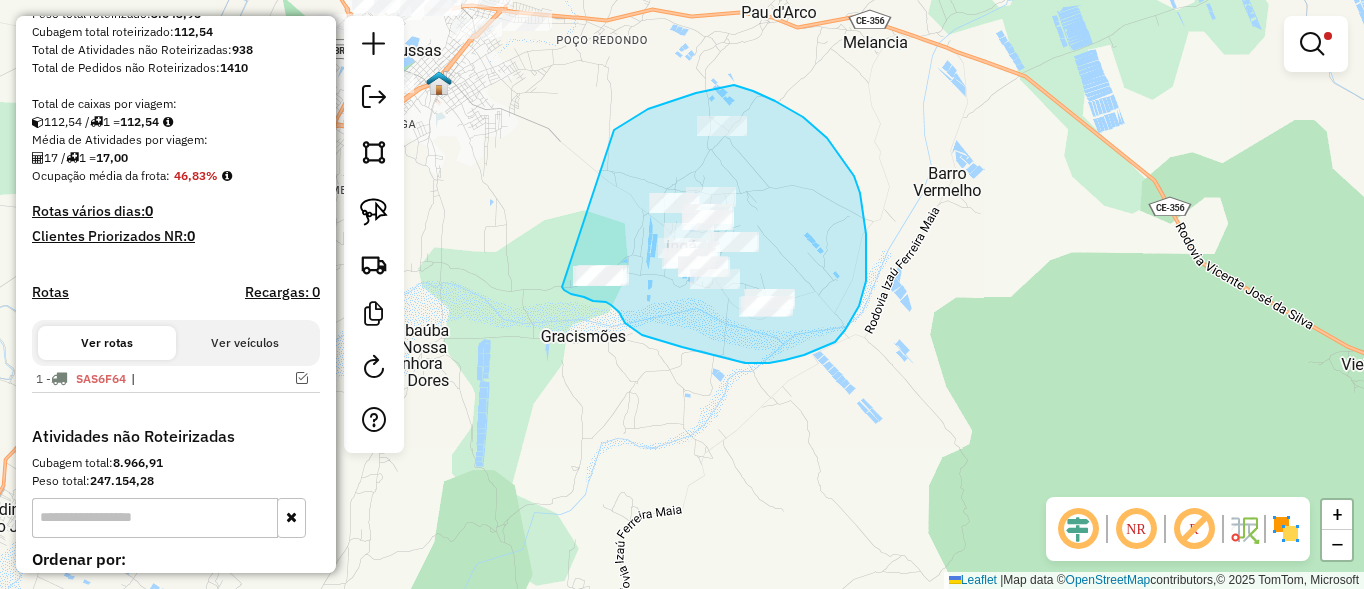 drag, startPoint x: 648, startPoint y: 109, endPoint x: 561, endPoint y: 265, distance: 178.6197 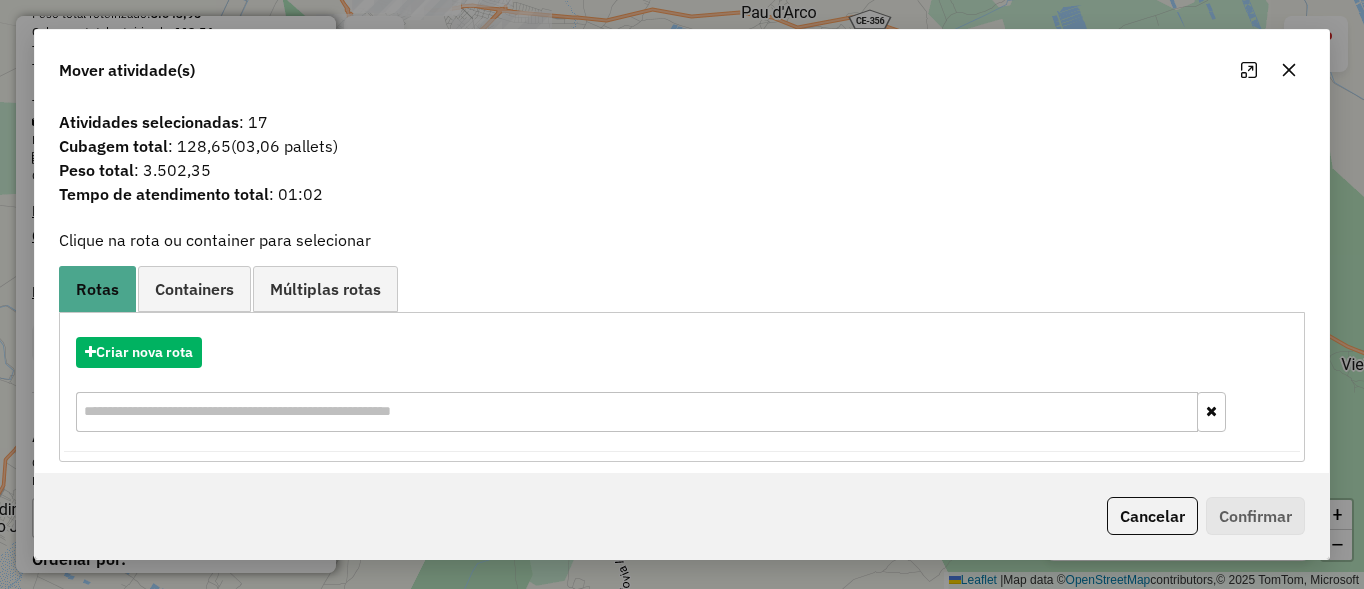 click on "Criar nova rota" at bounding box center (682, 387) 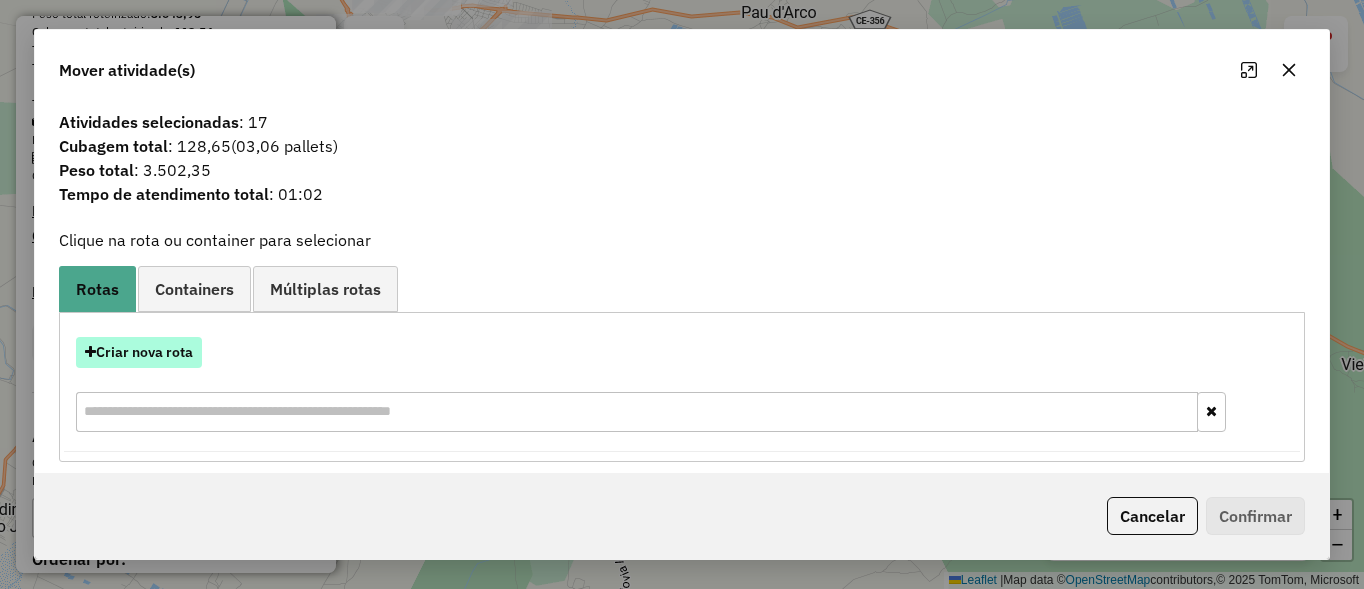 click on "Criar nova rota" at bounding box center (139, 352) 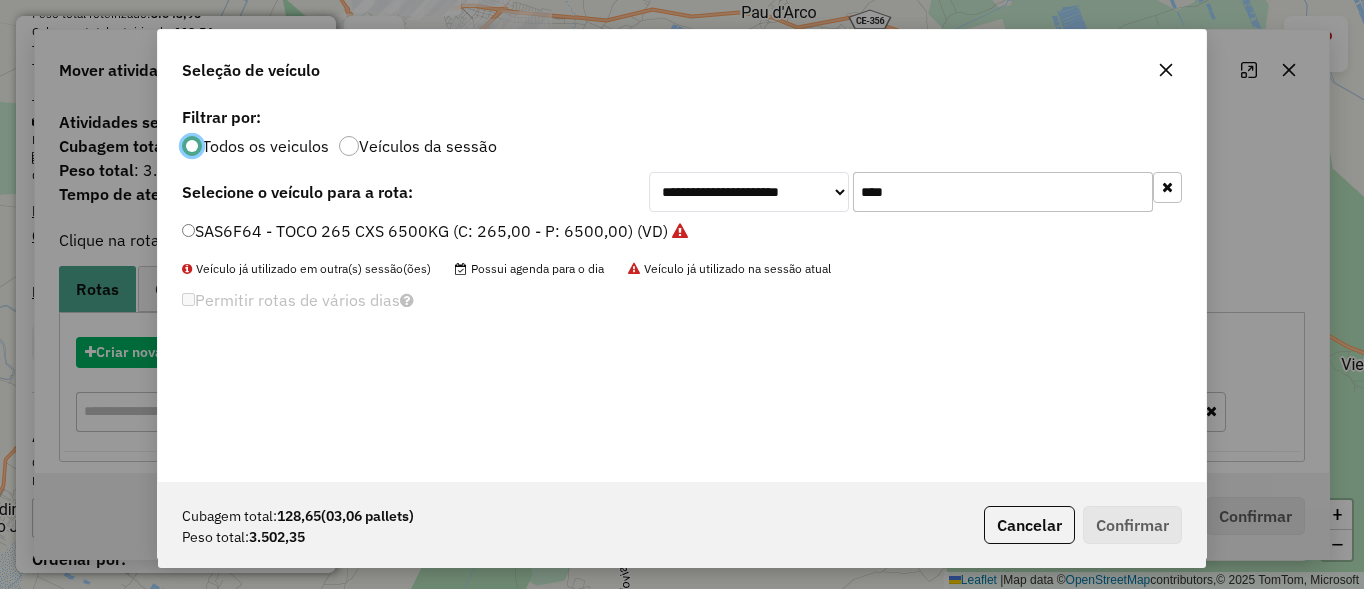scroll, scrollTop: 11, scrollLeft: 6, axis: both 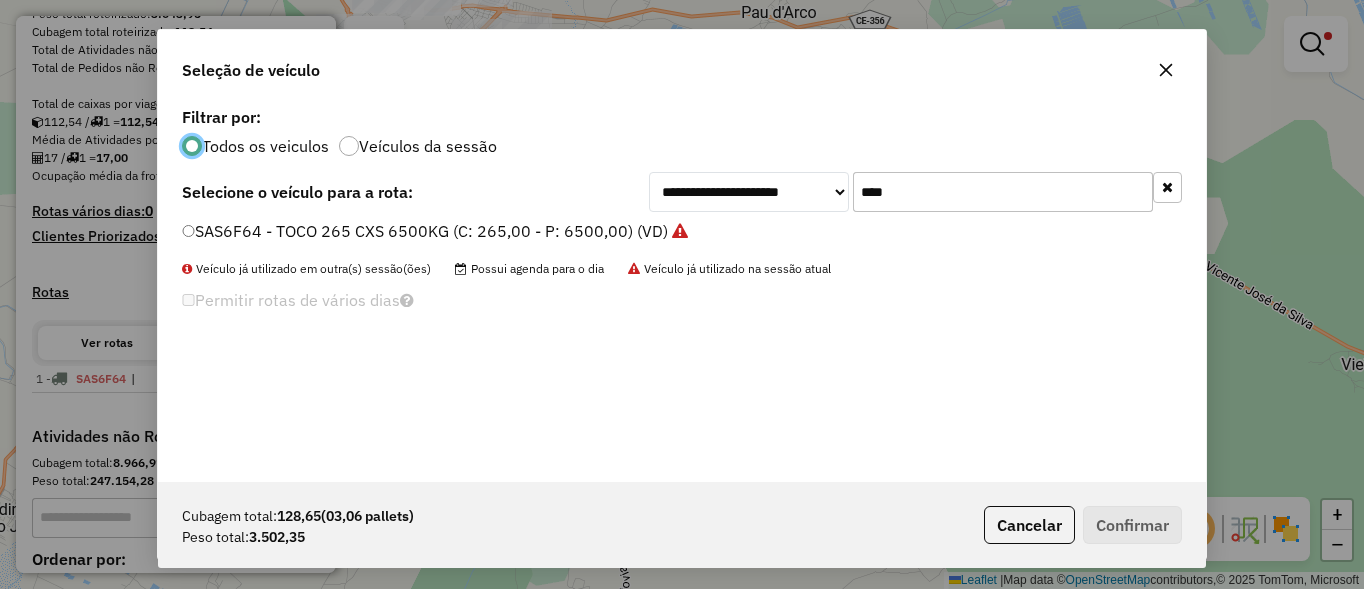 click on "****" 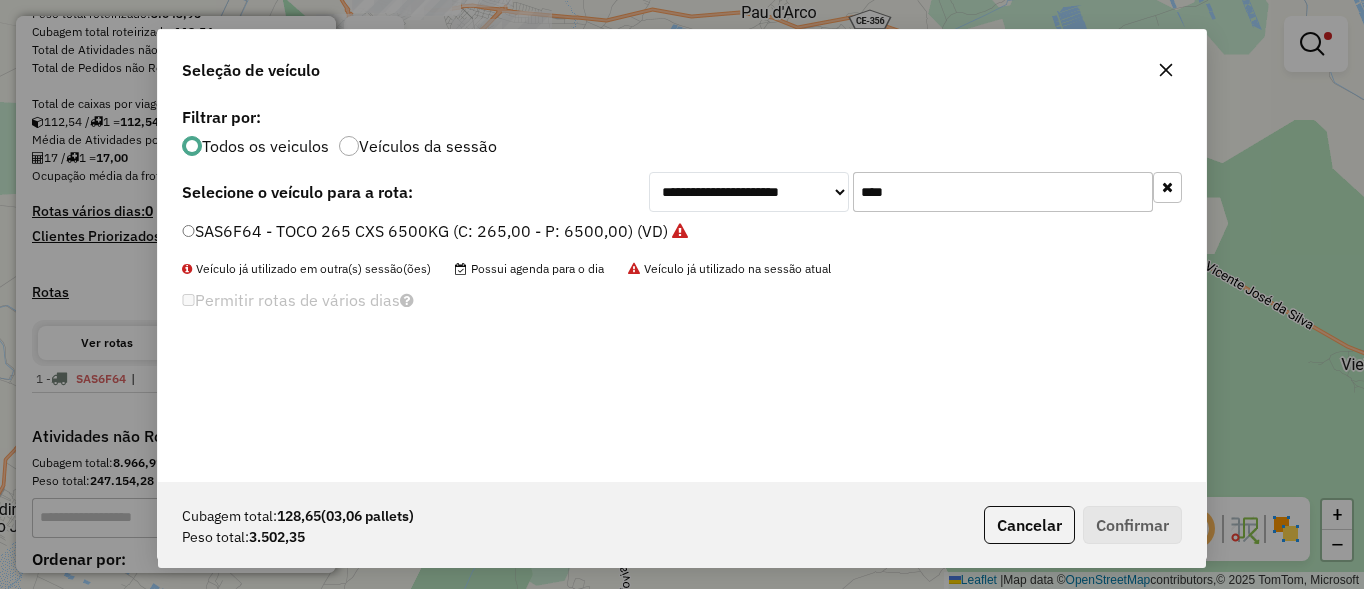 click on "****" 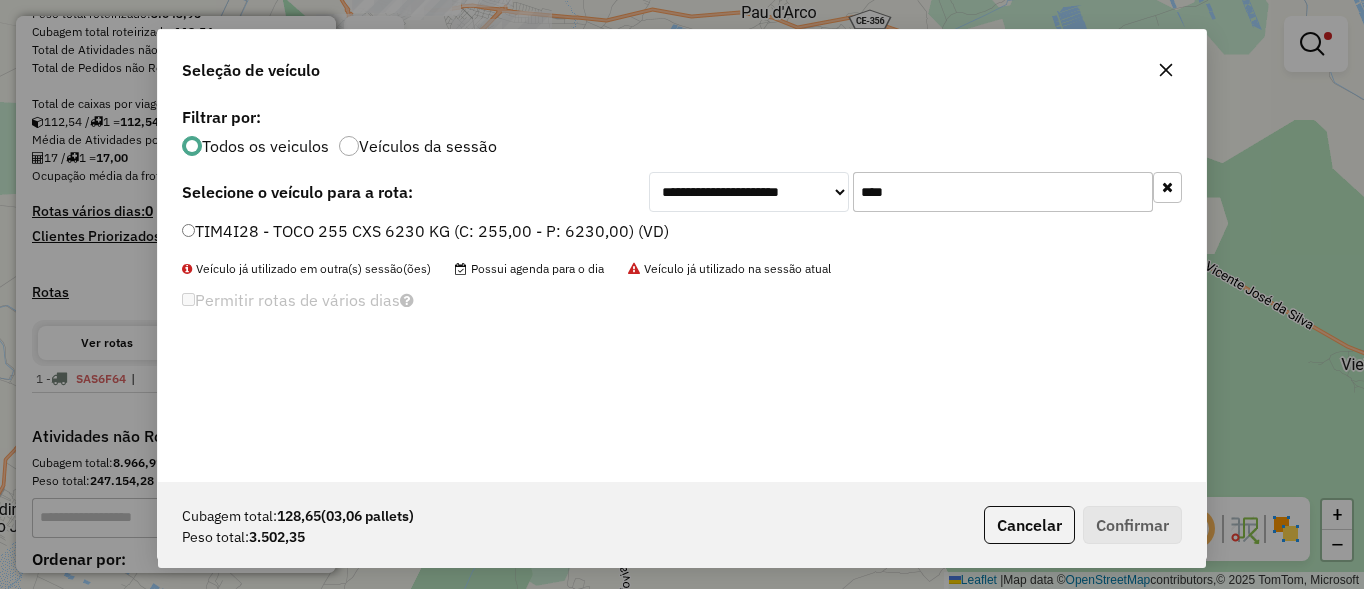 type on "****" 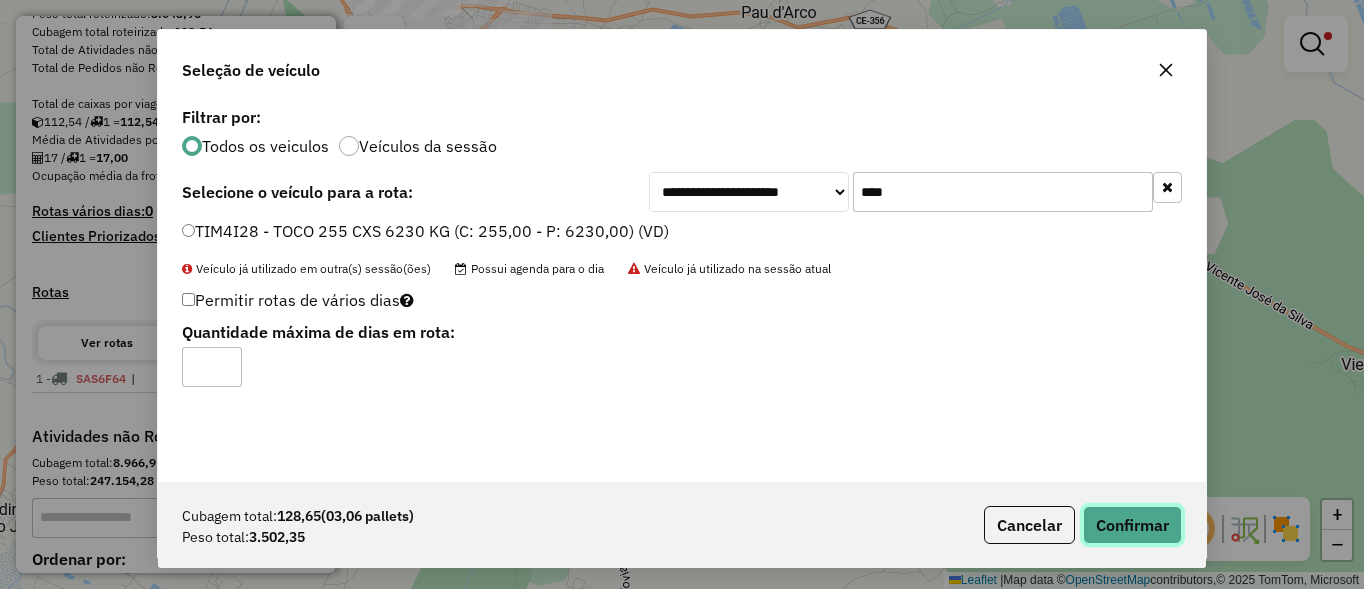 click on "Confirmar" 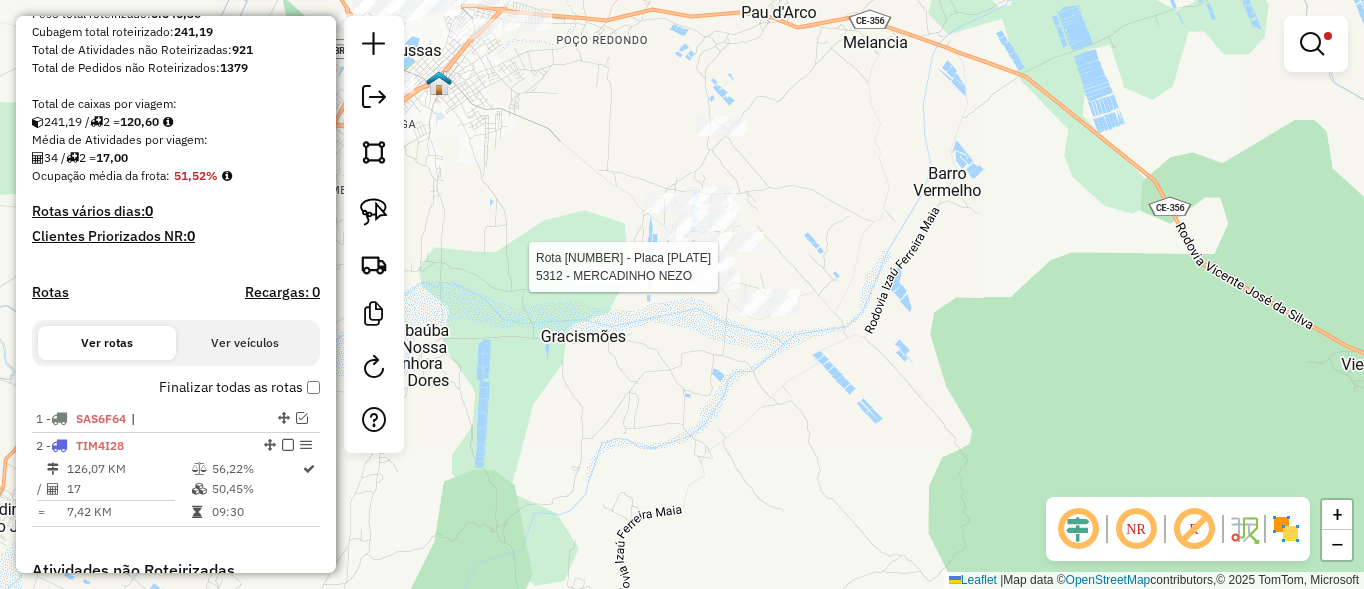 select on "**********" 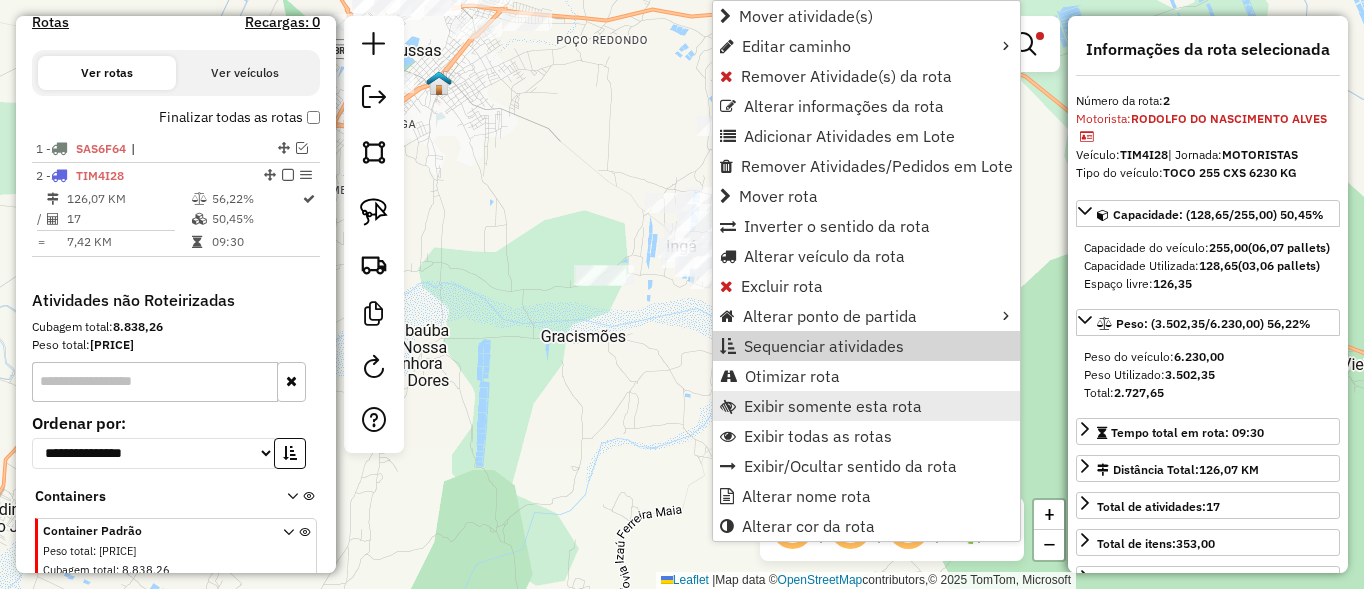 scroll, scrollTop: 707, scrollLeft: 0, axis: vertical 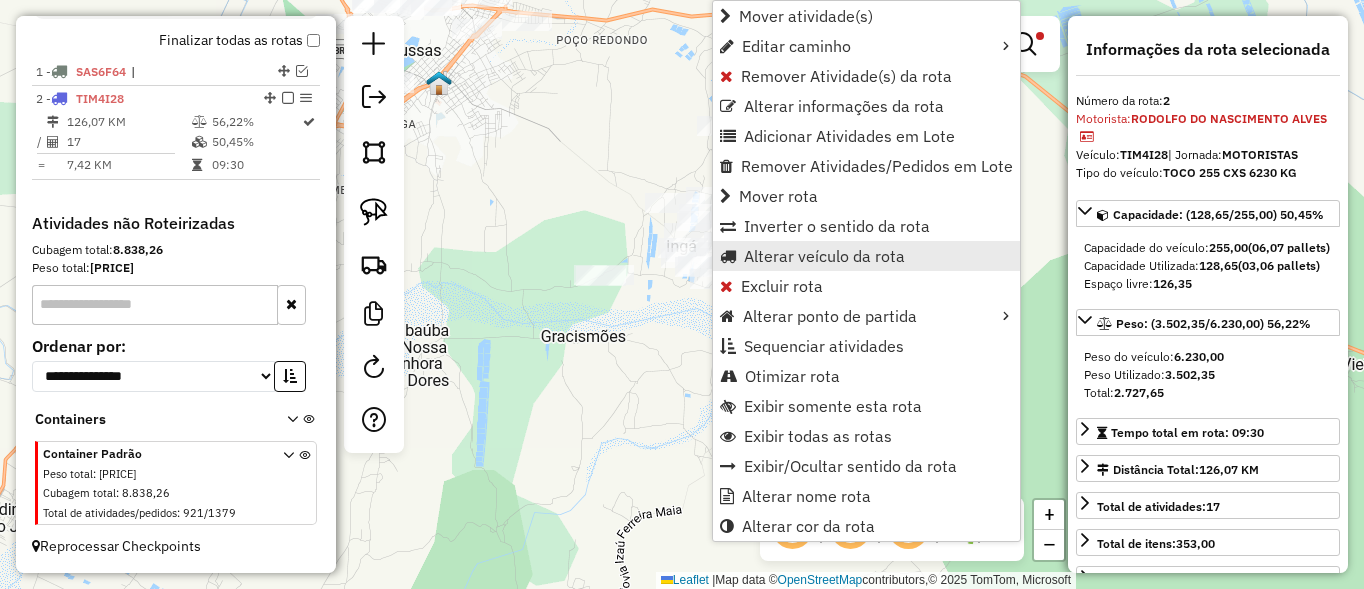 click on "Alterar veículo da rota" at bounding box center [824, 256] 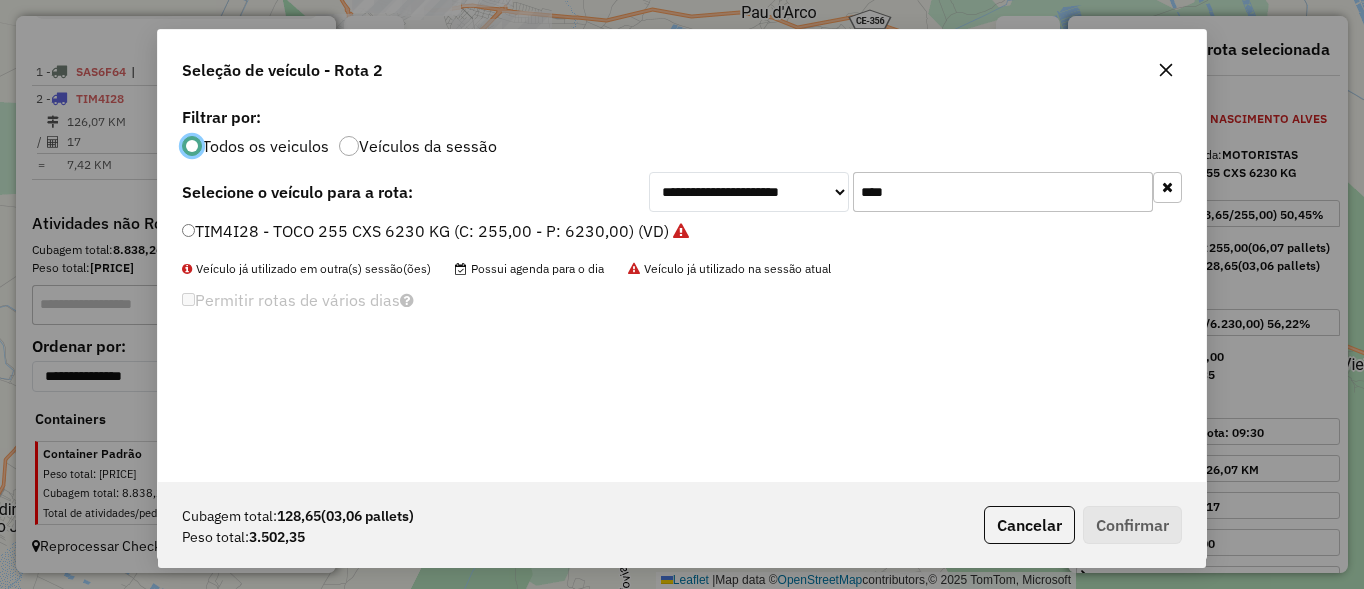 scroll, scrollTop: 11, scrollLeft: 6, axis: both 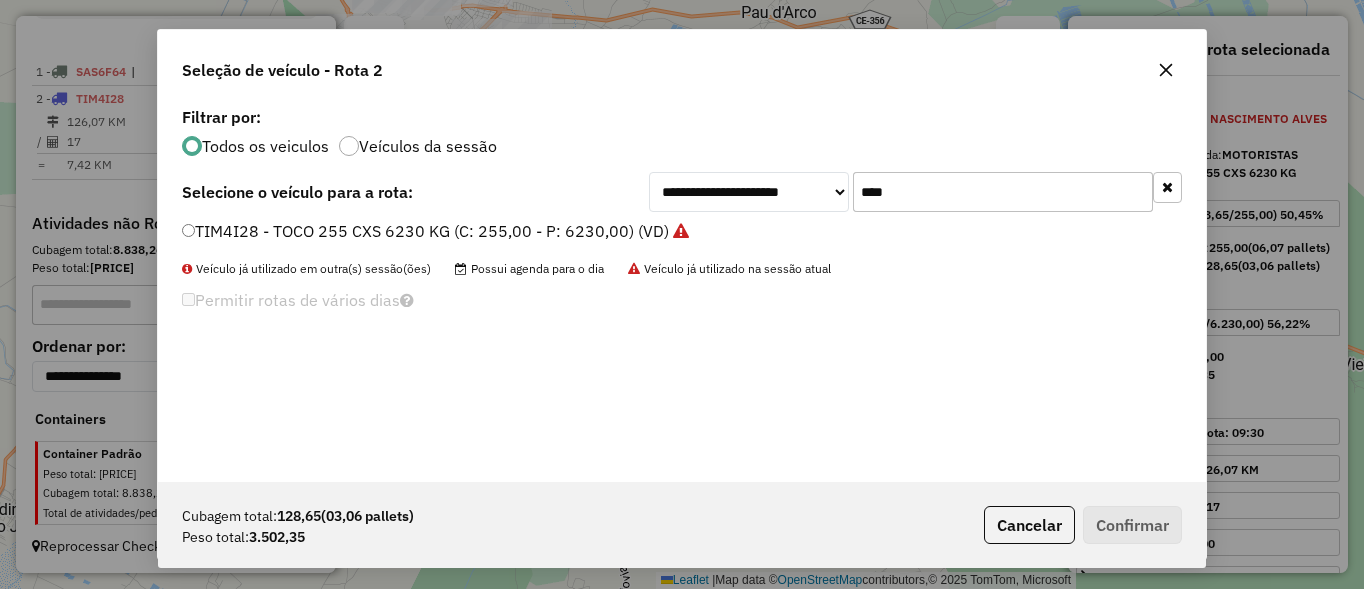 click on "****" 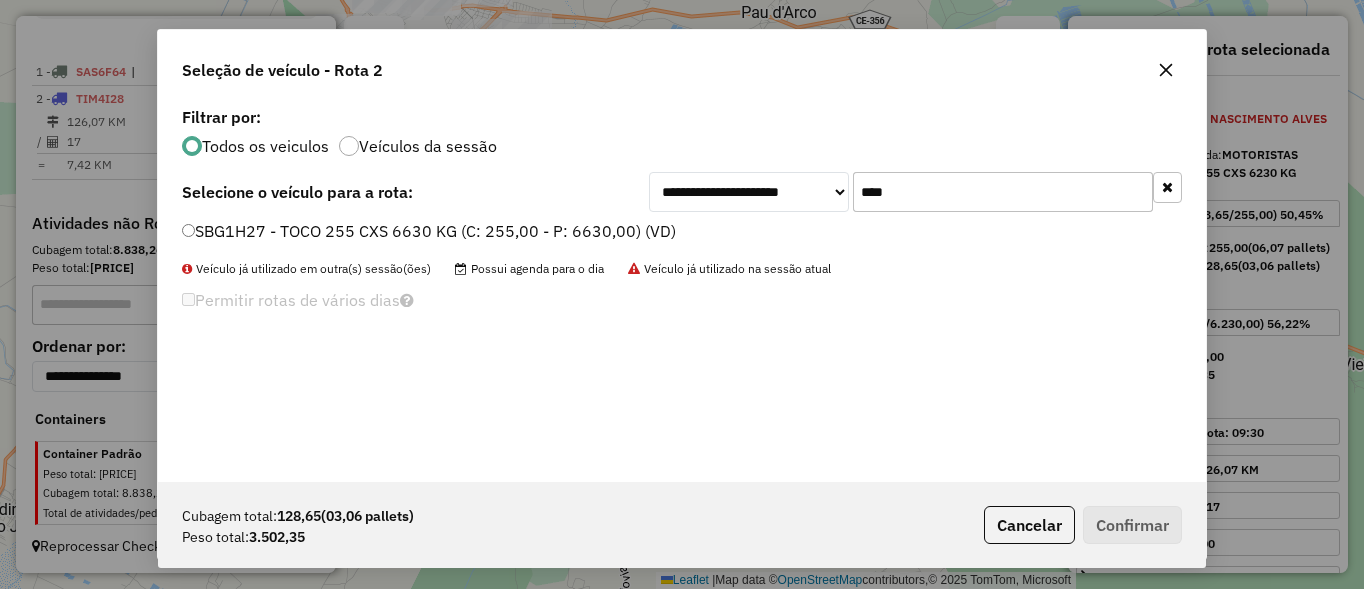 type on "****" 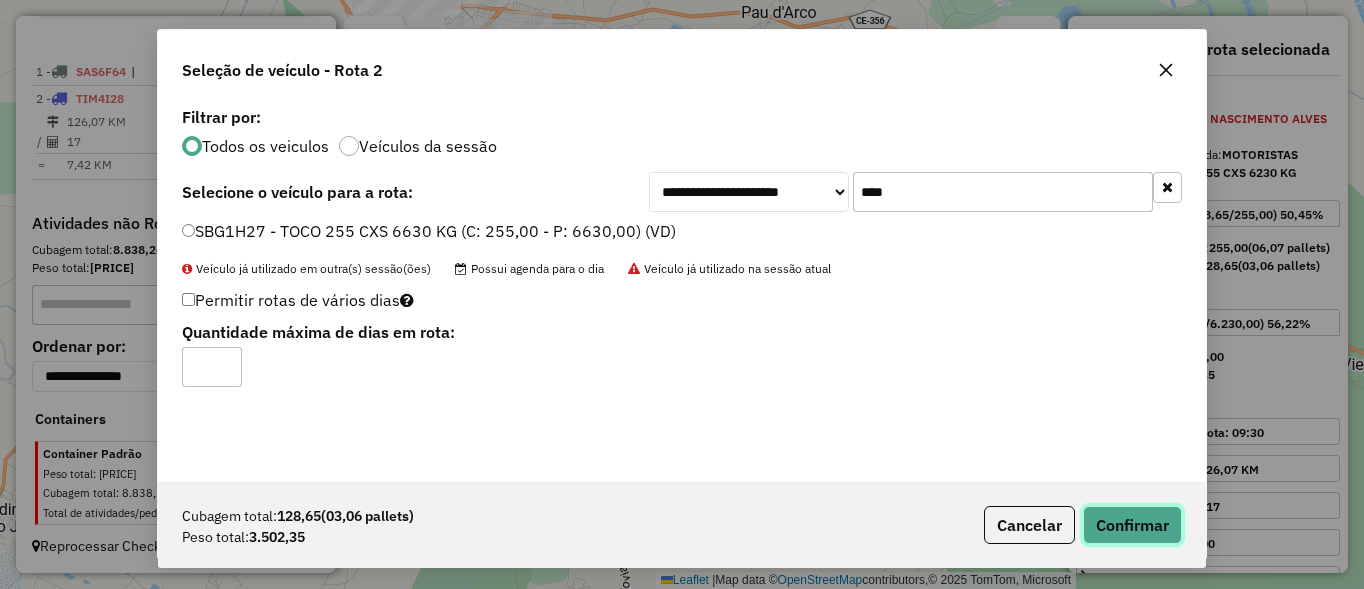 drag, startPoint x: 1119, startPoint y: 519, endPoint x: 1103, endPoint y: 505, distance: 21.260292 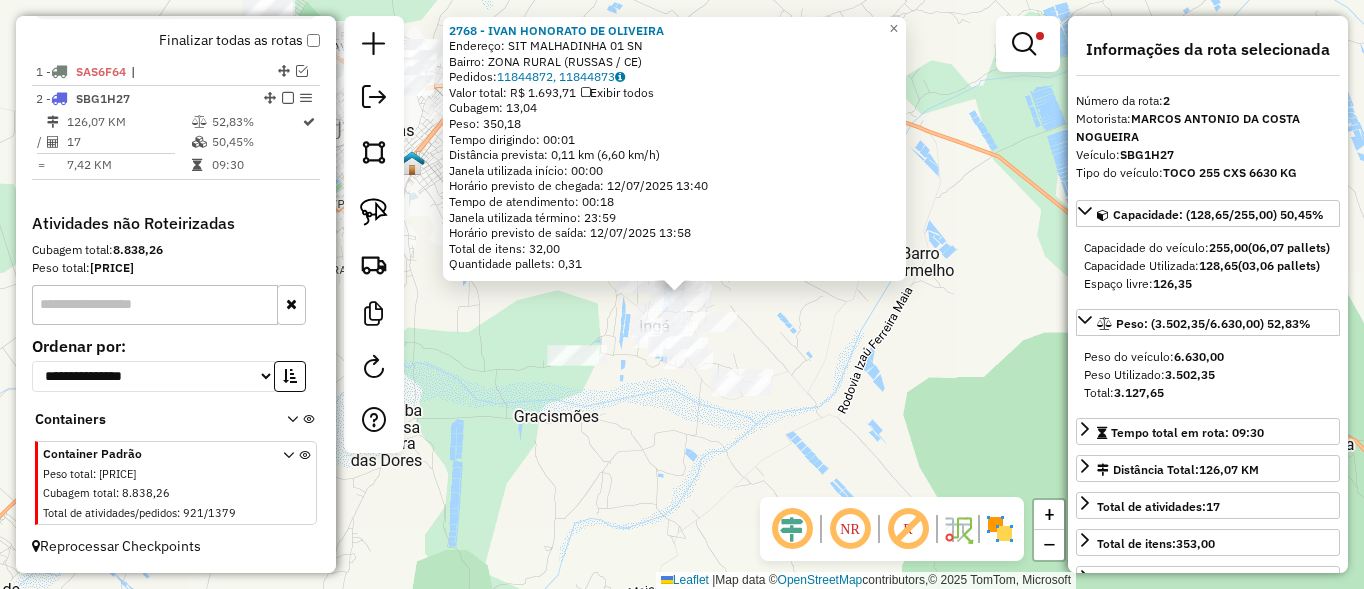 click on "[NUMBER] - [FIRST] [LAST] Endereço: [STREET] [NUMBER] SN Bairro: [CITY] ([CITY] / [STATE]) Pedidos: [ORDER_ID], [ORDER_ID] Valor total: R$ [PRICE] Exibir todos Cubagem: [CUBAGE] Peso: [WEIGHT] Tempo dirigindo: [TIME] Distância prevista: [DISTANCE] ([SPEED]) Janela utilizada início: [TIME] Horário previsto de chegada: [DATE] [TIME] Tempo de atendimento: [TIME] Janela utilizada término: [TIME] Horário previsto de saída: [DATE] [TIME] Total de itens: [ITEMS] Quantidade pallets: [PALLETS] × Limpar filtros Janela de atendimento Grade de atendimento Capacidade Transportadoras Veículos Cliente Pedidos Rotas Selecione os dias de semana para filtrar as janelas de atendimento Seg Ter Qua Qui Sex Sáb Dom Informe o período da janela de atendimento: De: Até: Filtrar exatamente a janela do cliente Considerar janela de atendimento padrão Selecione os dias de semana para filtrar as grades de atendimento Seg Ter Qua Qui Sex Sáb Dom De: De:" 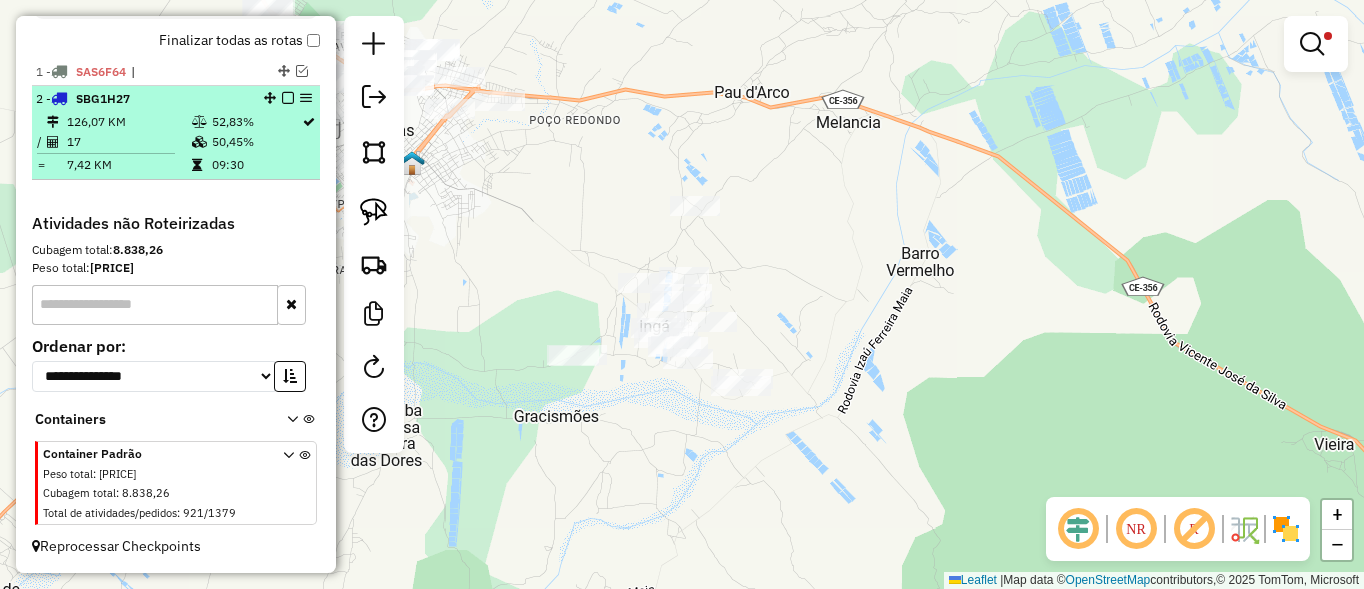 click at bounding box center (288, 98) 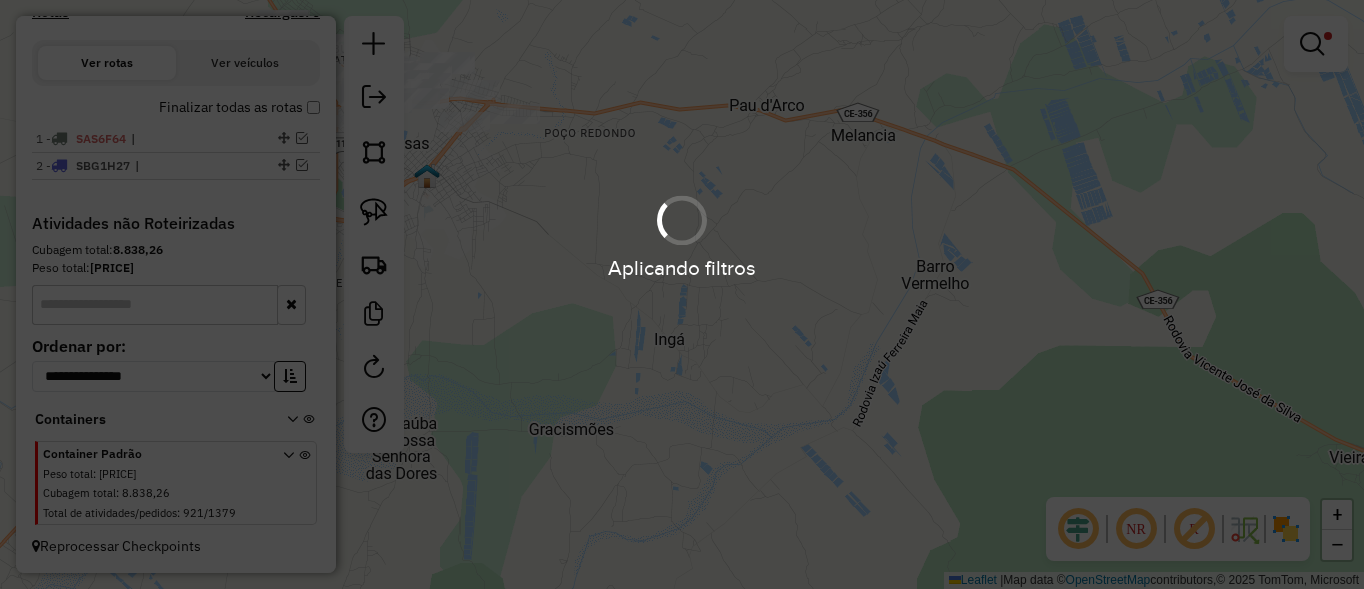 scroll, scrollTop: 640, scrollLeft: 0, axis: vertical 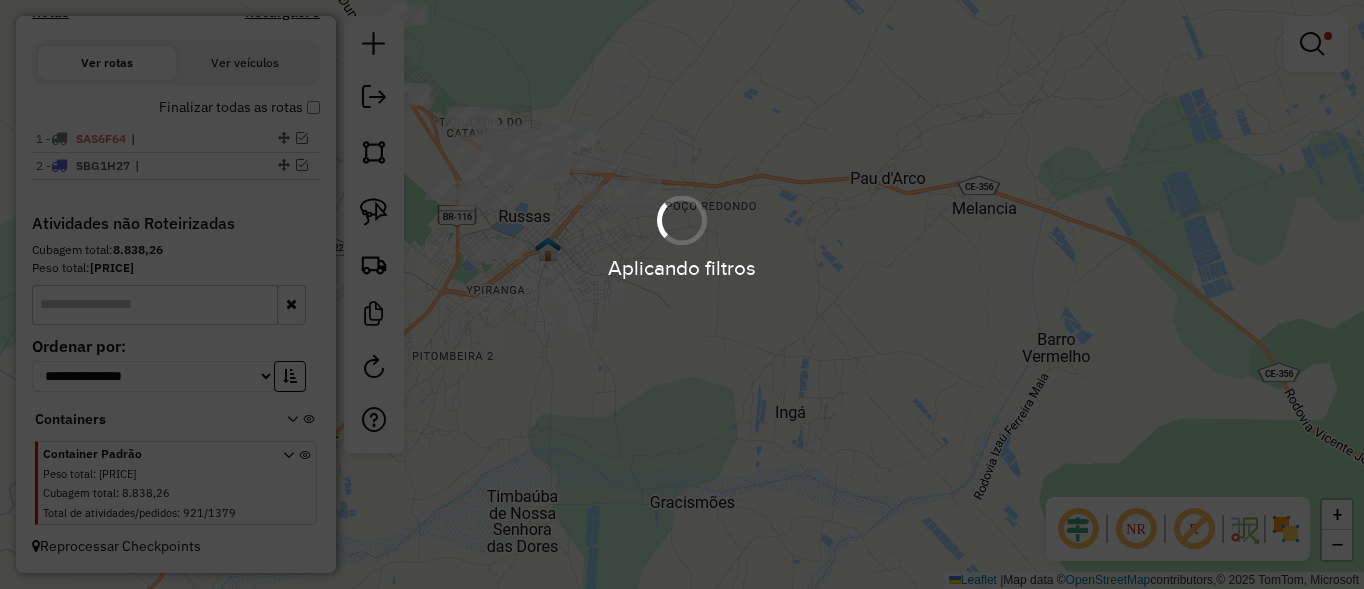 drag, startPoint x: 647, startPoint y: 208, endPoint x: 835, endPoint y: 309, distance: 213.41275 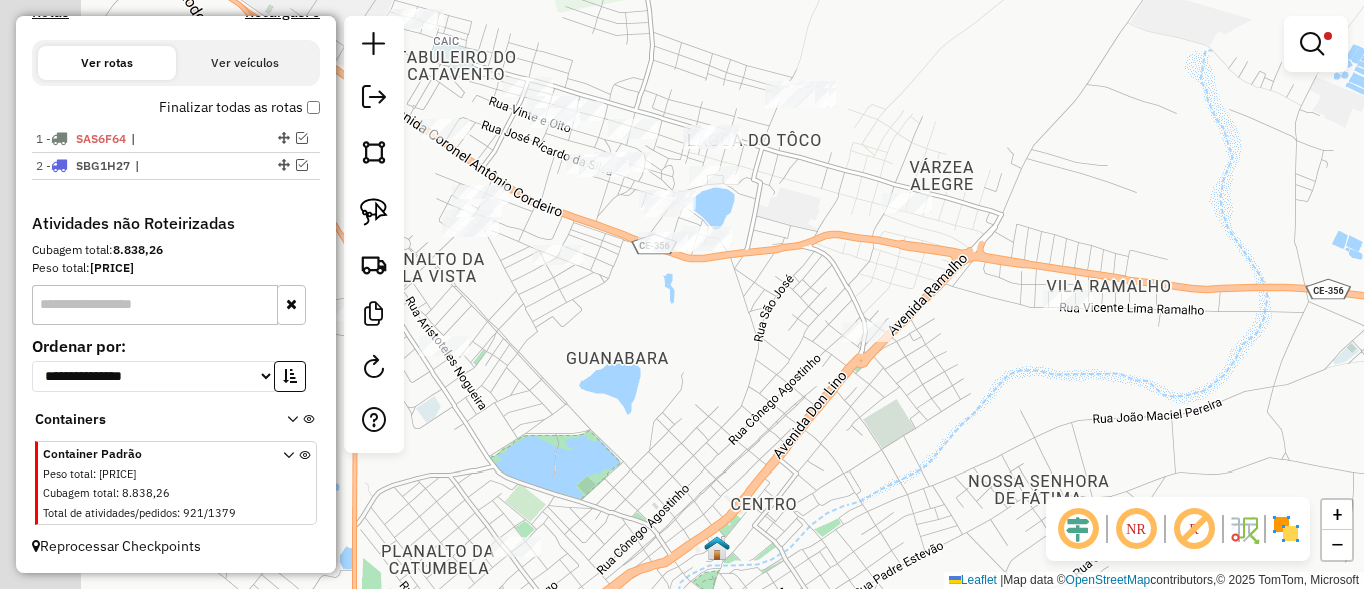 drag, startPoint x: 658, startPoint y: 301, endPoint x: 756, endPoint y: 314, distance: 98.85848 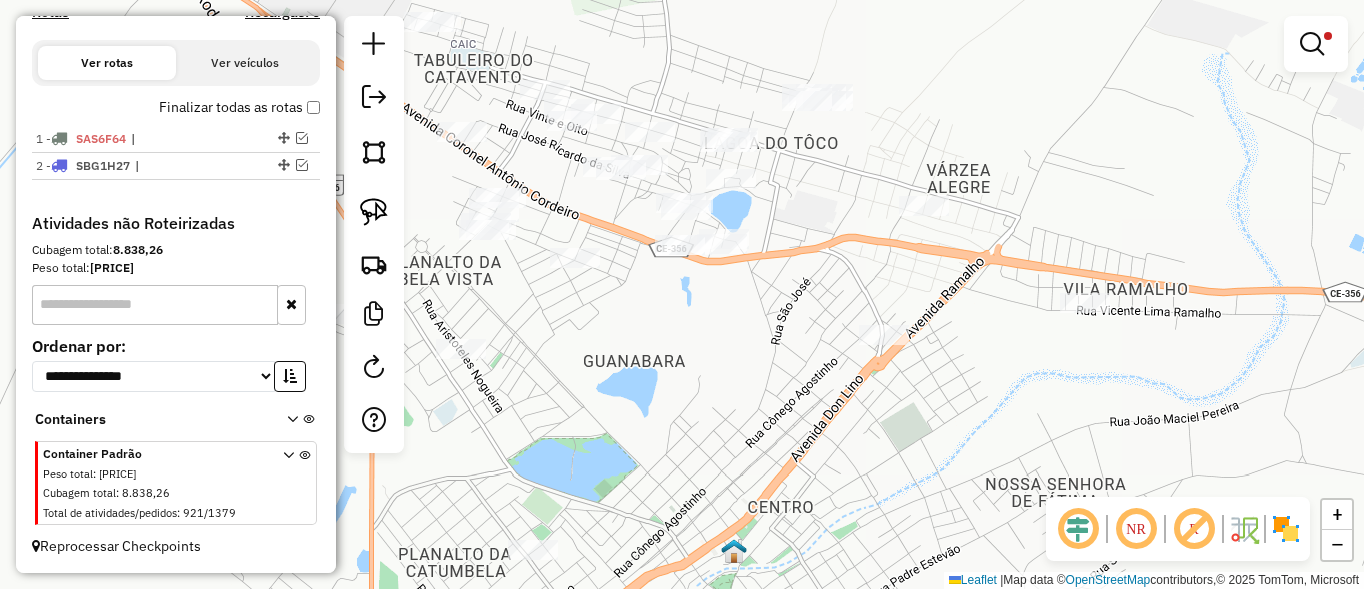 drag, startPoint x: 385, startPoint y: 200, endPoint x: 543, endPoint y: 115, distance: 179.41293 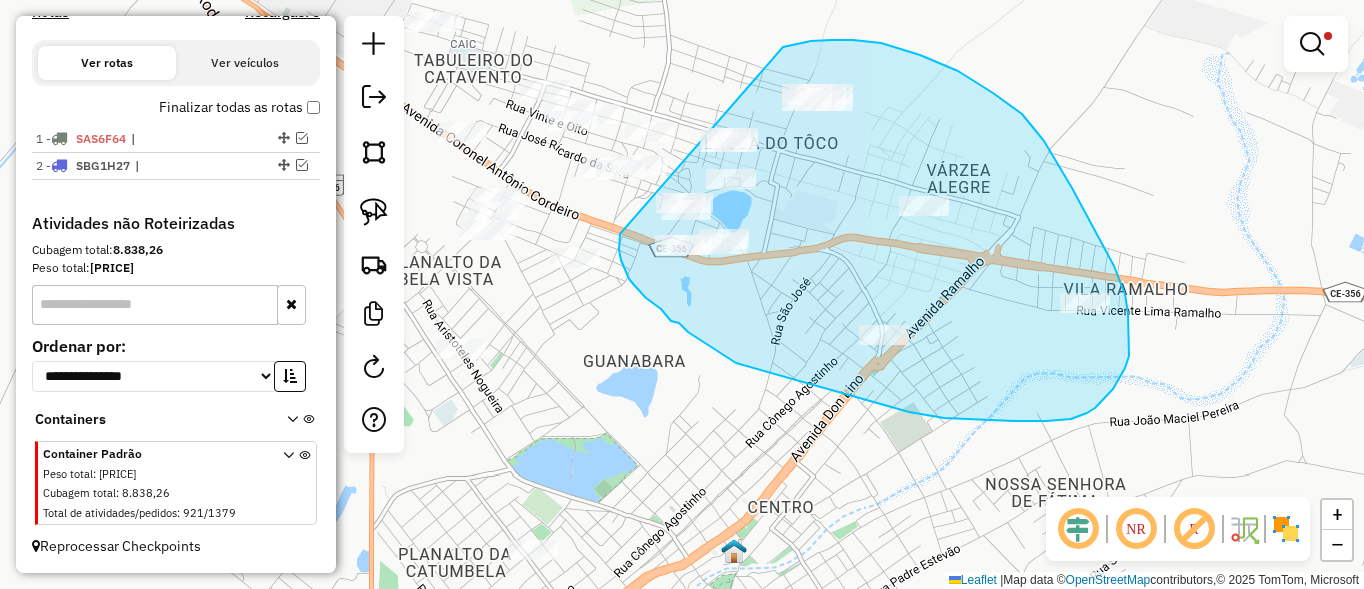 drag, startPoint x: 920, startPoint y: 55, endPoint x: 631, endPoint y: 216, distance: 330.8202 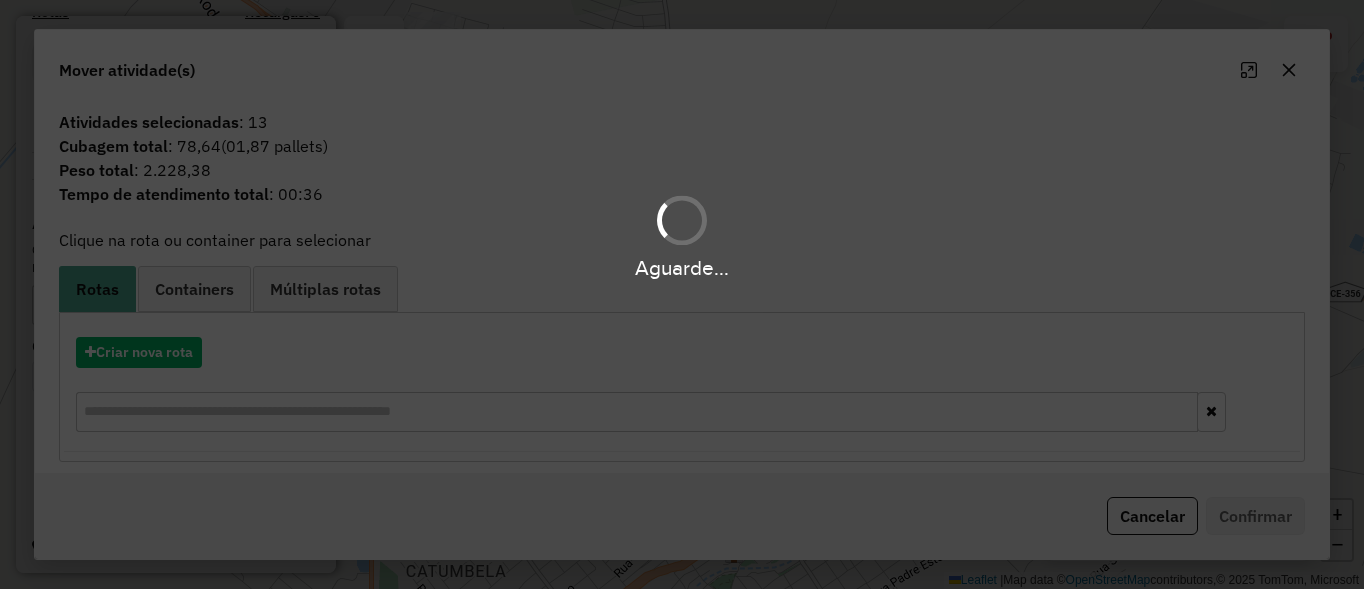 click on "Aguarde..." at bounding box center (682, 294) 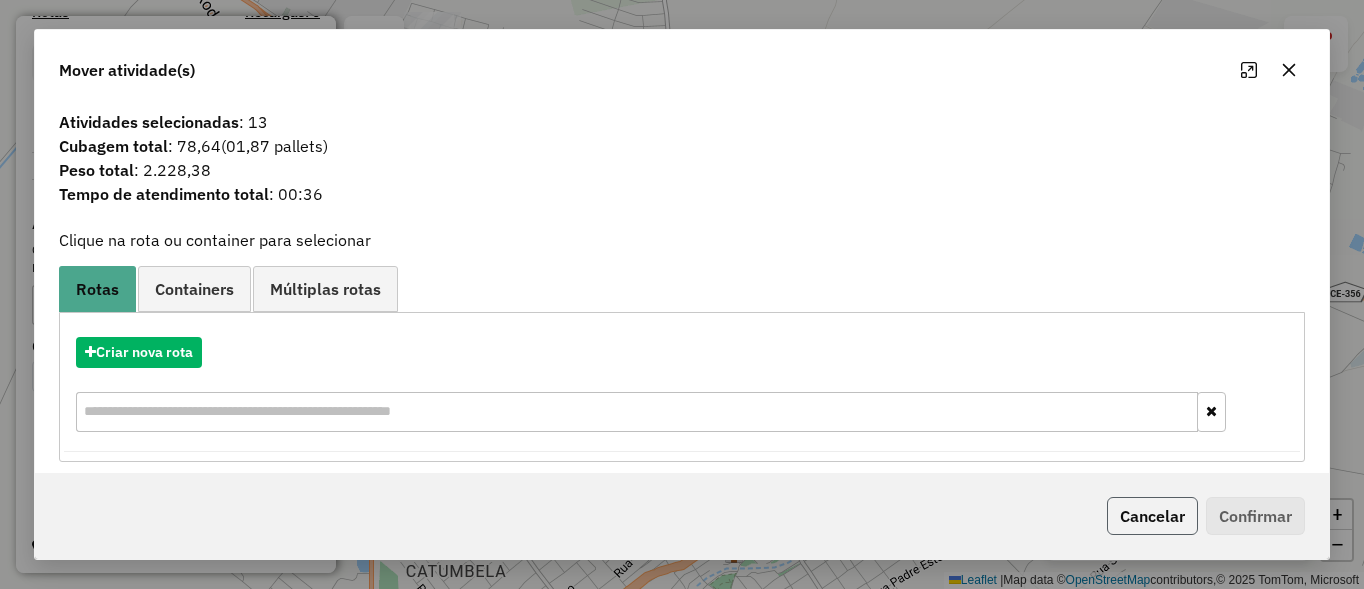 click on "Cancelar" 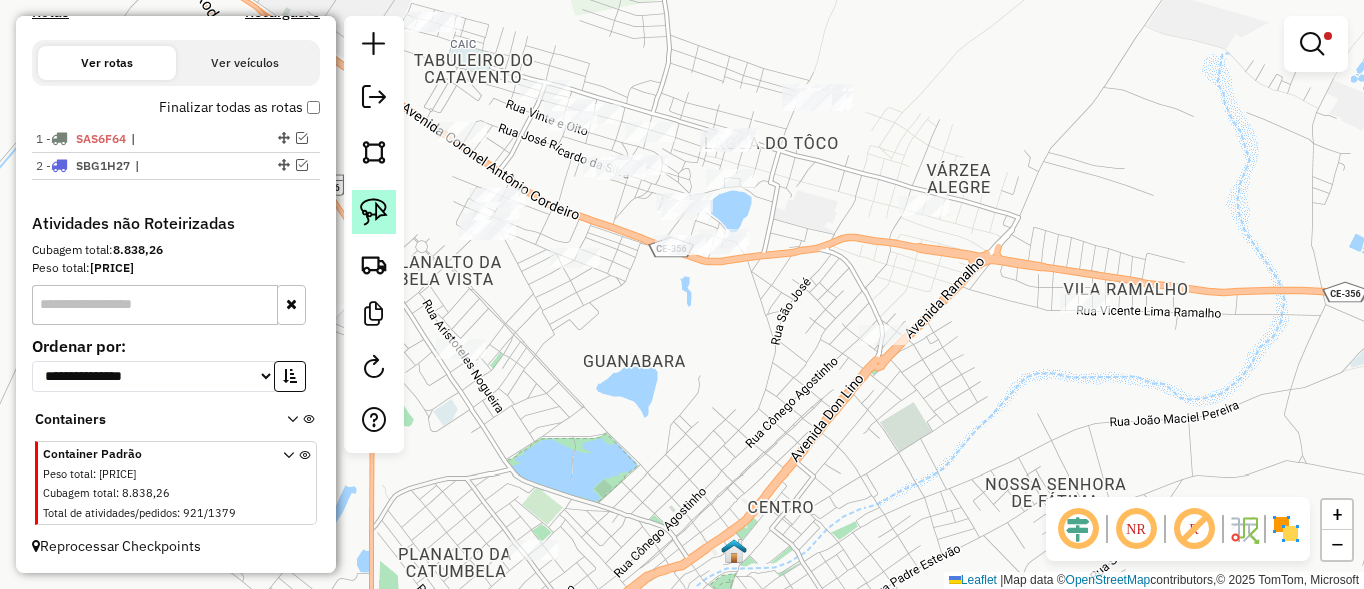 click 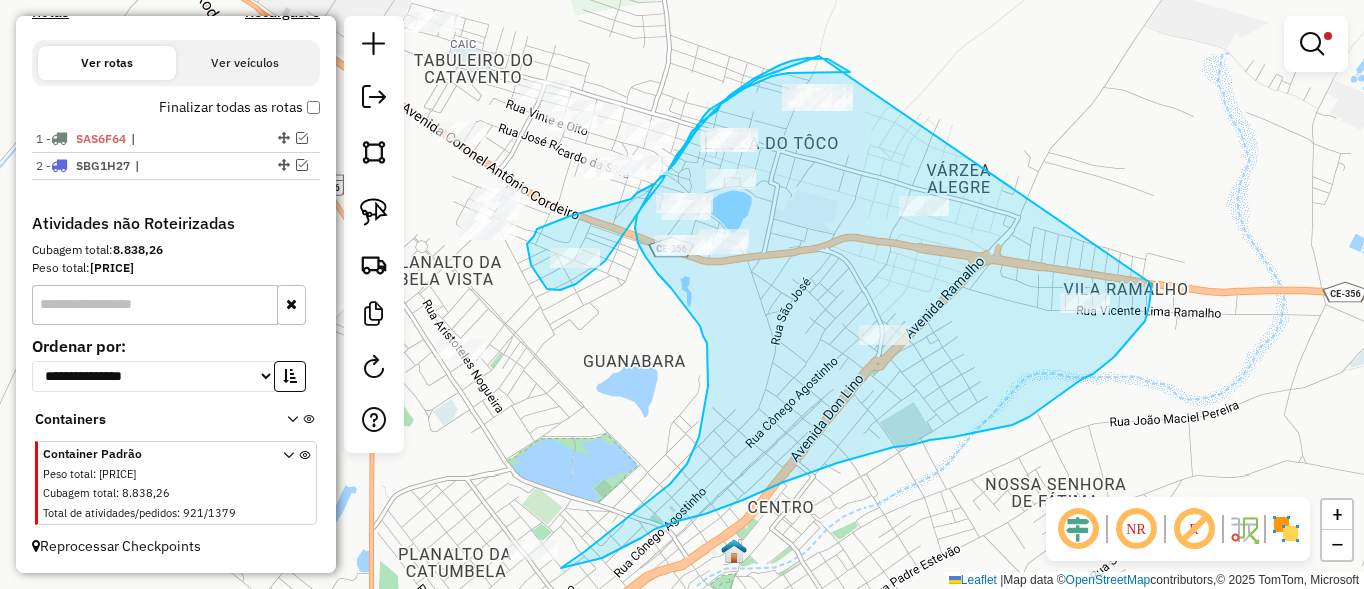 drag, startPoint x: 1152, startPoint y: 284, endPoint x: 860, endPoint y: 59, distance: 368.63126 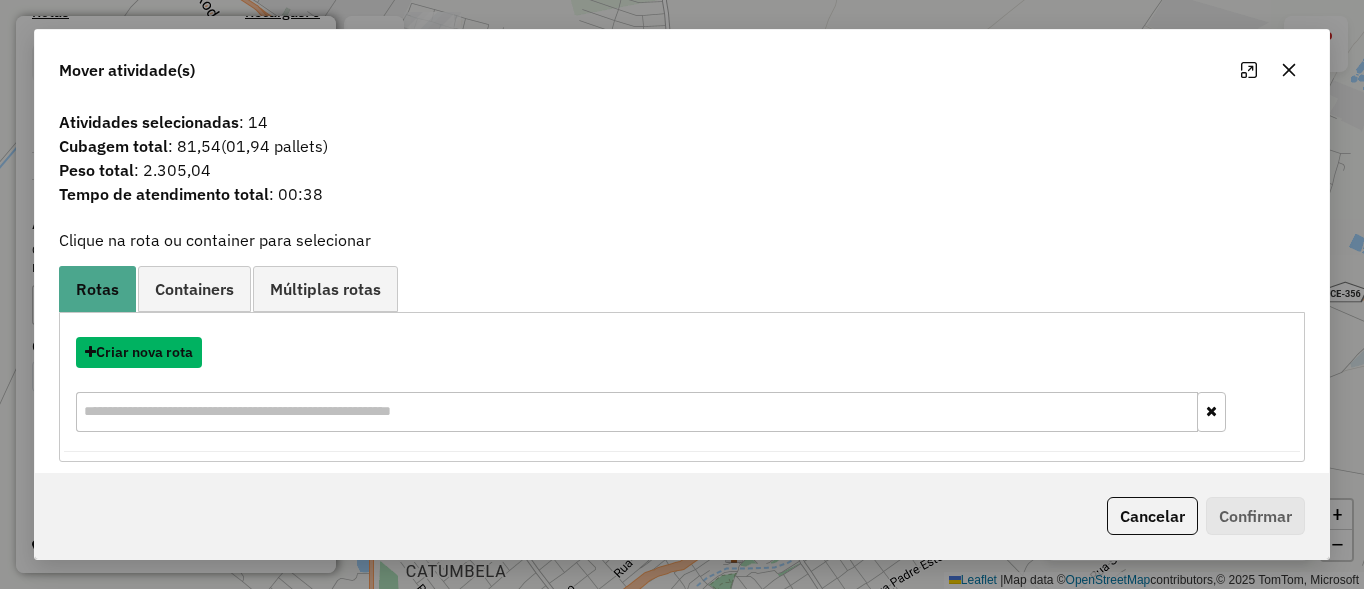 click on "Criar nova rota" at bounding box center (139, 352) 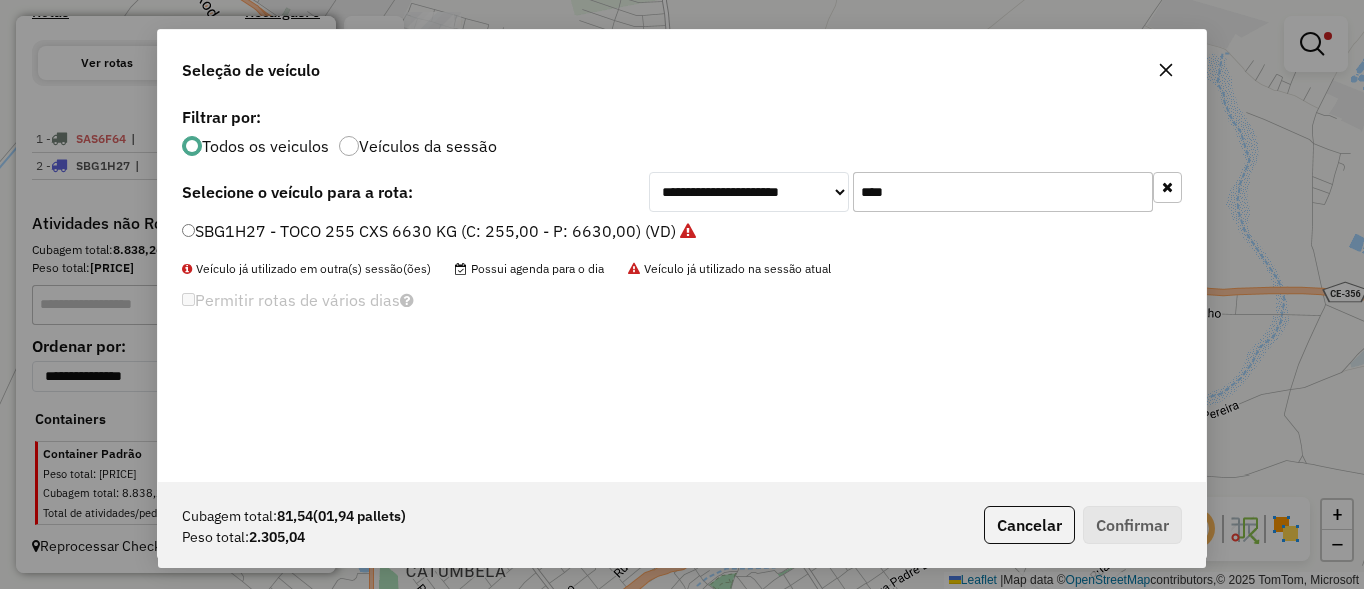 scroll, scrollTop: 11, scrollLeft: 6, axis: both 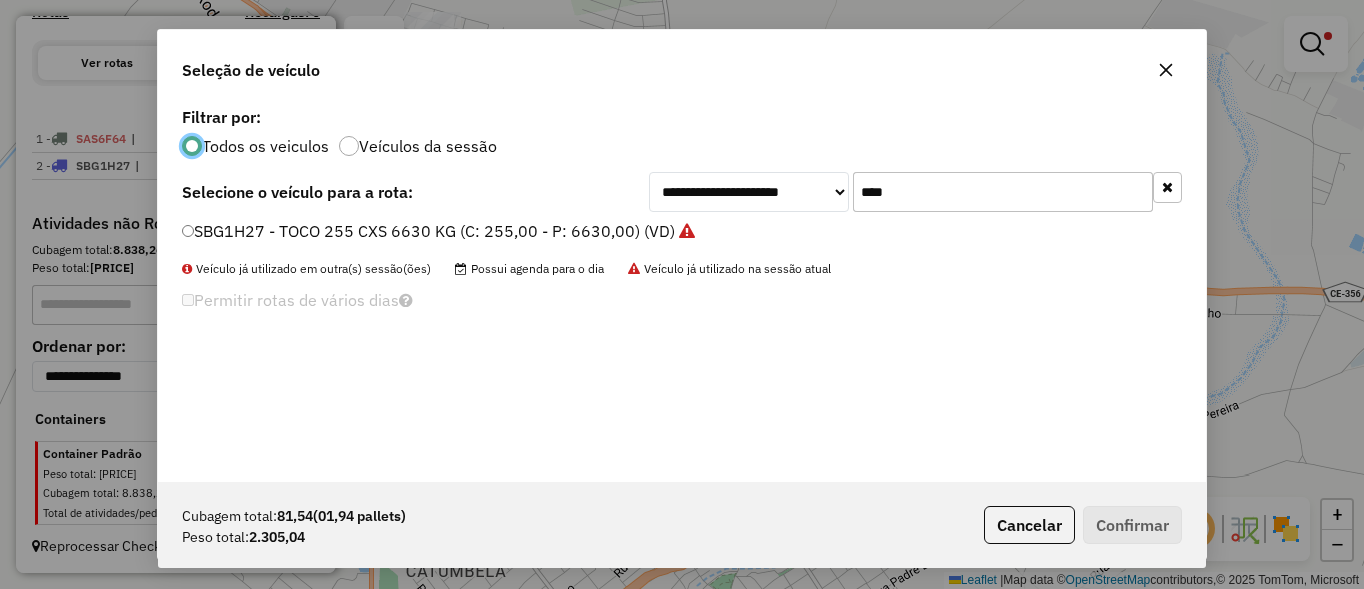 click on "****" 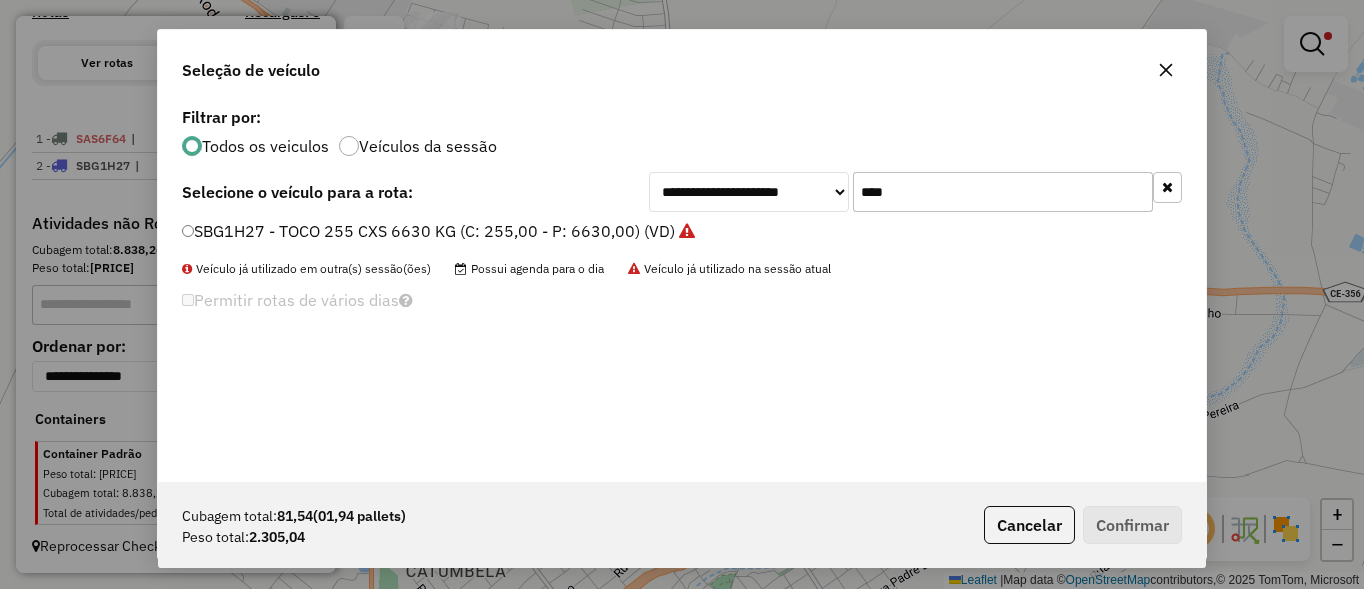 click on "****" 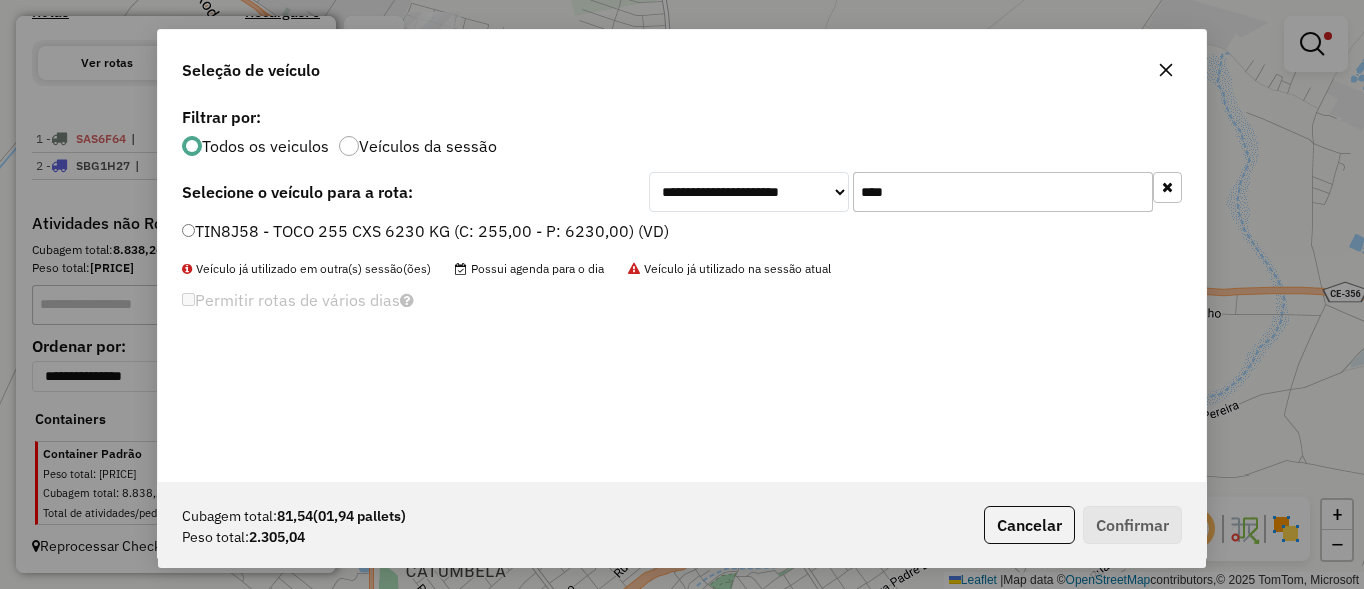 type on "****" 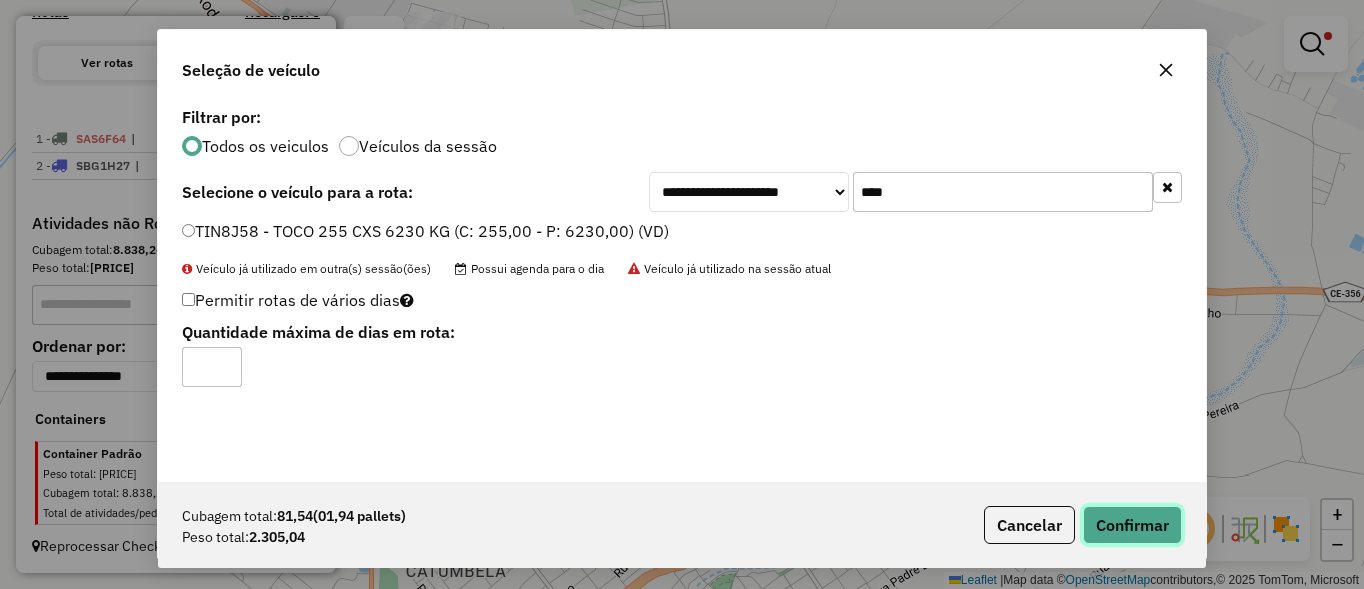 click on "Confirmar" 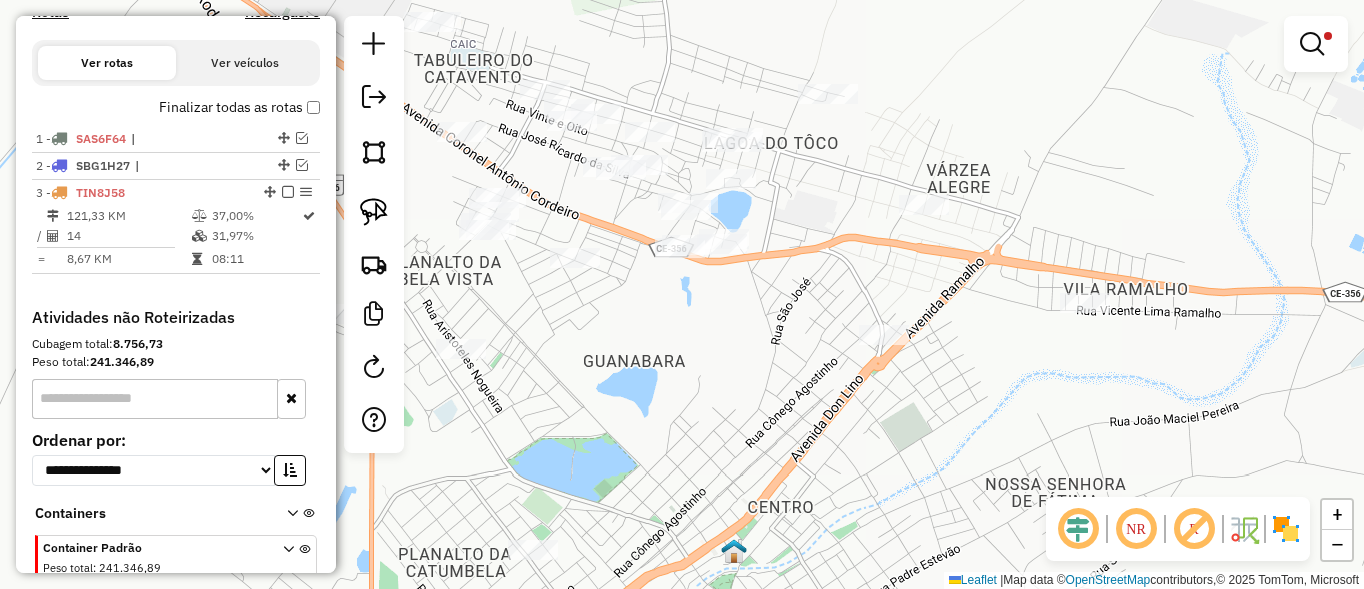 scroll, scrollTop: 707, scrollLeft: 0, axis: vertical 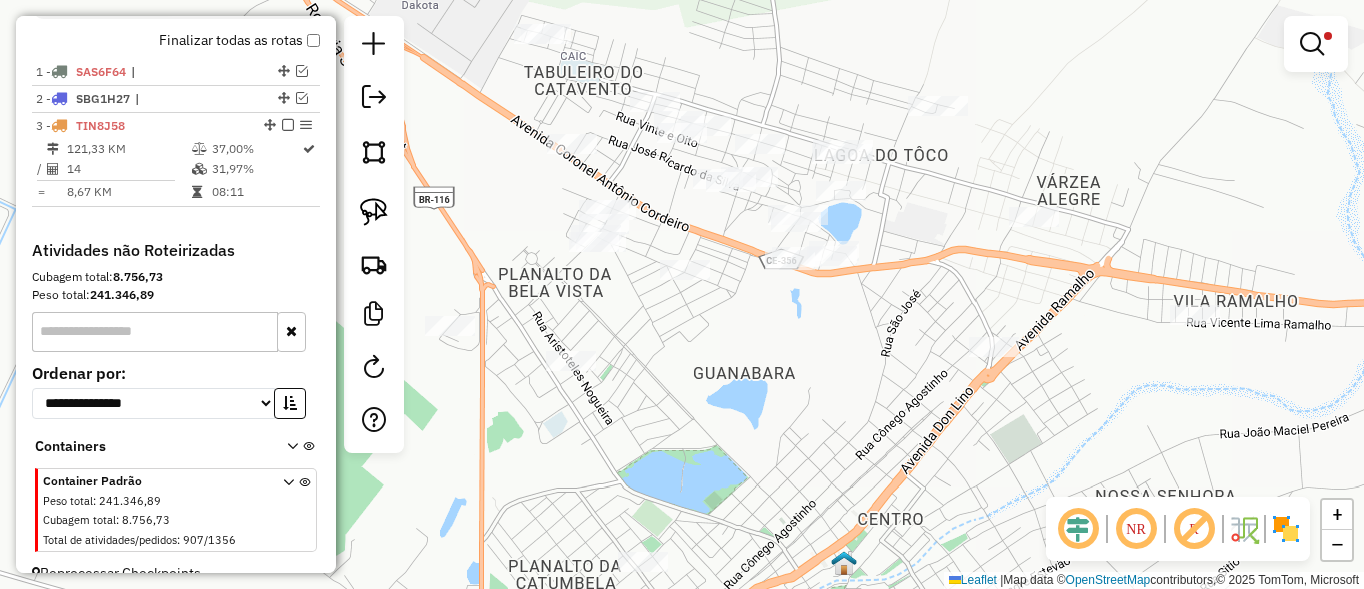 drag, startPoint x: 700, startPoint y: 329, endPoint x: 942, endPoint y: 348, distance: 242.74472 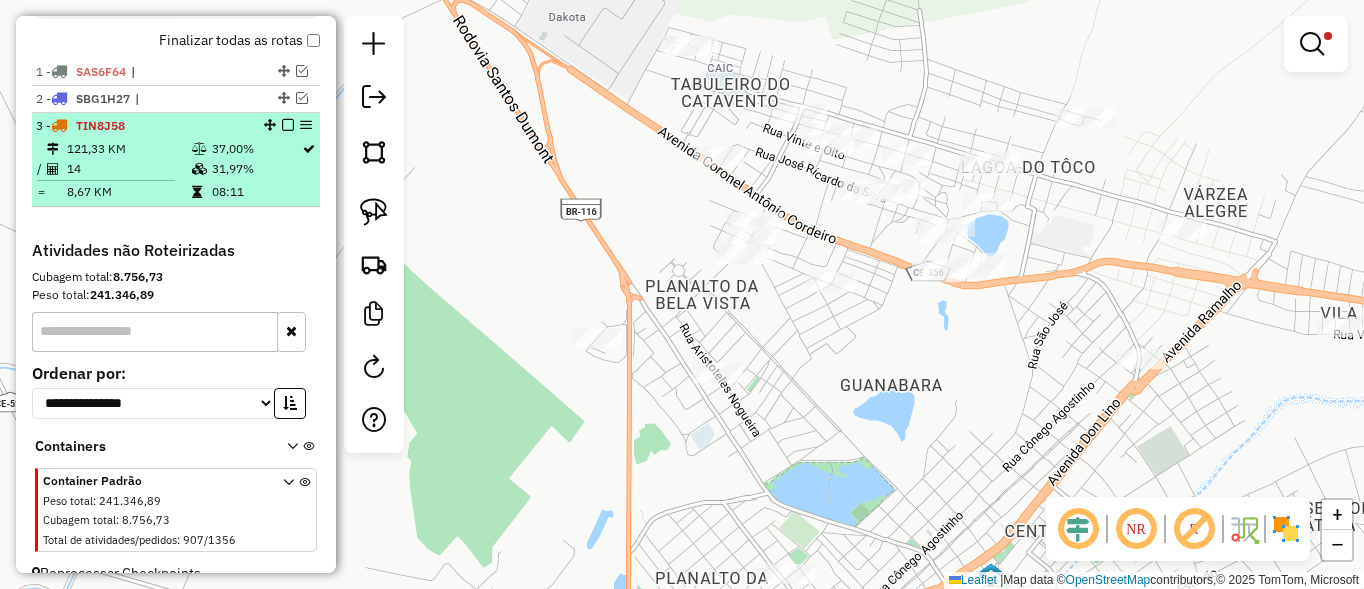 click at bounding box center (288, 125) 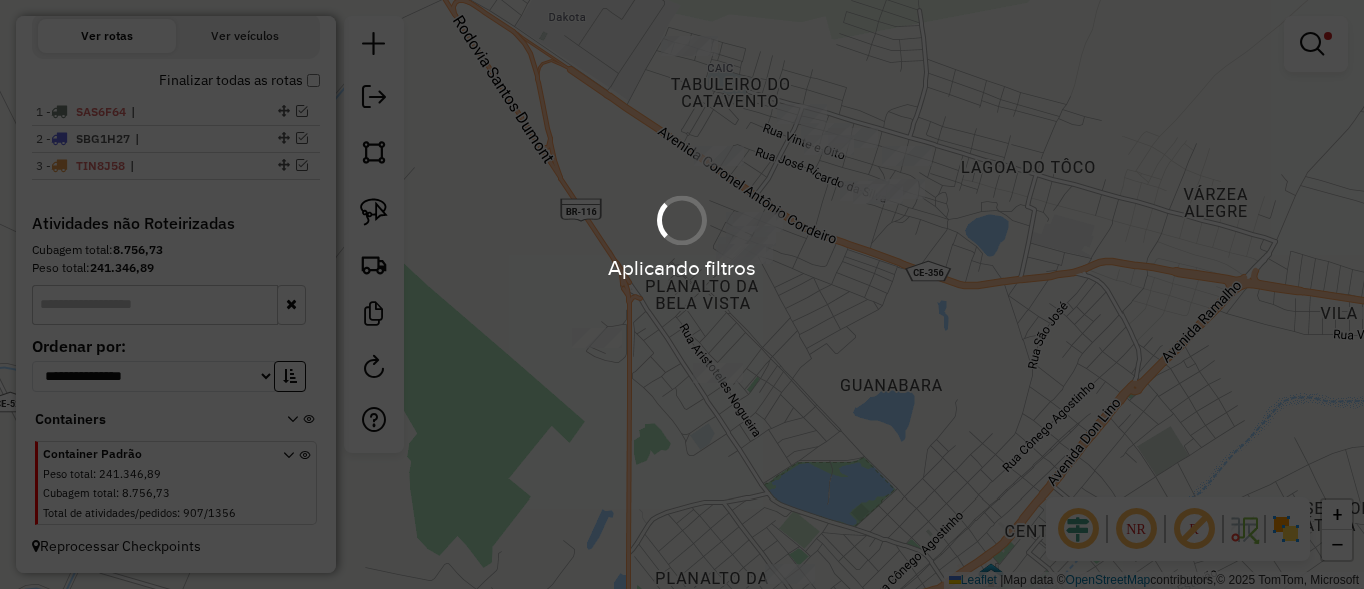 scroll, scrollTop: 667, scrollLeft: 0, axis: vertical 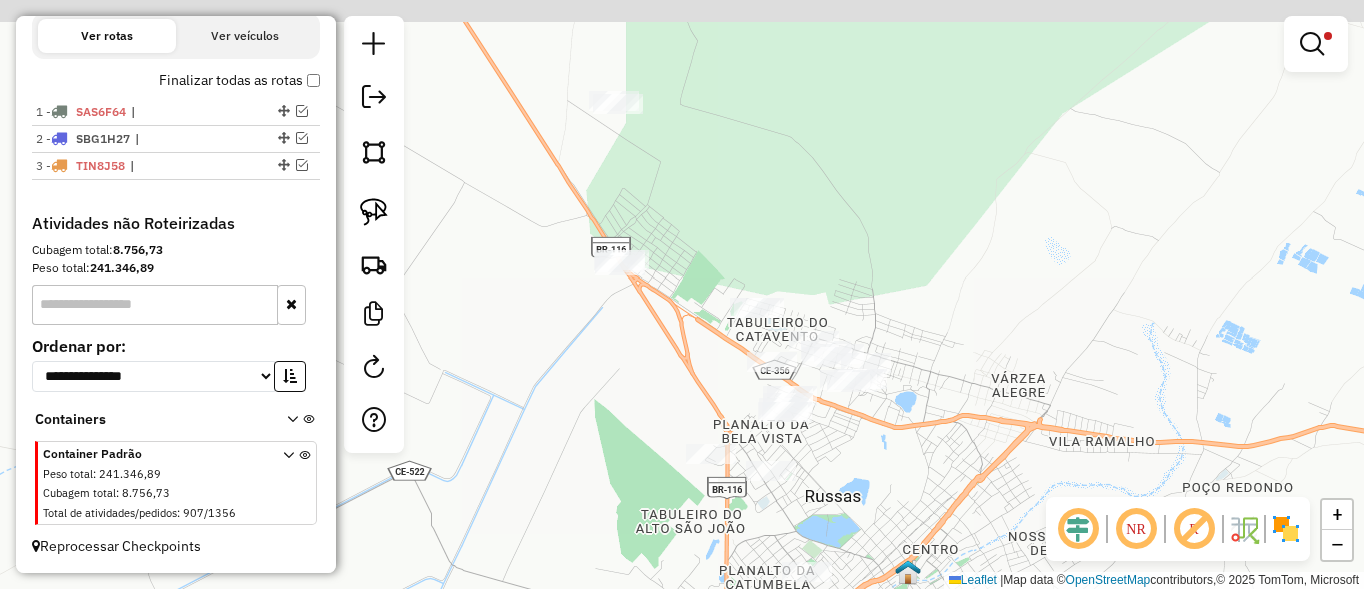drag, startPoint x: 633, startPoint y: 279, endPoint x: 604, endPoint y: 346, distance: 73.00685 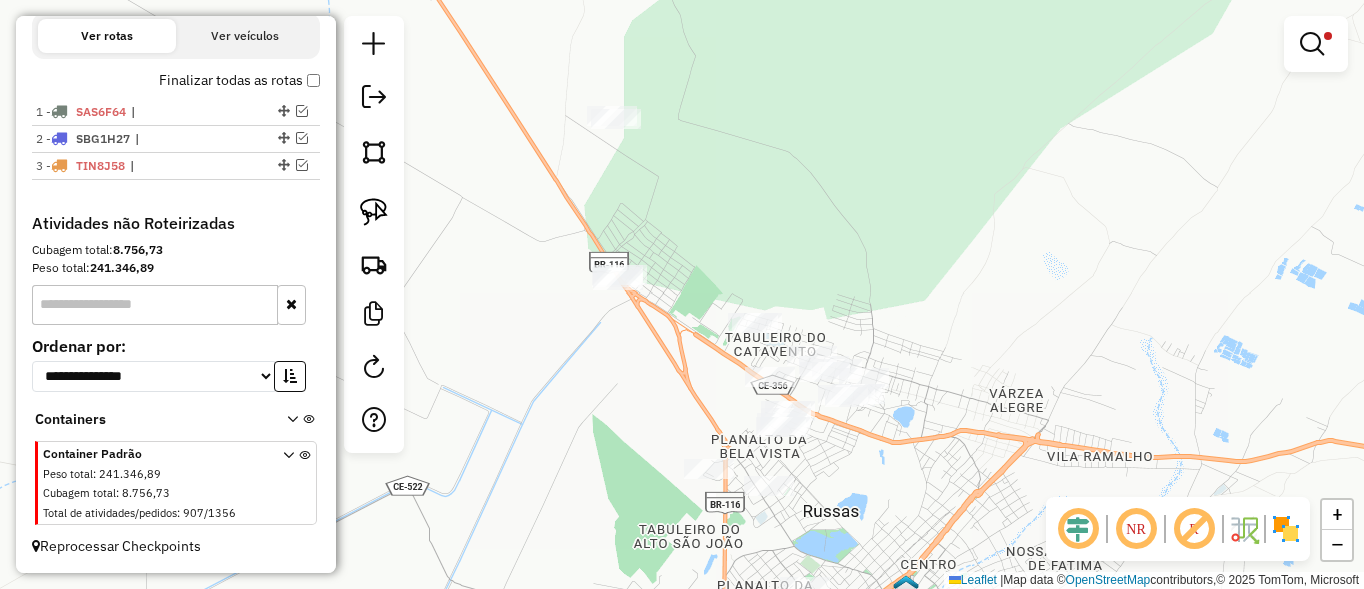 drag, startPoint x: 360, startPoint y: 200, endPoint x: 392, endPoint y: 184, distance: 35.77709 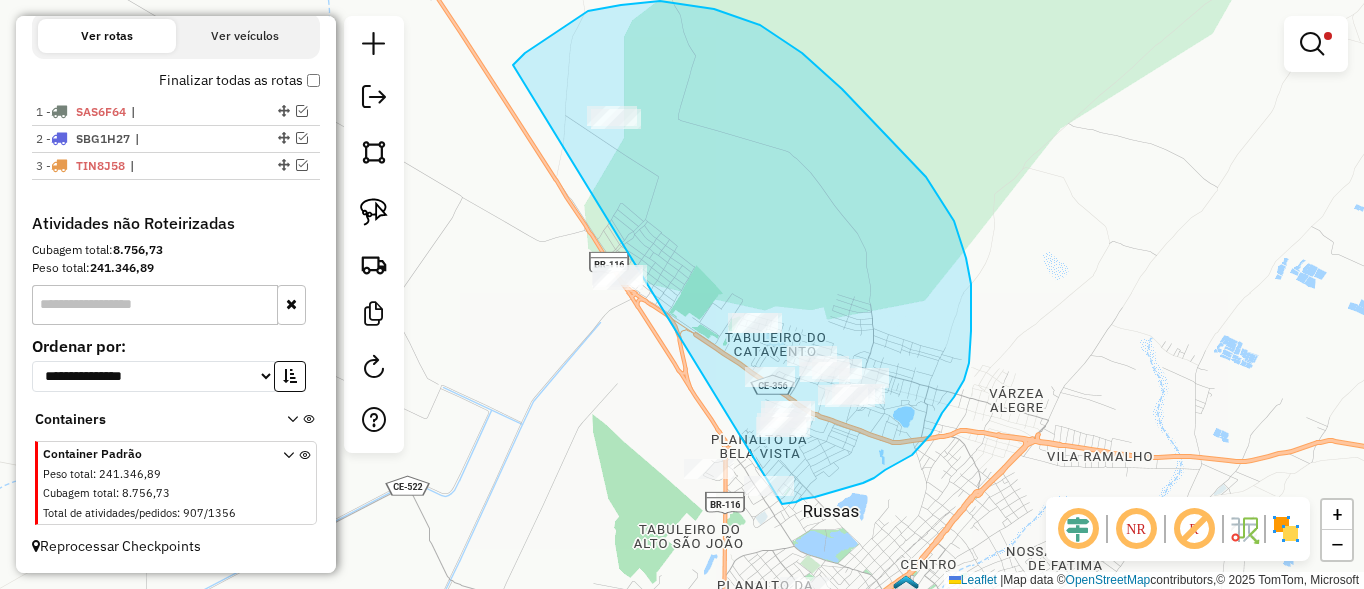 drag, startPoint x: 714, startPoint y: 9, endPoint x: 597, endPoint y: 433, distance: 439.84656 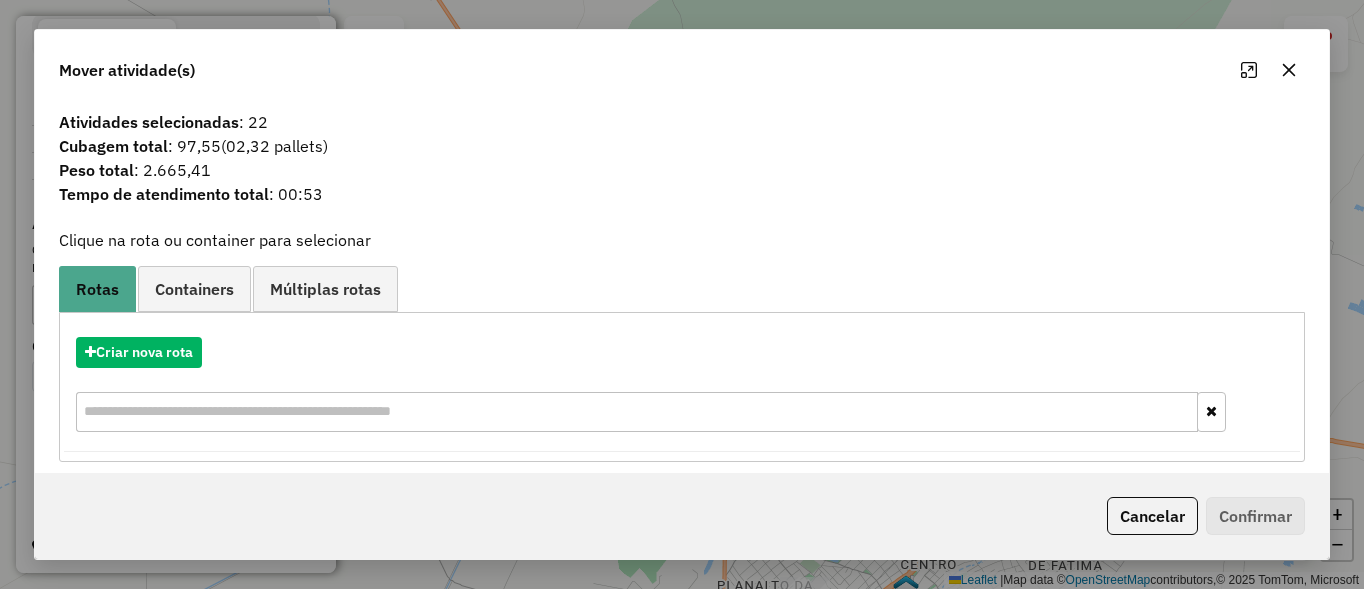 click on "Cancelar" 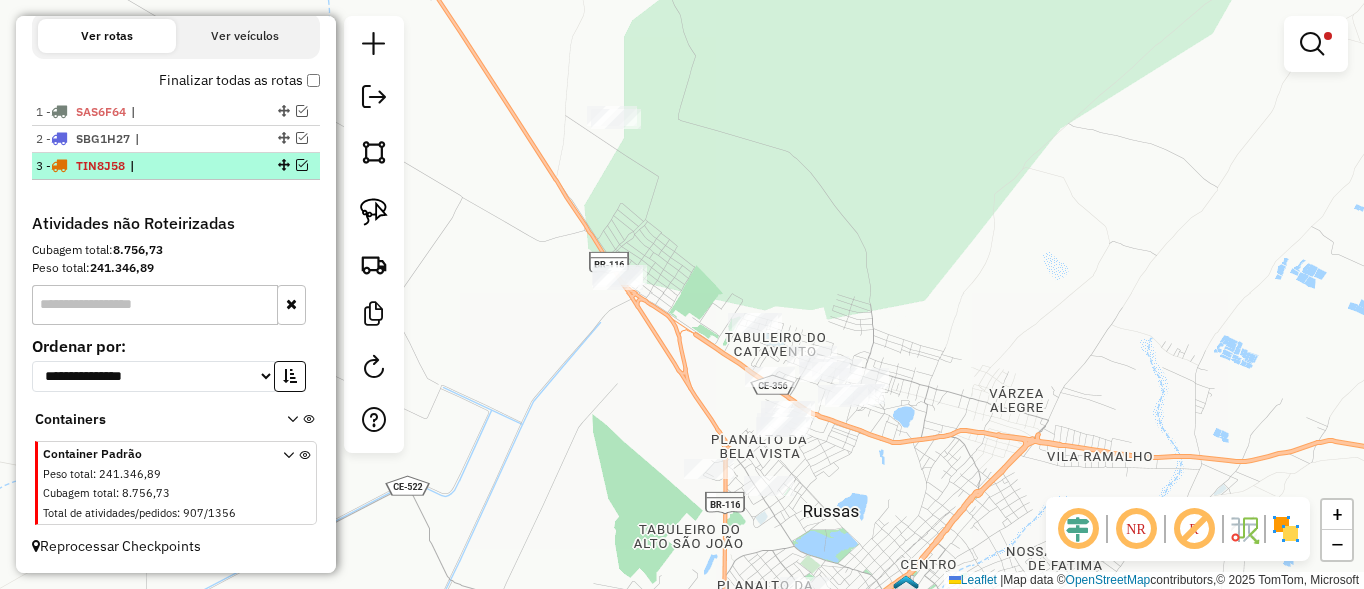 click at bounding box center [302, 165] 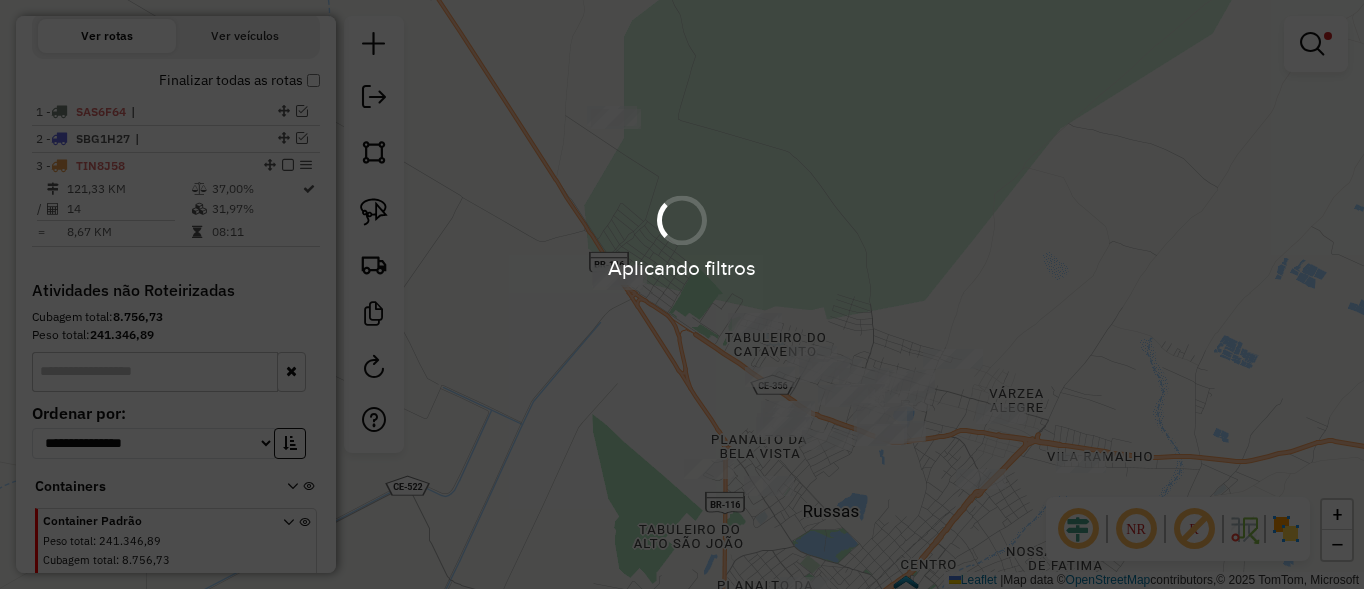 scroll, scrollTop: 707, scrollLeft: 0, axis: vertical 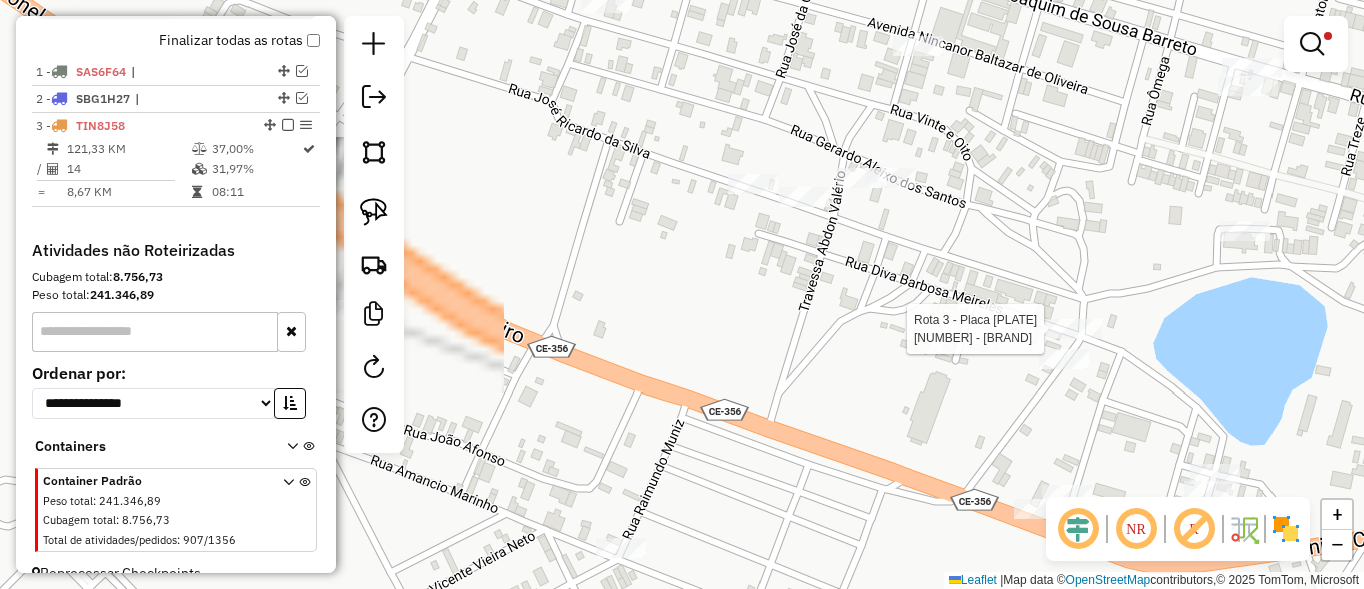 select on "**********" 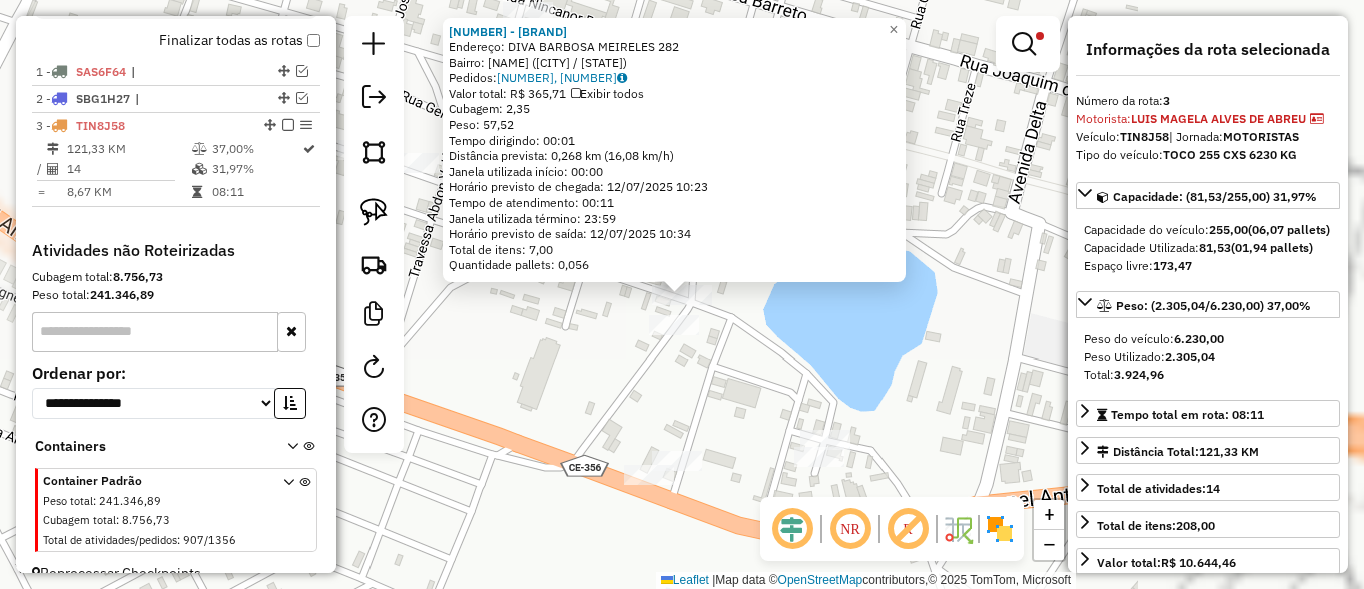 scroll, scrollTop: 734, scrollLeft: 0, axis: vertical 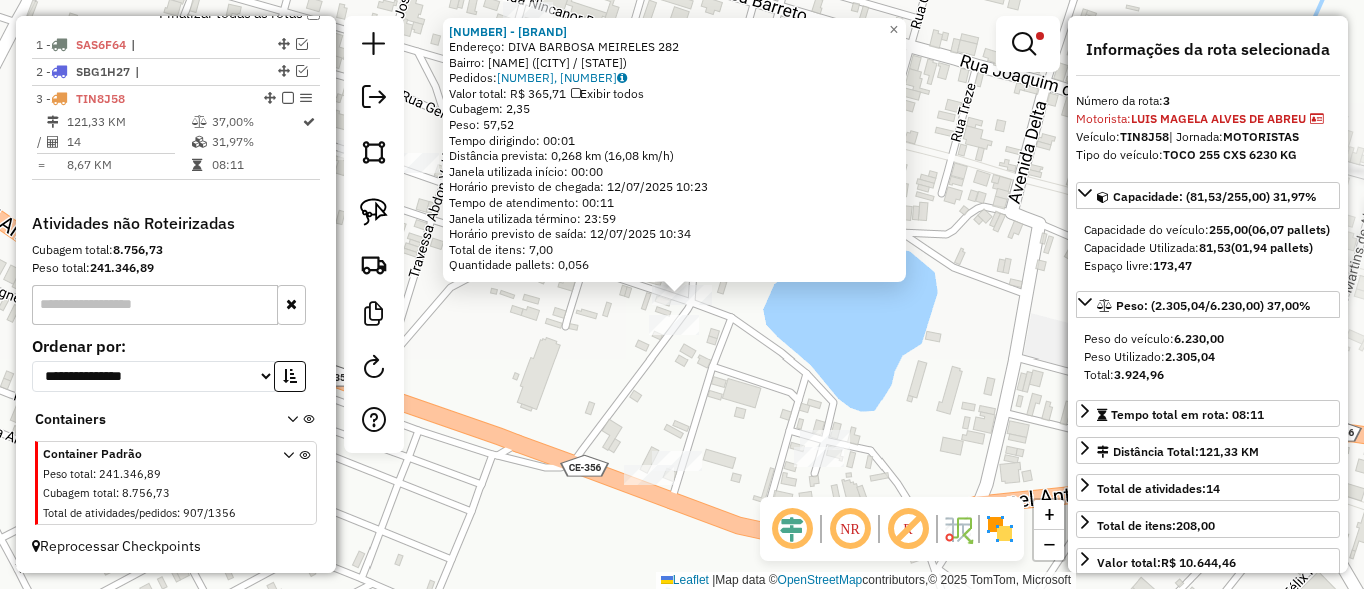 click on "[NUMBER] - [BRAND] Endereço: [STREET] [NUMBER] Bairro: [CITY] ([CITY] / [STATE]) Pedidos: [ORDER_ID], [ORDER_ID] Valor total: R$ [PRICE] Exibir todos Cubagem: [CUBAGE] Peso: [WEIGHT] Tempo dirigindo: [TIME] Distância prevista: [DISTANCE] ([SPEED]) Janela utilizada início: [TIME] Horário previsto de chegada: [DATE] [TIME] Tempo de atendimento: [TIME] Janela utilizada término: [TIME] Horário previsto de saída: [DATE] [TIME] Total de itens: [ITEMS] Quantidade pallets: [PALLETS] × Limpar filtros Janela de atendimento Grade de atendimento Capacidade Transportadoras Veículos Cliente Pedidos Rotas Selecione os dias de semana para filtrar as janelas de atendimento Seg Ter Qua Qui Sex Sáb Dom Informe o período da janela de atendimento: De: Até: Filtrar exatamente a janela do cliente Considerar janela de atendimento padrão Selecione os dias de semana para filtrar as grades de atendimento Seg Ter Qua Qui Sex Sáb Dom Peso mínimo: De: Até:" 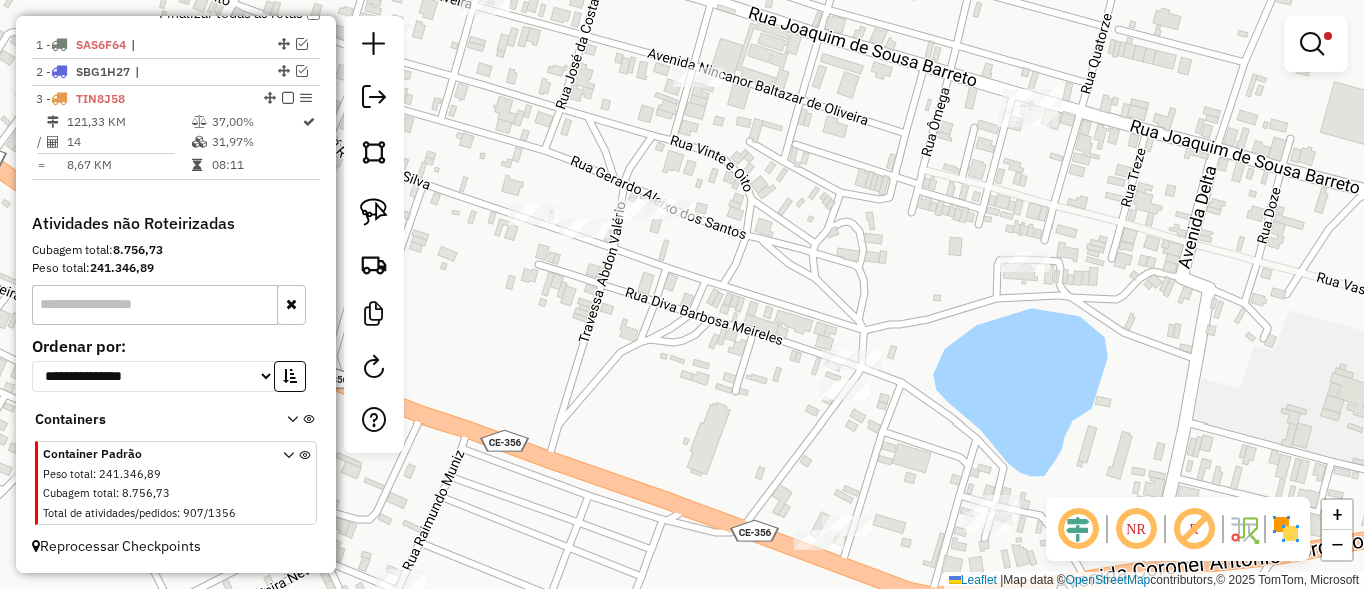 drag, startPoint x: 668, startPoint y: 350, endPoint x: 904, endPoint y: 447, distance: 255.15681 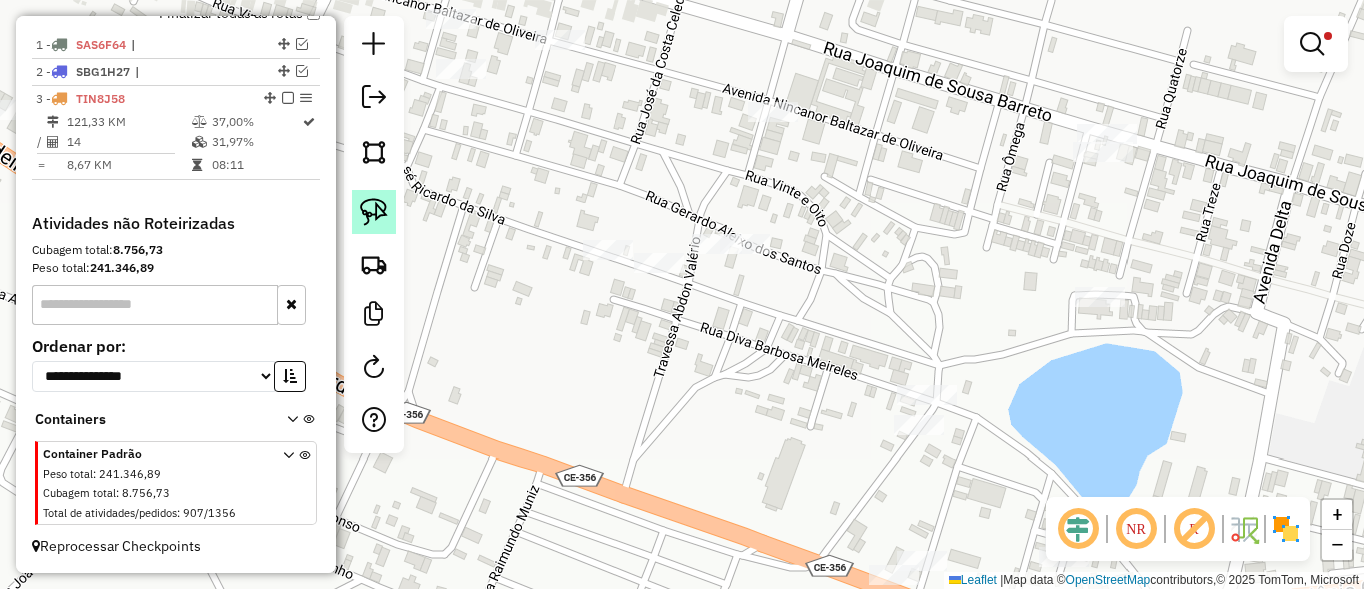 click 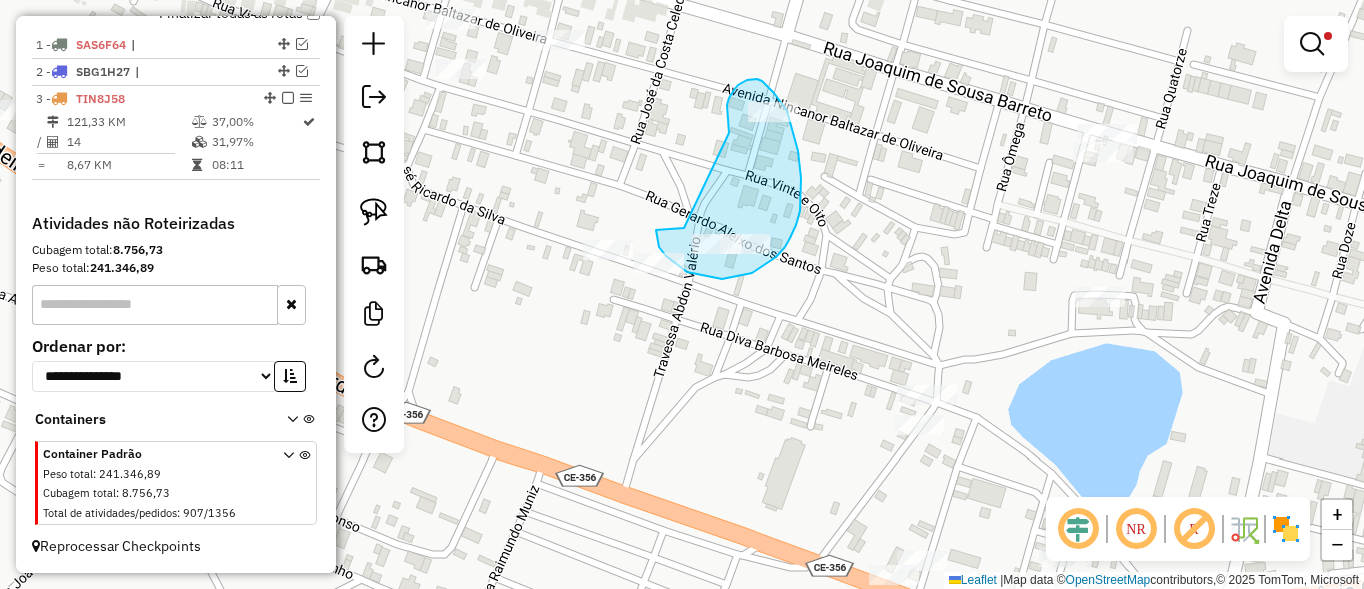 drag, startPoint x: 729, startPoint y: 133, endPoint x: 698, endPoint y: 223, distance: 95.189285 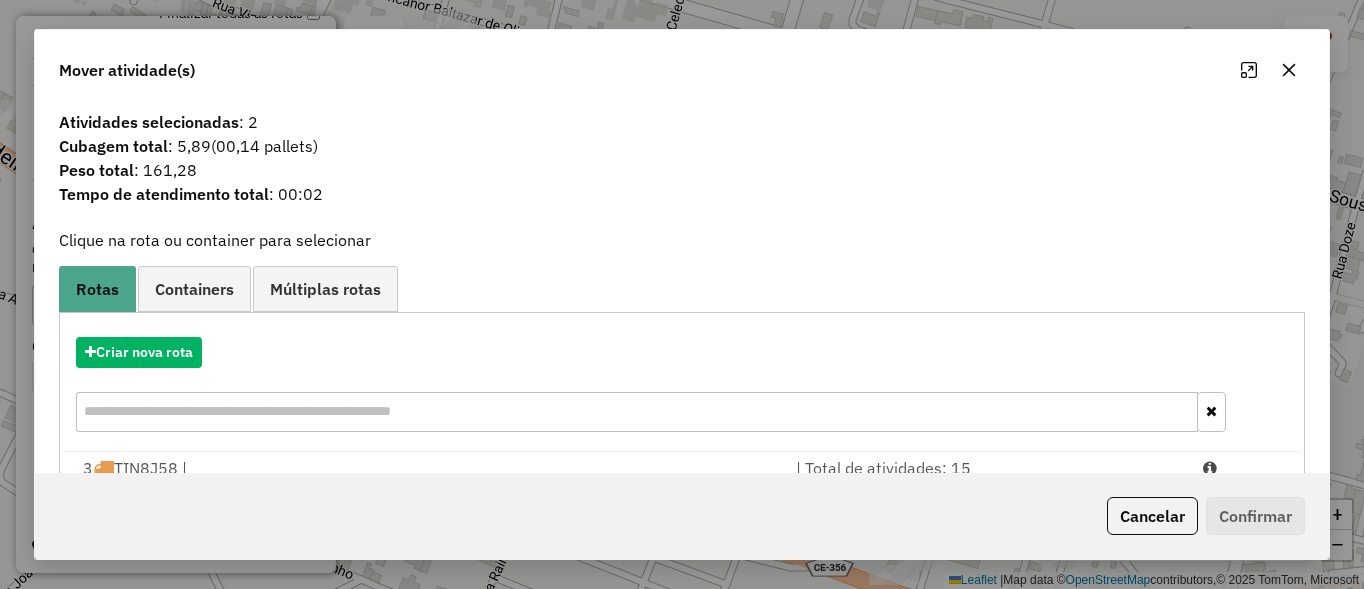 click on "Cancelar" 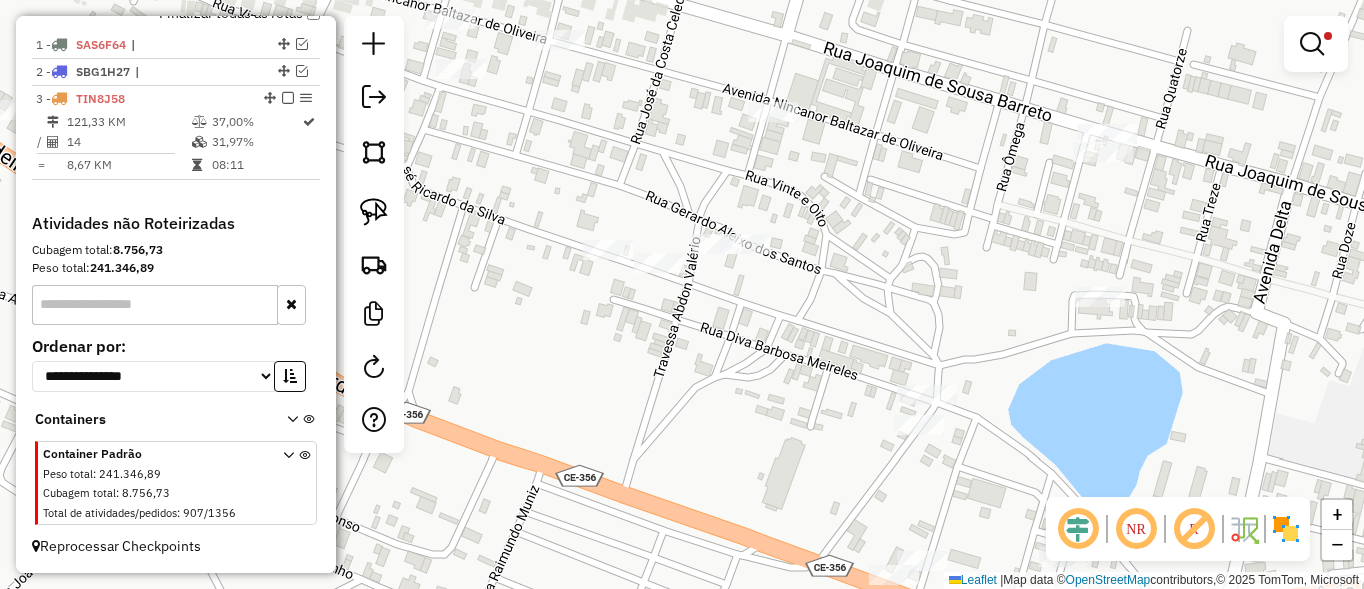 click 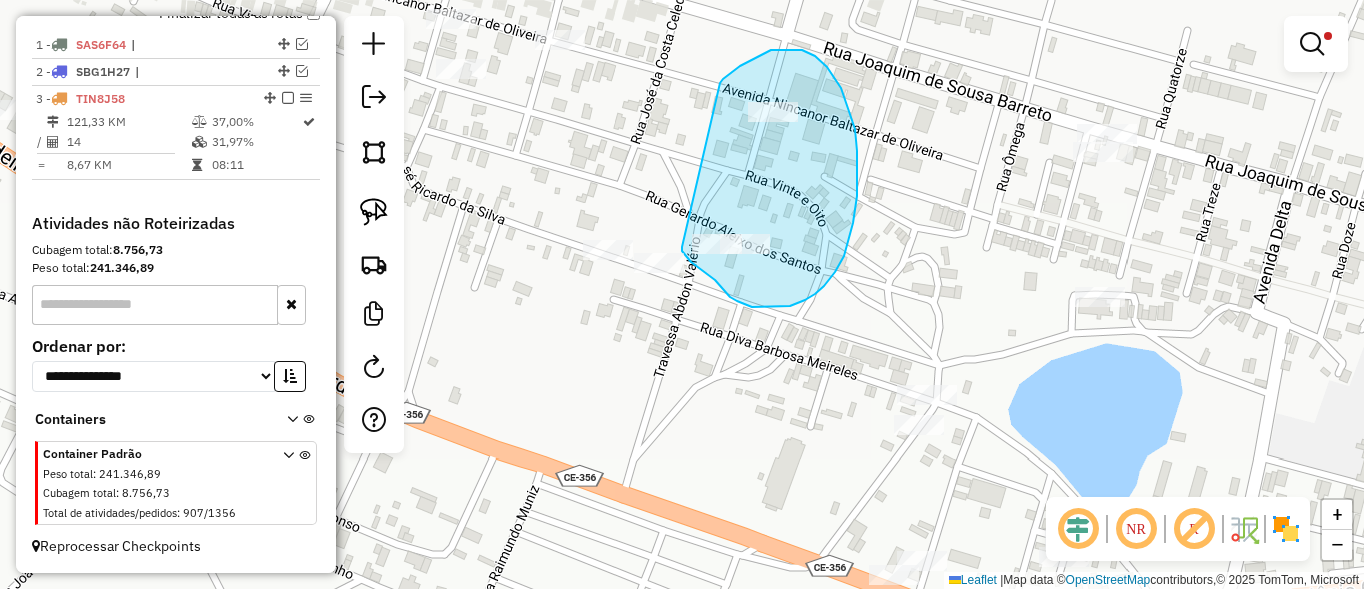 drag, startPoint x: 740, startPoint y: 66, endPoint x: 682, endPoint y: 247, distance: 190.06578 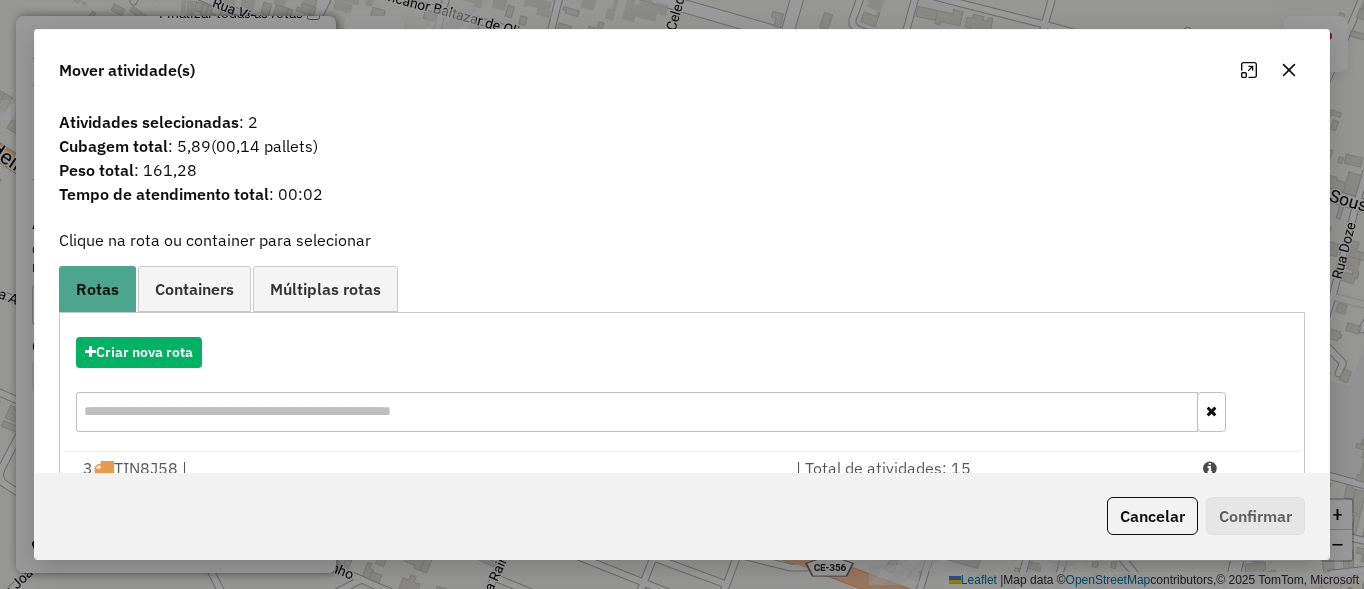 click on "| Total de atividades: 15" at bounding box center [987, 468] 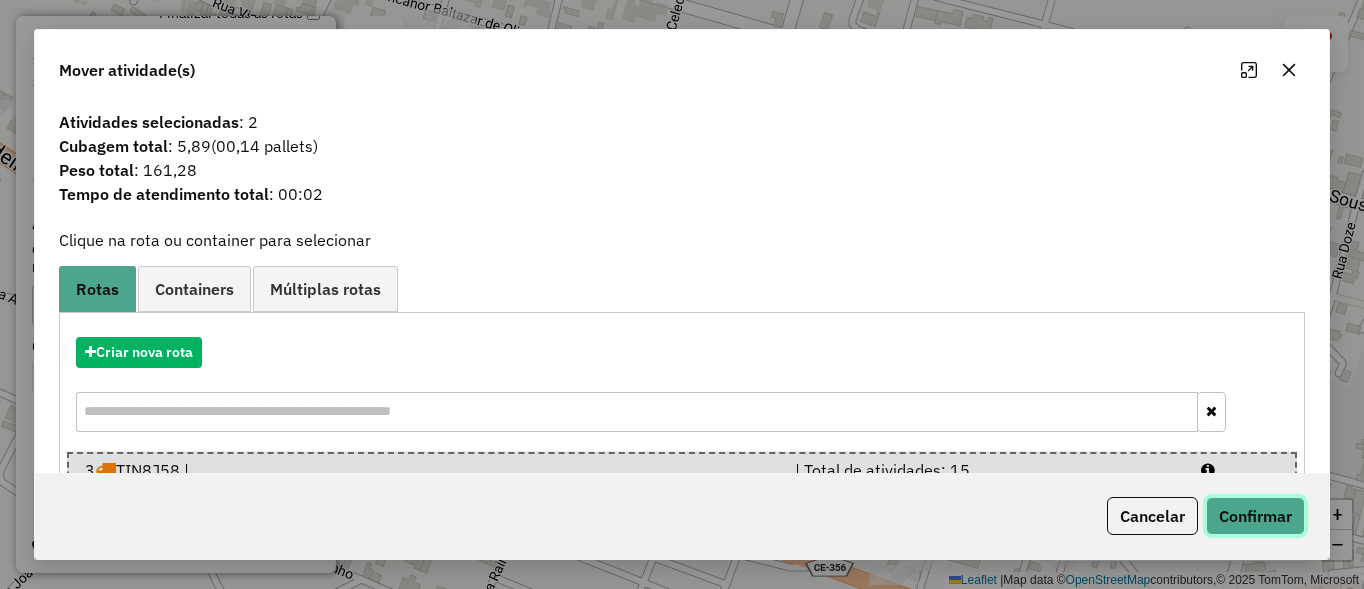 click on "Confirmar" 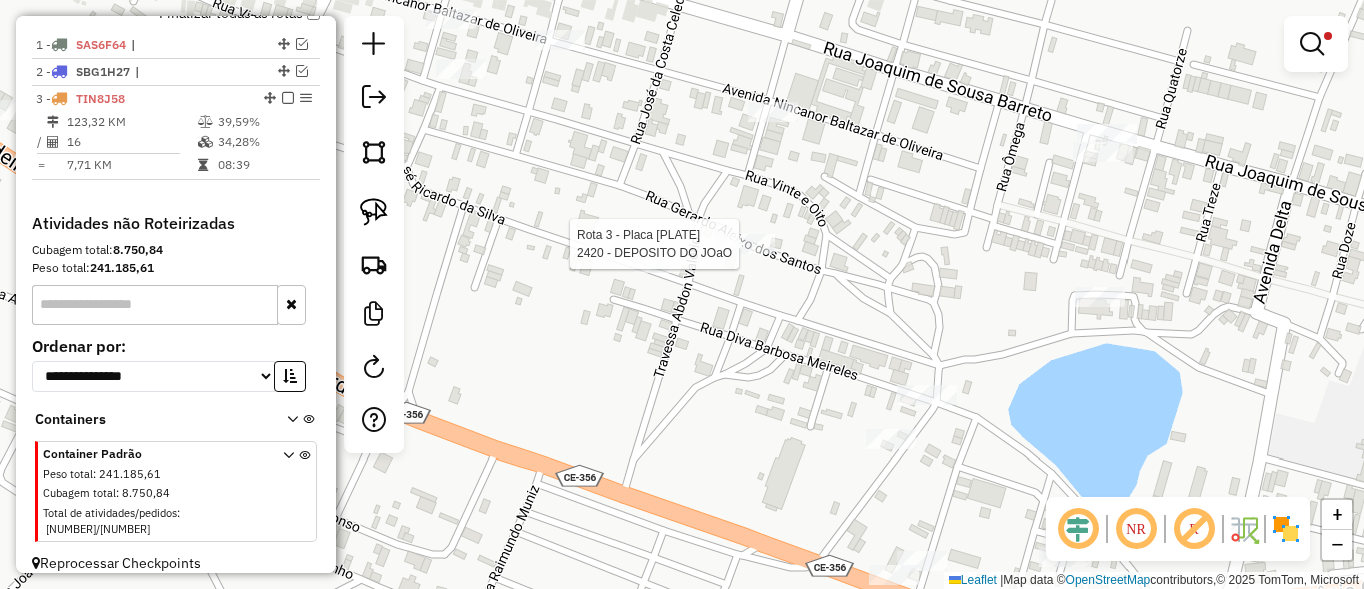 select on "**********" 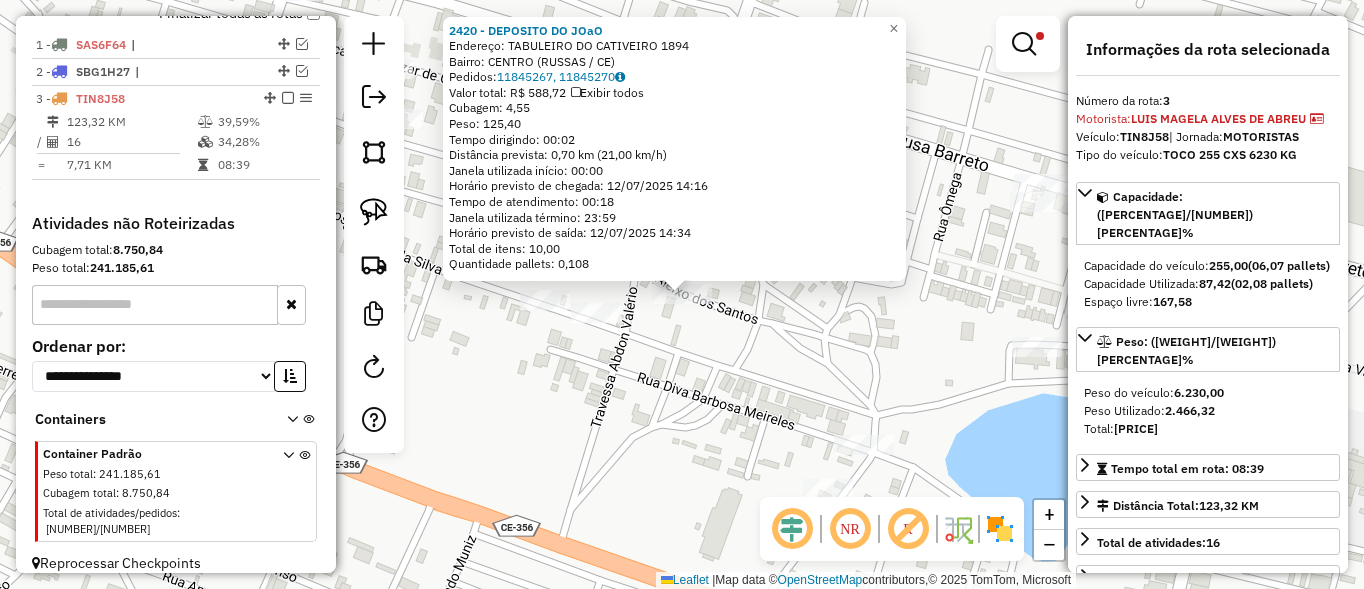 click on "[NUMBER] - [BRAND] [LAST] Endereço: [STREET] [NUMBER] Bairro: [CITY] ([CITY] / [STATE]) Pedidos: [ORDER_ID], [ORDER_ID] Valor total: R$ [PRICE] Exibir todos Cubagem: [CUBAGE] Peso: [WEIGHT] Tempo dirigindo: [TIME] Distância prevista: [DISTANCE] ([SPEED]) Janela utilizada início: [TIME] Horário previsto de chegada: [DATE] [TIME] Tempo de atendimento: [TIME] Janela utilizada término: [TIME] Horário previsto de saída: [DATE] [TIME] Total de itens: [ITEMS] Quantidade pallets: [PALLETS] × Limpar filtros Janela de atendimento Grade de atendimento Capacidade Transportadoras Veículos Cliente Pedidos Rotas Selecione os dias de semana para filtrar as janelas de atendimento Seg Ter Qua Qui Sex Sáb Dom Informe o período da janela de atendimento: De: Até: Filtrar exatamente a janela do cliente Considerar janela de atendimento padrão Selecione os dias de semana para filtrar as grades de atendimento Seg Ter Qua Qui Sex Sáb Dom Peso mínimo: Peso máximo:" 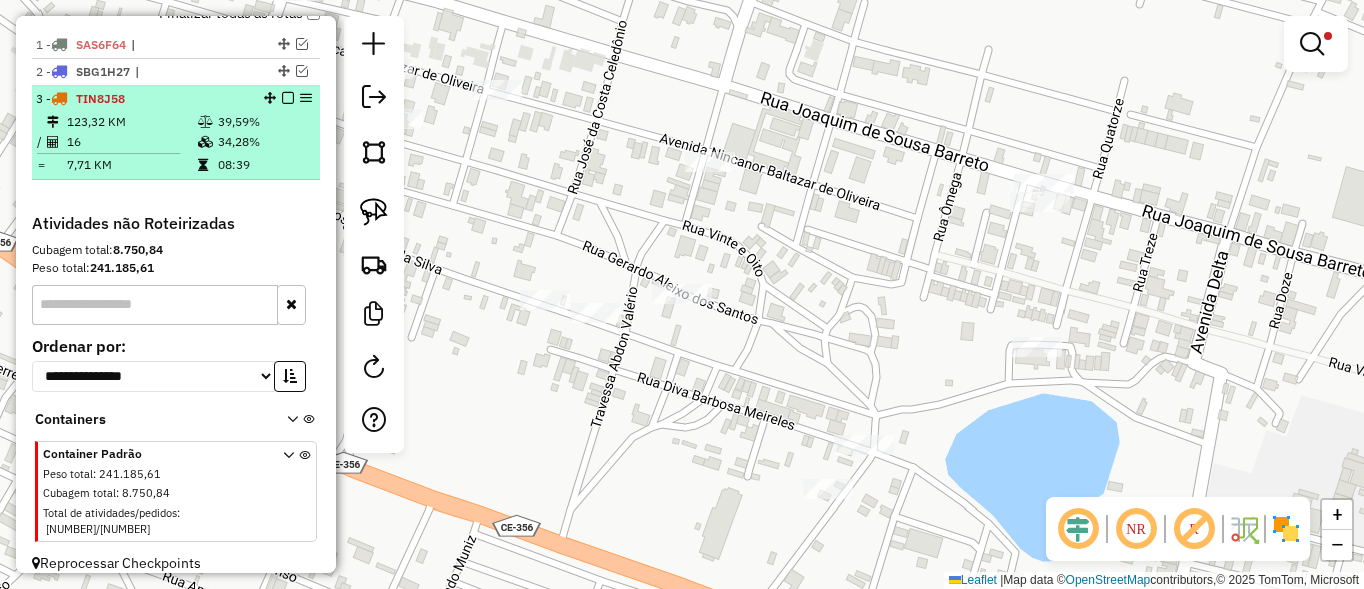 click at bounding box center [288, 98] 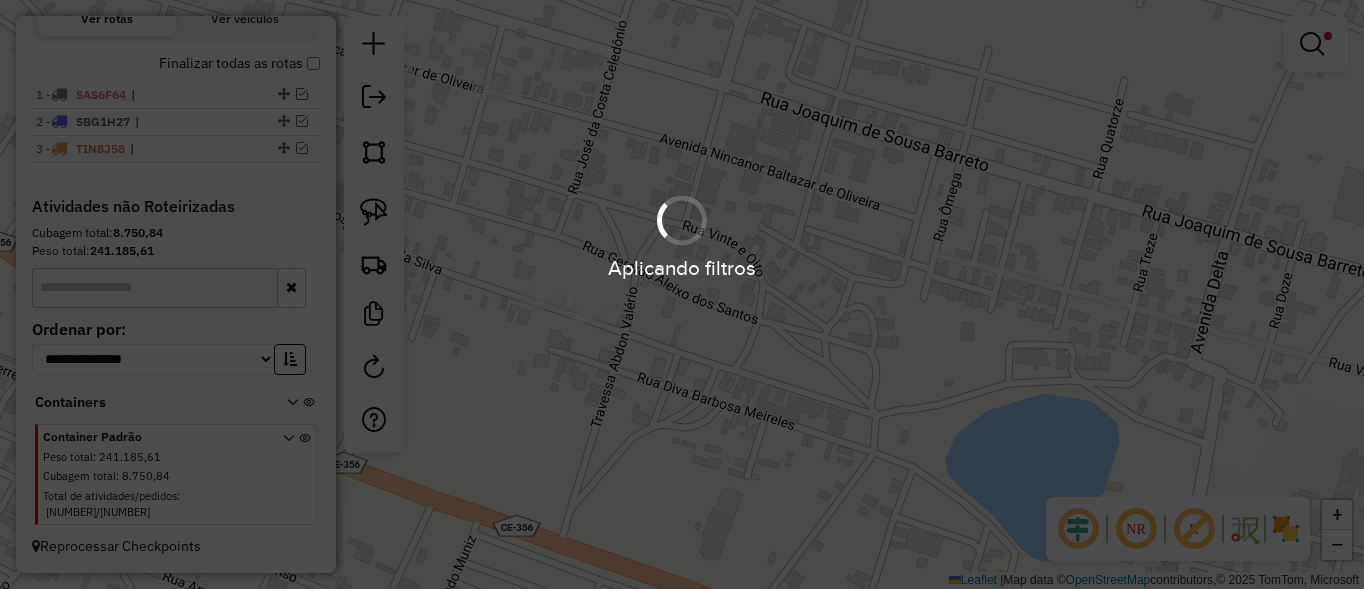 scroll, scrollTop: 667, scrollLeft: 0, axis: vertical 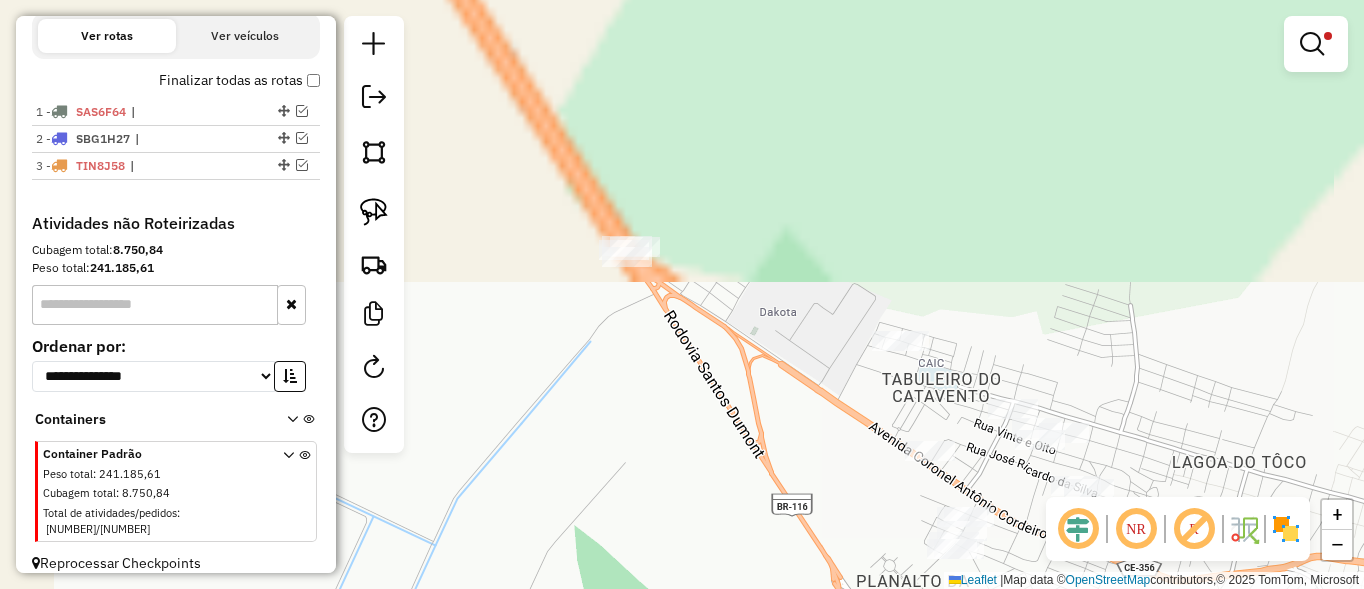 drag, startPoint x: 483, startPoint y: 217, endPoint x: 492, endPoint y: 197, distance: 21.931713 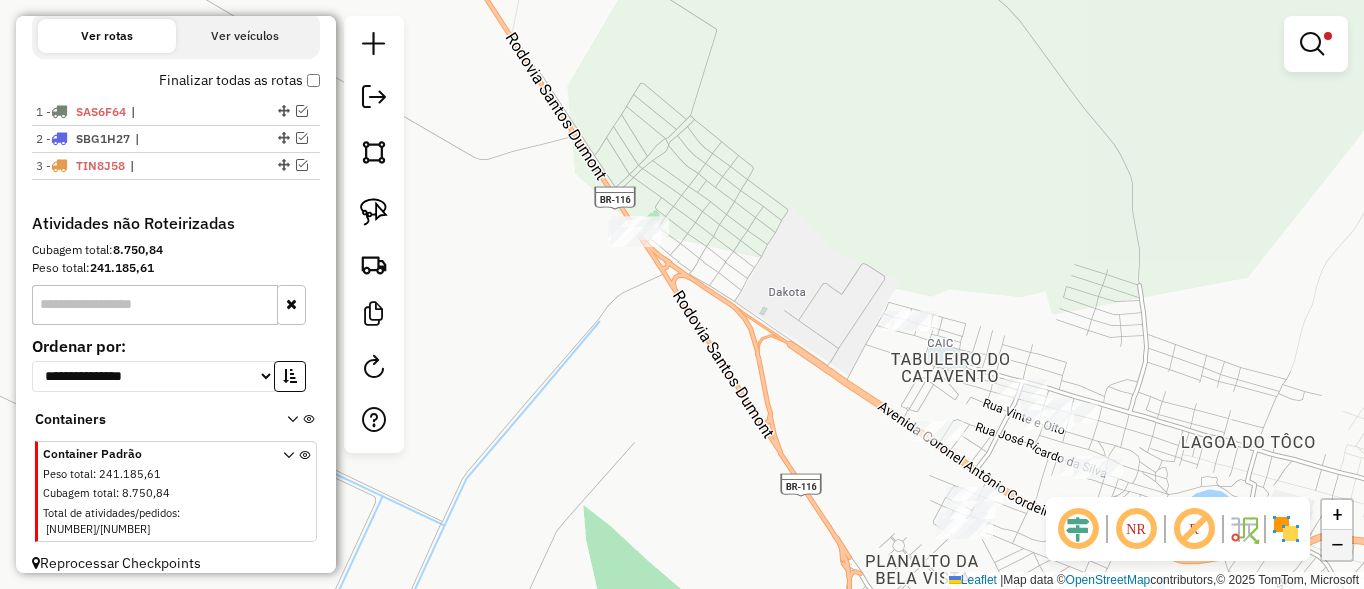 click on "−" 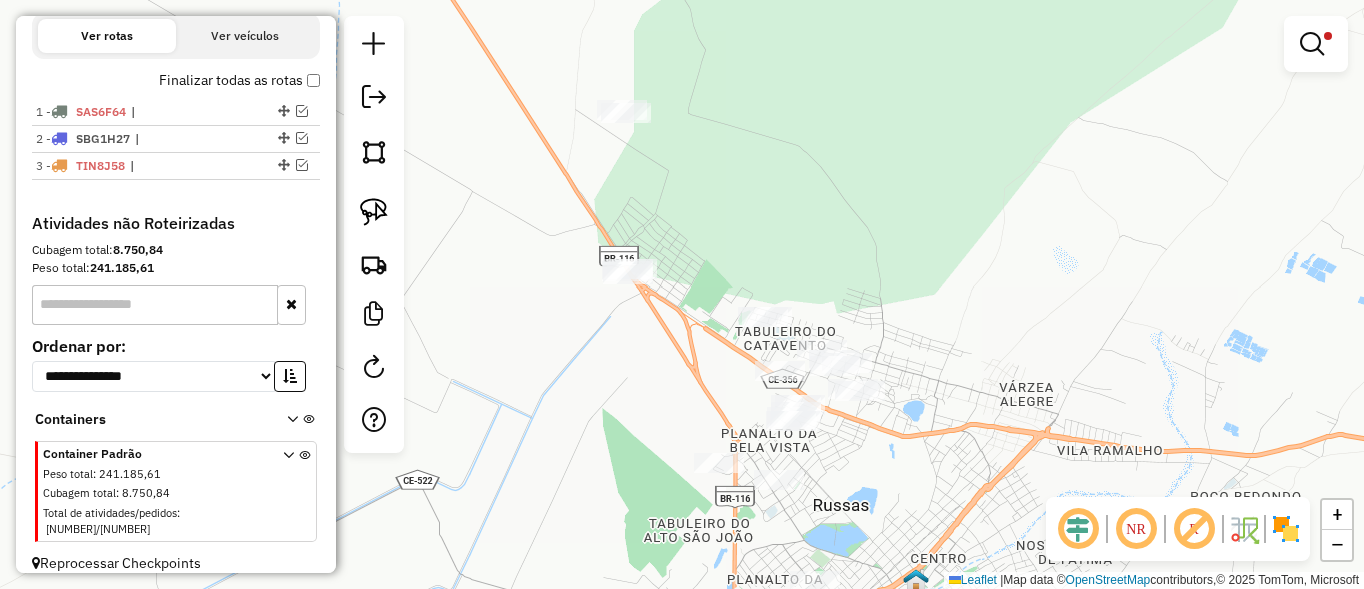 drag, startPoint x: 574, startPoint y: 338, endPoint x: 628, endPoint y: 413, distance: 92.417534 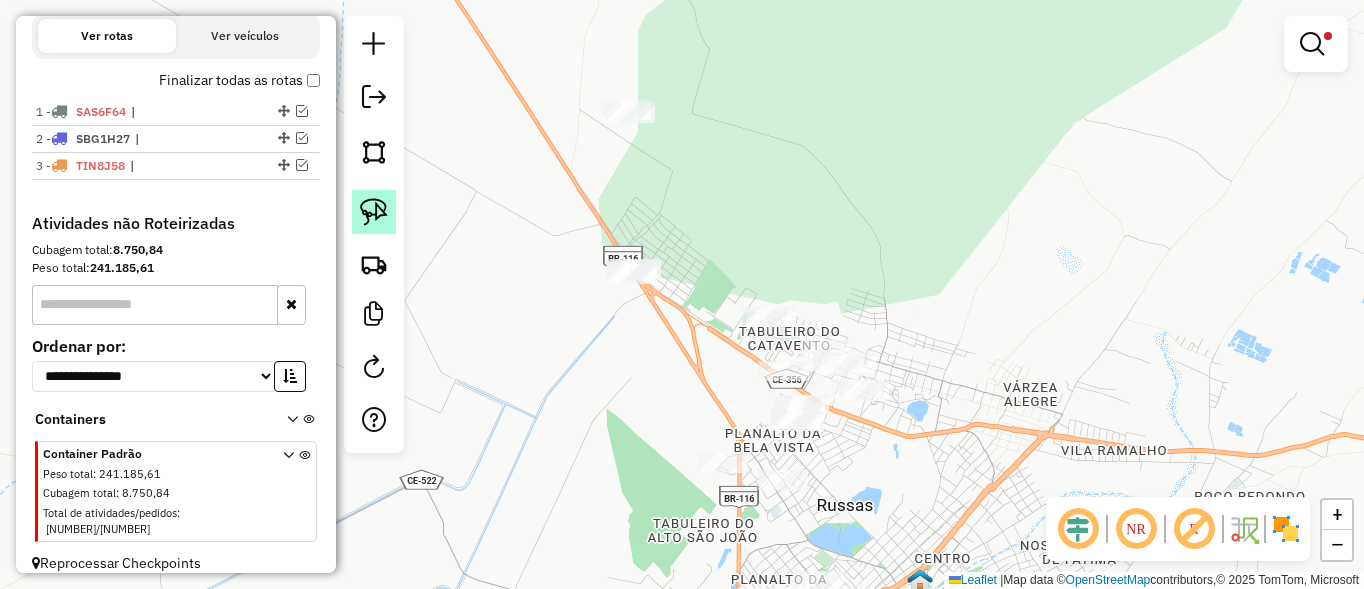 click 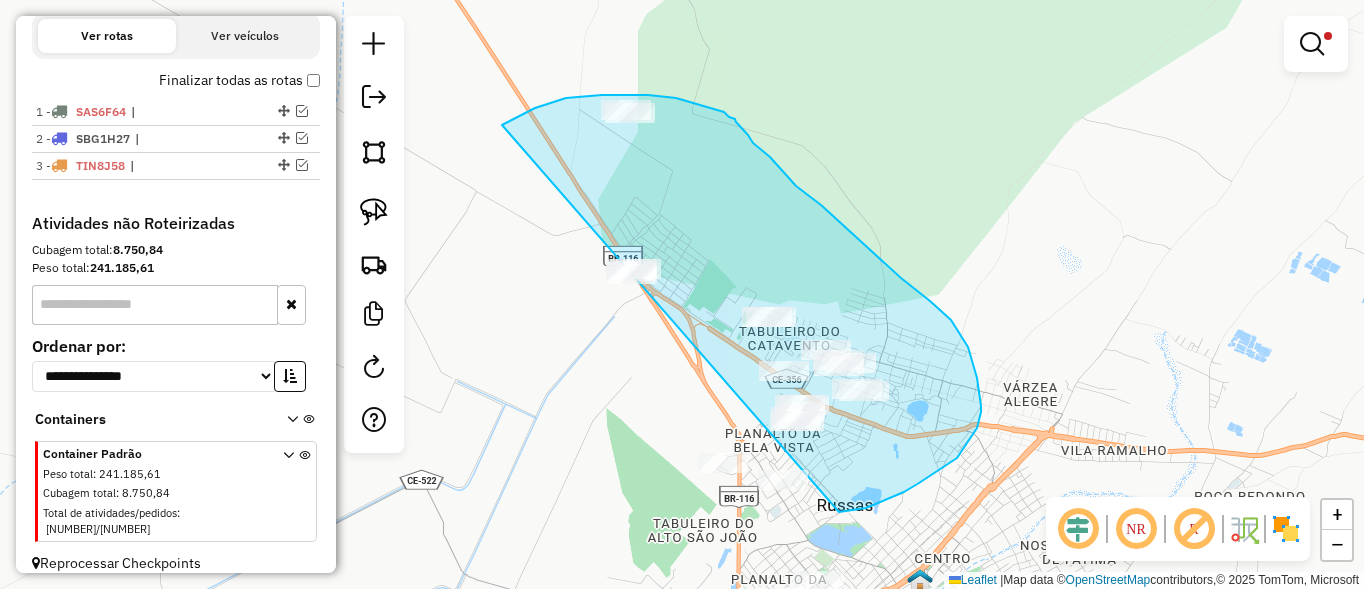 drag, startPoint x: 550, startPoint y: 104, endPoint x: 583, endPoint y: 455, distance: 352.54788 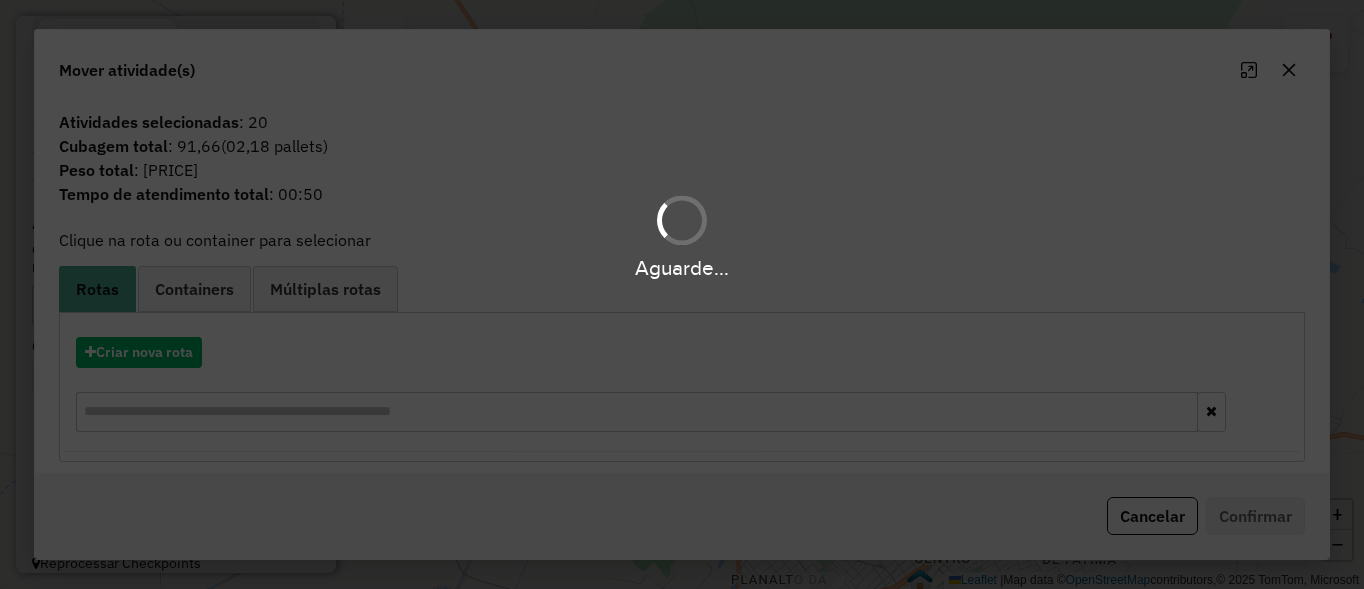 click on "Aguarde..." at bounding box center [682, 294] 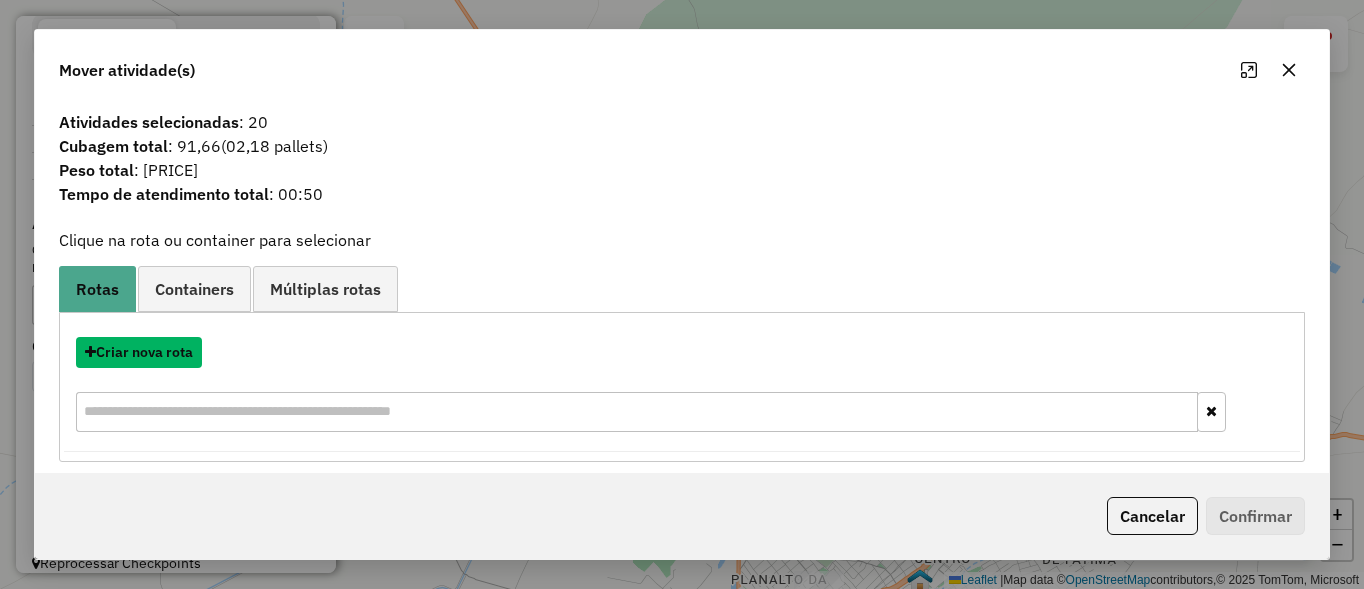 click on "Criar nova rota" at bounding box center (139, 352) 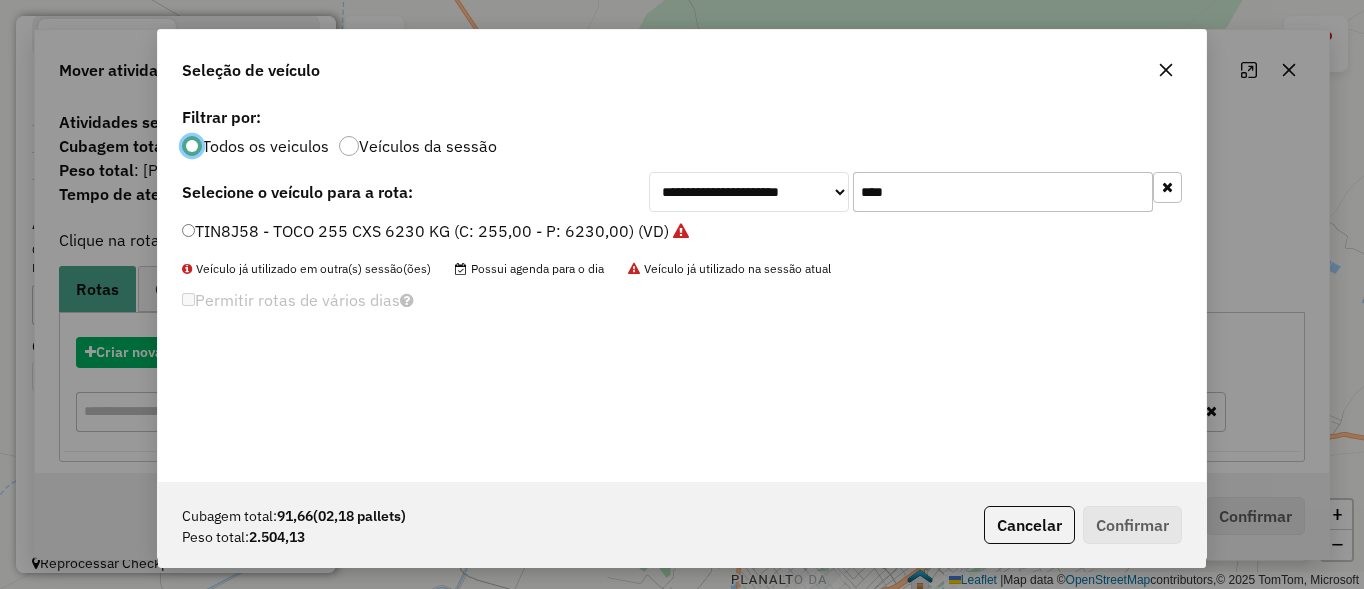 scroll, scrollTop: 11, scrollLeft: 6, axis: both 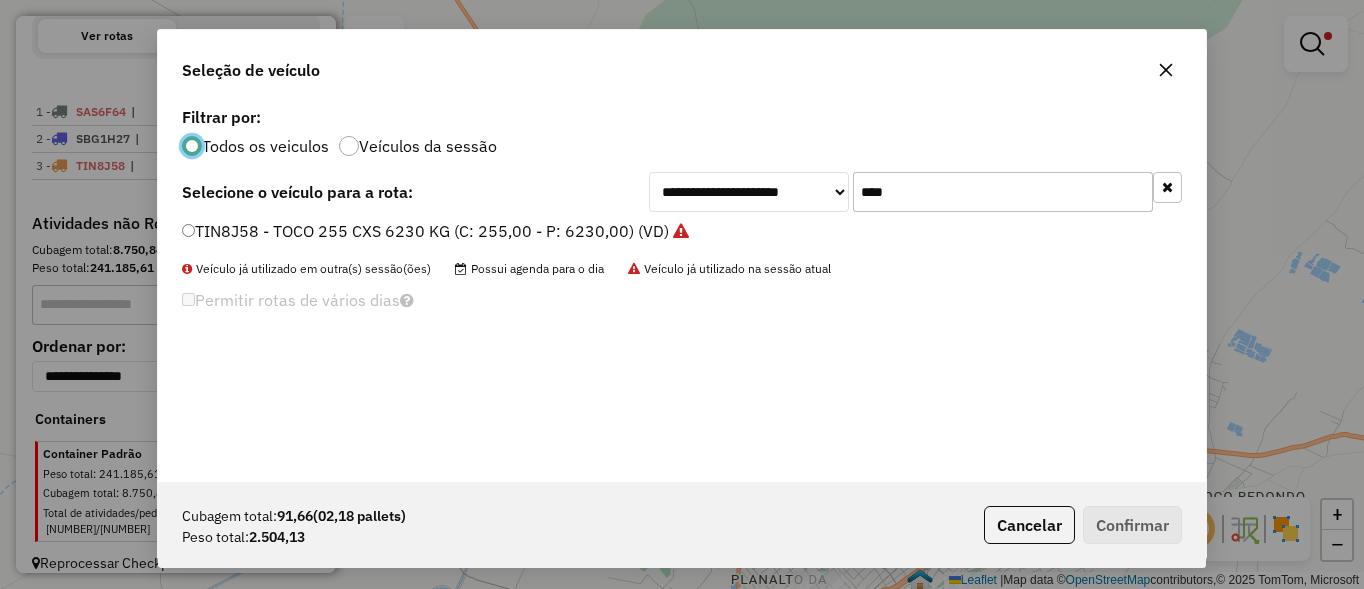 click on "****" 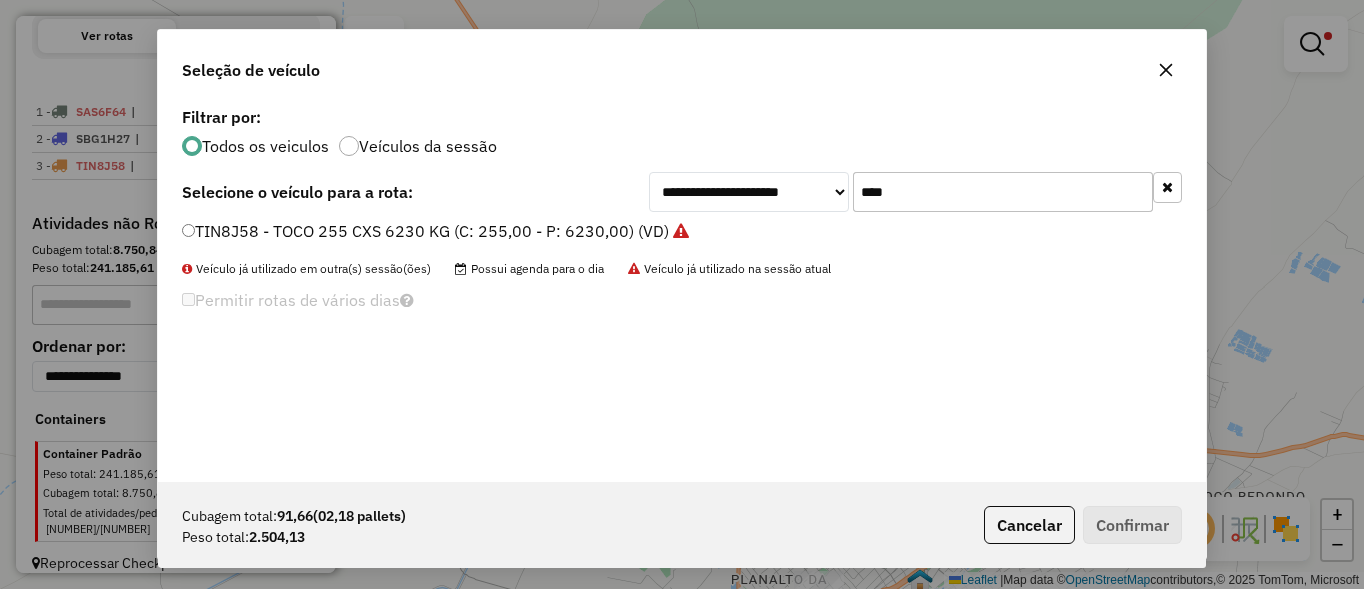 click on "****" 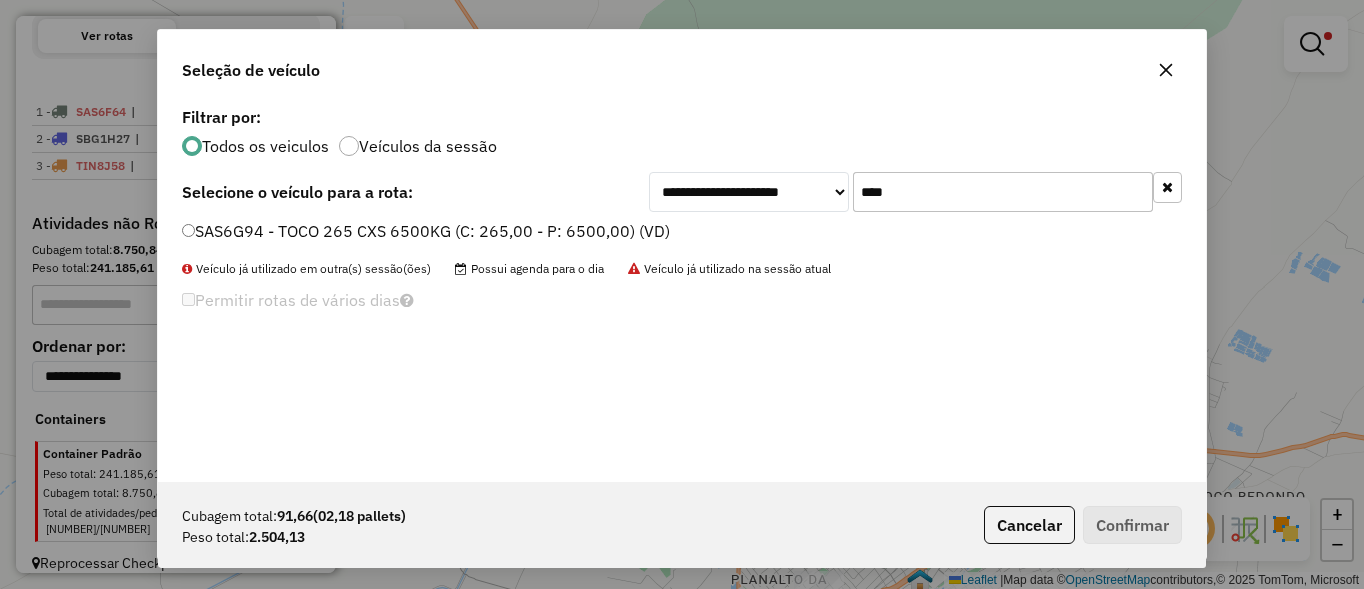 type on "****" 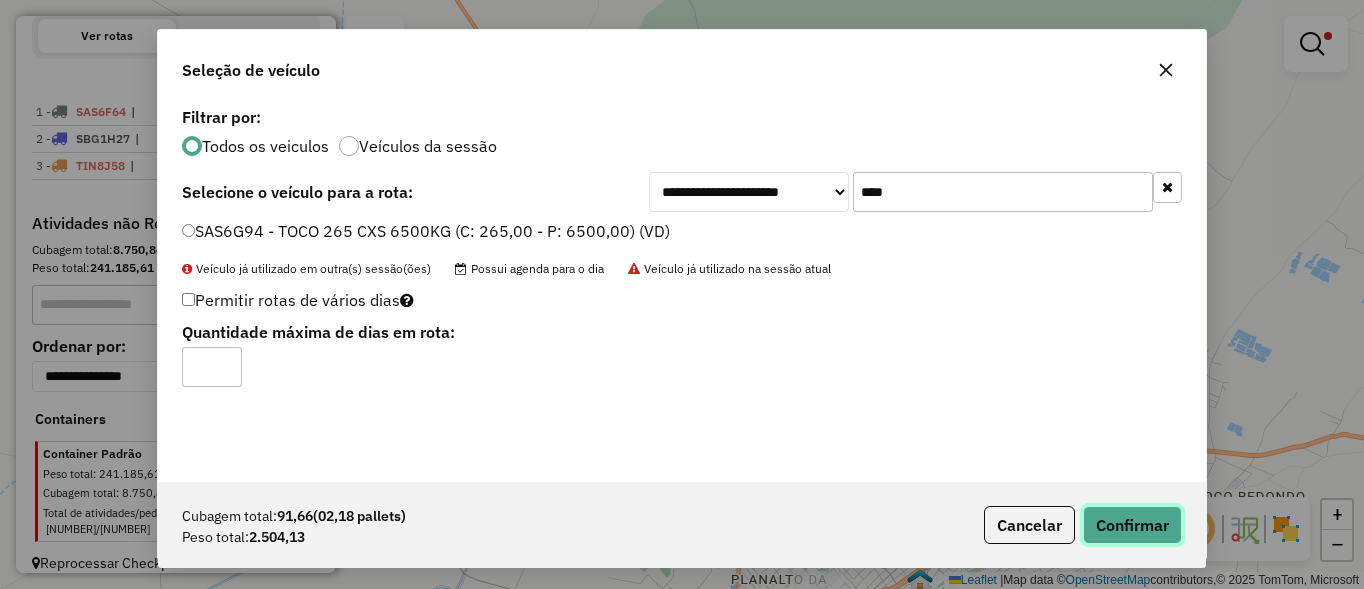 click on "Confirmar" 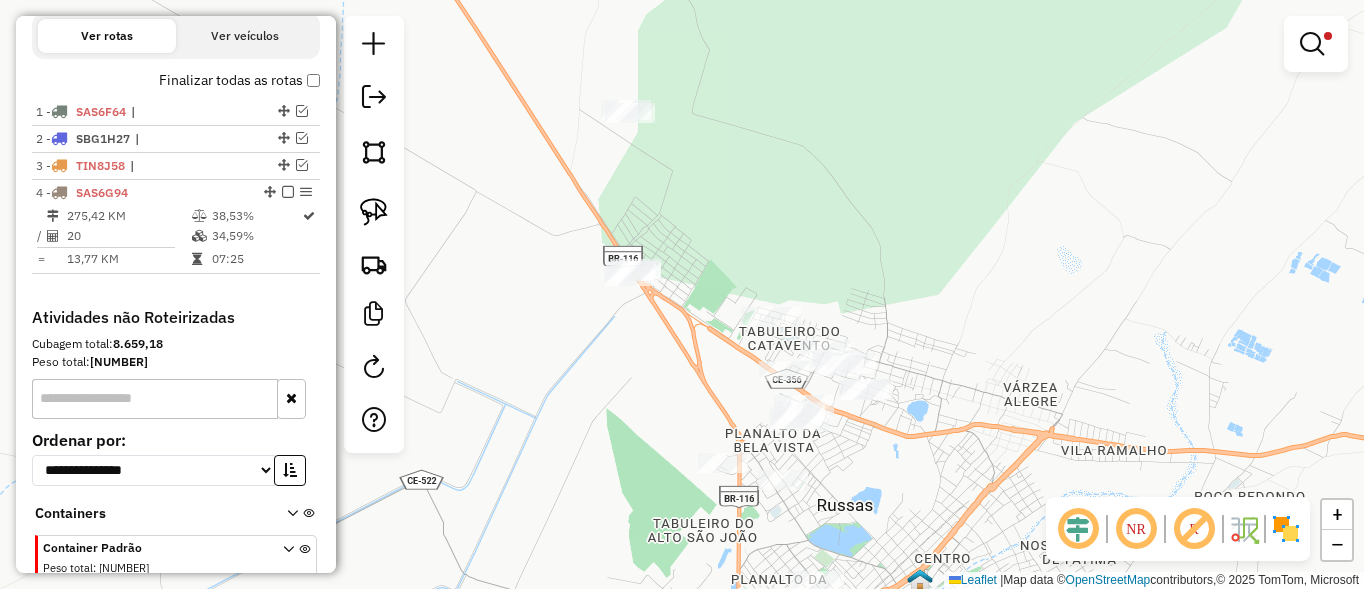 scroll, scrollTop: 734, scrollLeft: 0, axis: vertical 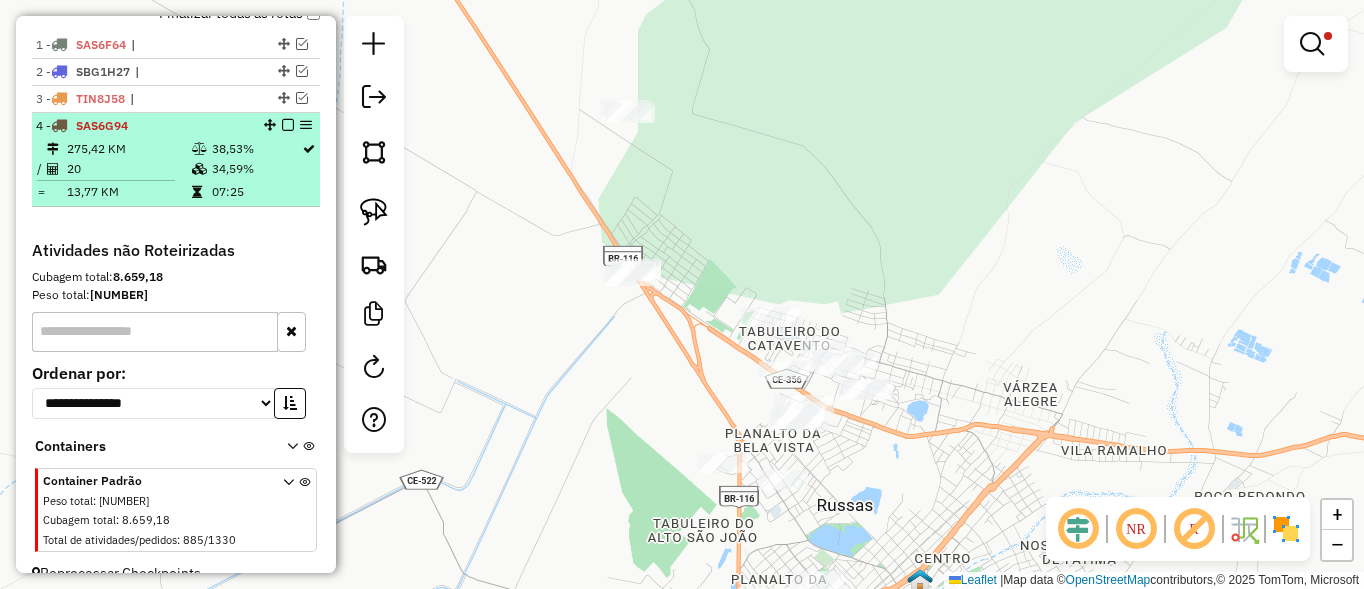 click at bounding box center [288, 125] 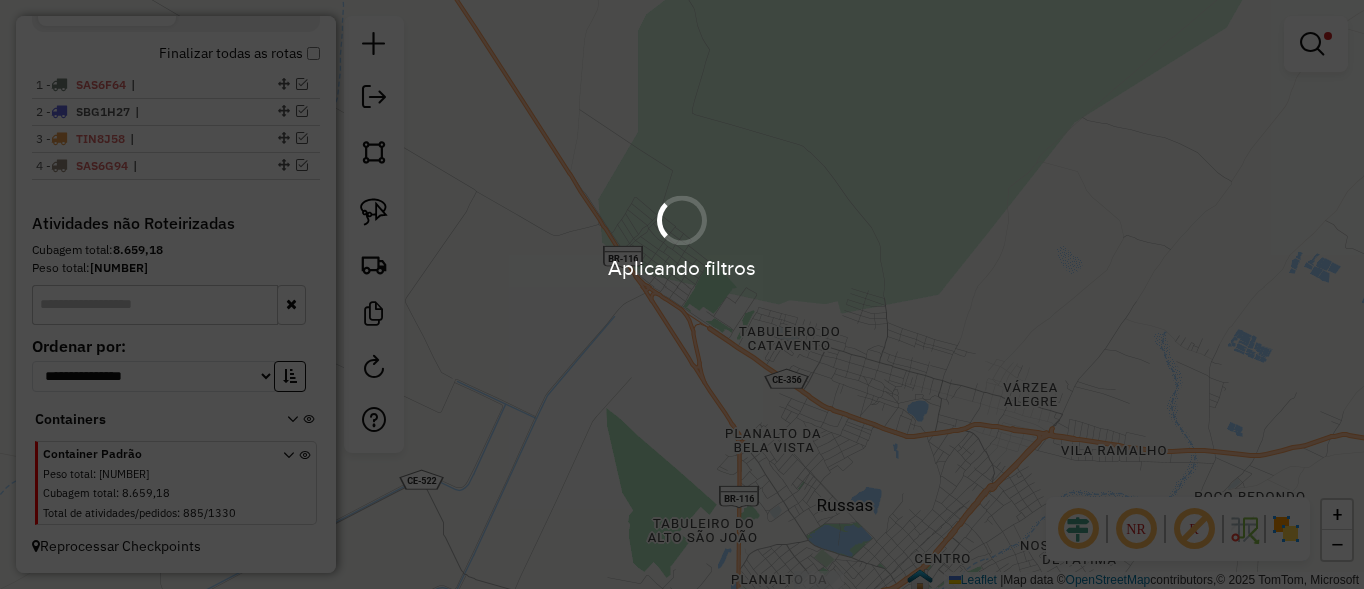 scroll, scrollTop: 694, scrollLeft: 0, axis: vertical 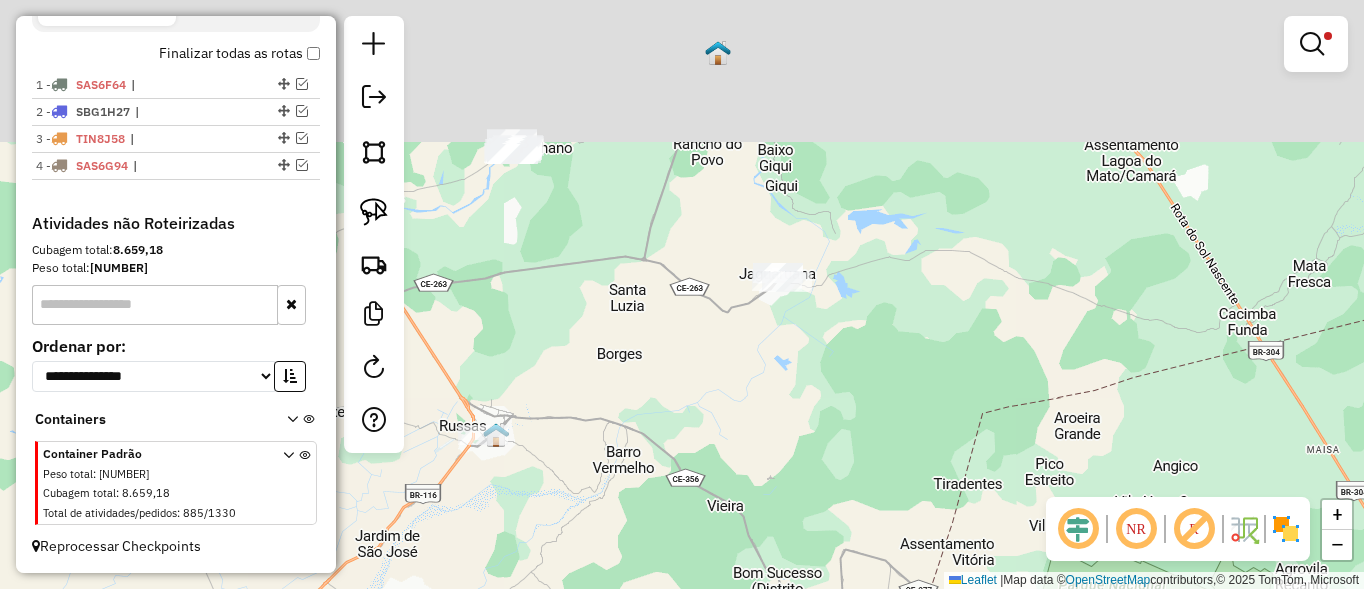 drag, startPoint x: 580, startPoint y: 384, endPoint x: 511, endPoint y: 471, distance: 111.040535 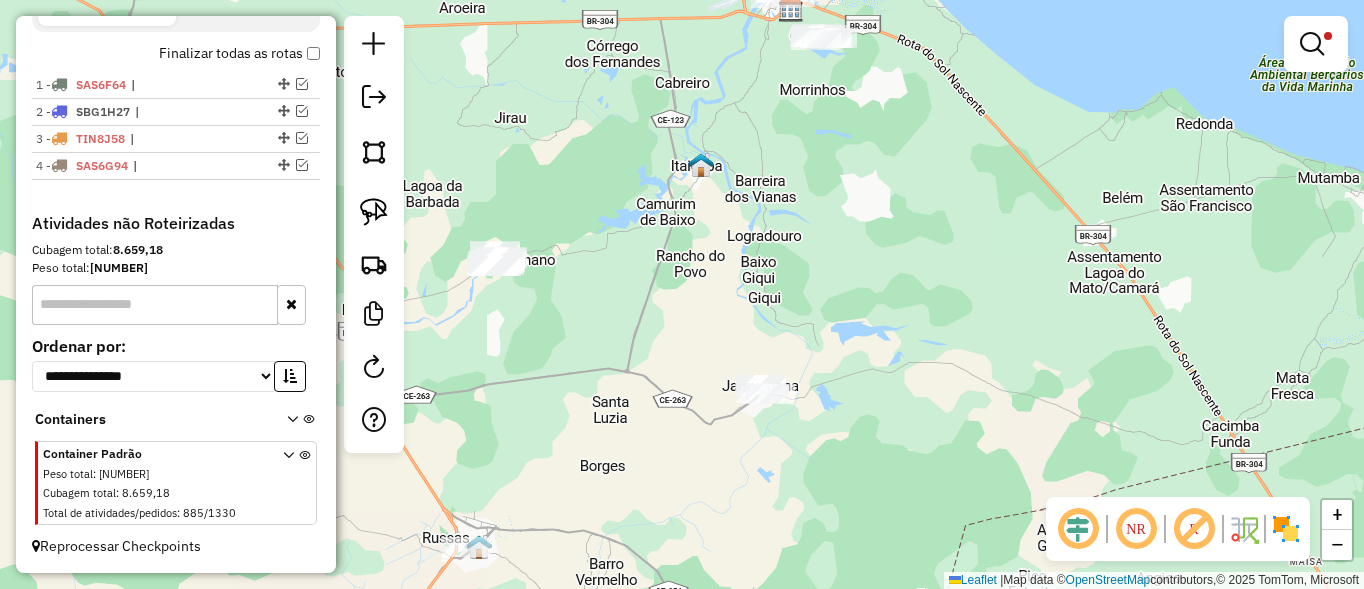 drag, startPoint x: 561, startPoint y: 303, endPoint x: 732, endPoint y: 315, distance: 171.42053 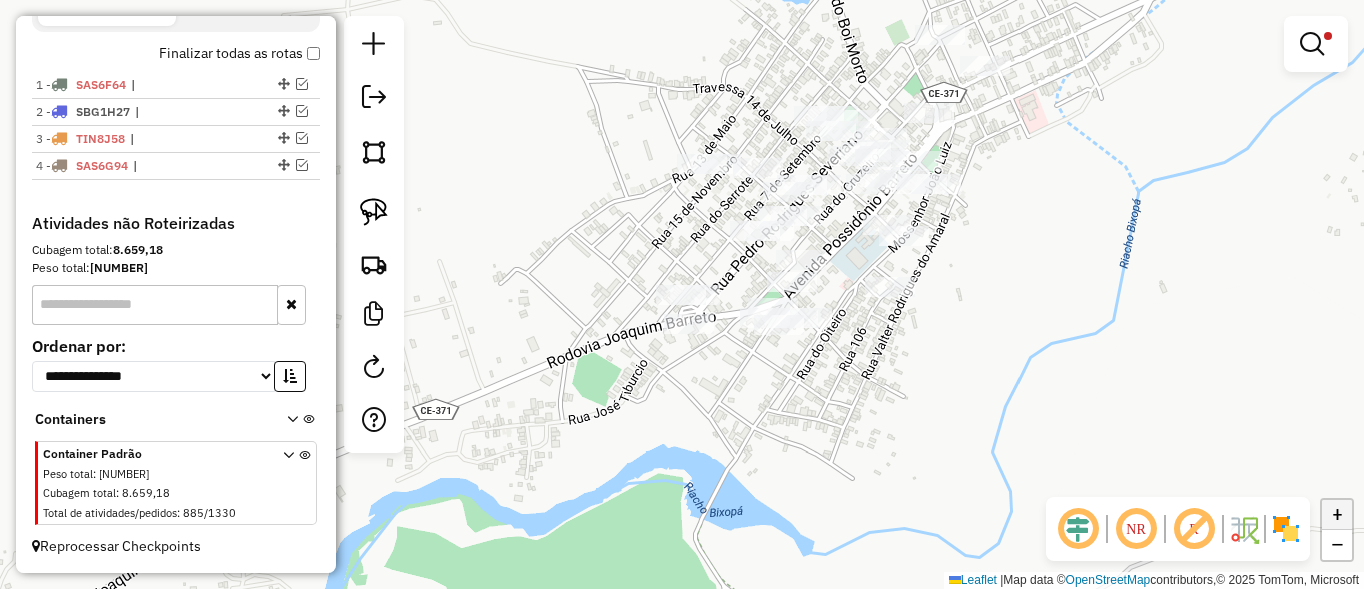click on "+" 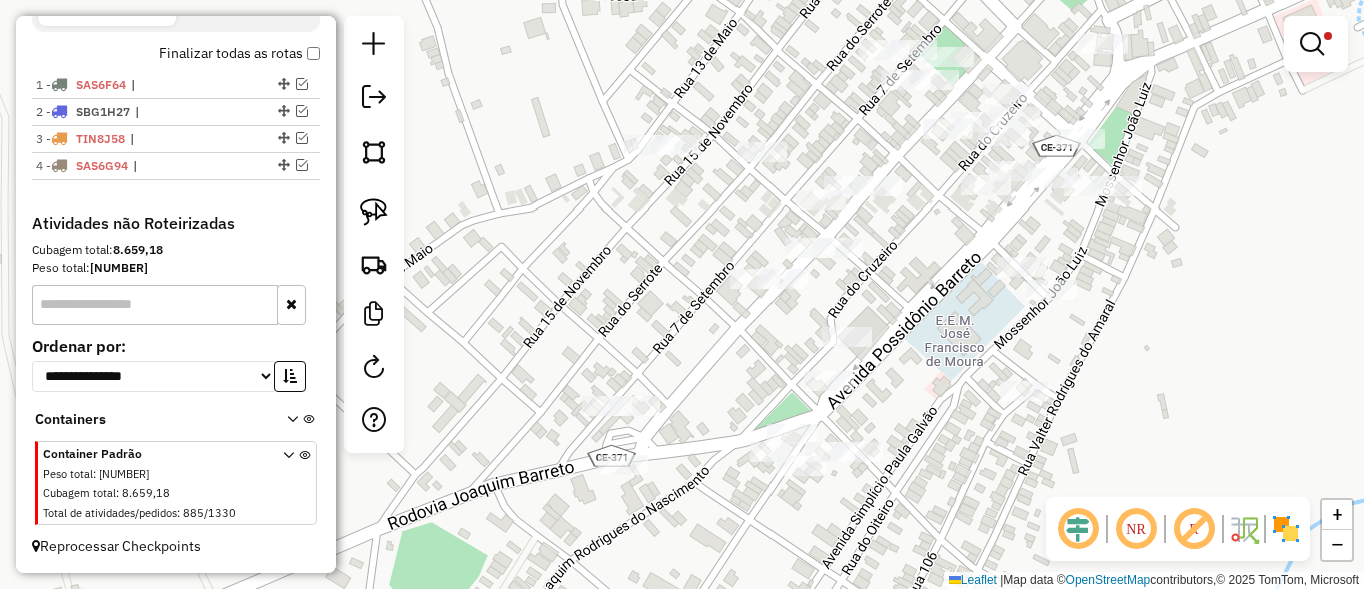 drag, startPoint x: 1114, startPoint y: 411, endPoint x: 1041, endPoint y: 523, distance: 133.68994 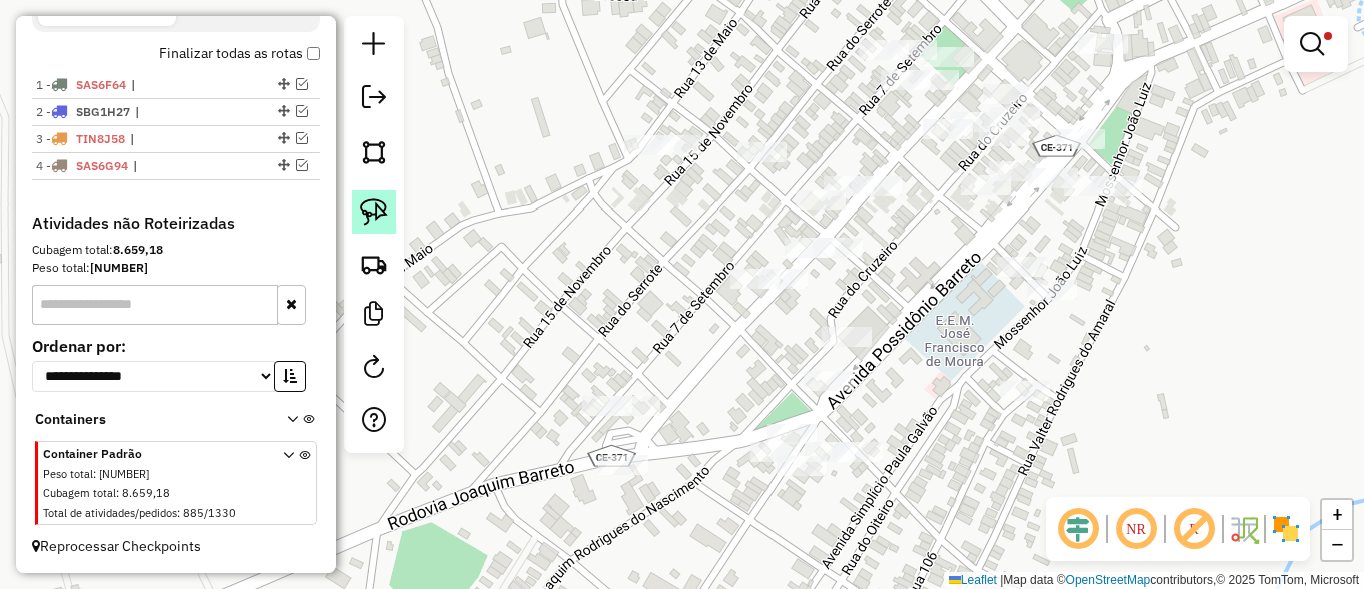 click 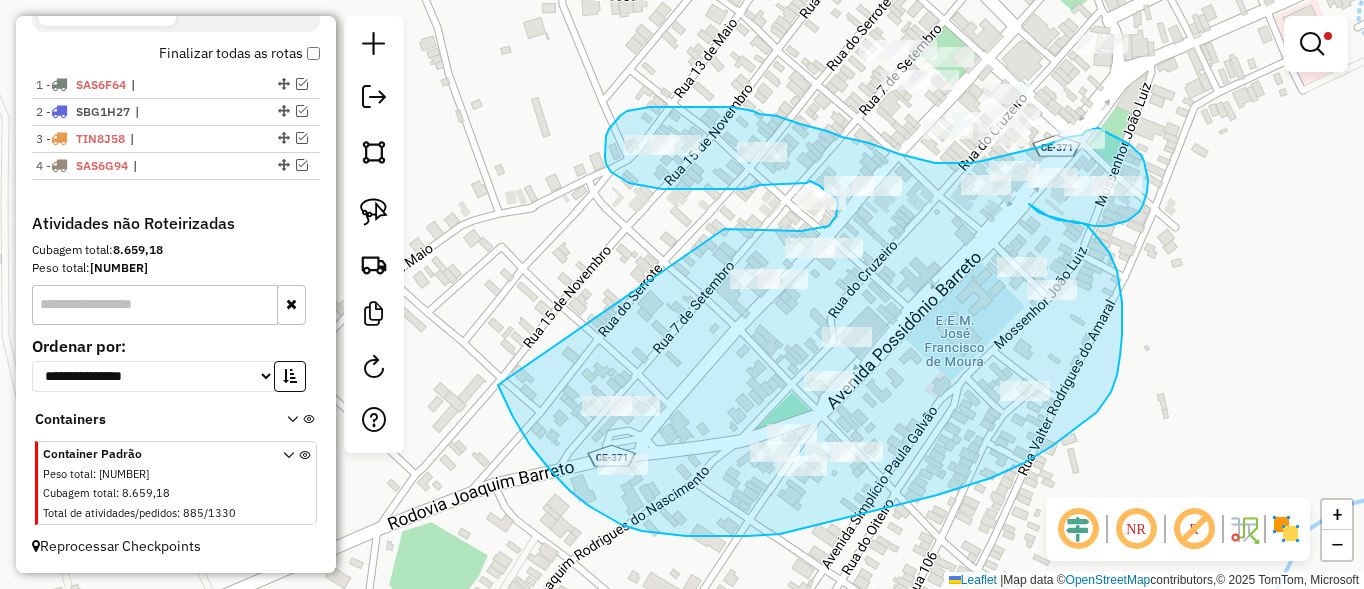 drag, startPoint x: 513, startPoint y: 417, endPoint x: 723, endPoint y: 230, distance: 281.1921 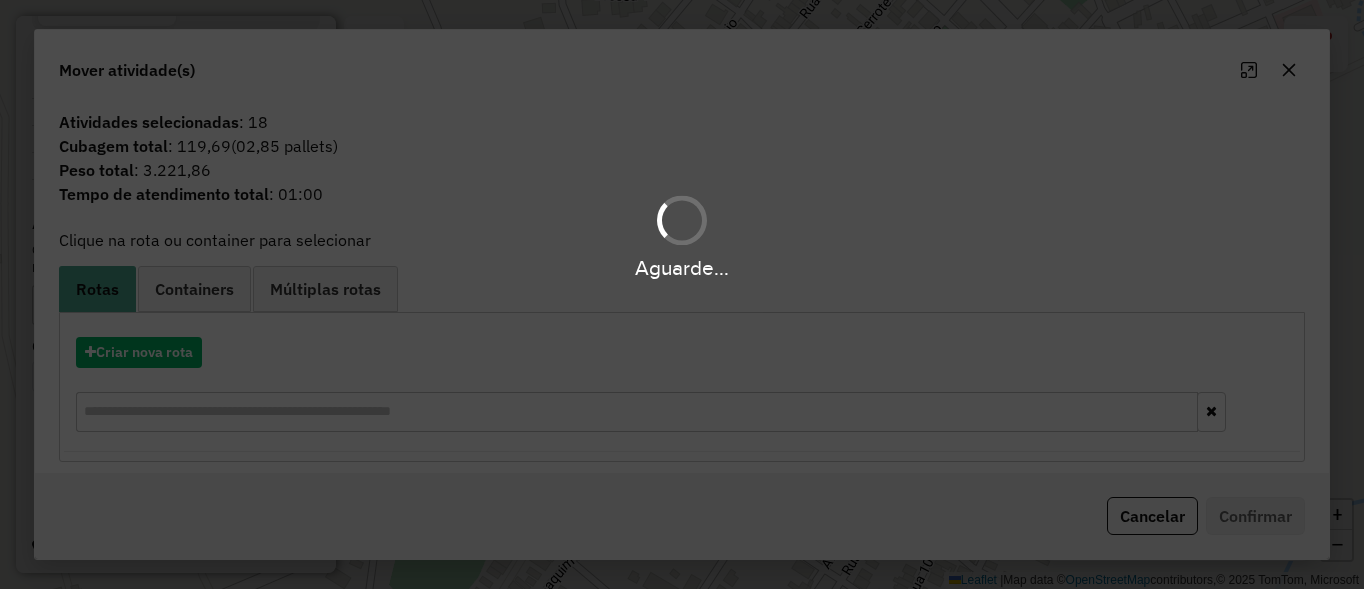 click on "Aguarde..." at bounding box center [682, 294] 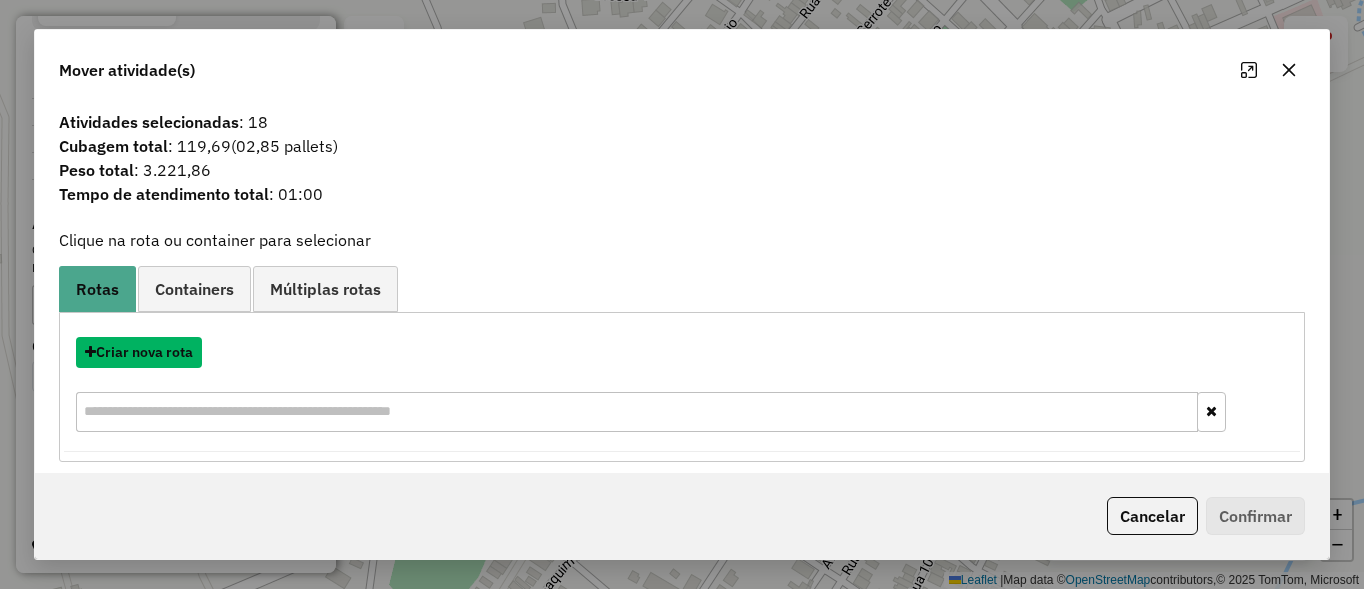 click on "Criar nova rota" at bounding box center [139, 352] 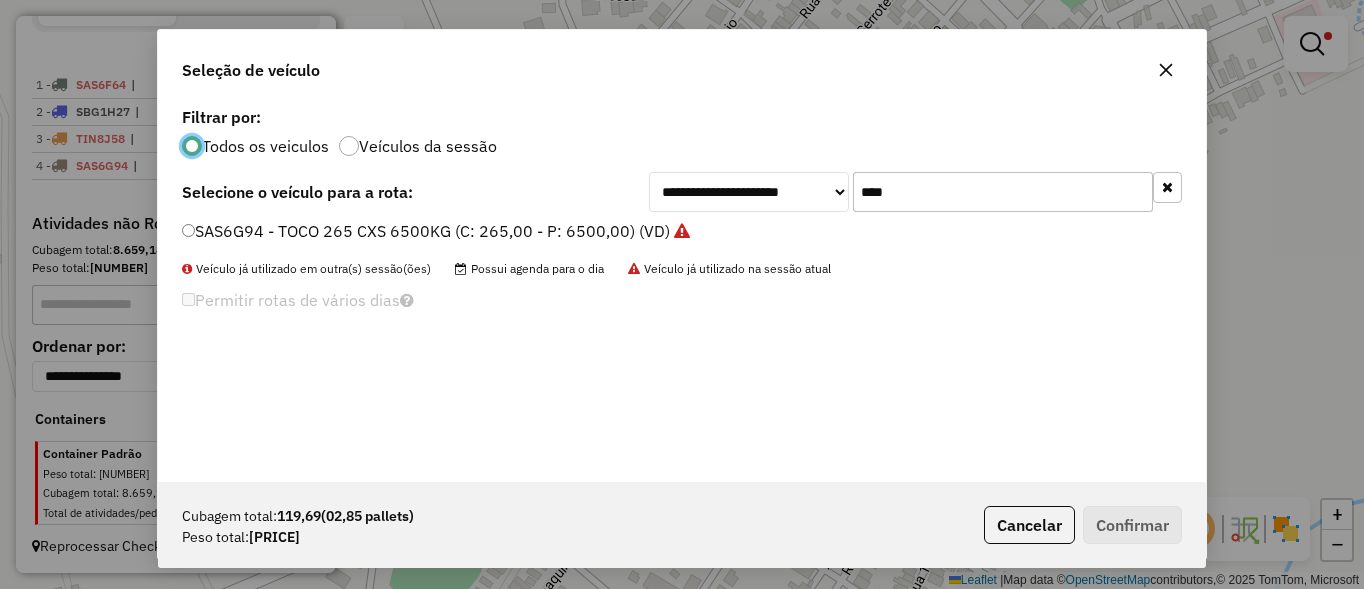 scroll, scrollTop: 11, scrollLeft: 6, axis: both 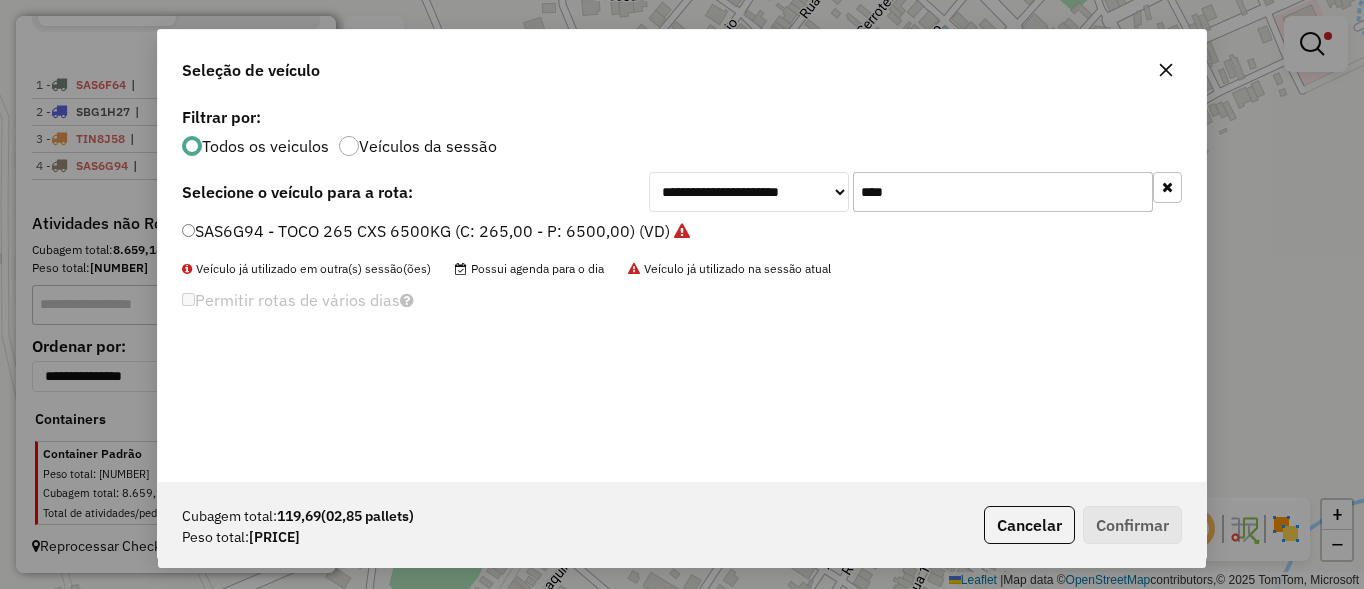 click on "****" 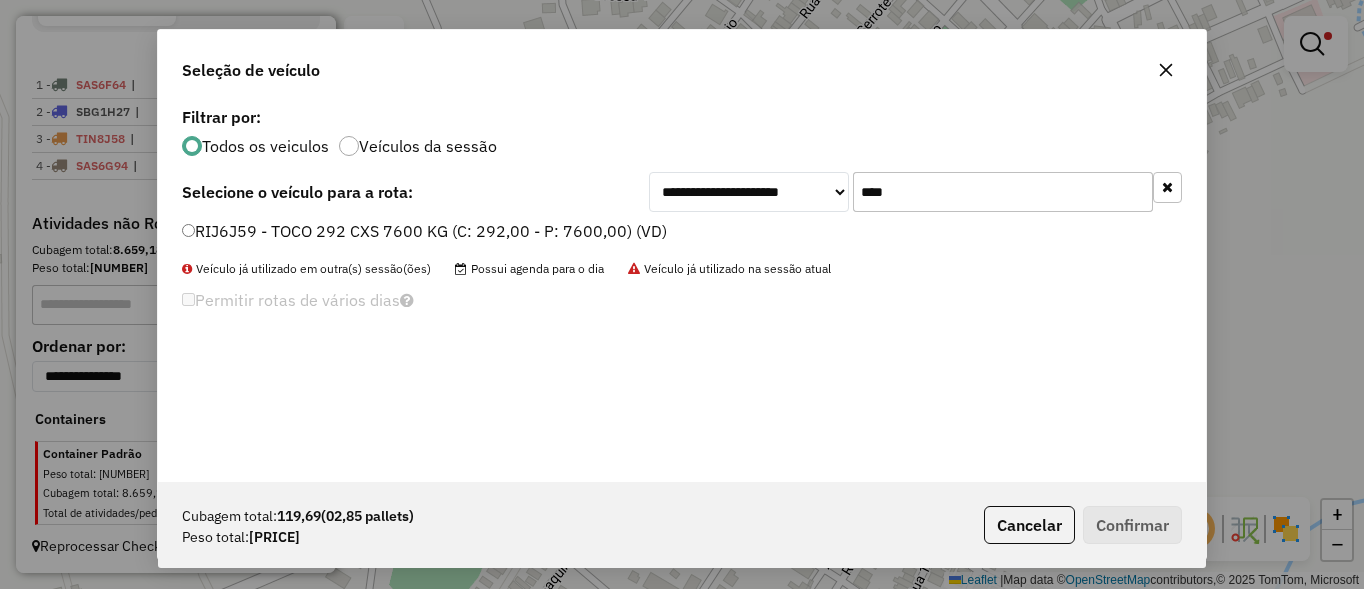 type on "****" 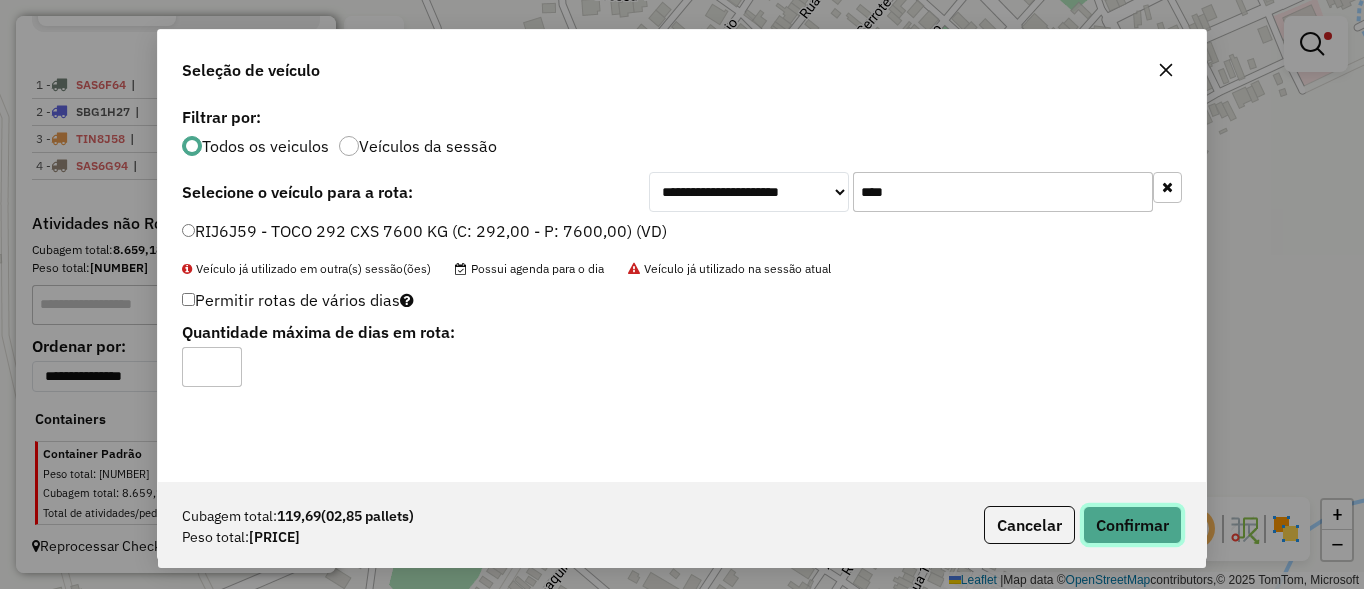 click on "Confirmar" 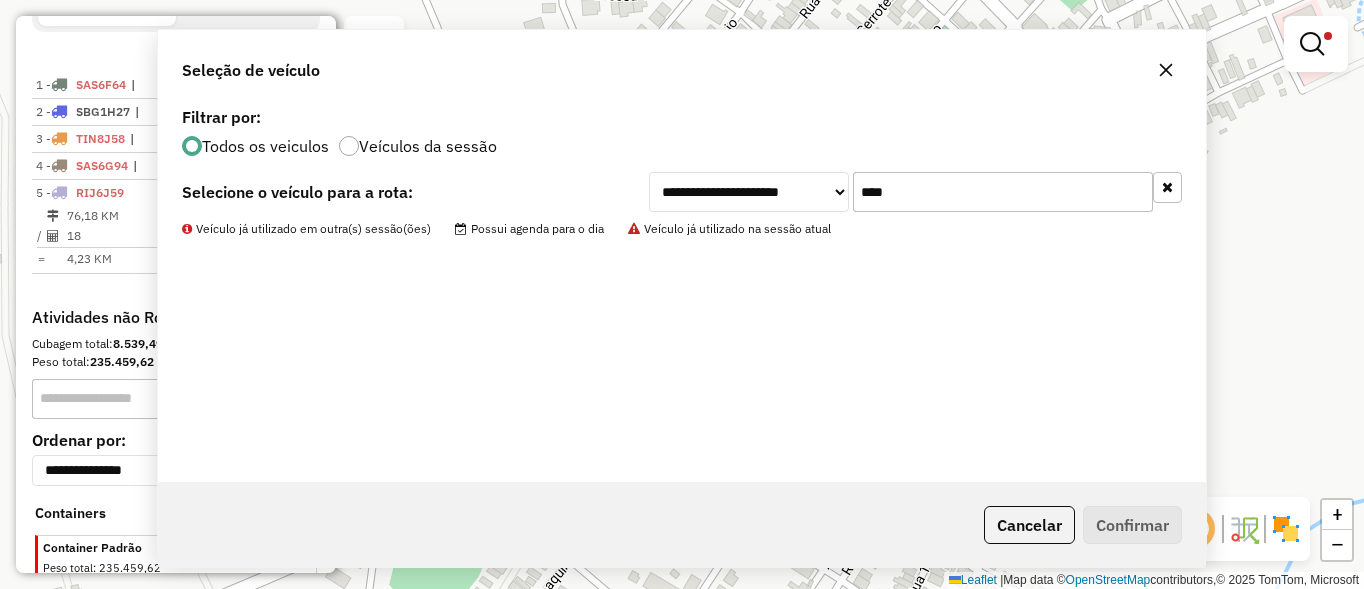 scroll, scrollTop: 734, scrollLeft: 0, axis: vertical 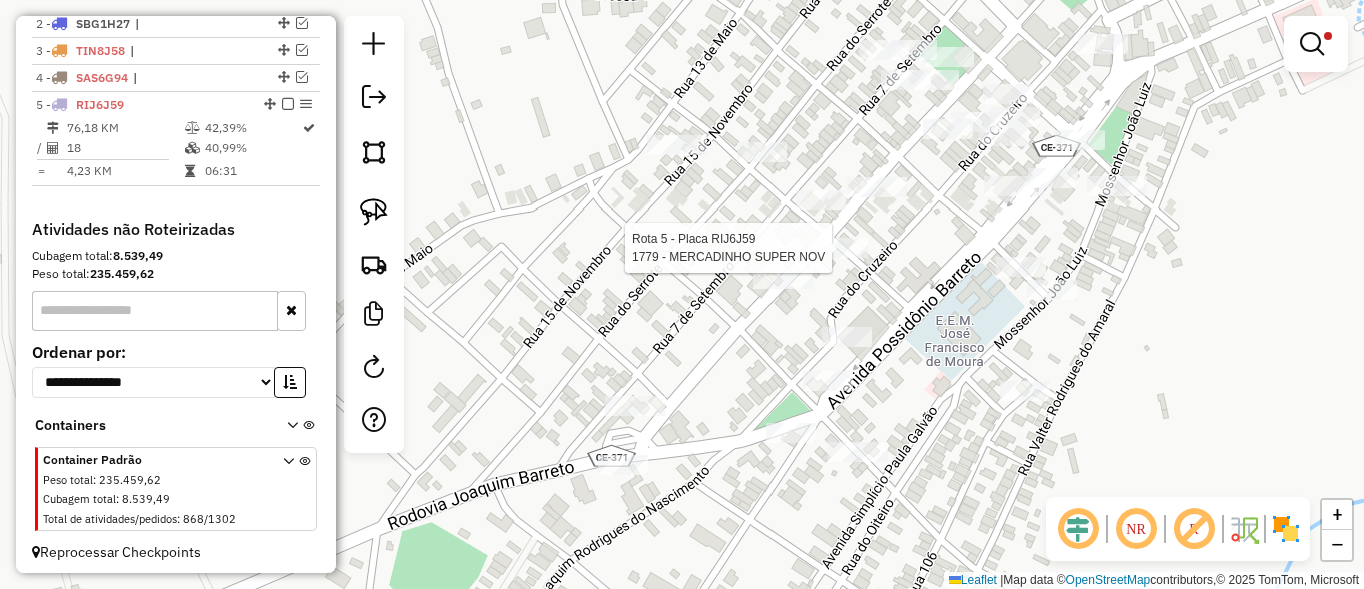 select on "**********" 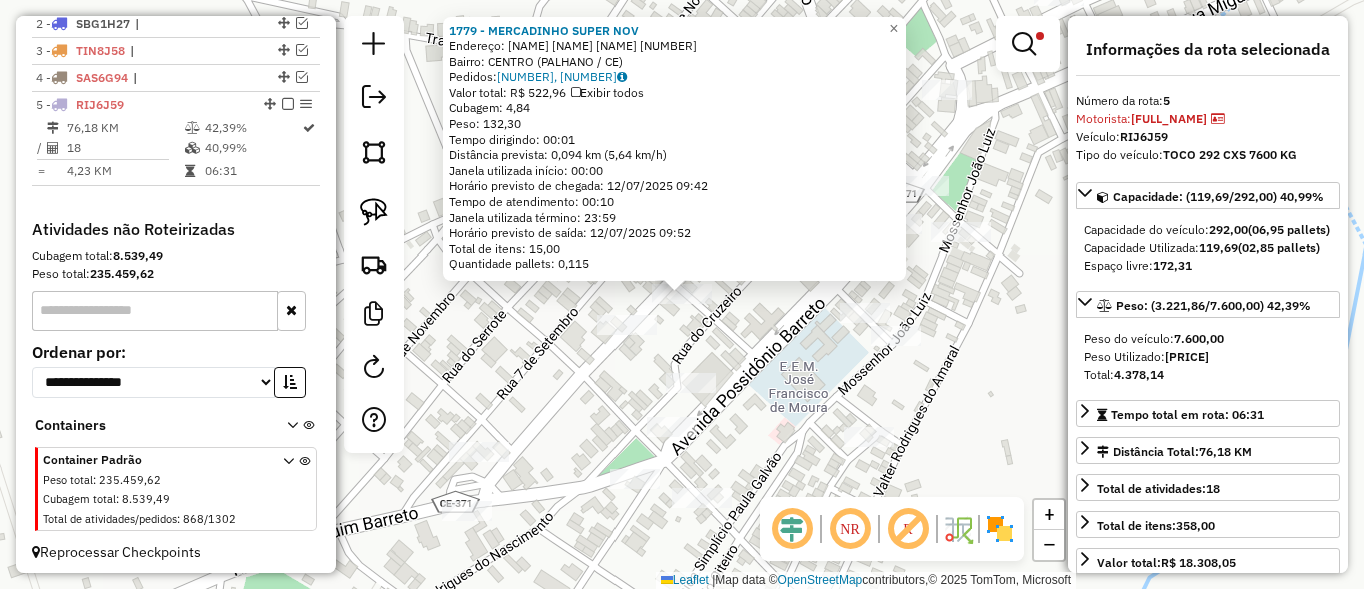 scroll, scrollTop: 788, scrollLeft: 0, axis: vertical 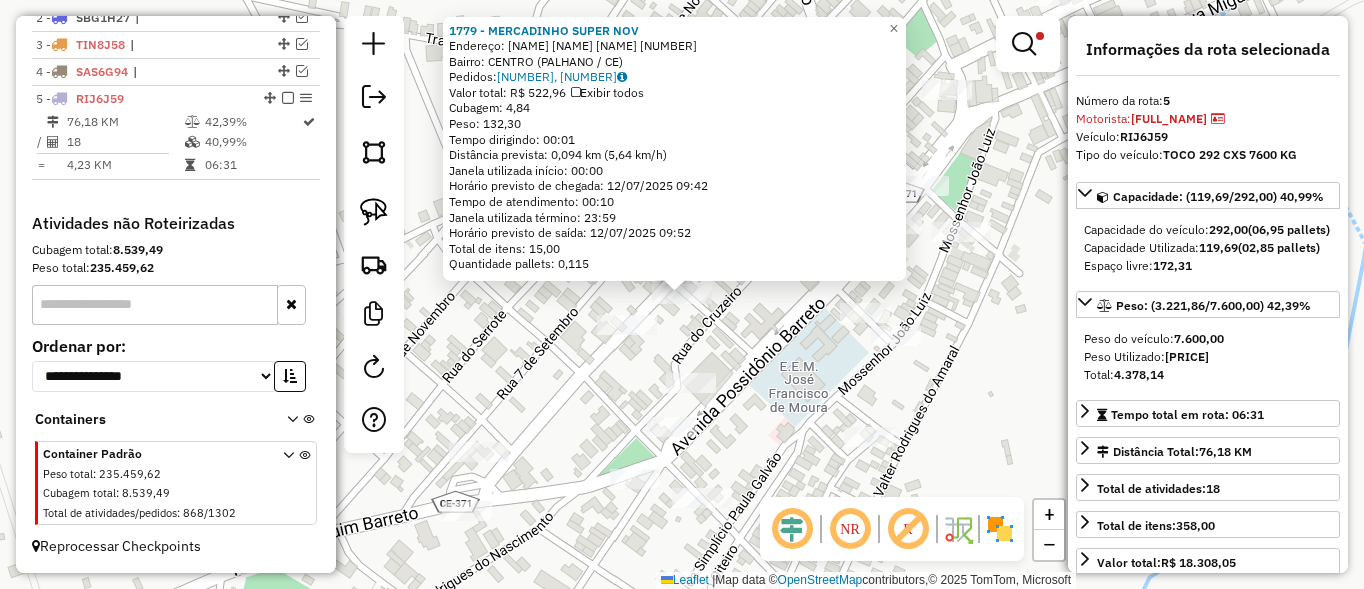 click on "1779 - [BRAND] Endereço:  [STREET] [NUMBER]   Bairro: [BAIRRO] ([CIDADE] / [STATE])   Pedidos:  [NUMBER], [NUMBER]   Valor total: R$ [PRICE]   Exibir todos   Cubagem: [CUBAGE]  Peso: [WEIGHT]  Tempo dirigindo: [TIME]   Distância prevista: [DISTANCE] km ([SPEED] km/h)   Janela utilizada início: [TIME]   Horário previsto de chegada: [DATE] [TIME]   Tempo de atendimento: [TIME]   Janela utilizada término: [TIME]   Horário previsto de saída: [DATE] [TIME]   Total de itens: [ITEMS]   Quantidade pallets: [PALLETS]  × Limpar filtros Janela de atendimento Grade de atendimento Capacidade Transportadoras Veículos Cliente Pedidos  Rotas Selecione os dias de semana para filtrar as janelas de atendimento  Seg   Ter   Qua   Qui   Sex   Sáb   Dom  Informe o período da janela de atendimento: De: Até:  Filtrar exatamente a janela do cliente  Considerar janela de atendimento padrão  Selecione os dias de semana para filtrar as grades de atendimento  Seg   Ter   Qua   Qui   Sex   Sáb   Dom   Peso mínimo:   De:  De:" 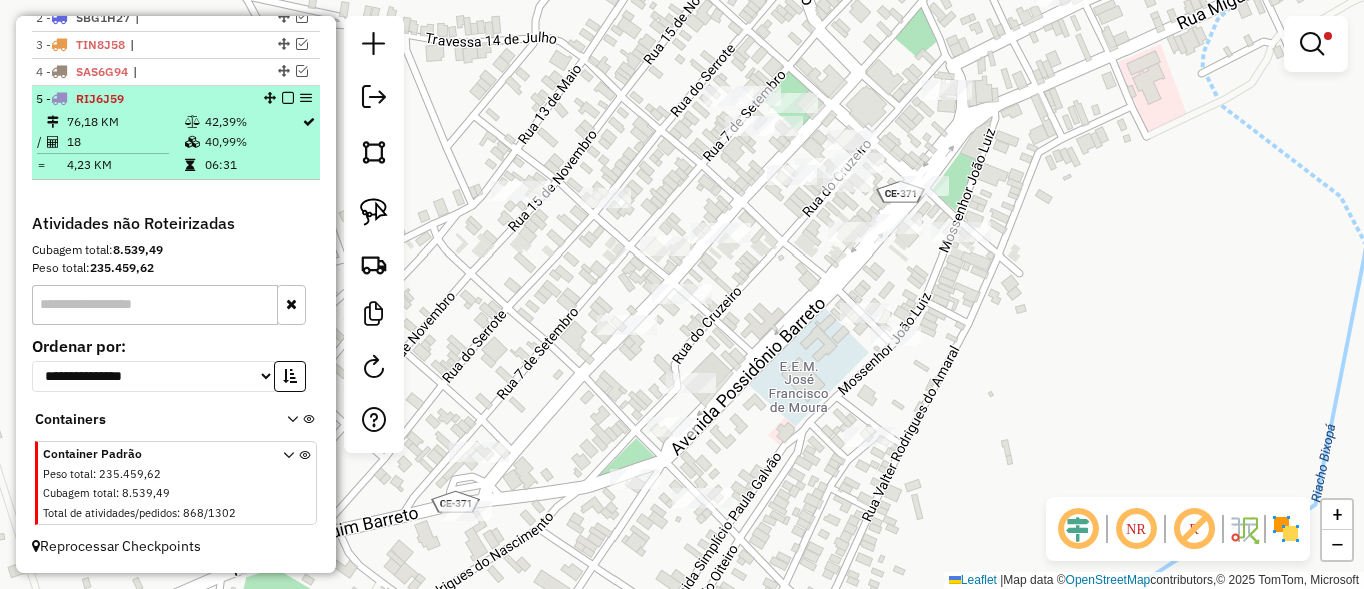 click at bounding box center [288, 98] 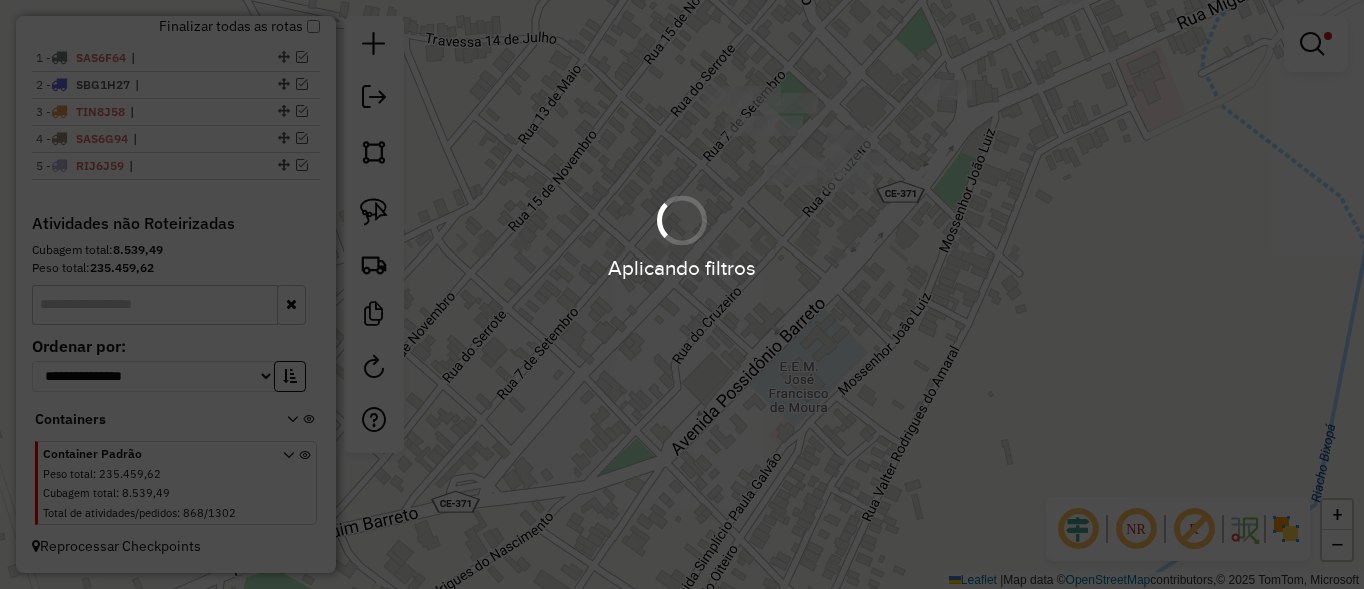 scroll, scrollTop: 721, scrollLeft: 0, axis: vertical 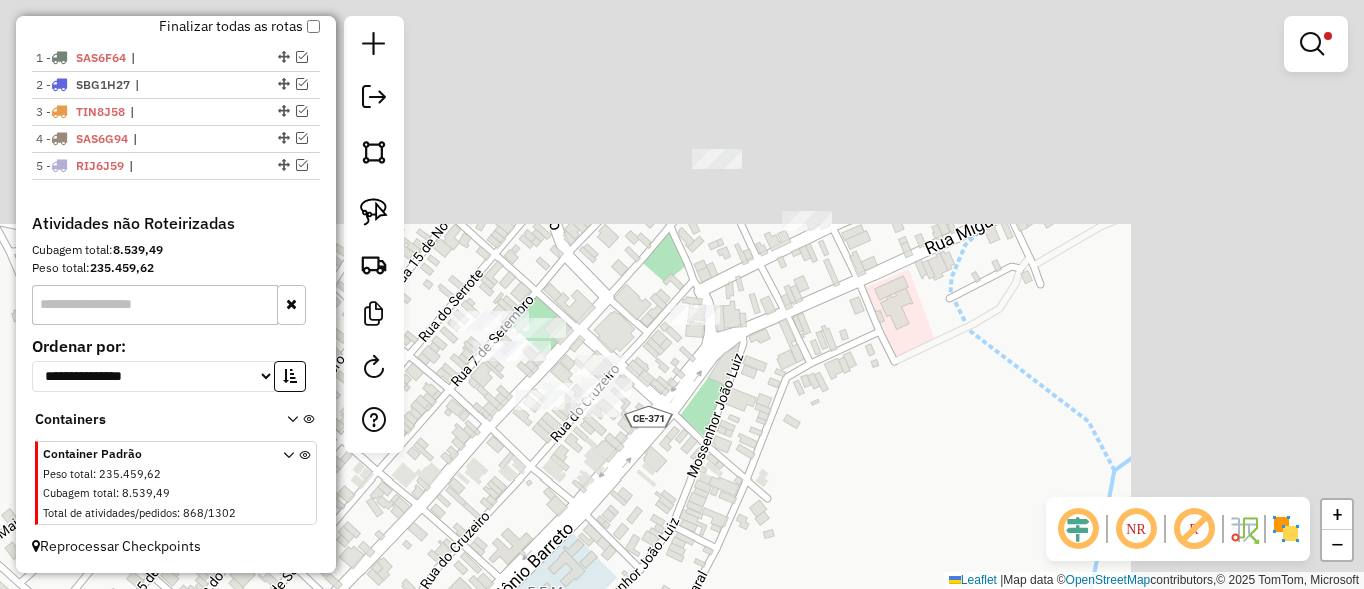 drag, startPoint x: 827, startPoint y: 380, endPoint x: 782, endPoint y: 437, distance: 72.62231 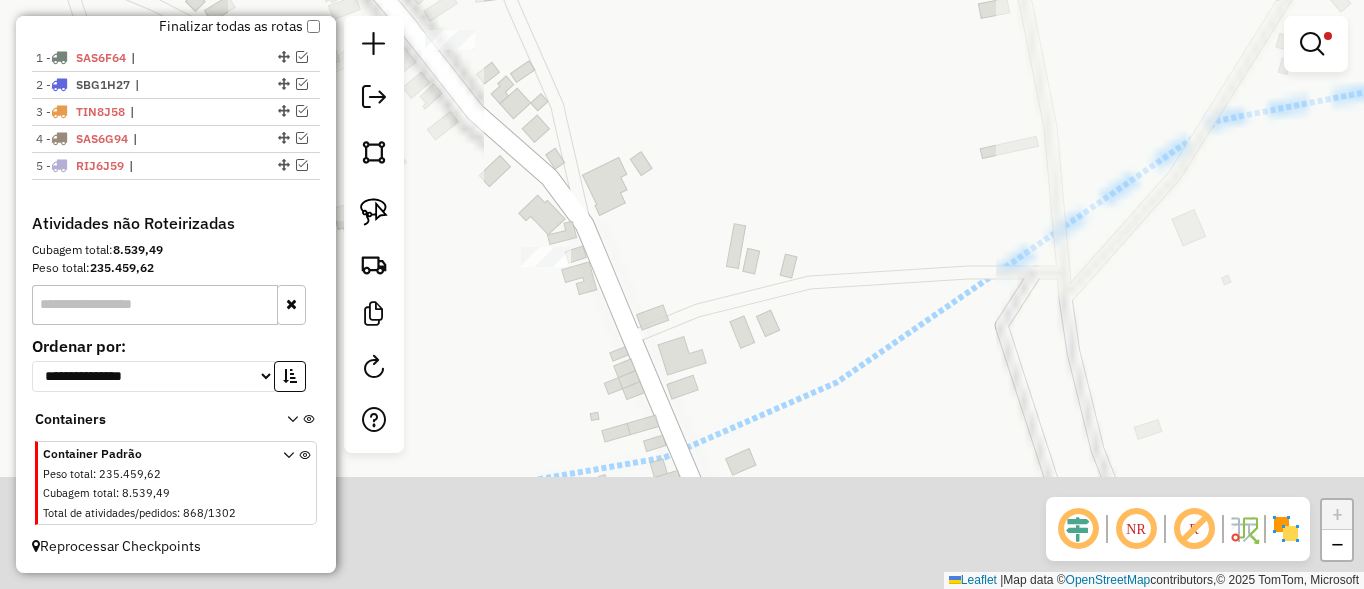 drag, startPoint x: 832, startPoint y: 424, endPoint x: 753, endPoint y: 122, distance: 312.1618 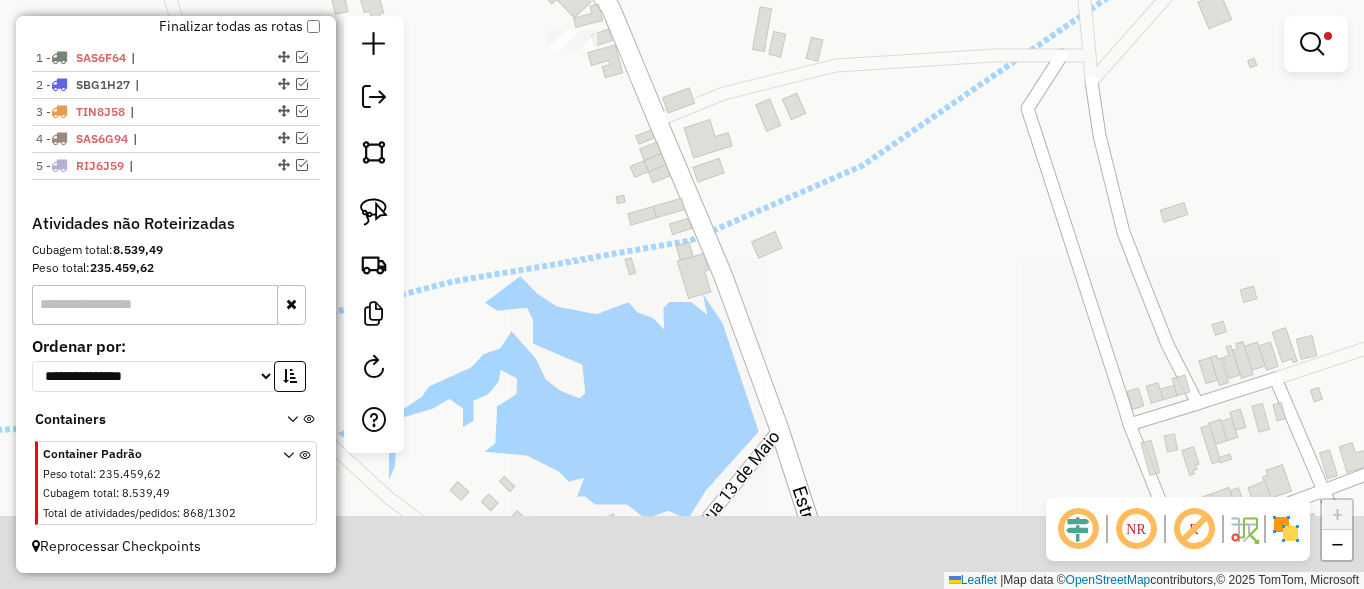 drag, startPoint x: 750, startPoint y: 333, endPoint x: 719, endPoint y: 44, distance: 290.65787 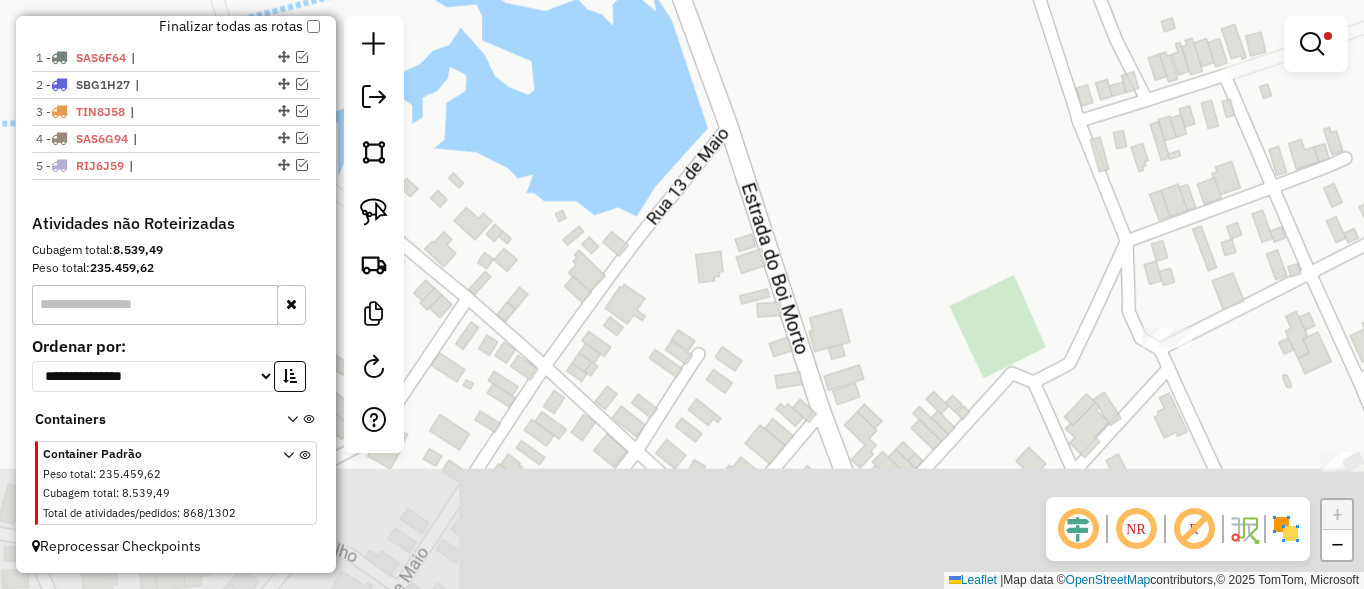 drag, startPoint x: 795, startPoint y: 333, endPoint x: 626, endPoint y: 42, distance: 336.5145 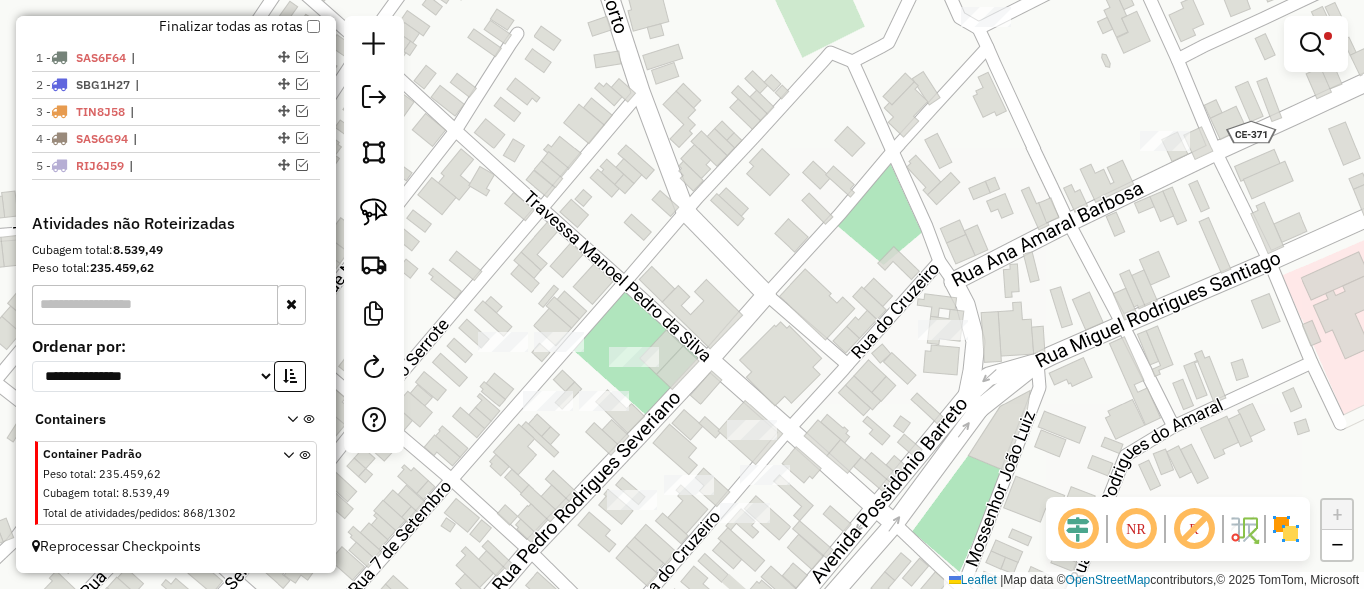 drag, startPoint x: 833, startPoint y: 350, endPoint x: 830, endPoint y: 323, distance: 27.166155 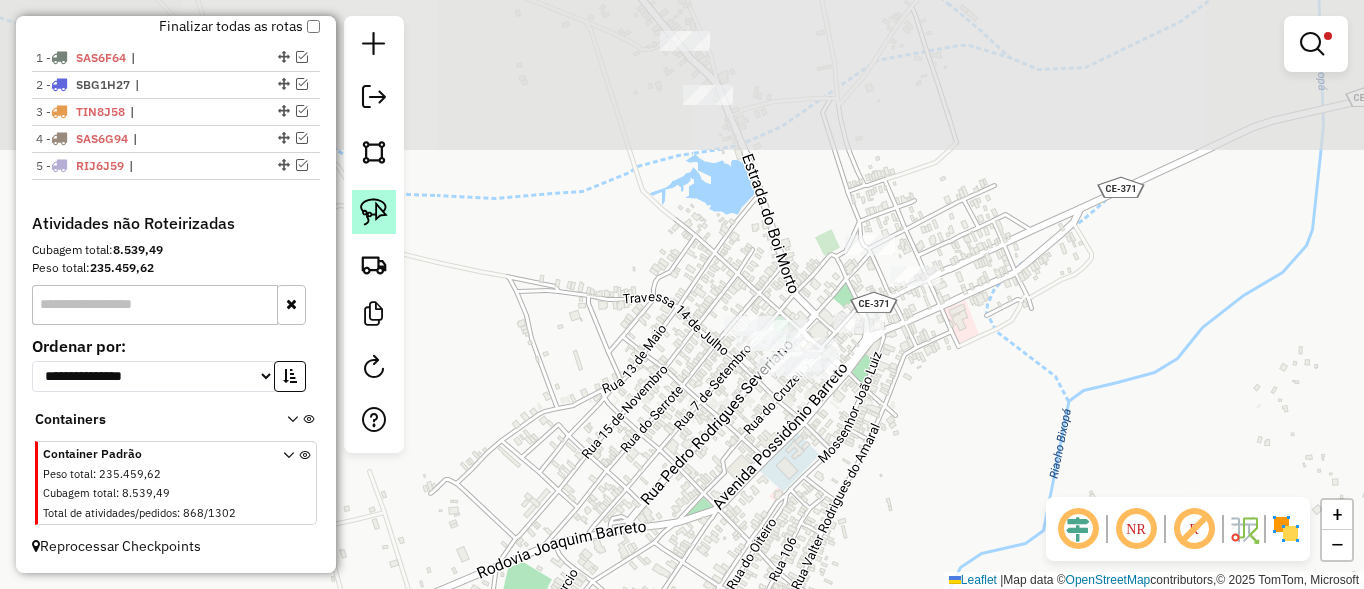 click 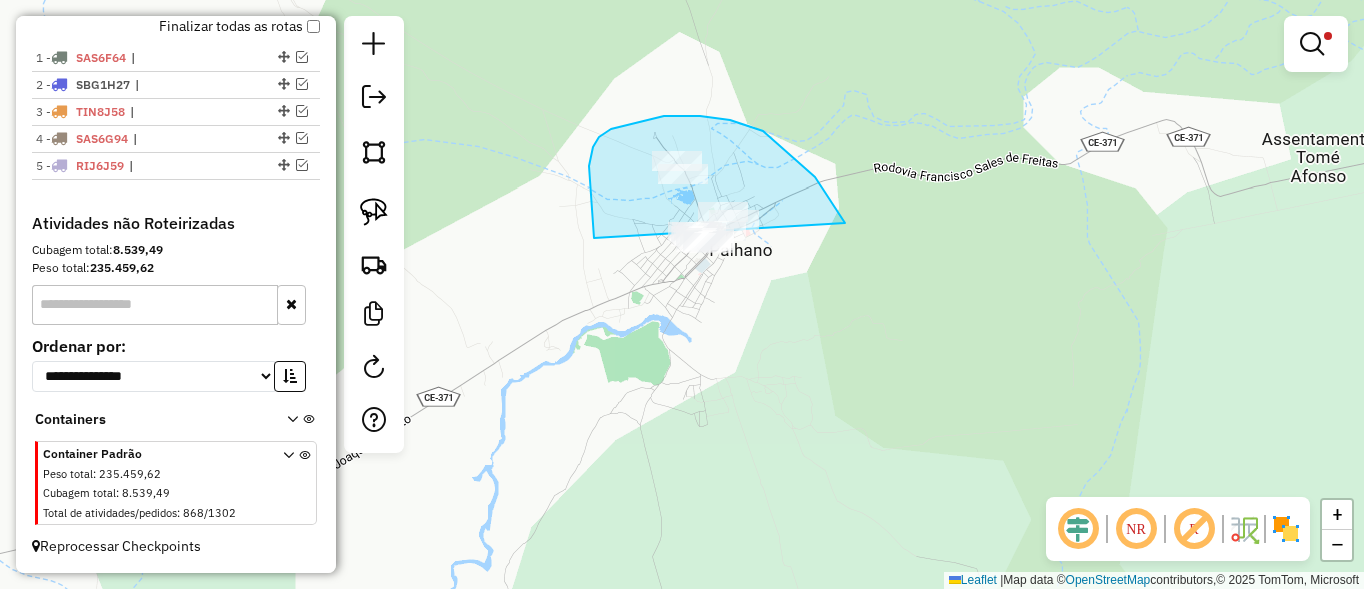 drag, startPoint x: 664, startPoint y: 116, endPoint x: 642, endPoint y: 335, distance: 220.10225 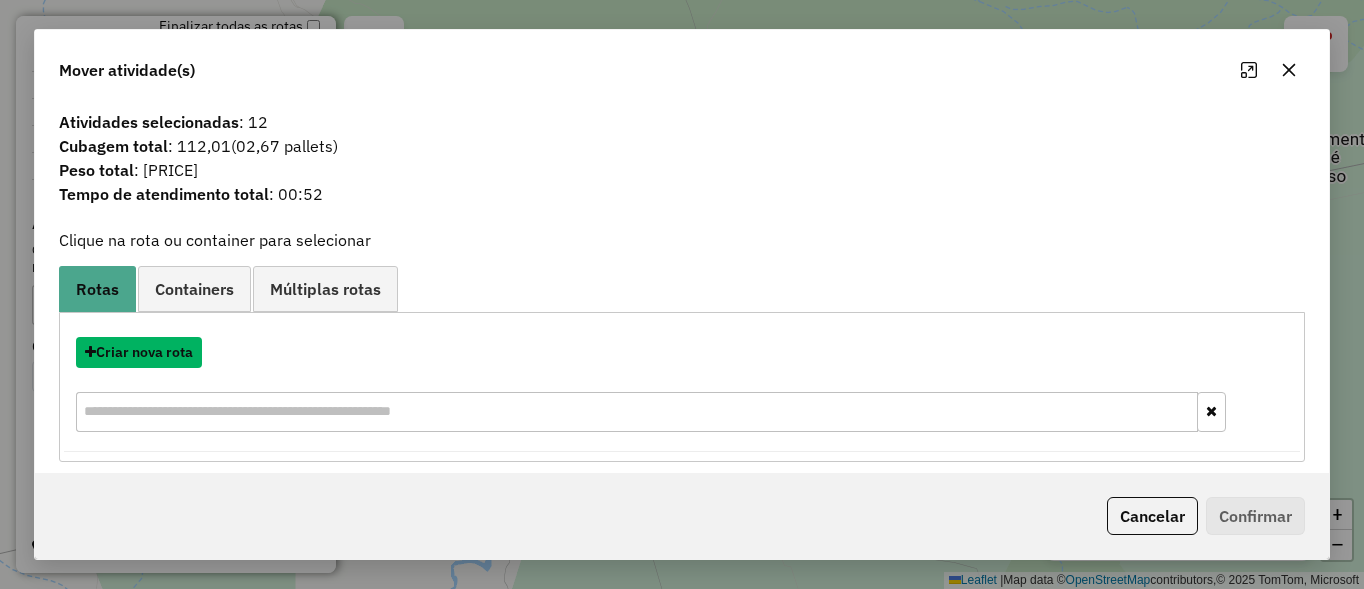 click on "Criar nova rota" at bounding box center [139, 352] 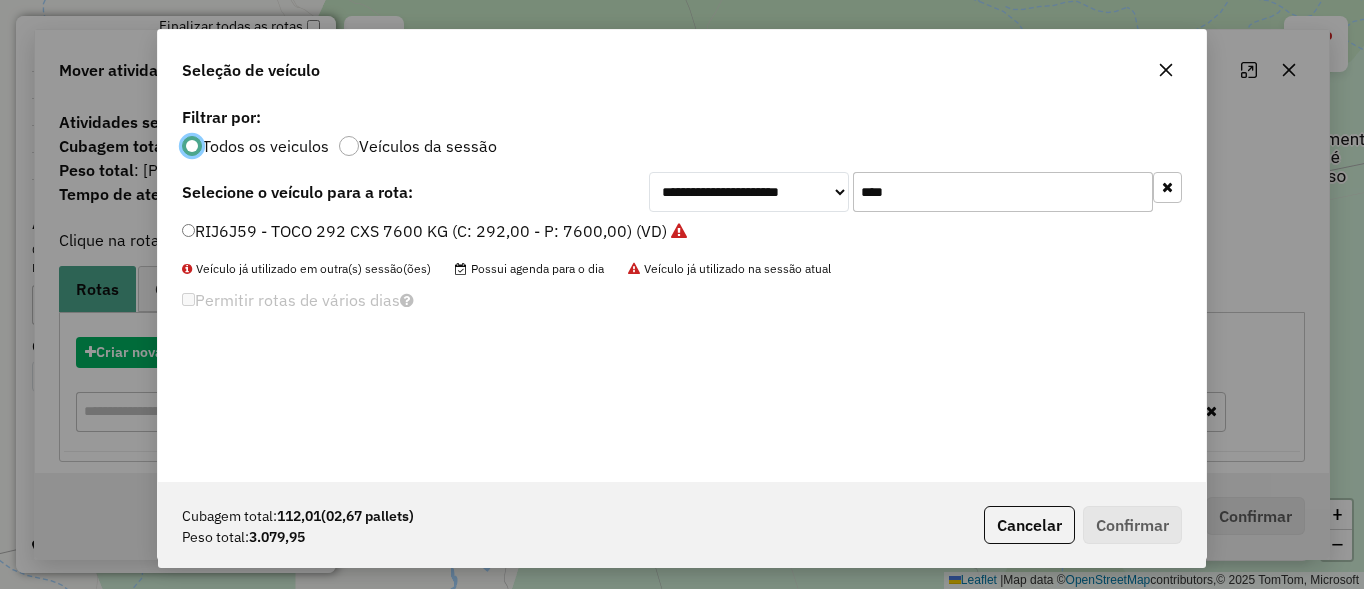 scroll, scrollTop: 11, scrollLeft: 6, axis: both 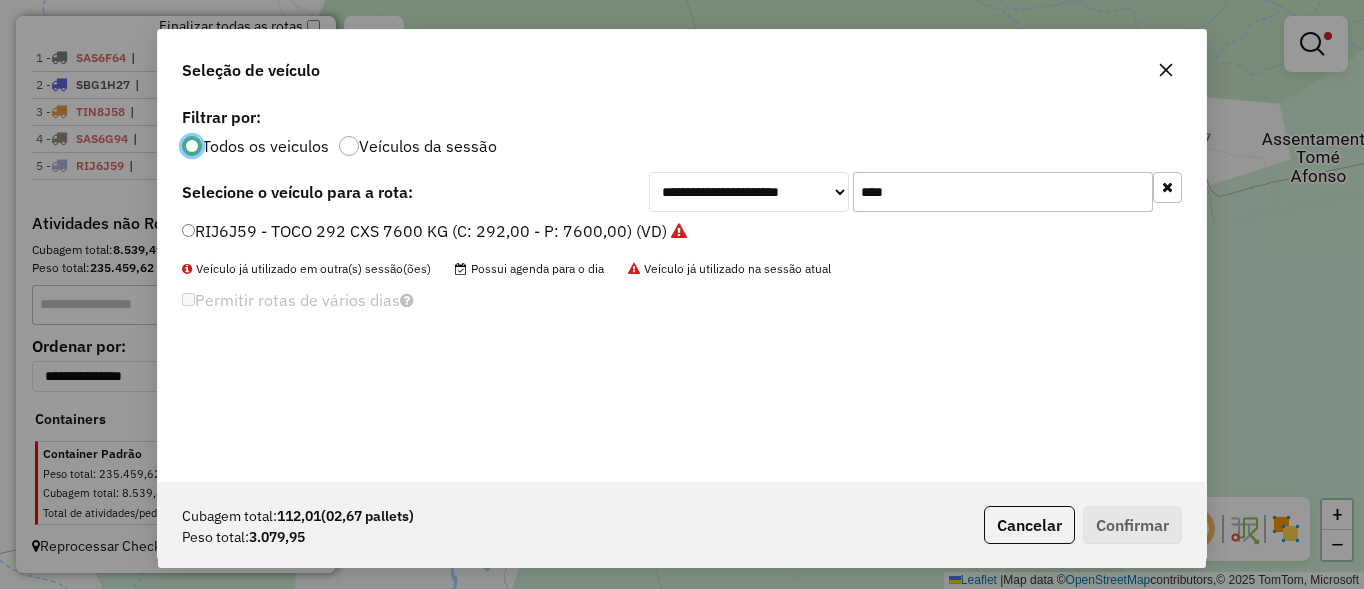 click on "****" 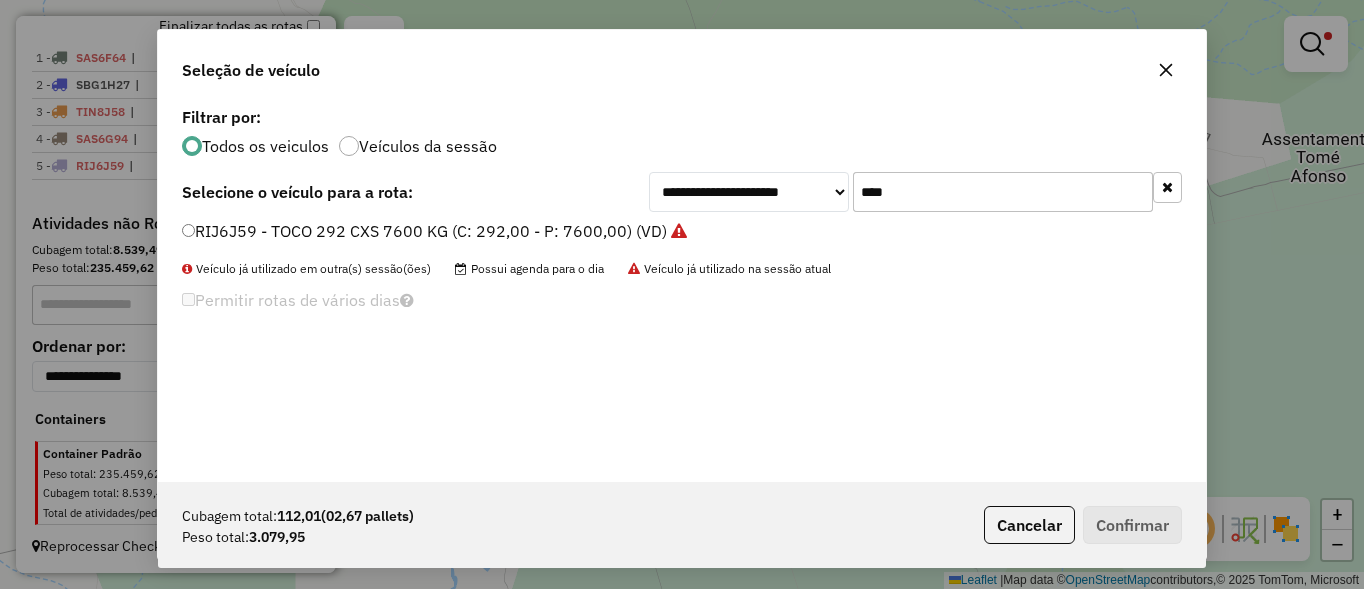 click on "****" 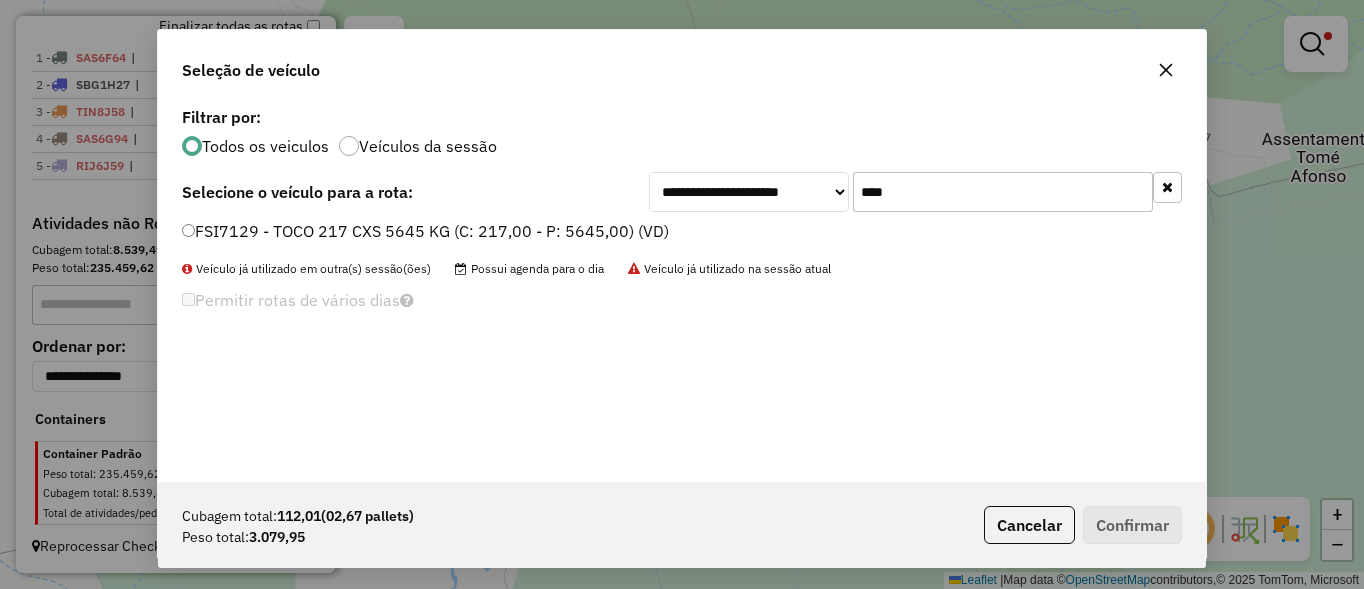 type on "****" 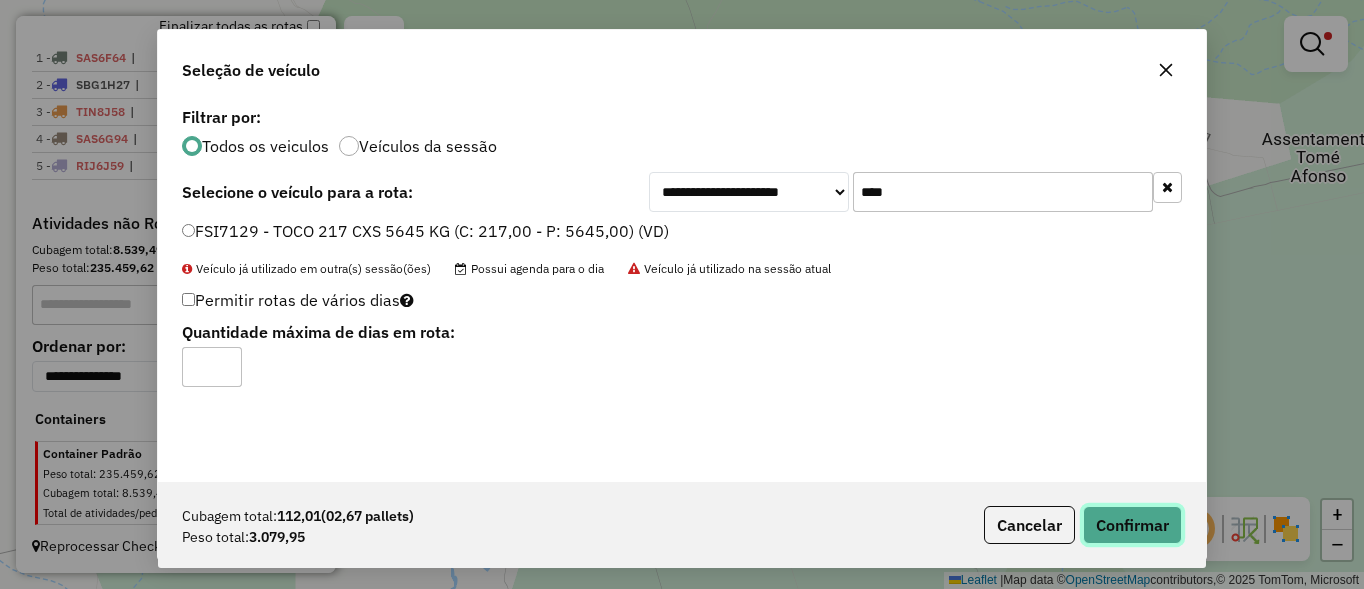 click on "Confirmar" 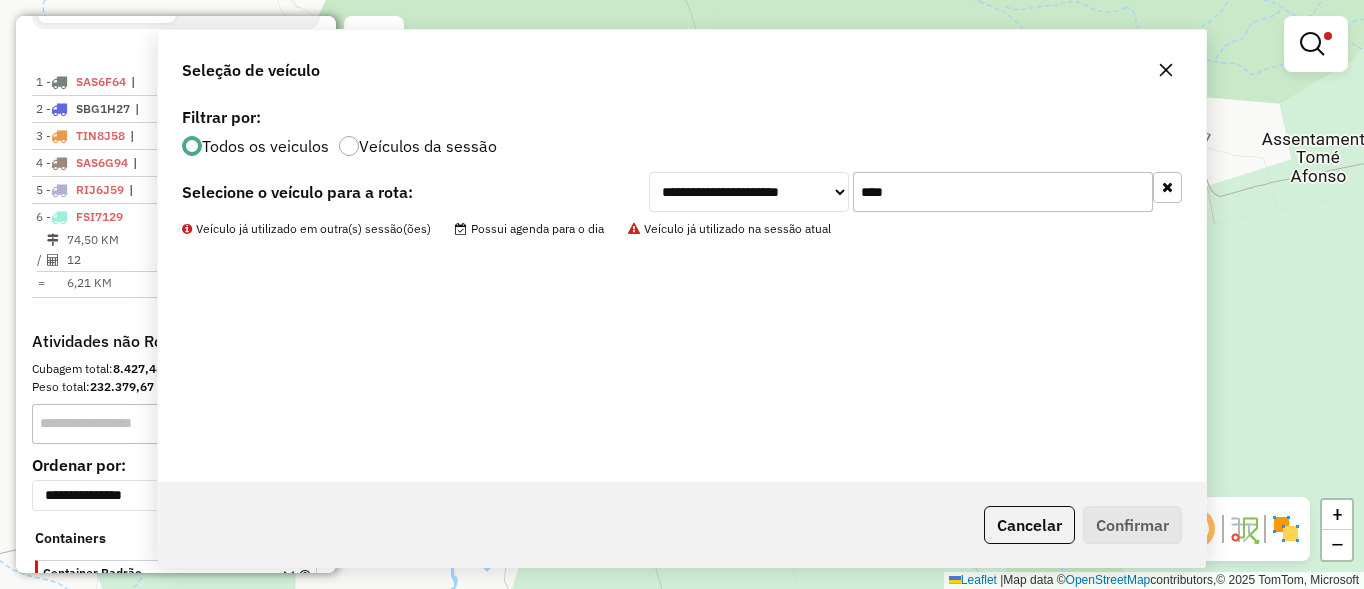scroll, scrollTop: 812, scrollLeft: 0, axis: vertical 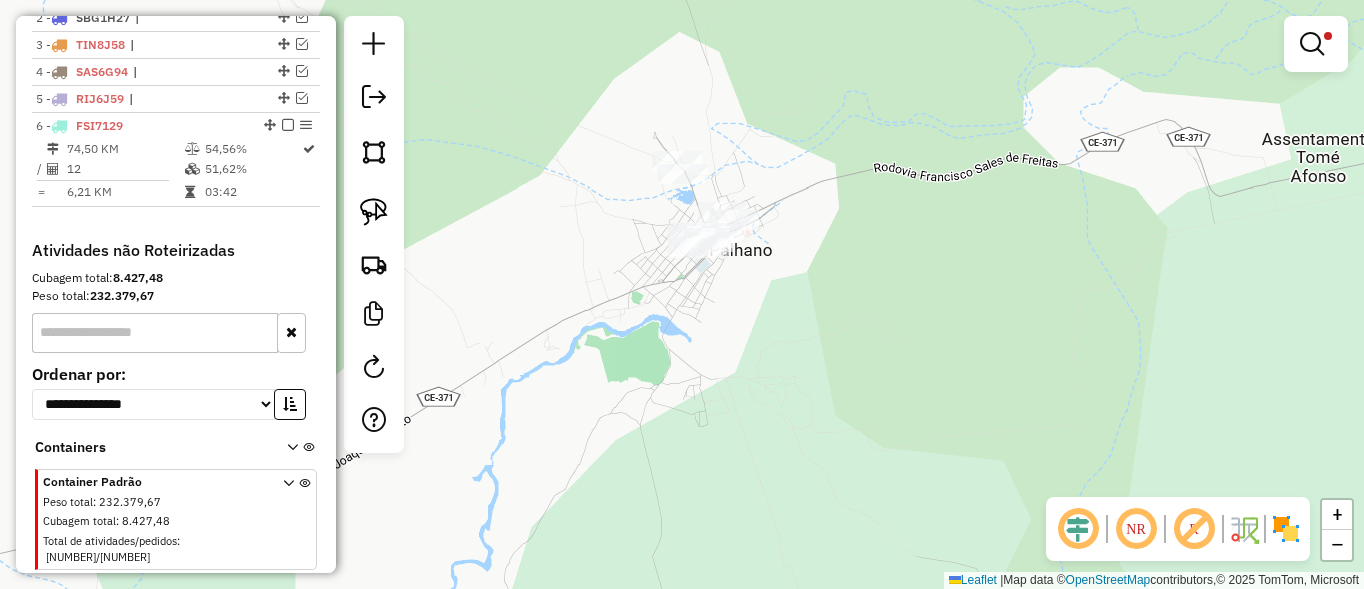 click at bounding box center (1312, 44) 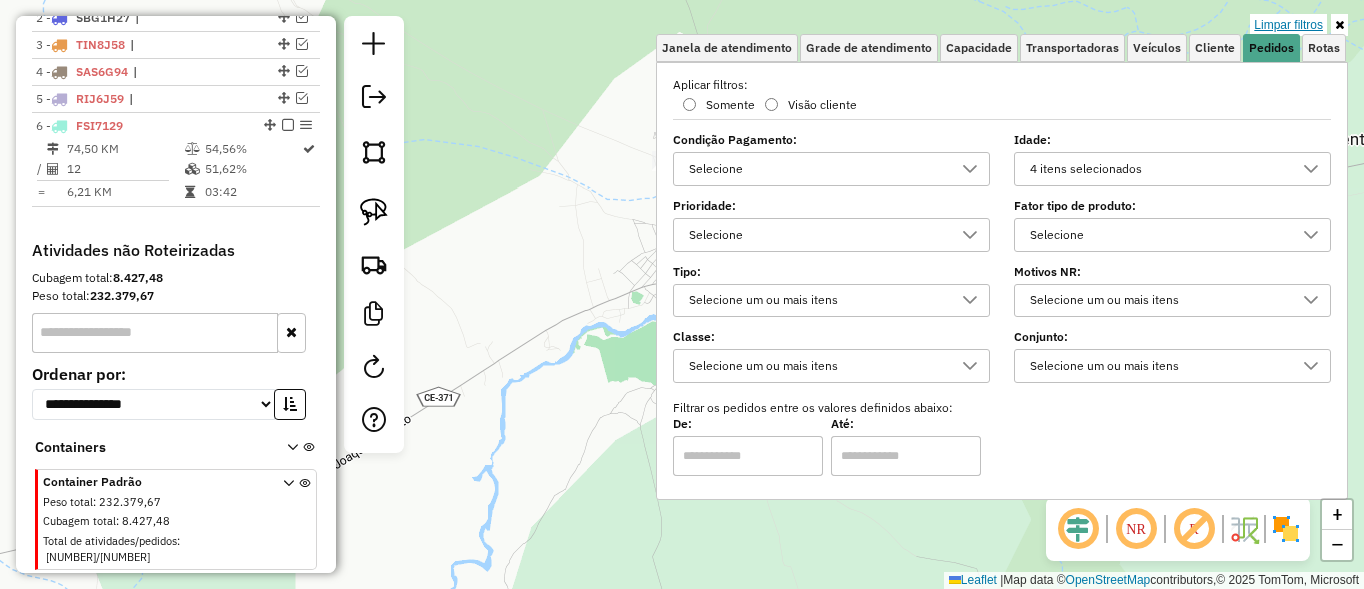 click on "Limpar filtros" at bounding box center (1288, 25) 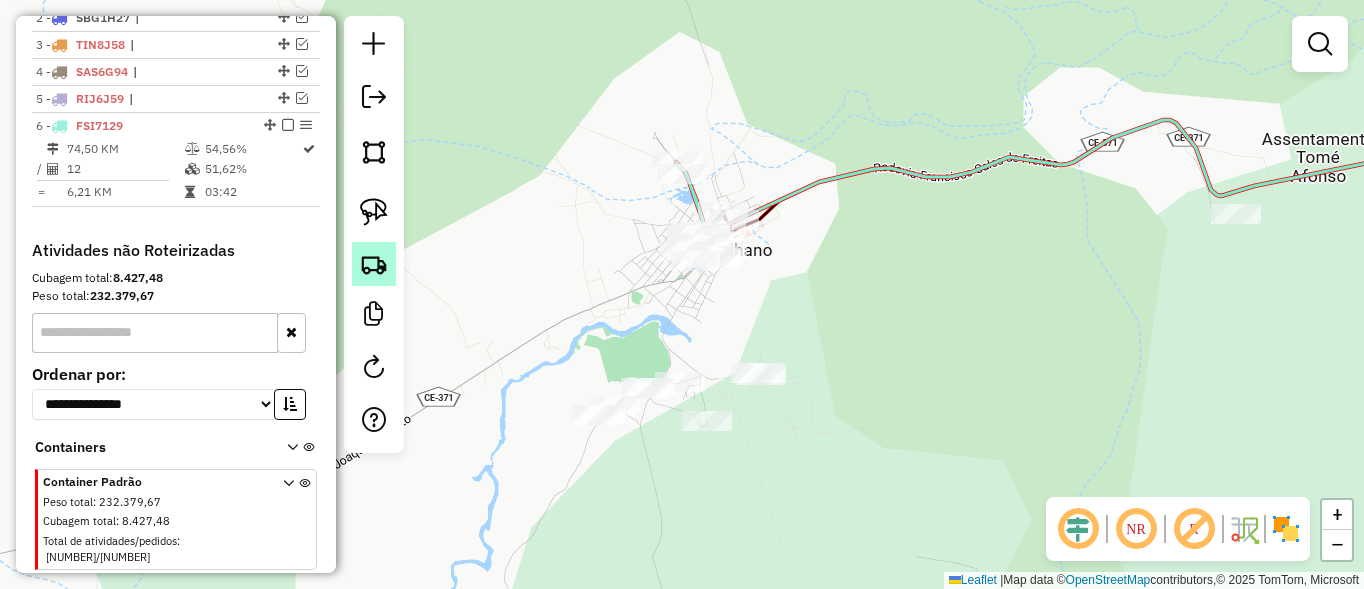 click 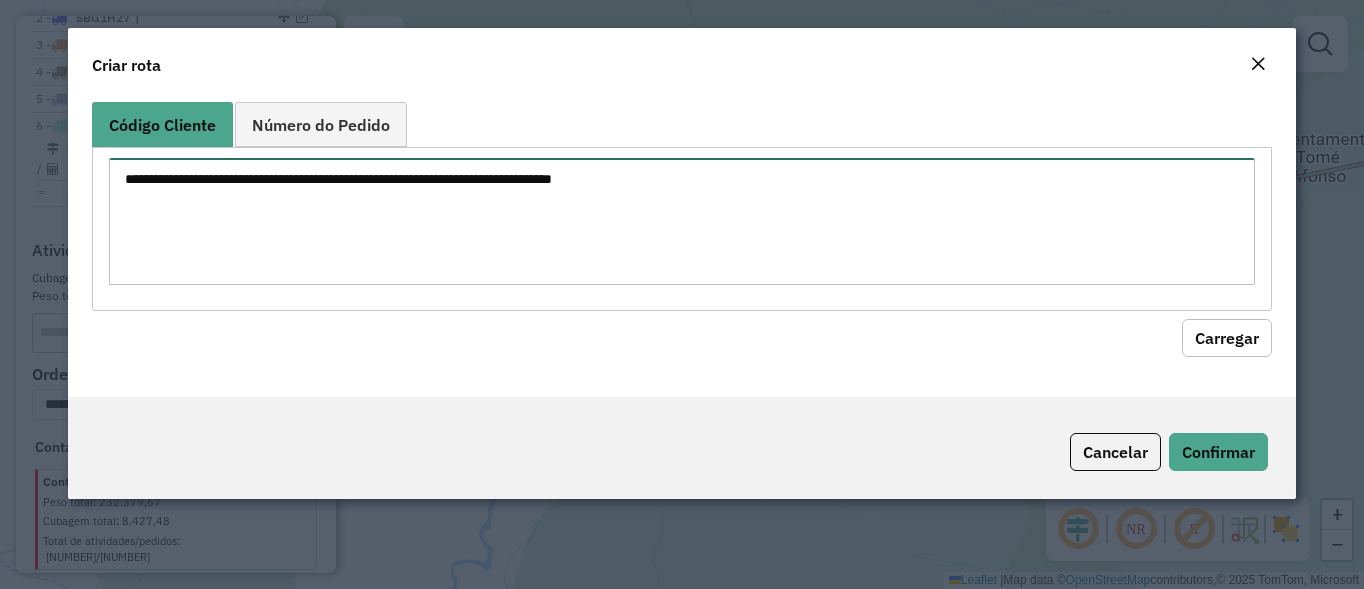 click at bounding box center (682, 221) 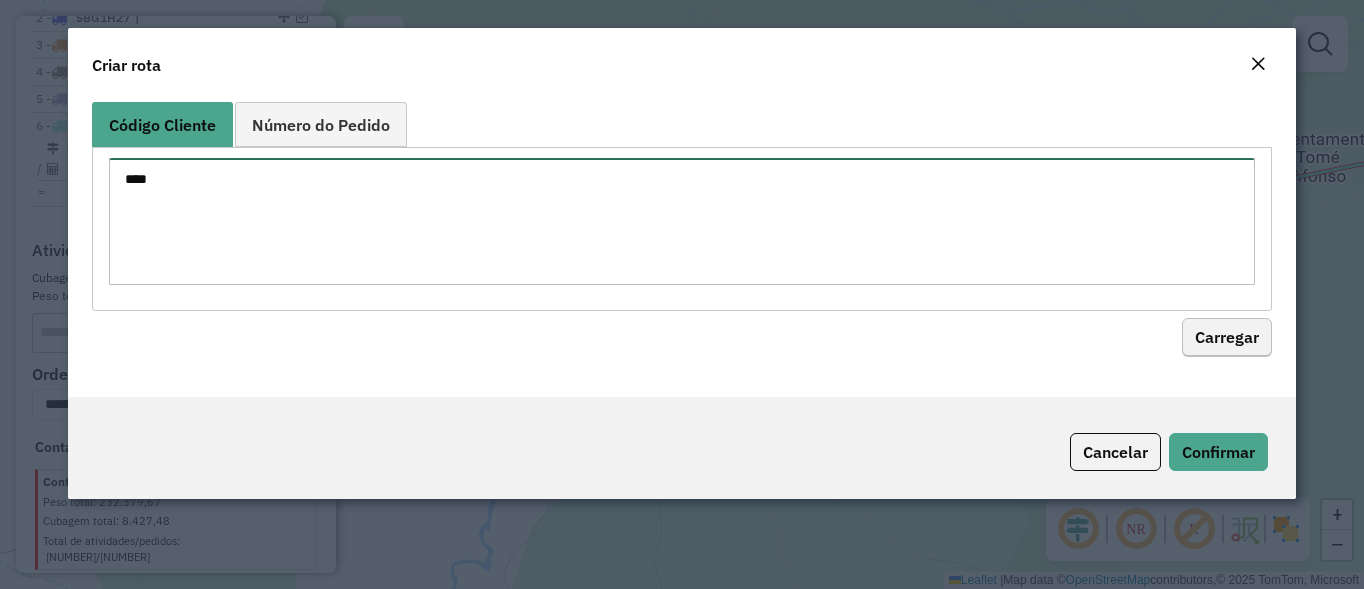 type on "****" 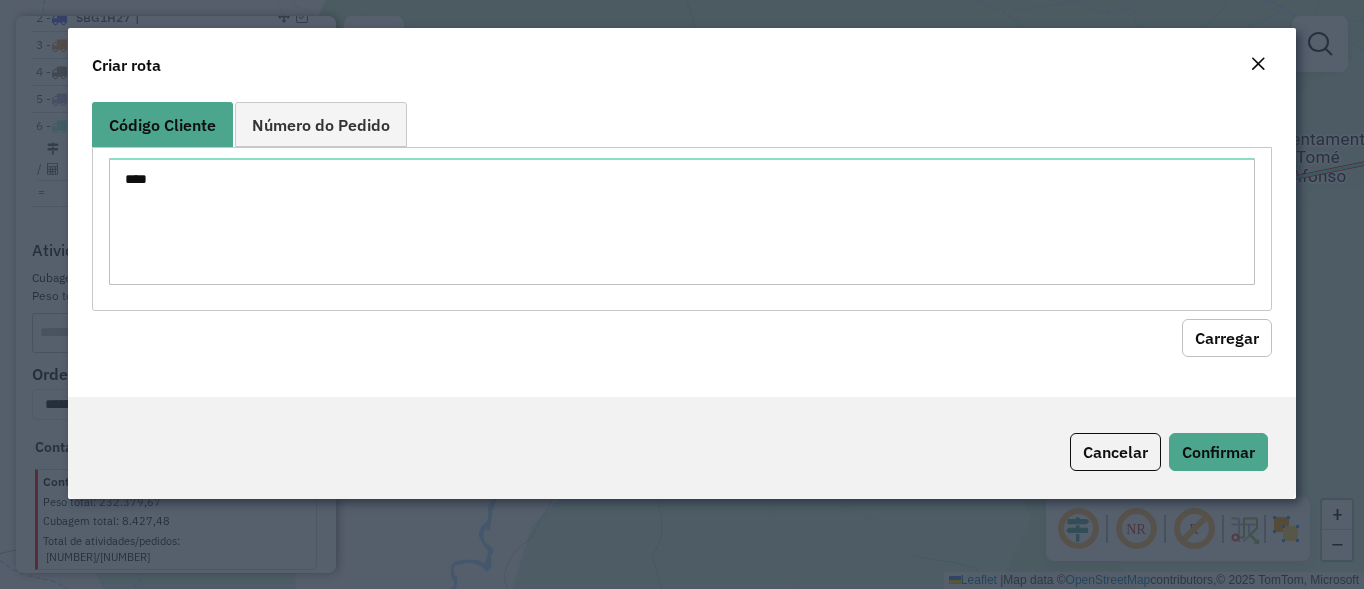 click on "Carregar" 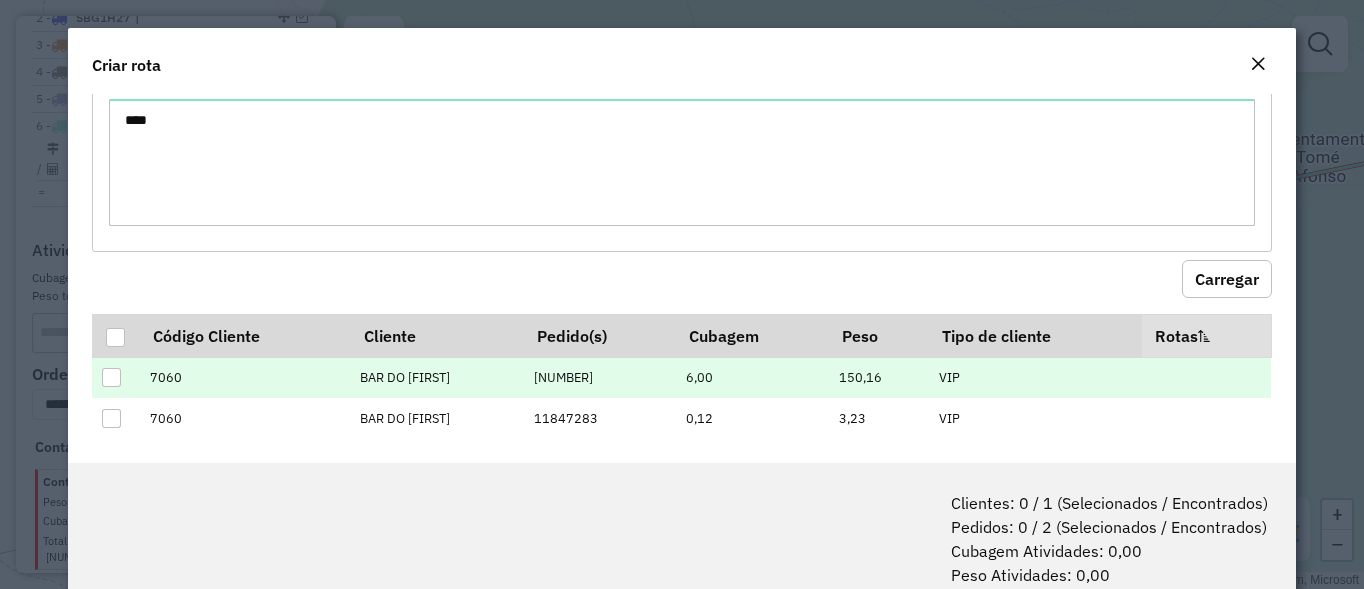 scroll, scrollTop: 74, scrollLeft: 0, axis: vertical 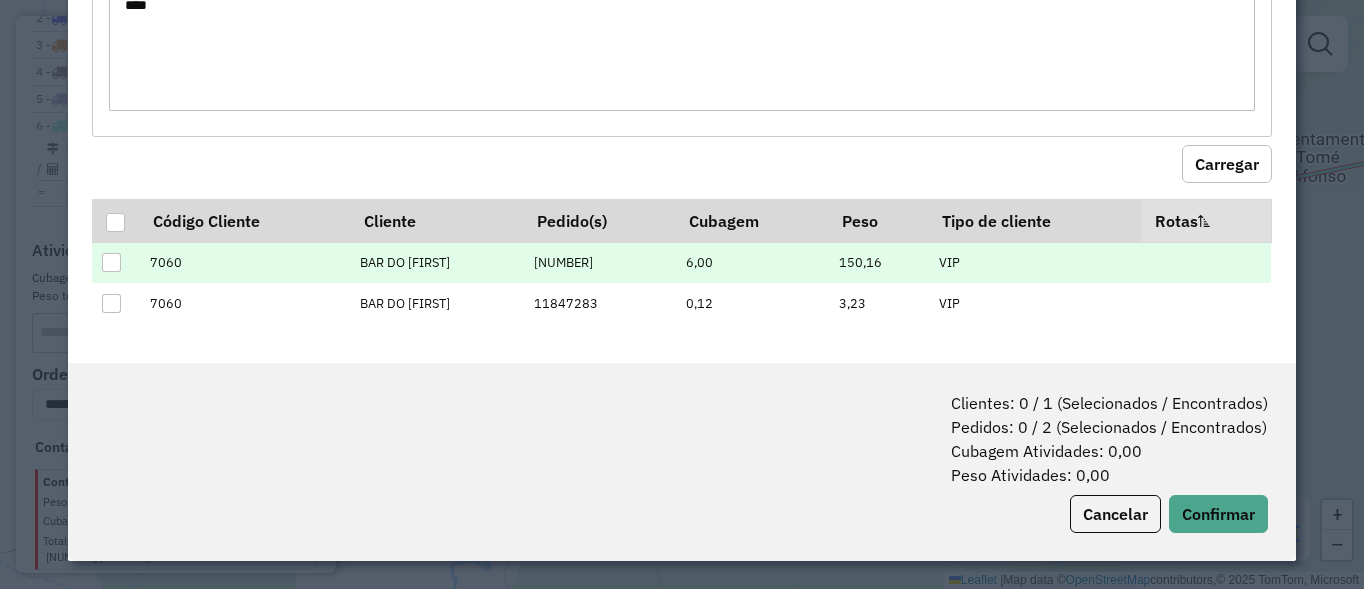 click at bounding box center [111, 262] 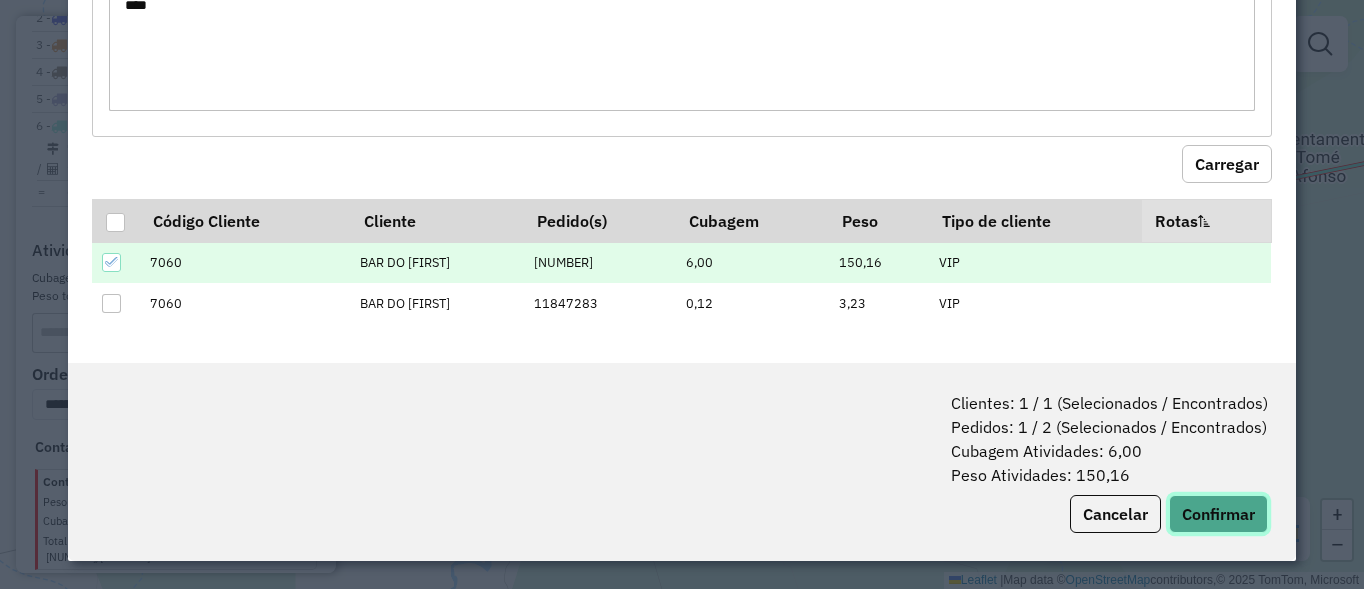 click on "Confirmar" 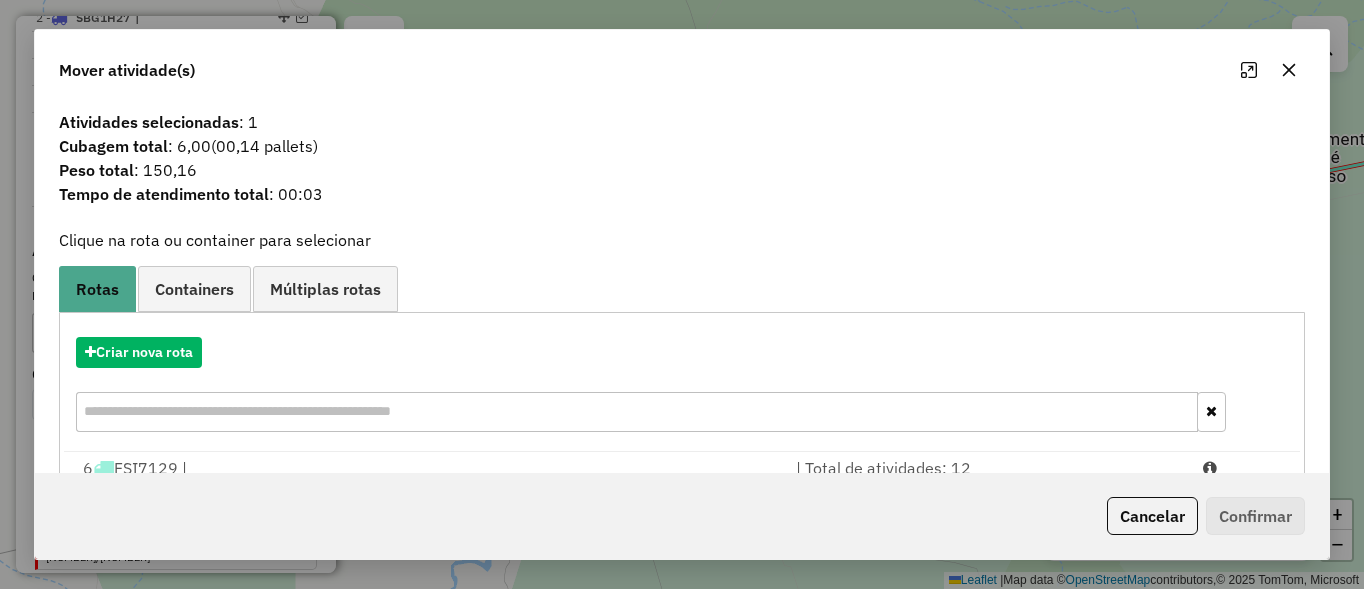 scroll, scrollTop: 94, scrollLeft: 0, axis: vertical 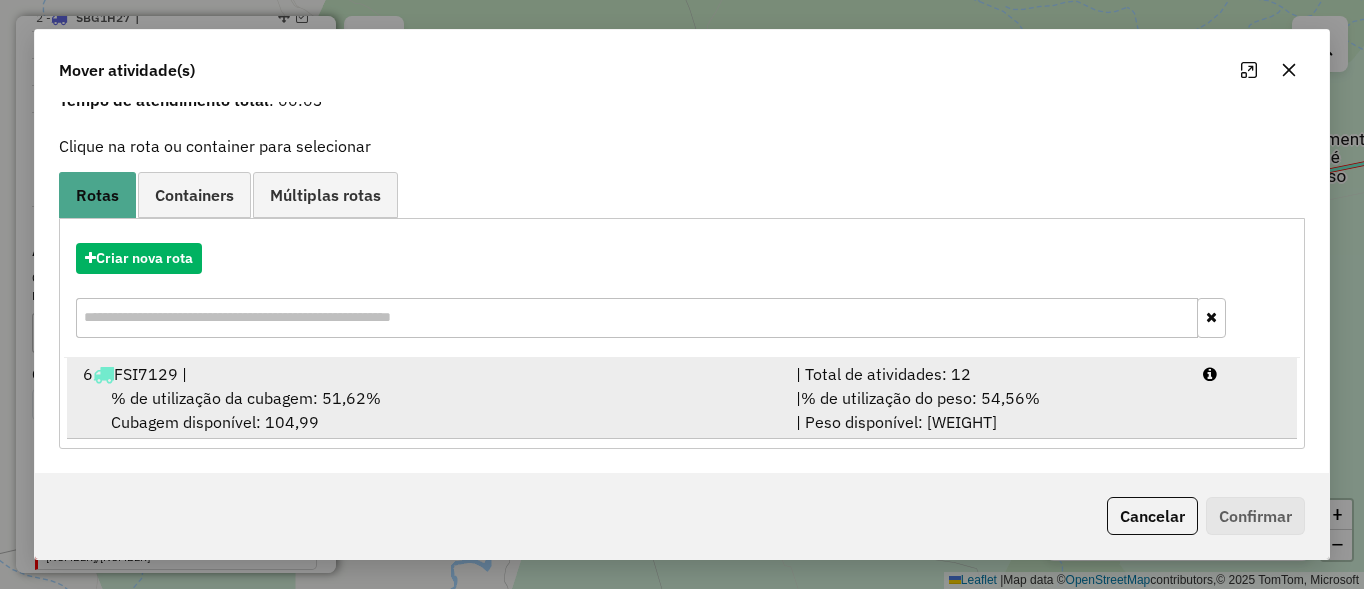 click on "|  % de utilização do peso: [PERCENTAGE]%  | Peso disponível: [NUMBER]" at bounding box center [987, 410] 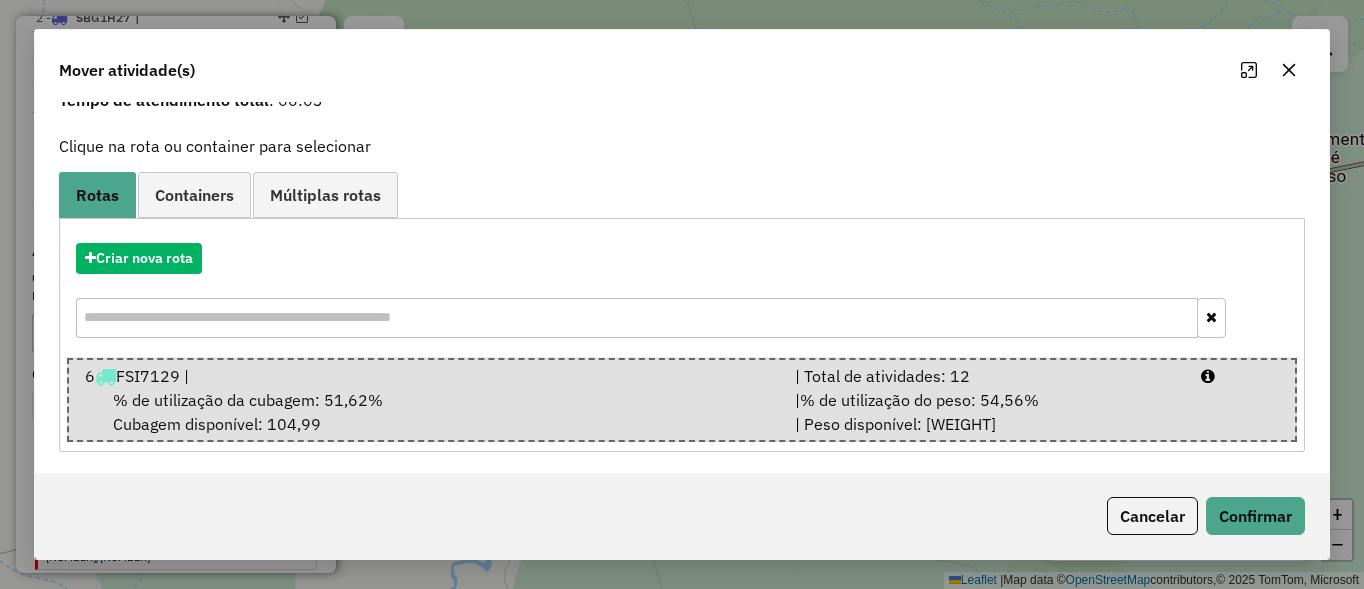 click on "Cancelar   Confirmar" 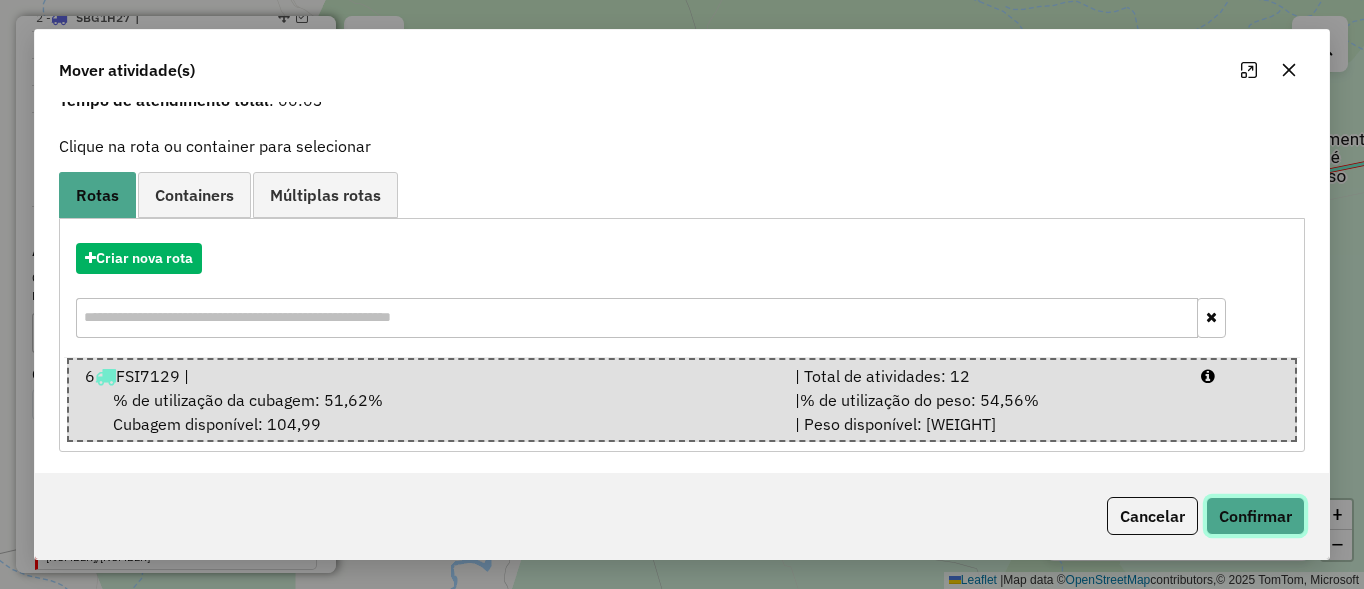 click on "Confirmar" 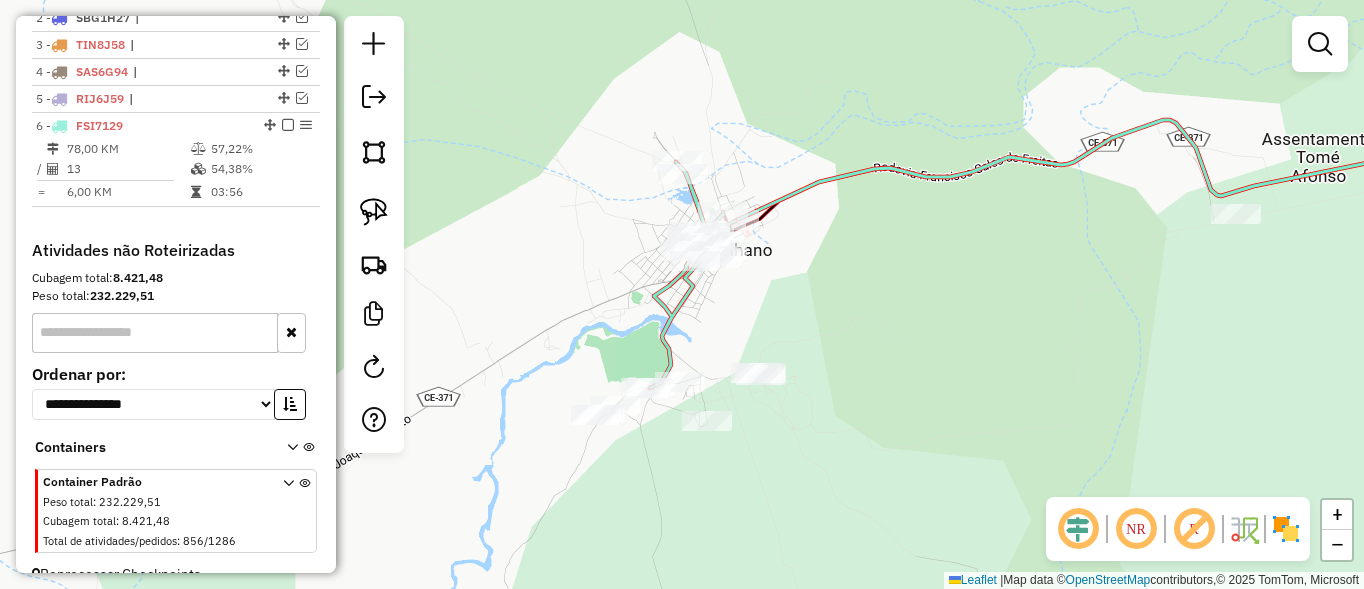 scroll, scrollTop: 0, scrollLeft: 0, axis: both 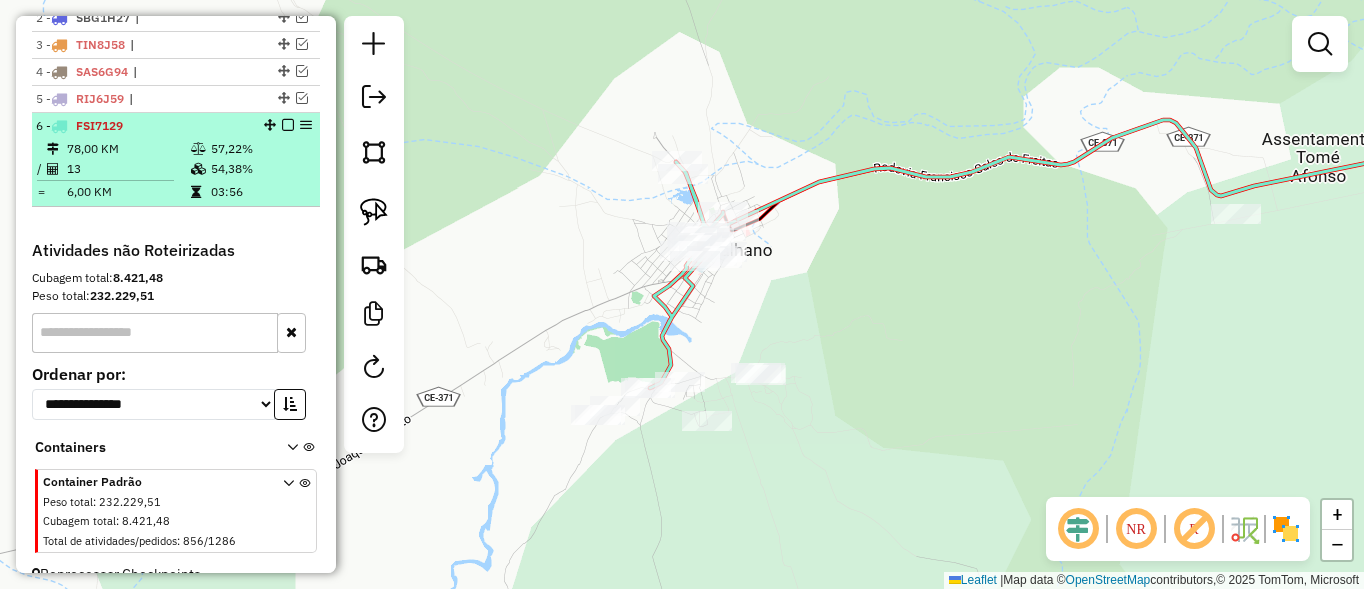 click at bounding box center (288, 125) 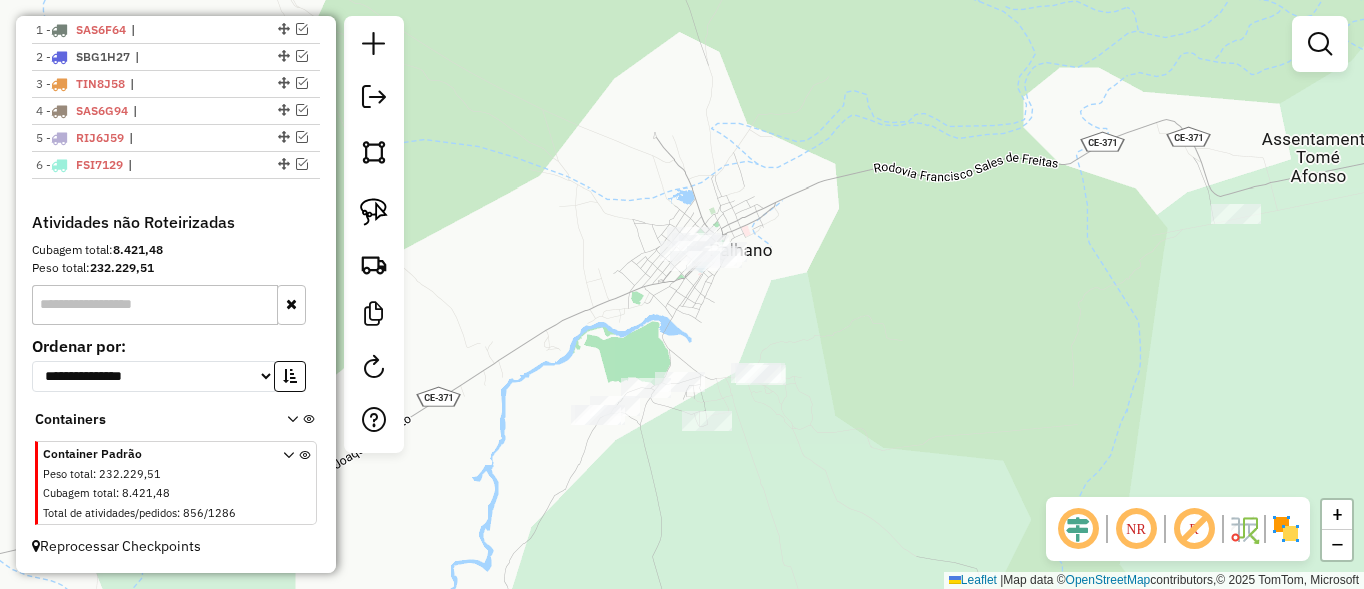 scroll, scrollTop: 773, scrollLeft: 0, axis: vertical 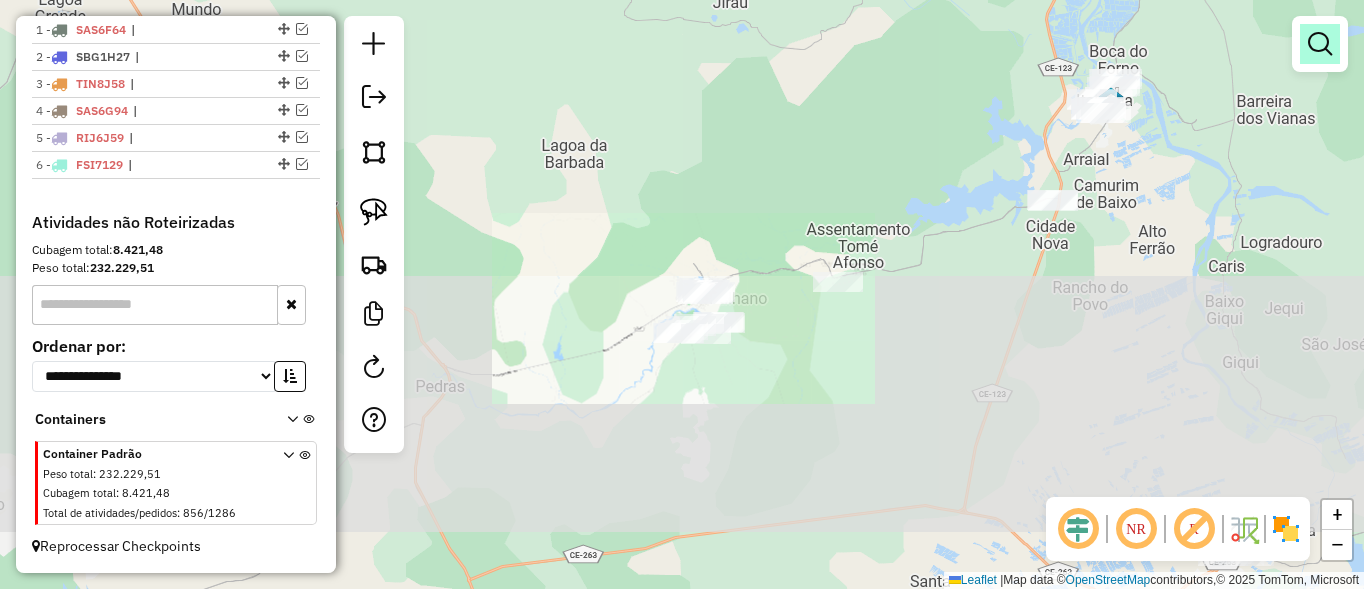 click at bounding box center (1320, 44) 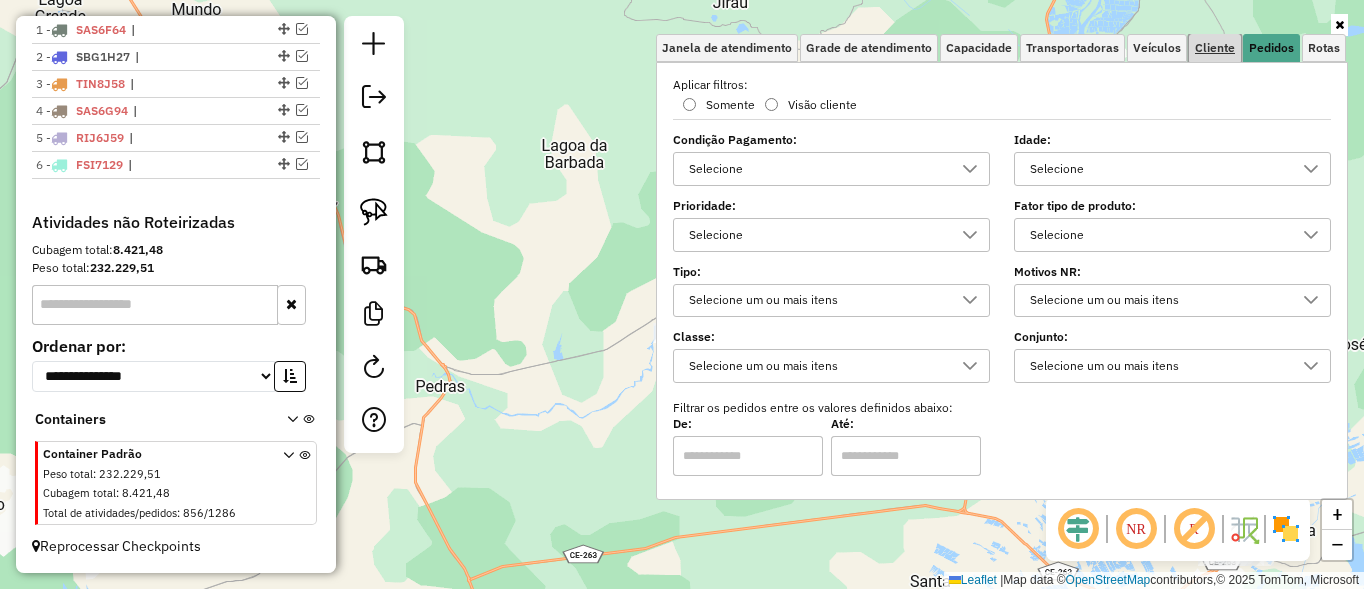 click on "Cliente" at bounding box center [1215, 48] 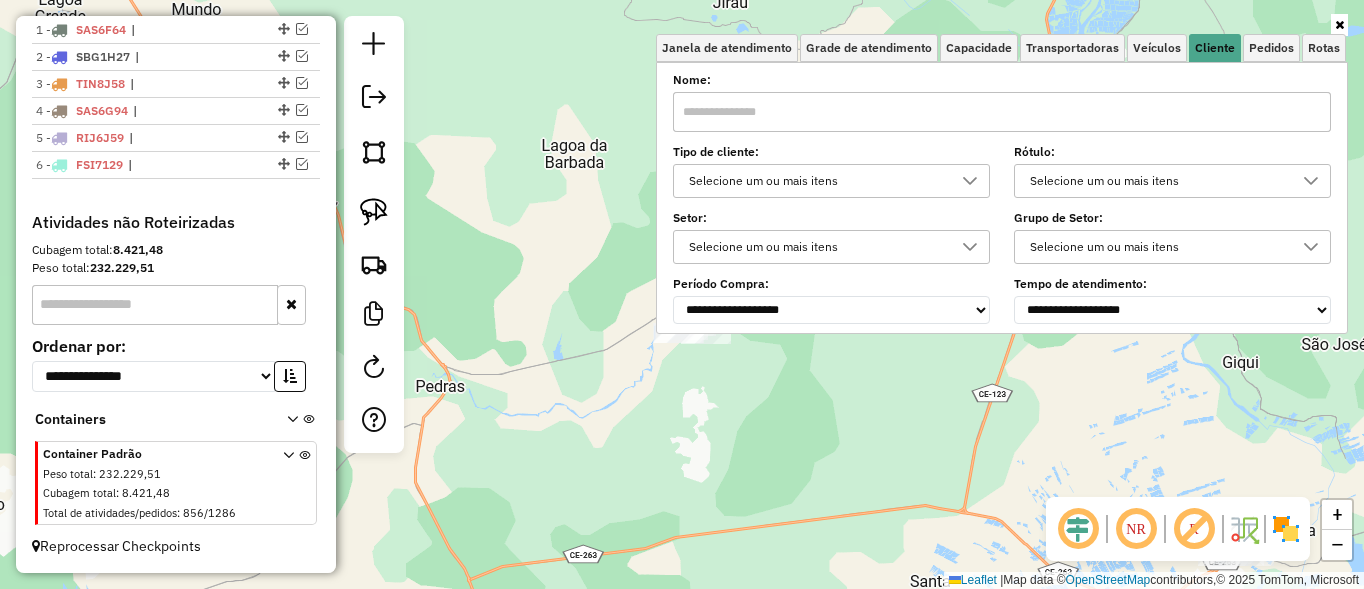 click on "Selecione um ou mais itens" at bounding box center (816, 181) 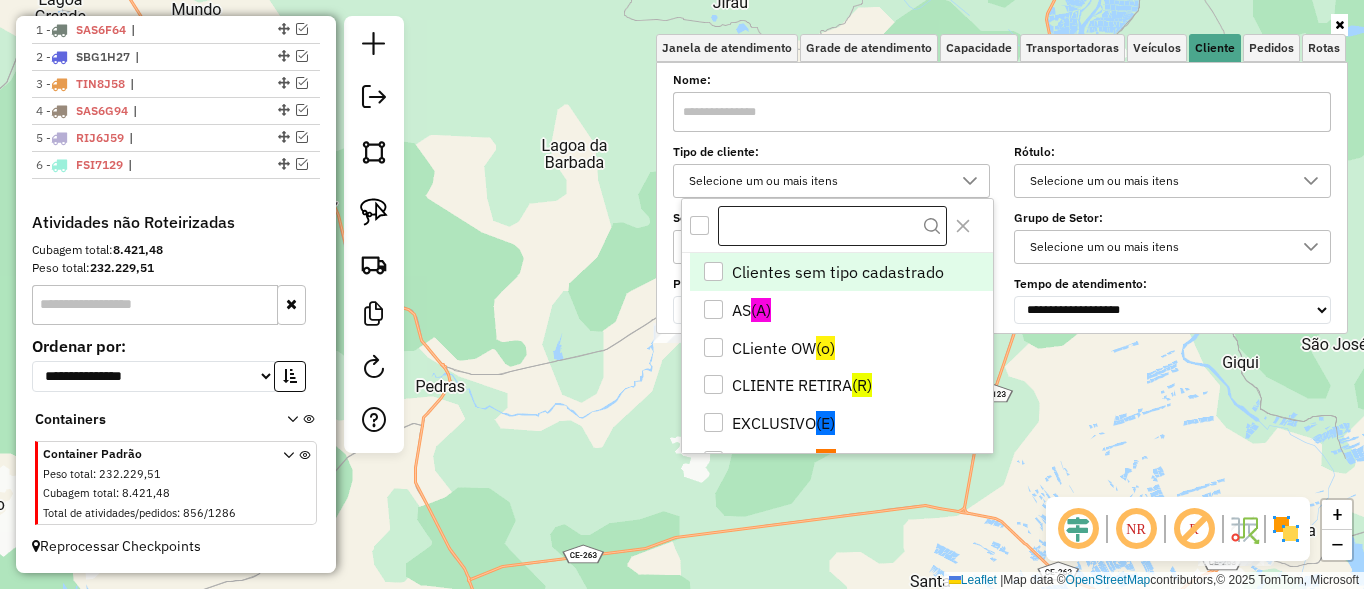 scroll, scrollTop: 12, scrollLeft: 72, axis: both 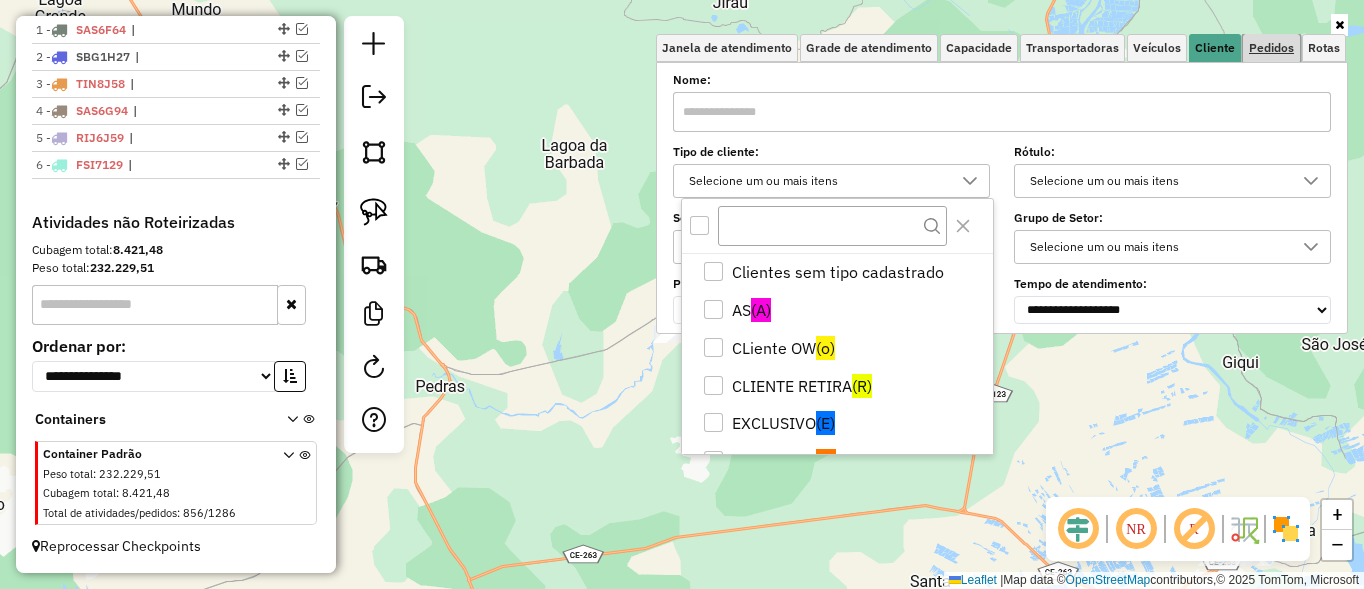 click on "Pedidos" at bounding box center (1271, 48) 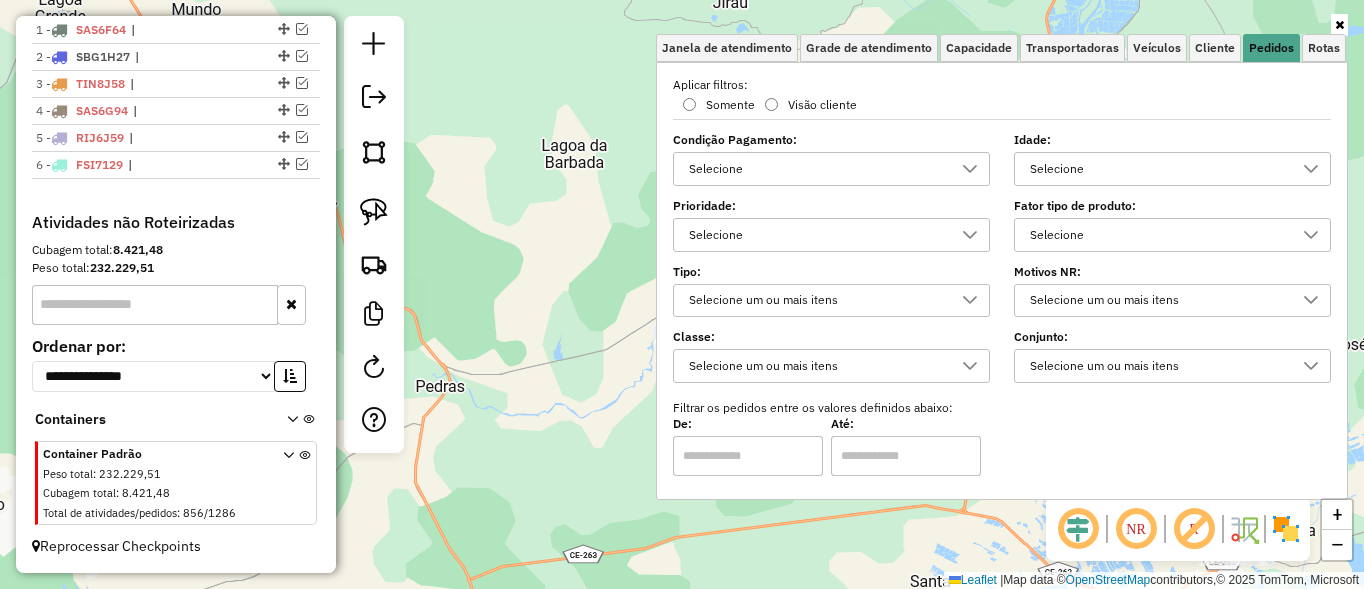 click on "Selecione" at bounding box center [1157, 169] 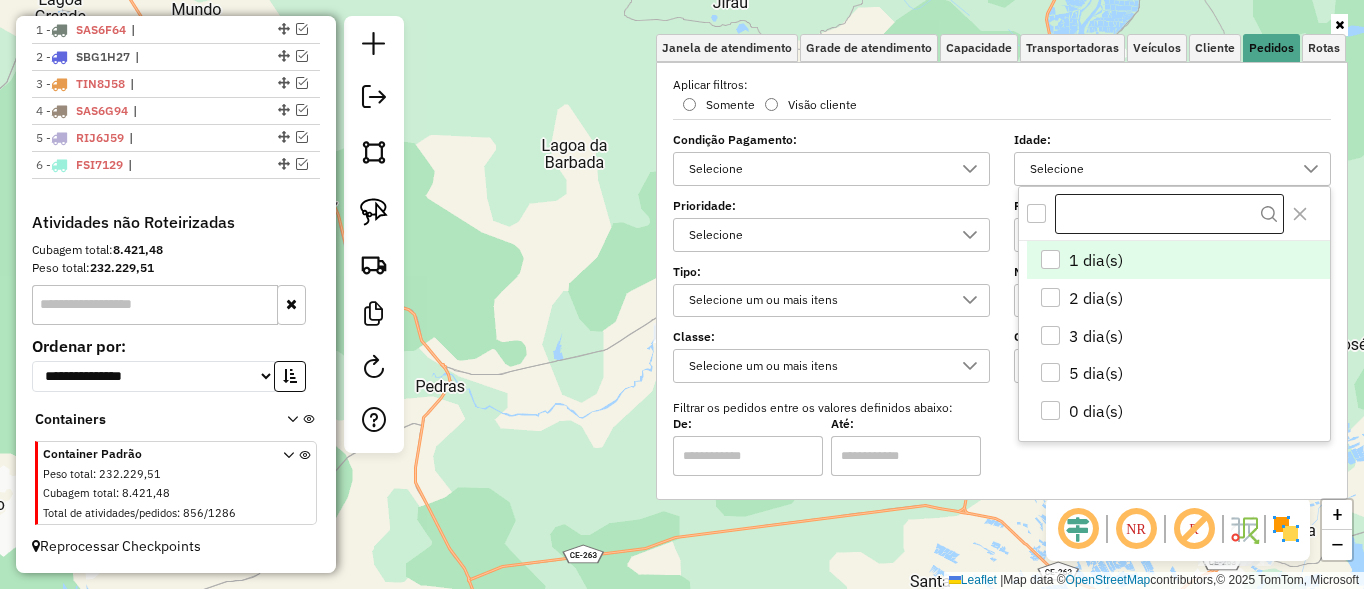 scroll, scrollTop: 12, scrollLeft: 72, axis: both 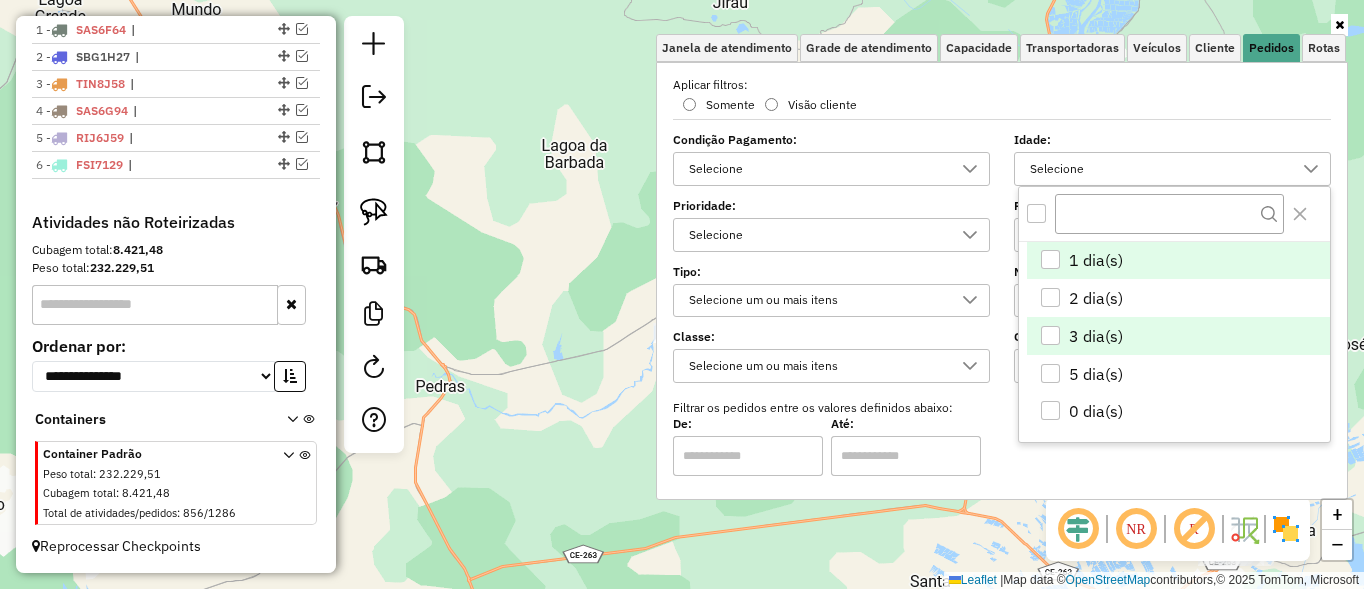drag, startPoint x: 1044, startPoint y: 213, endPoint x: 1097, endPoint y: 317, distance: 116.72617 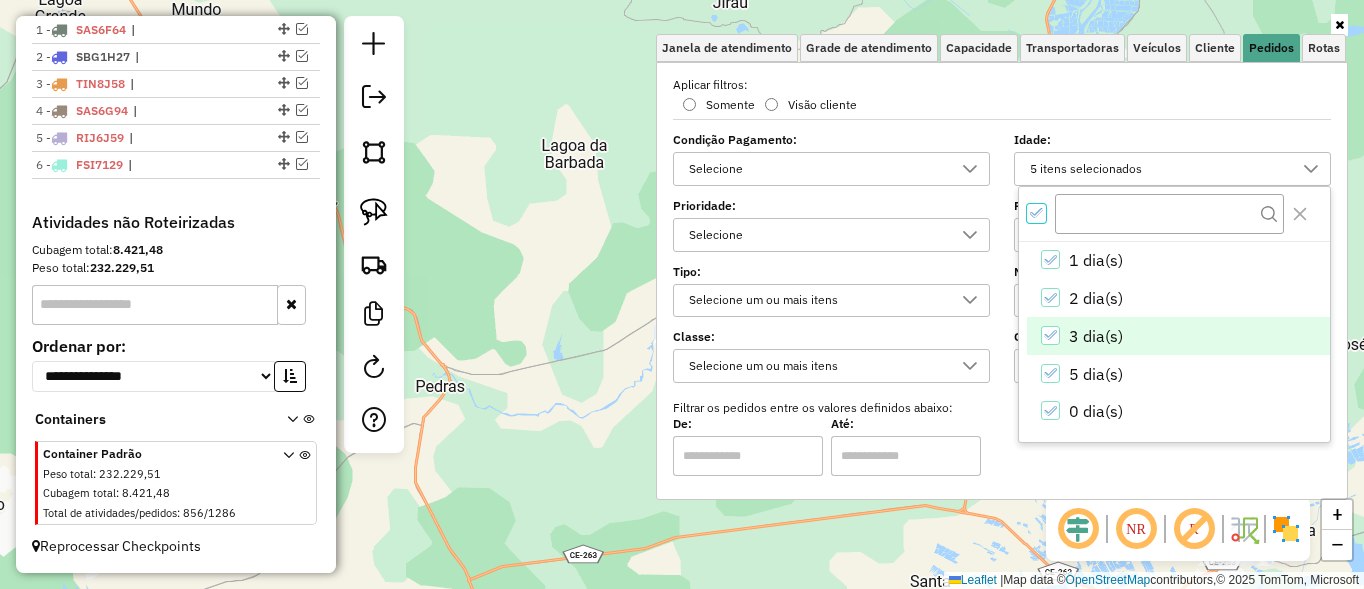 scroll, scrollTop: 12, scrollLeft: 7, axis: both 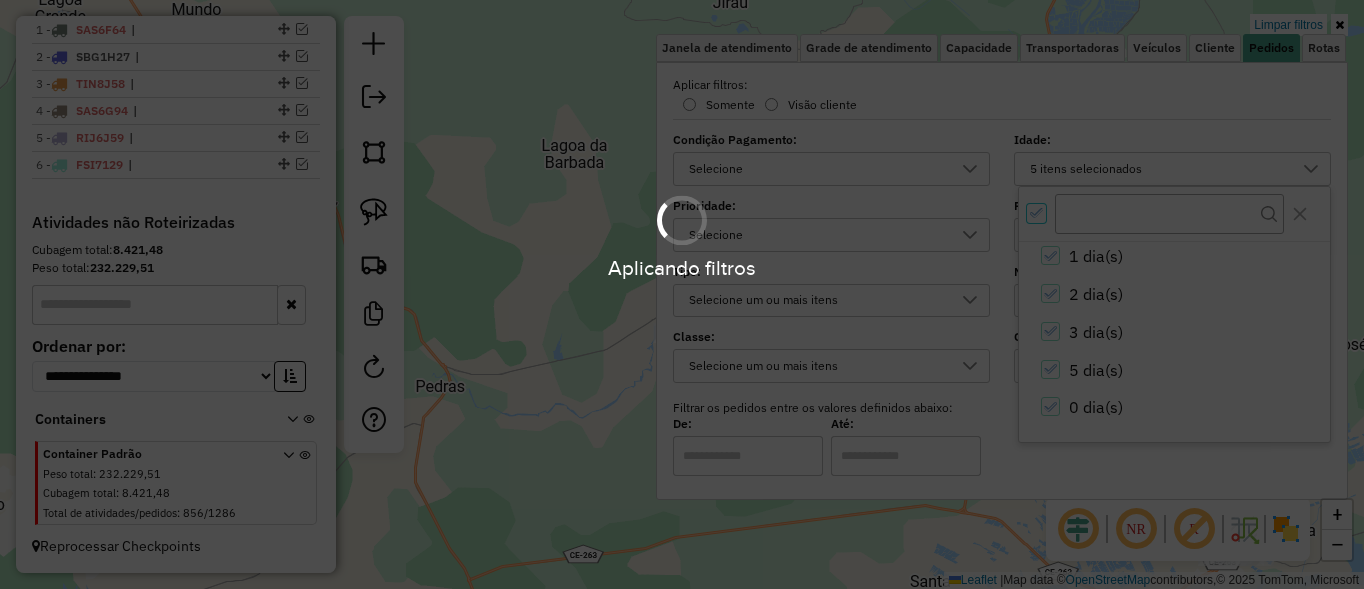 click 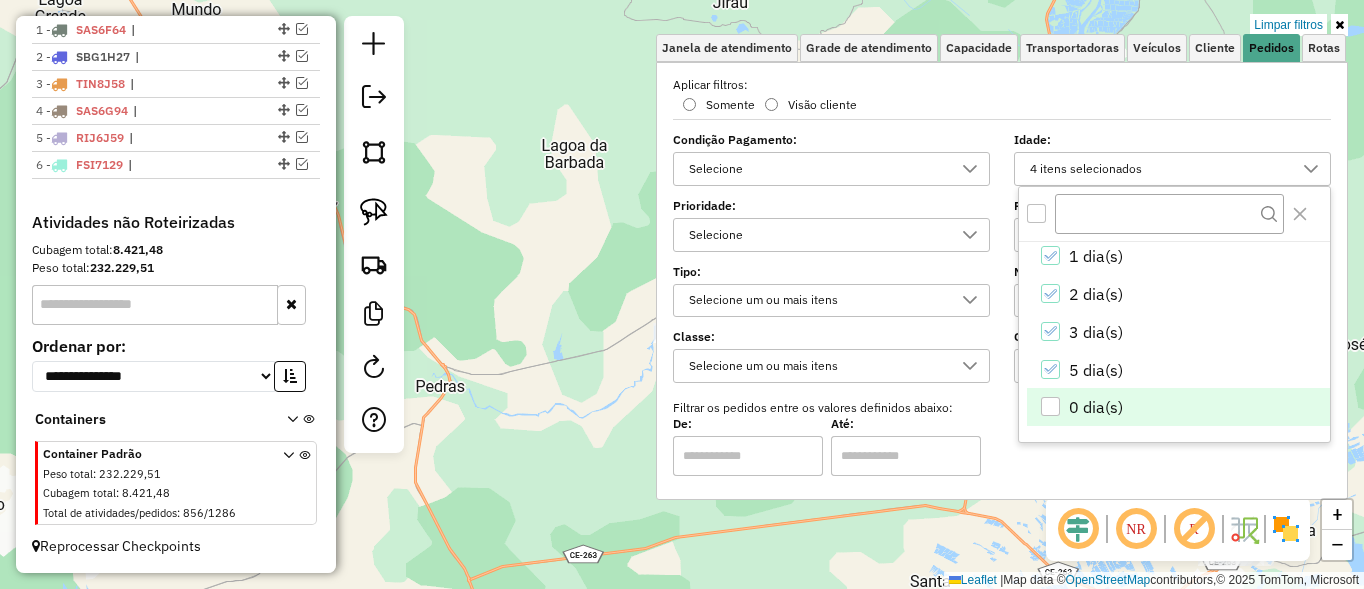 click on "Limpar filtros Janela de atendimento Grade de atendimento Capacidade Transportadoras Veículos Cliente Pedidos  Rotas Selecione os dias de semana para filtrar as janelas de atendimento  Seg   Ter   Qua   Qui   Sex   Sáb   Dom  Informe o período da janela de atendimento: De: Até:  Filtrar exatamente a janela do cliente  Considerar janela de atendimento padrão  Selecione os dias de semana para filtrar as grades de atendimento  Seg   Ter   Qua   Qui   Sex   Sáb   Dom   Considerar clientes sem dia de atendimento cadastrado  Clientes fora do dia de atendimento selecionado Filtrar as atividades entre os valores definidos abaixo:  Peso mínimo:   Peso máximo:   Cubagem mínima:   Cubagem máxima:   De:   Até:  Filtrar as atividades entre o tempo de atendimento definido abaixo:  De:   Até:   Considerar capacidade total dos clientes não roteirizados Transportadora: Selecione um ou mais itens Tipo de veículo: Selecione um ou mais itens Veículo: Selecione um ou mais itens Motorista: Selecione um ou mais itens" 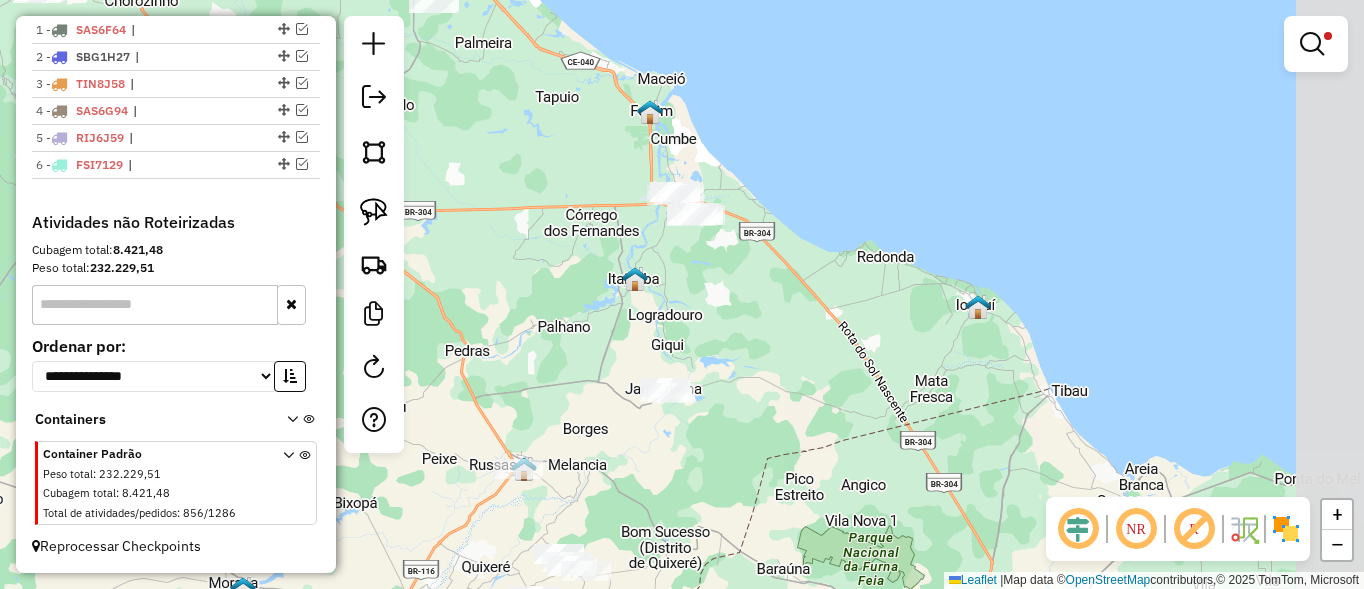 drag, startPoint x: 689, startPoint y: 396, endPoint x: 552, endPoint y: 386, distance: 137.36447 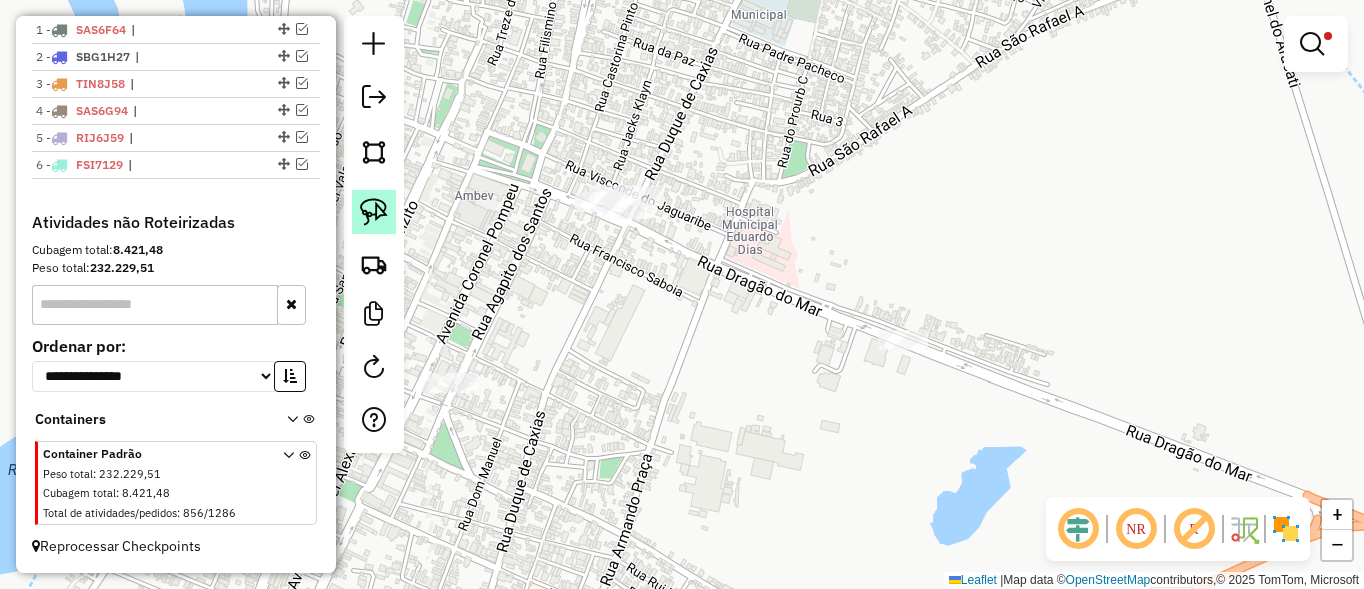 click 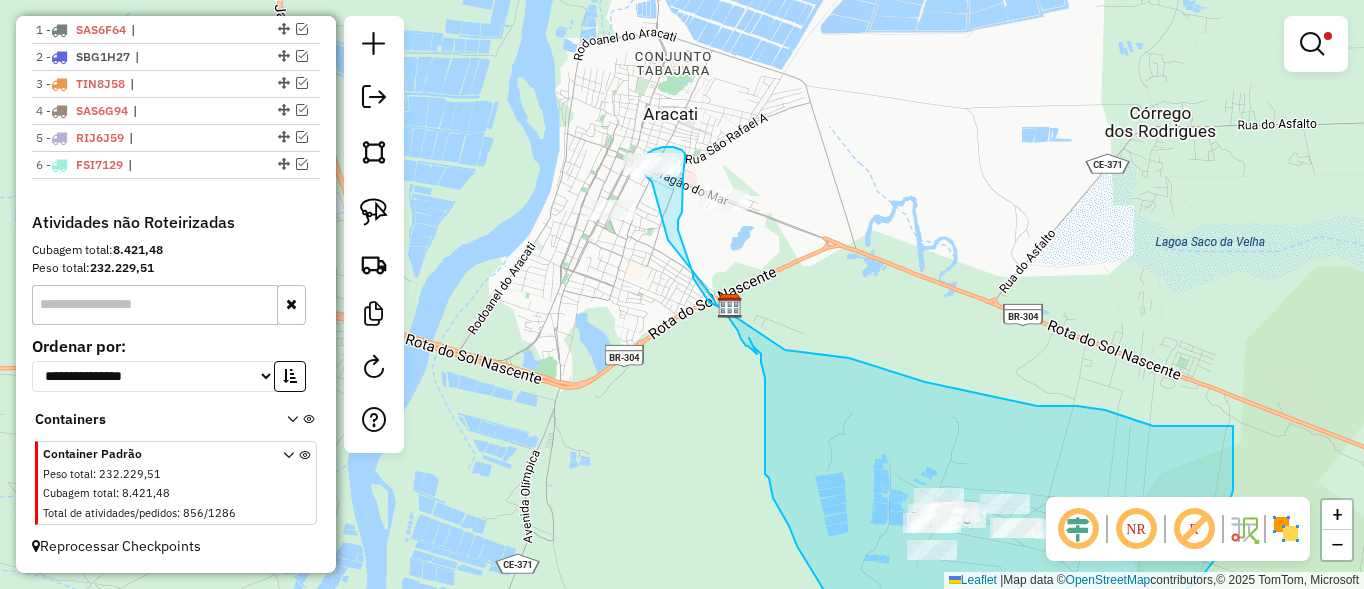drag, startPoint x: 618, startPoint y: 268, endPoint x: 660, endPoint y: 224, distance: 60.827625 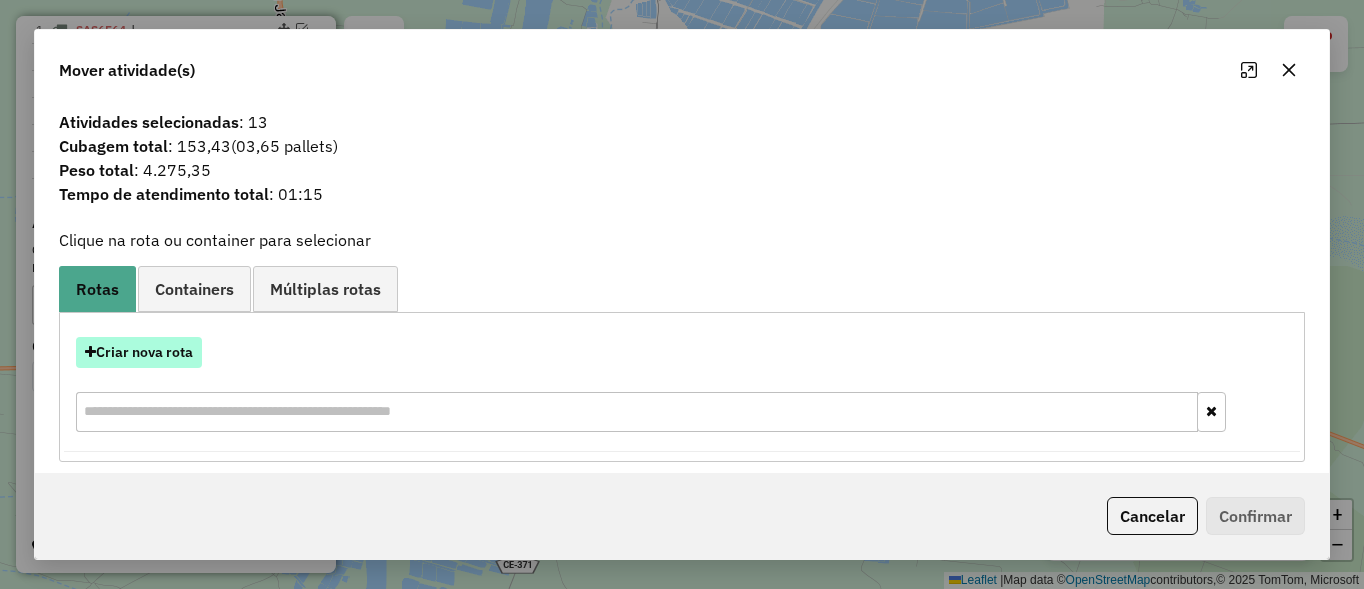 click on "Criar nova rota" at bounding box center (139, 352) 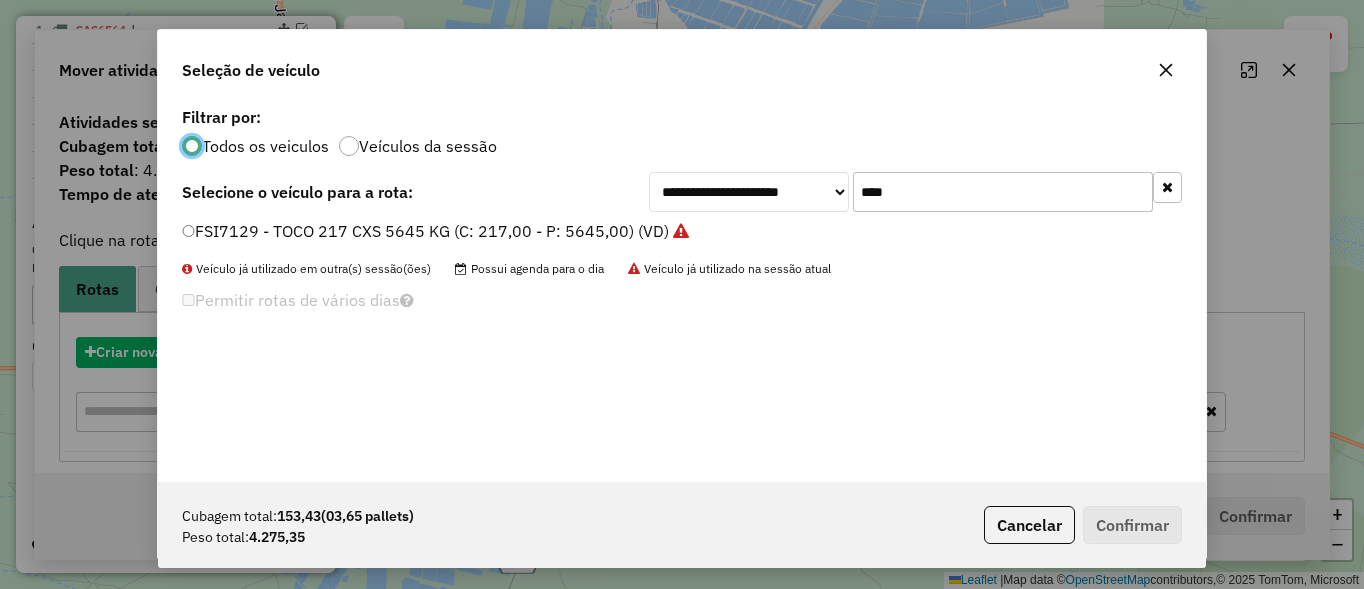 scroll, scrollTop: 11, scrollLeft: 6, axis: both 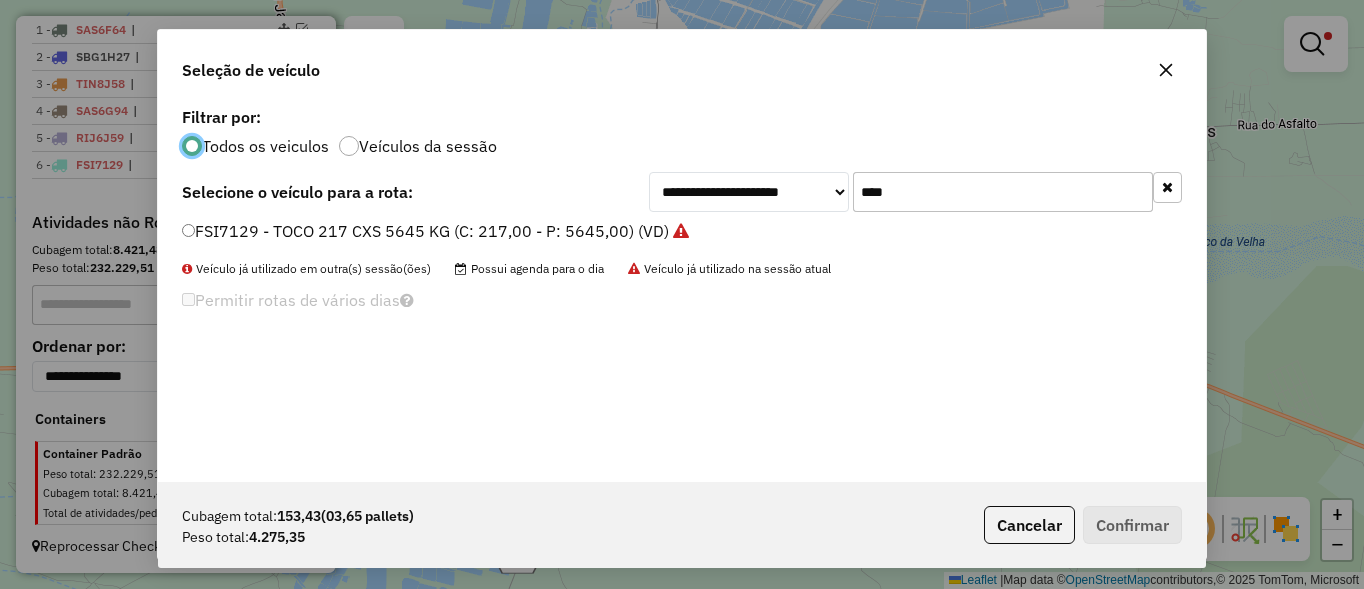 click on "****" 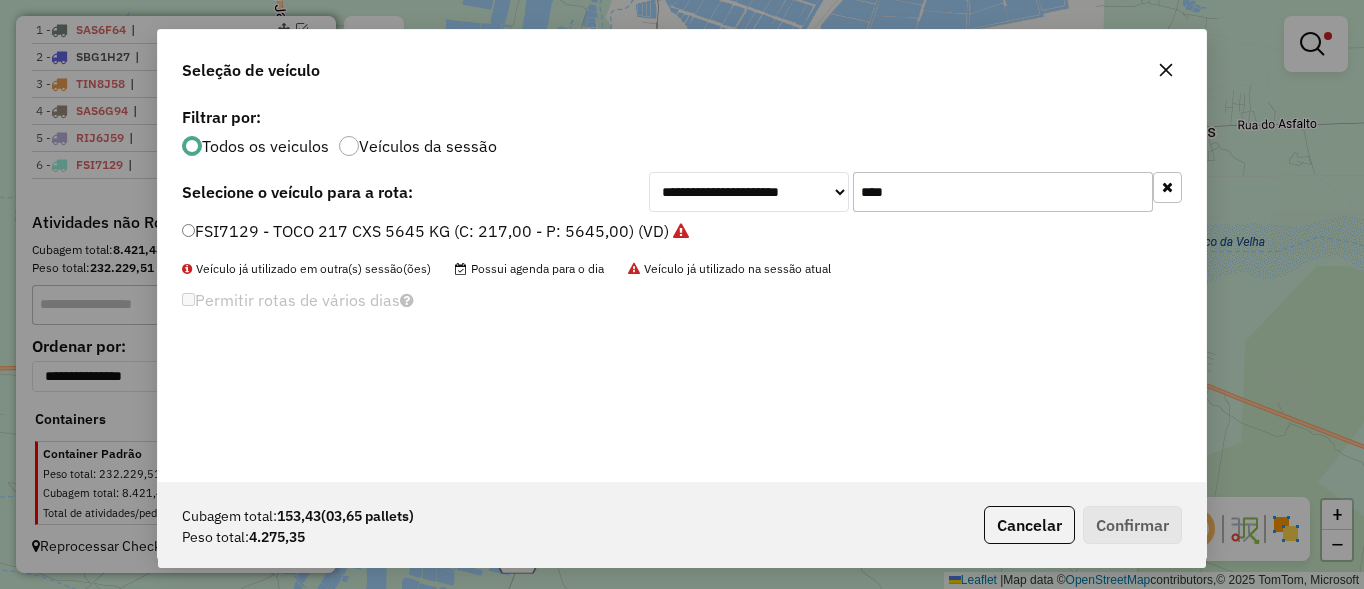 click on "****" 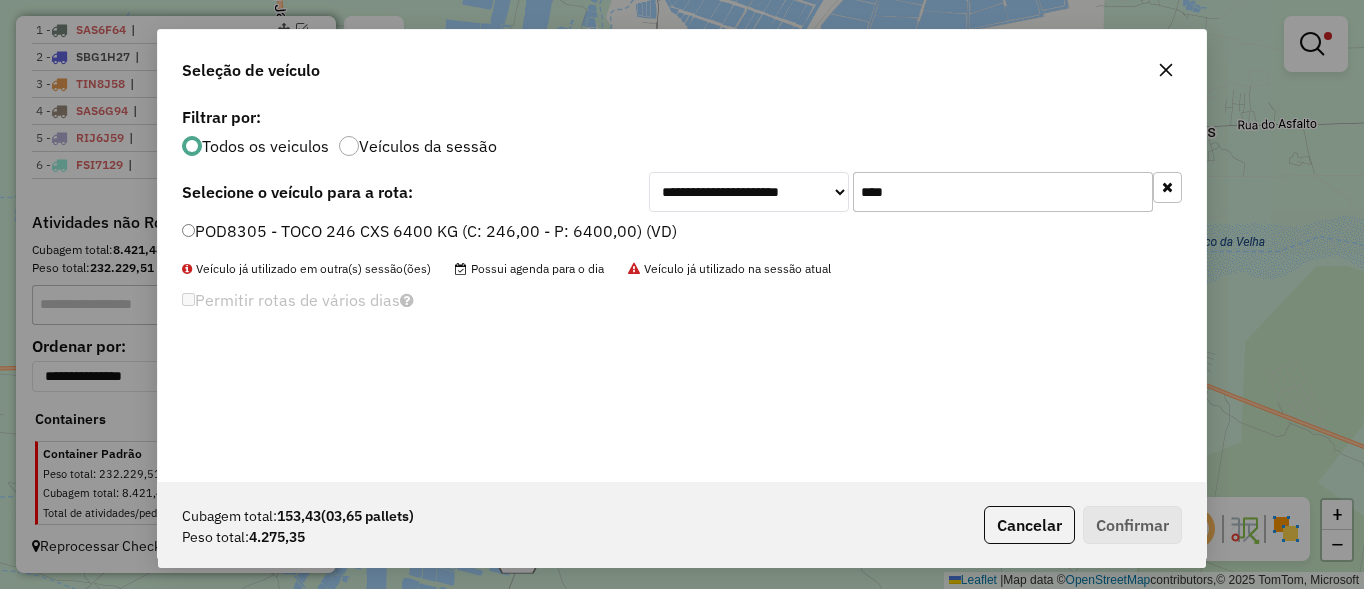type on "****" 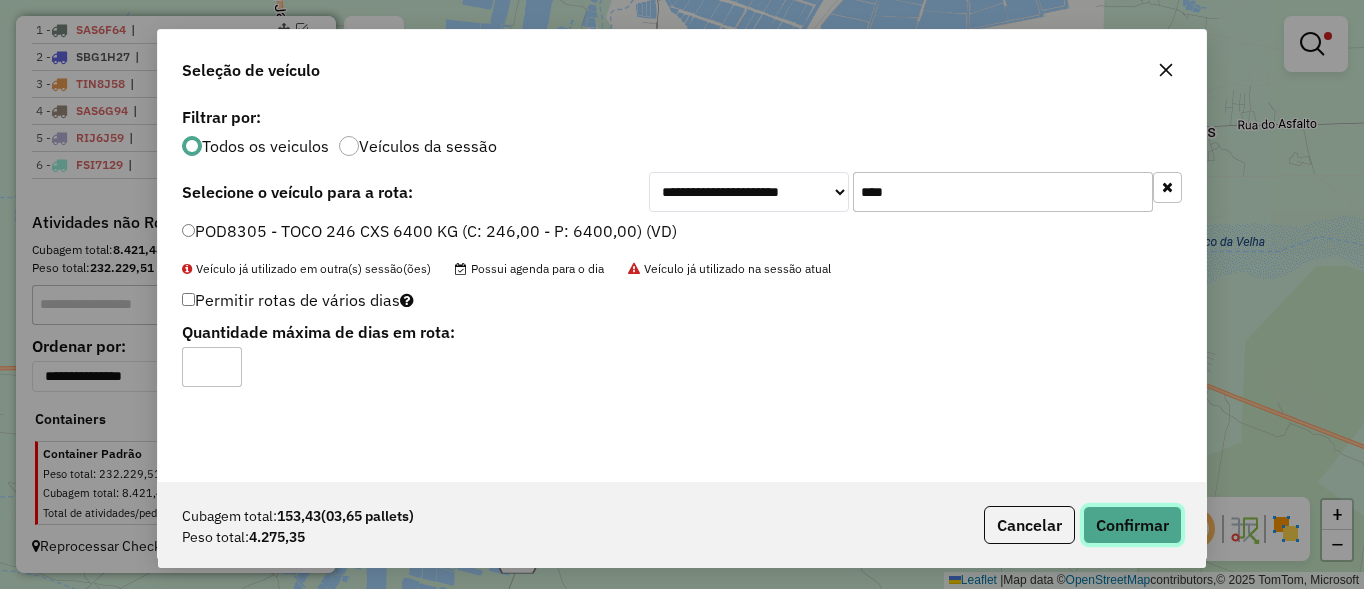 click on "Confirmar" 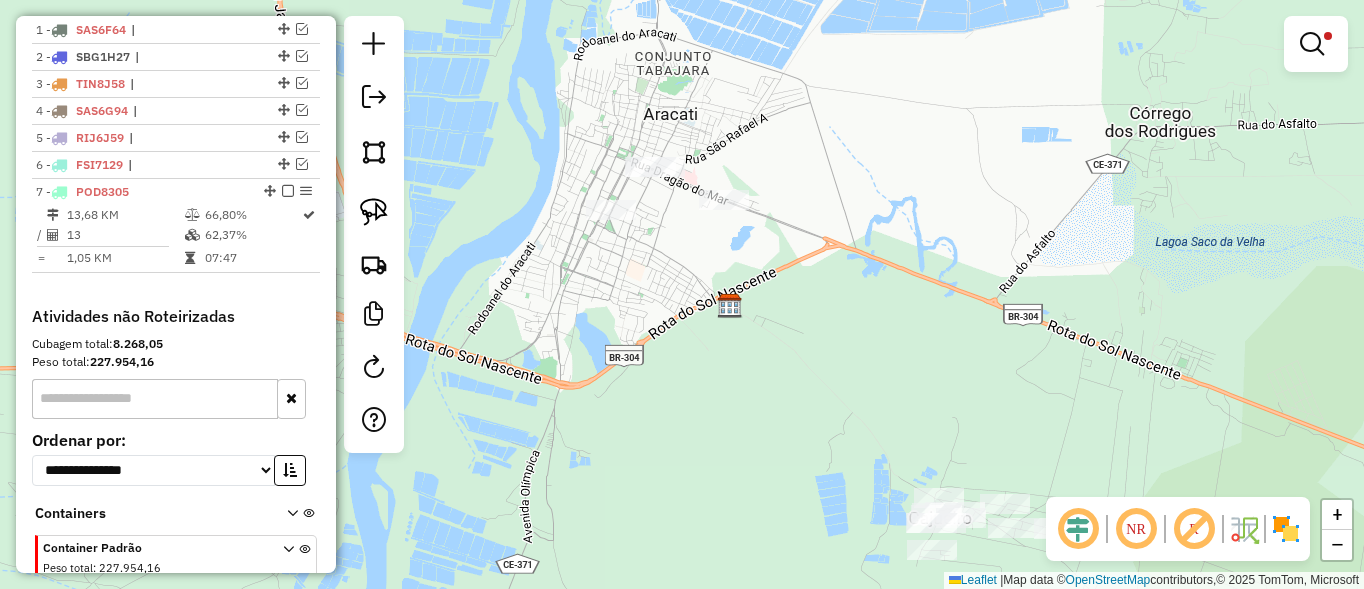 scroll, scrollTop: 812, scrollLeft: 0, axis: vertical 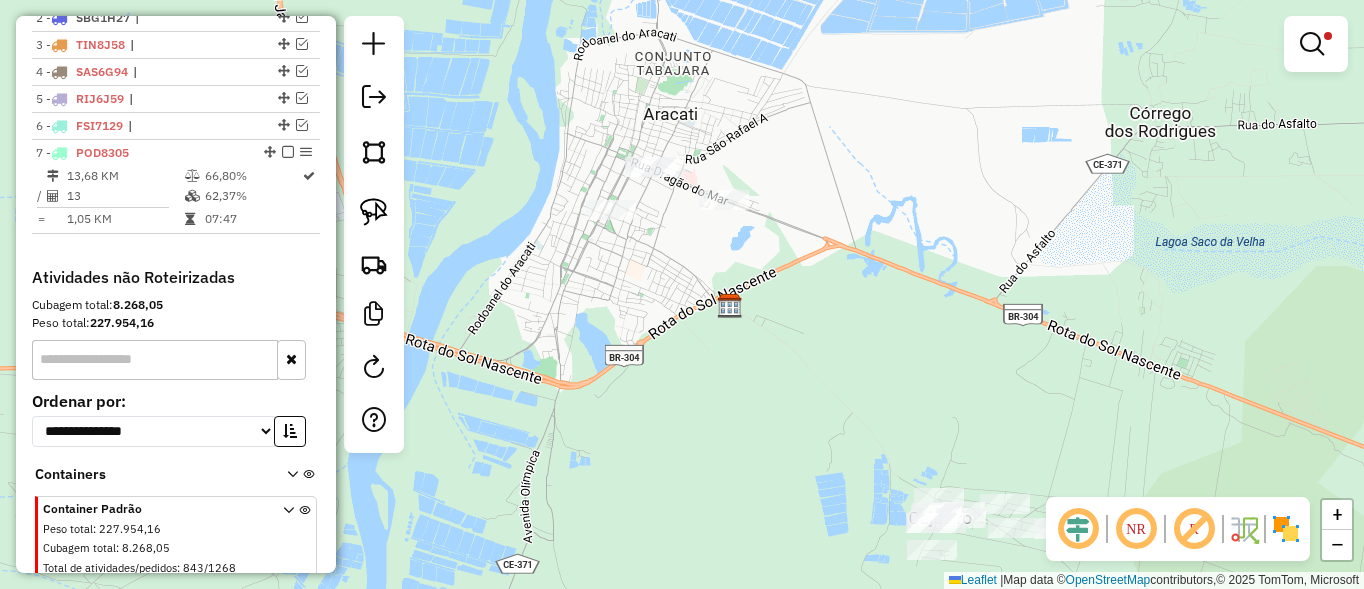 click on "Rota [NUMBER] - Placa [PLATE]  [NUMBER] - [NAME] Limpar filtros Janela de atendimento Grade de atendimento Capacidade Transportadoras Veículos Cliente Pedidos  Rotas Selecione os dias de semana para filtrar as janelas de atendimento  Seg   Ter   Qua   Qui   Sex   Sáb   Dom  Informe o período da janela de atendimento: De: Até:  Filtrar exatamente a janela do cliente  Considerar janela de atendimento padrão  Selecione os dias de semana para filtrar as grades de atendimento  Seg   Ter   Qua   Qui   Sex   Sáb   Dom   Considerar clientes sem dia de atendimento cadastrado  Clientes fora do dia de atendimento selecionado Filtrar as atividades entre os valores definidos abaixo:  Peso mínimo:   Peso máximo:   Cubagem mínima:   Cubagem máxima:   De:   Até:  Filtrar as atividades entre o tempo de atendimento definido abaixo:  De:   Até:   Considerar capacidade total dos clientes não roteirizados Transportadora: Selecione um ou mais itens Tipo de veículo: Selecione um ou mais itens Nome:" 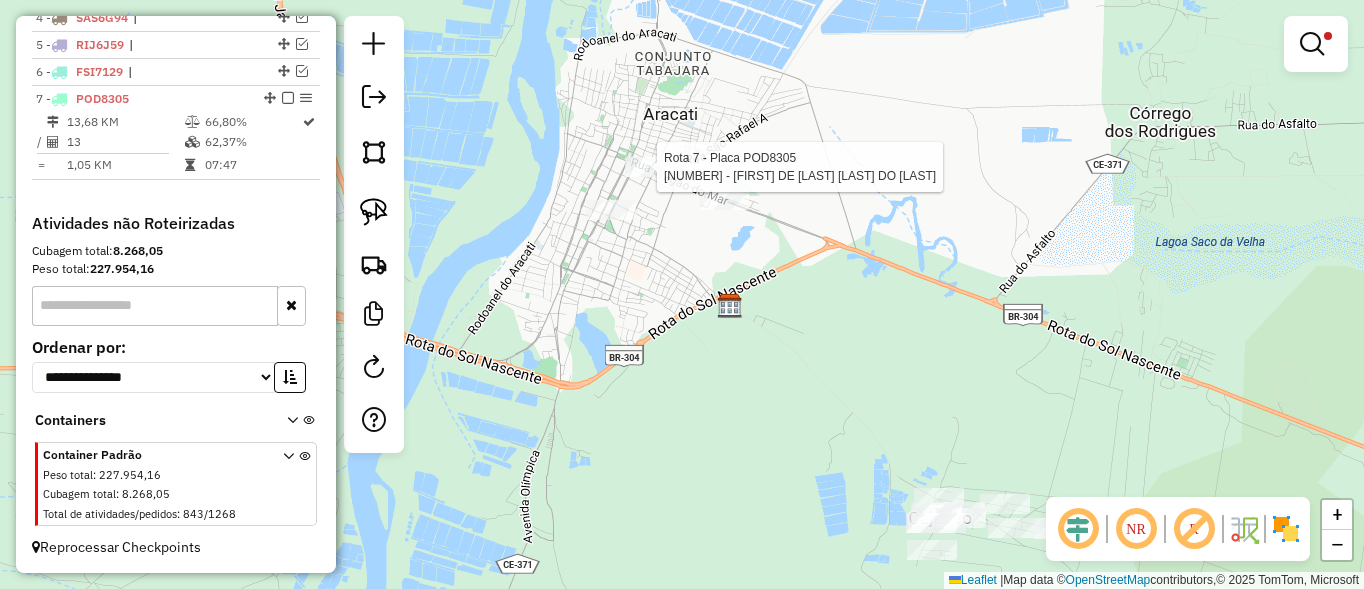 select on "**********" 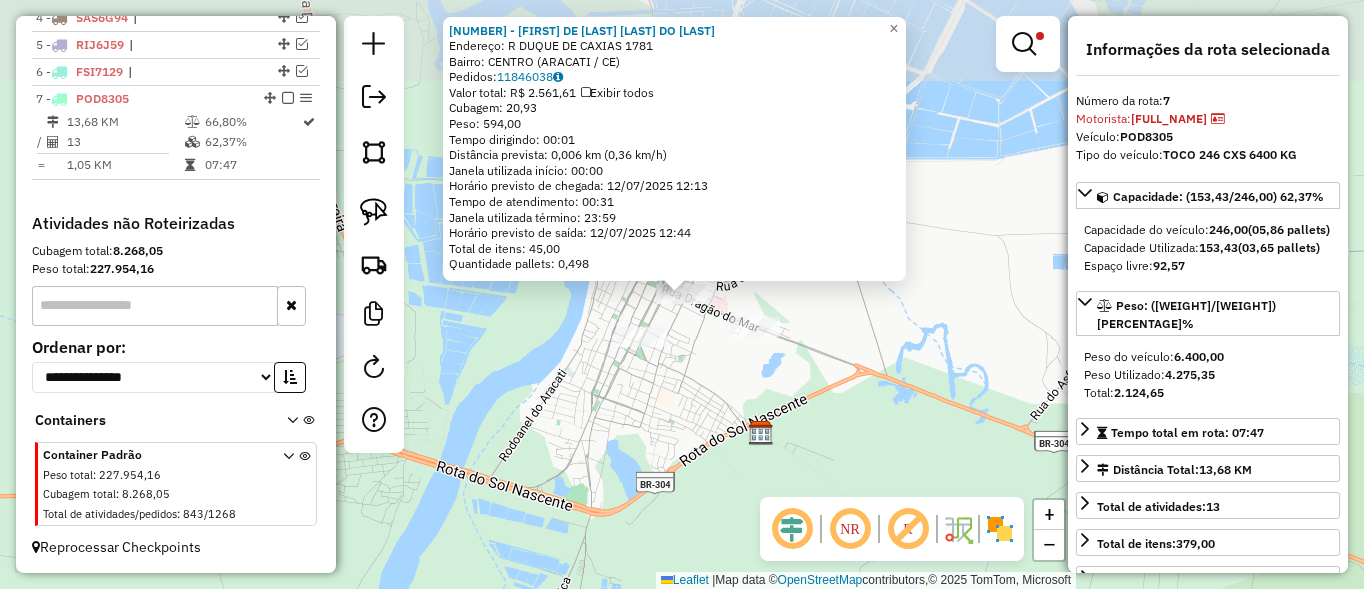 scroll, scrollTop: 867, scrollLeft: 0, axis: vertical 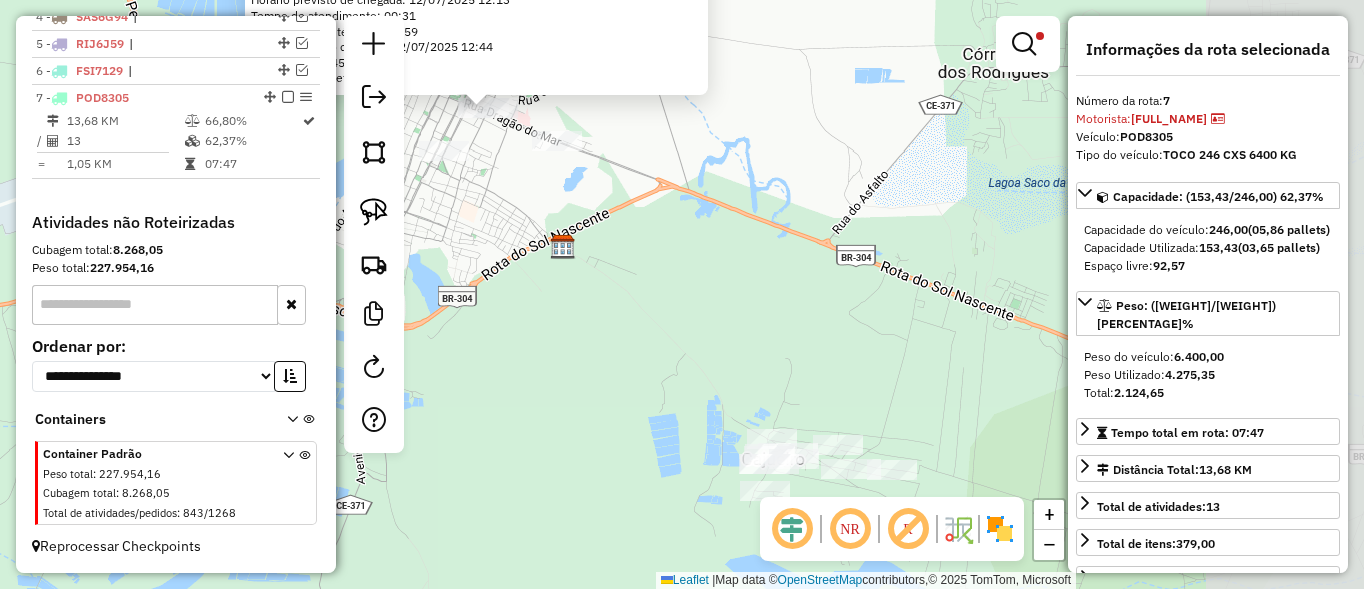 drag, startPoint x: 815, startPoint y: 429, endPoint x: 617, endPoint y: 243, distance: 271.66156 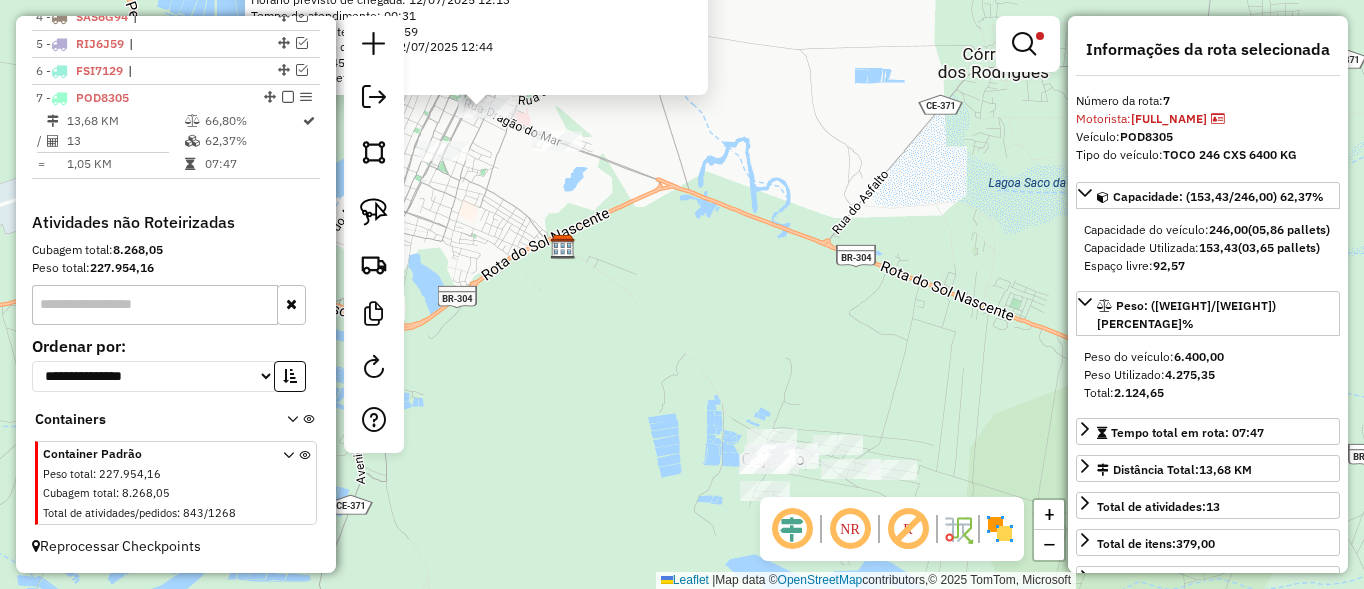 click on "[NUMBER] - [NAME]  Endereço: [STREET]                [NUMBER]   Bairro: [NAME] ([CITY] / [STATE])   Pedidos:  [NUMBER]   Valor total: R$ [PRICE]   Exibir todos   Cubagem: [NUMBER]  Peso: [NUMBER]  Tempo dirigindo: [TIME]   Distância prevista: [NUMBER] km ([NUMBER] km/h)   Janela utilizada início: [TIME]   Horário previsto de chegada: [DATE] [TIME]   Tempo de atendimento: [TIME]   Janela utilizada término: [TIME]   Horário previsto de saída: [DATE] [TIME]   Total de itens: [NUMBER]   Quantidade pallets: [NUMBER]  × Limpar filtros Janela de atendimento Grade de atendimento Capacidade Transportadoras Veículos Cliente Pedidos  Rotas Selecione os dias de semana para filtrar as janelas de atendimento  Seg   Ter   Qua   Qui   Sex   Sáb   Dom  Informe o período da janela de atendimento: De: Até:  Filtrar exatamente a janela do cliente  Considerar janela de atendimento padrão  Selecione os dias de semana para filtrar as grades de atendimento  Seg   Ter   Qua   Qui   Sex   Sáb   Dom   De:  +" 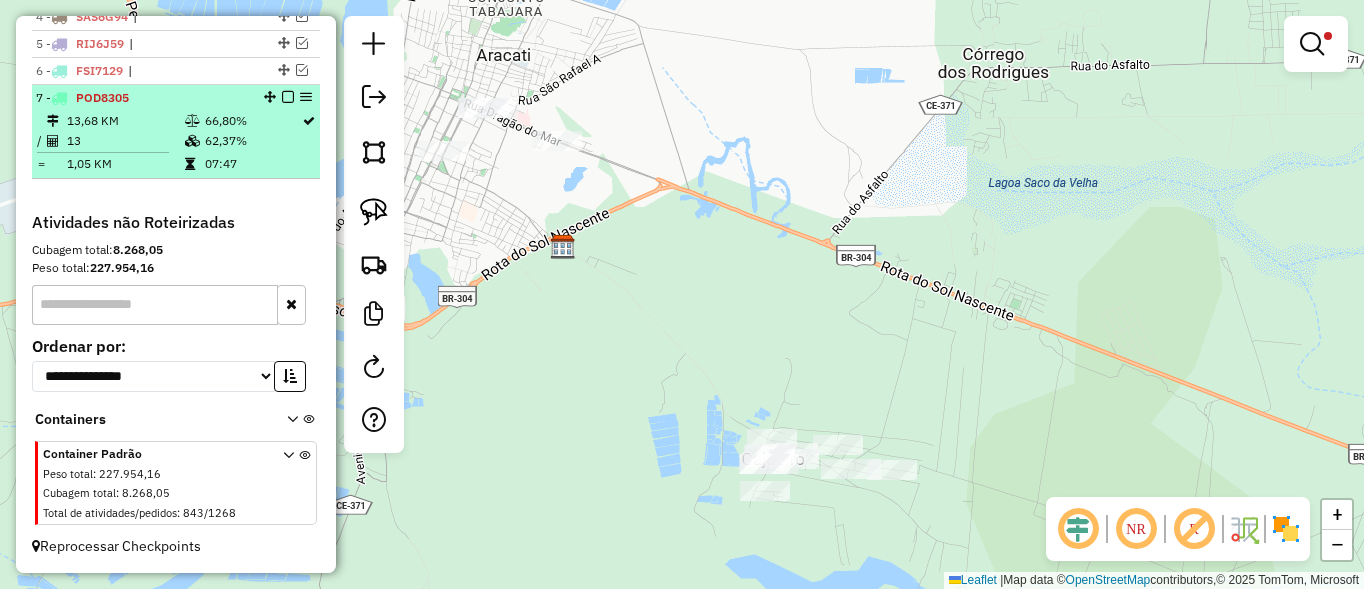 click at bounding box center (288, 97) 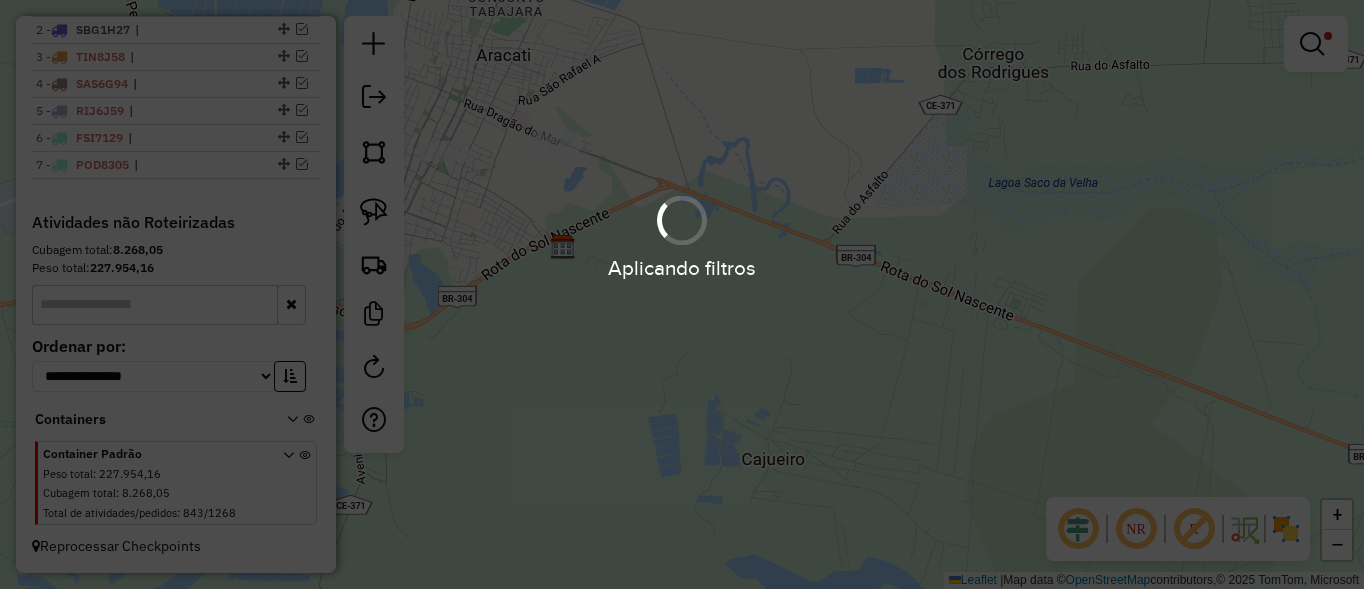 scroll, scrollTop: 800, scrollLeft: 0, axis: vertical 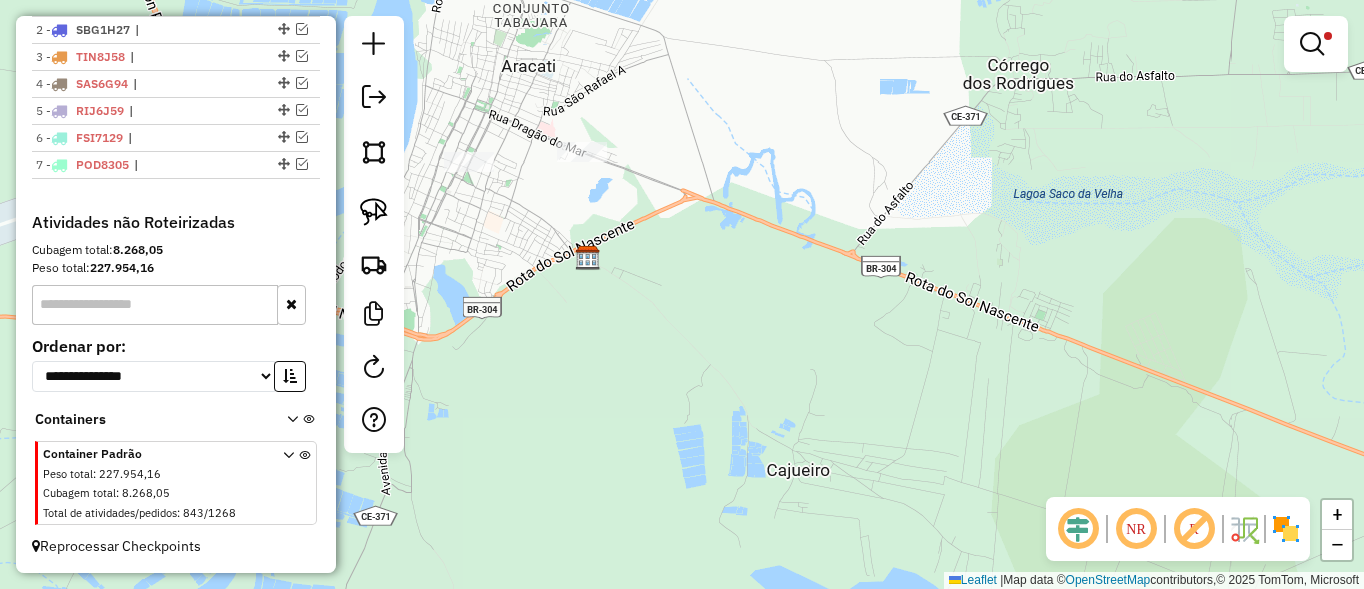 drag, startPoint x: 602, startPoint y: 318, endPoint x: 785, endPoint y: 369, distance: 189.97368 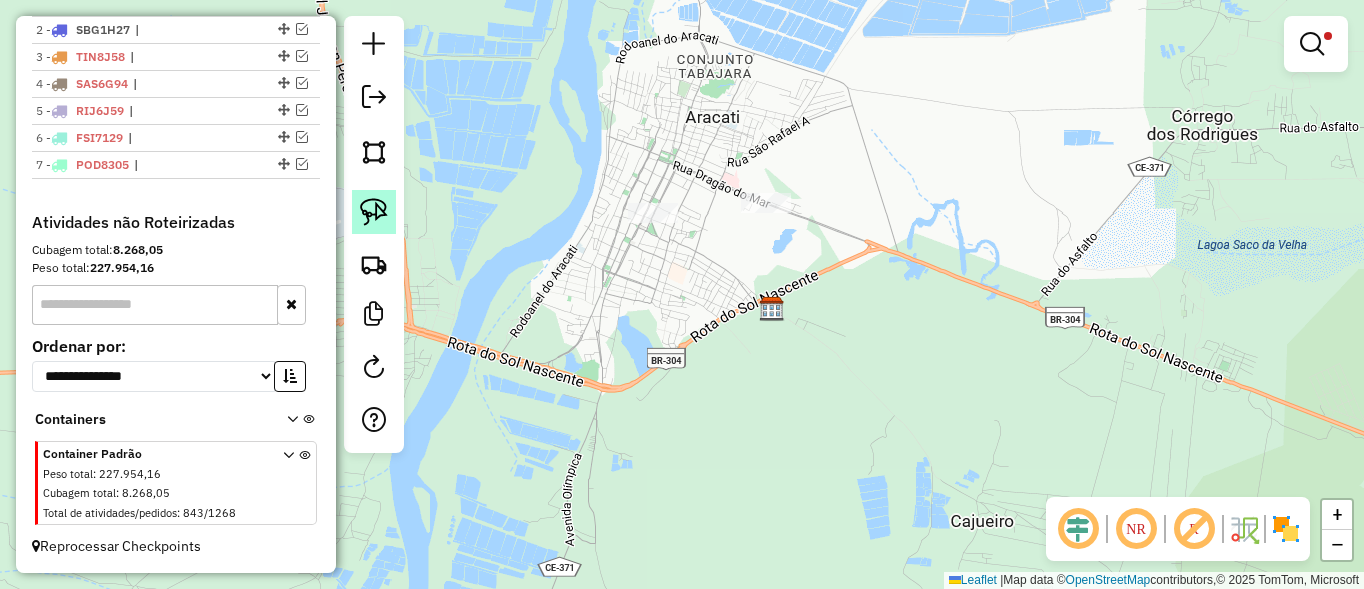 click 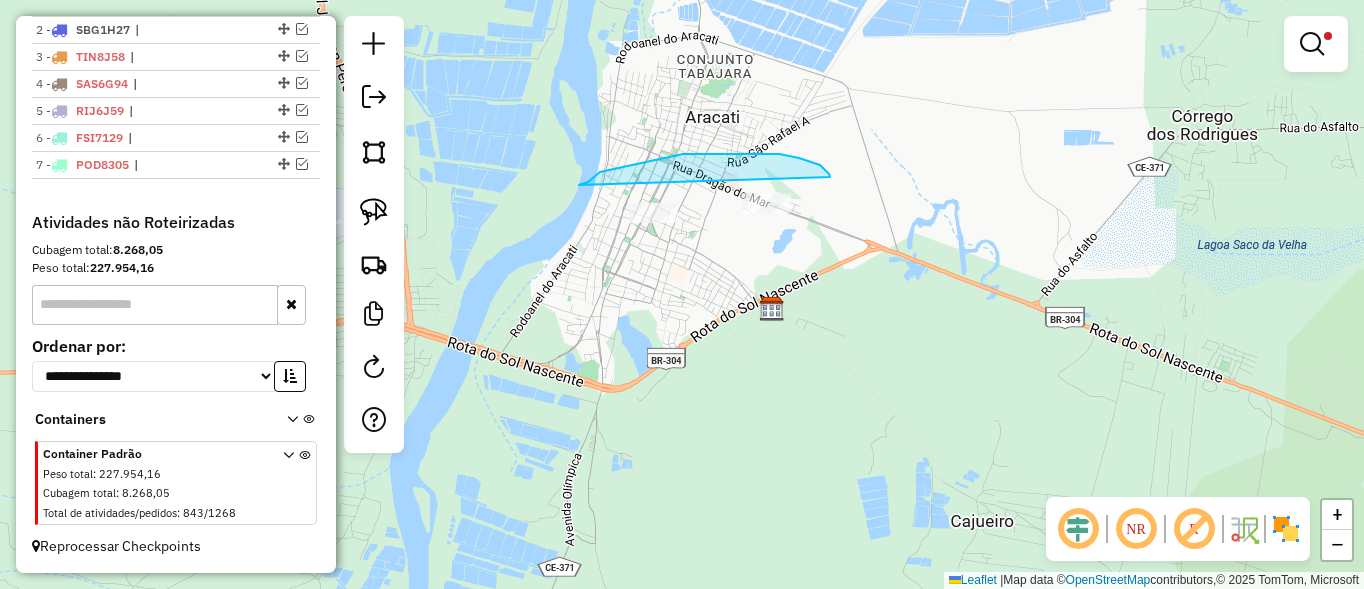drag, startPoint x: 683, startPoint y: 154, endPoint x: 551, endPoint y: 249, distance: 162.63148 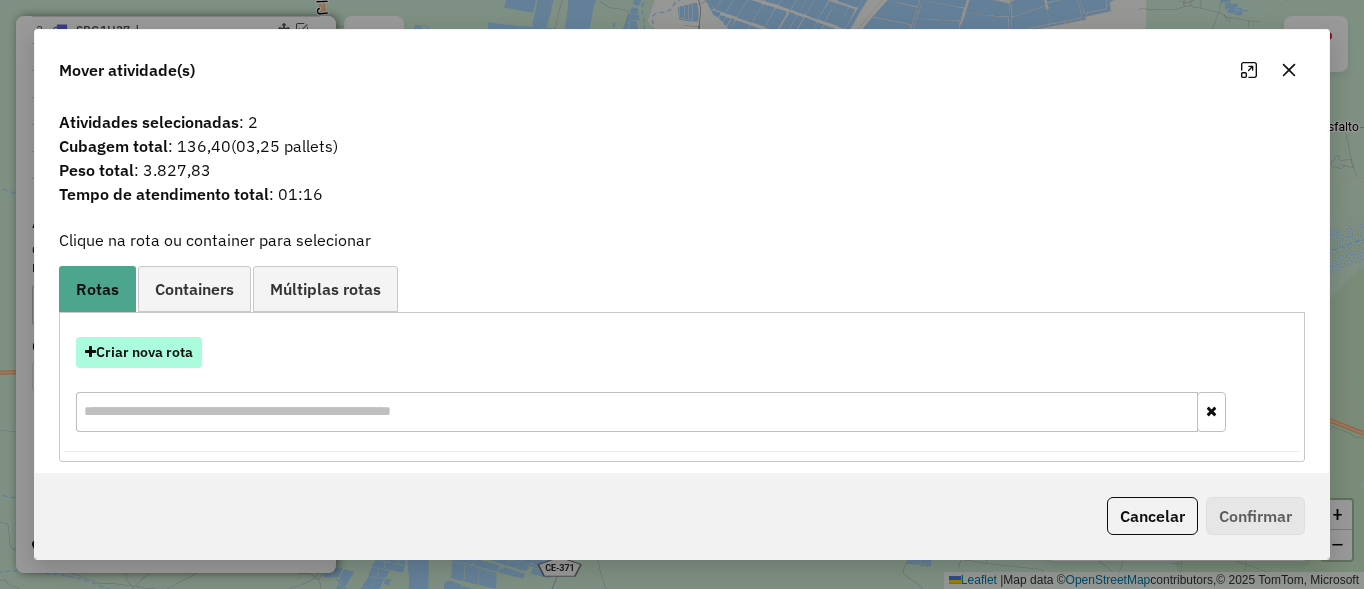 click on "Criar nova rota" at bounding box center [139, 352] 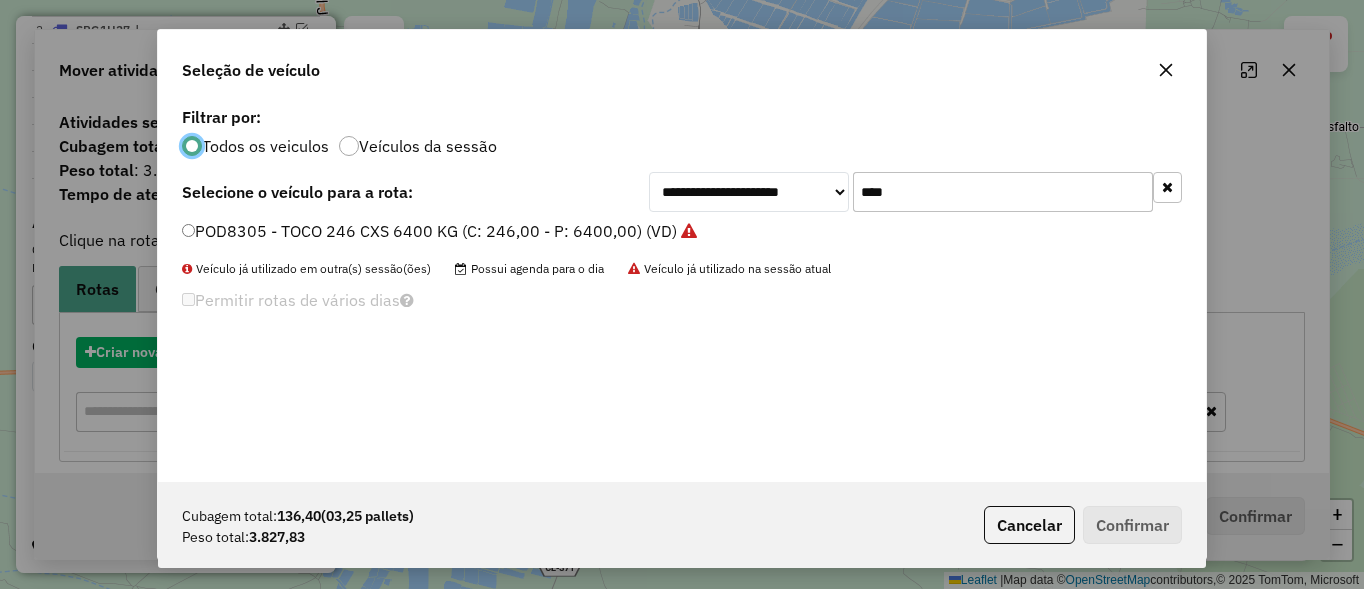 scroll, scrollTop: 11, scrollLeft: 6, axis: both 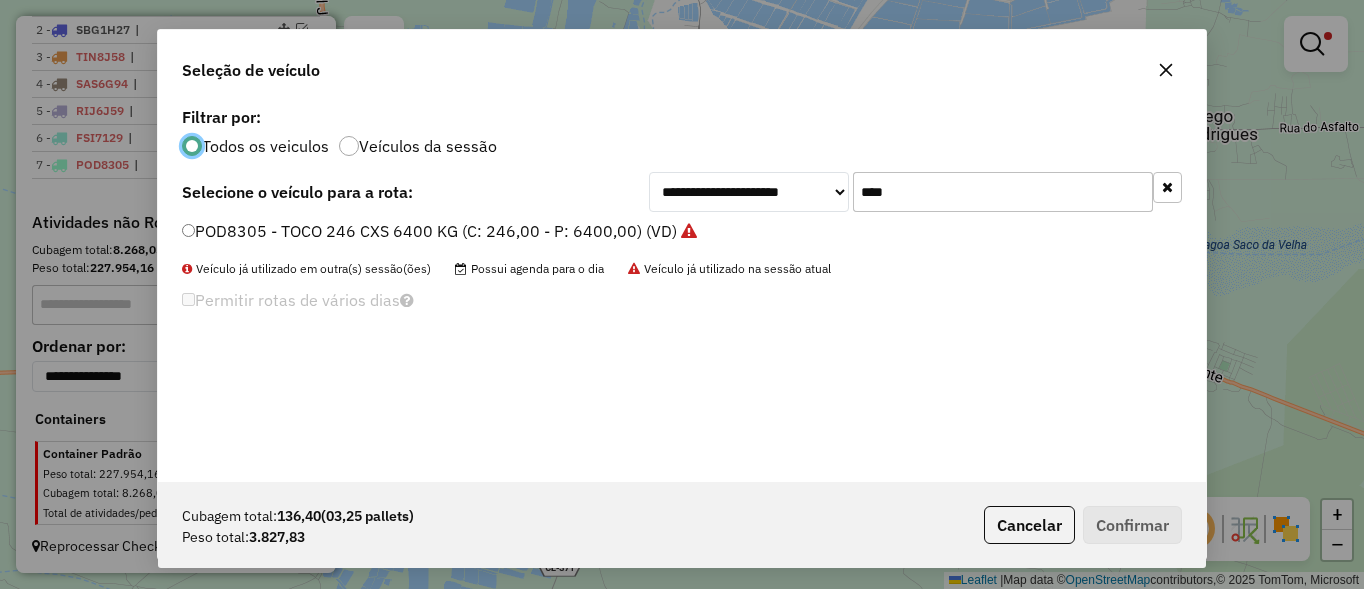 click on "****" 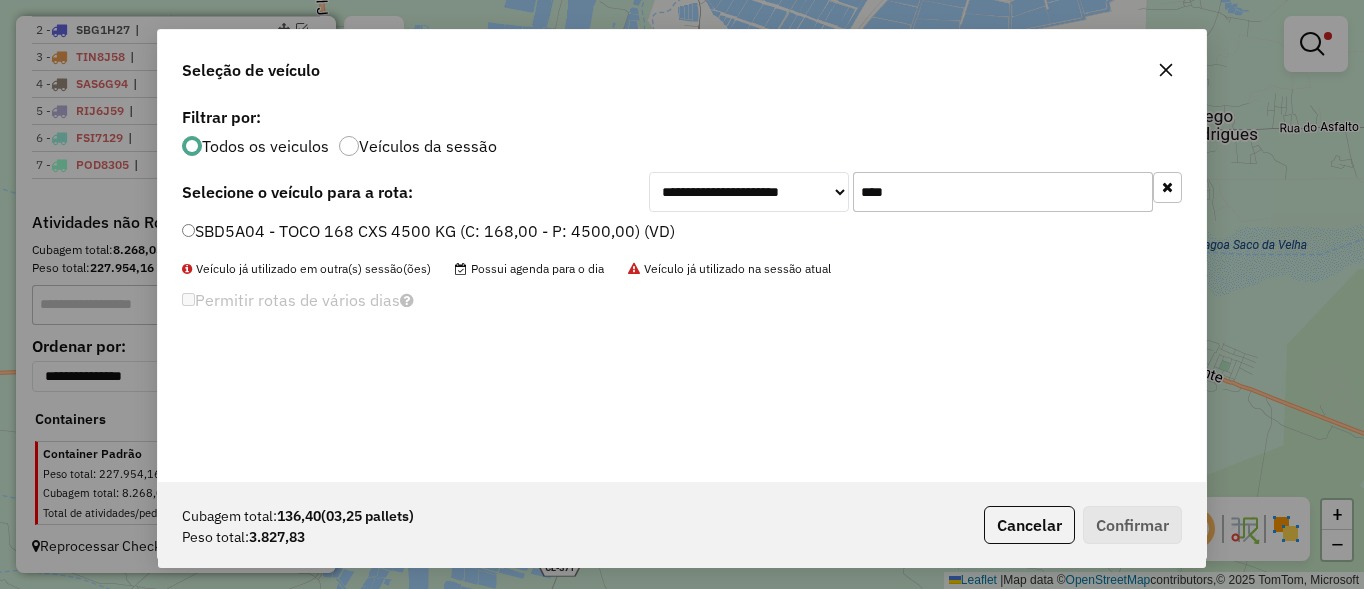 type on "****" 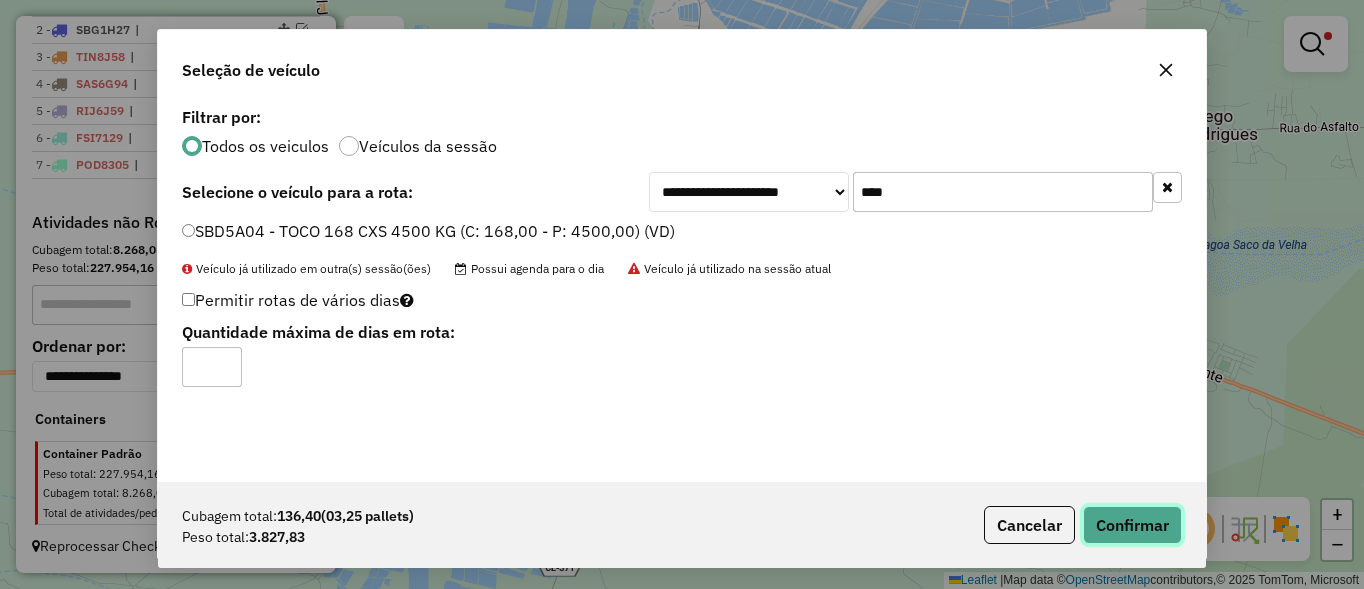 click on "Confirmar" 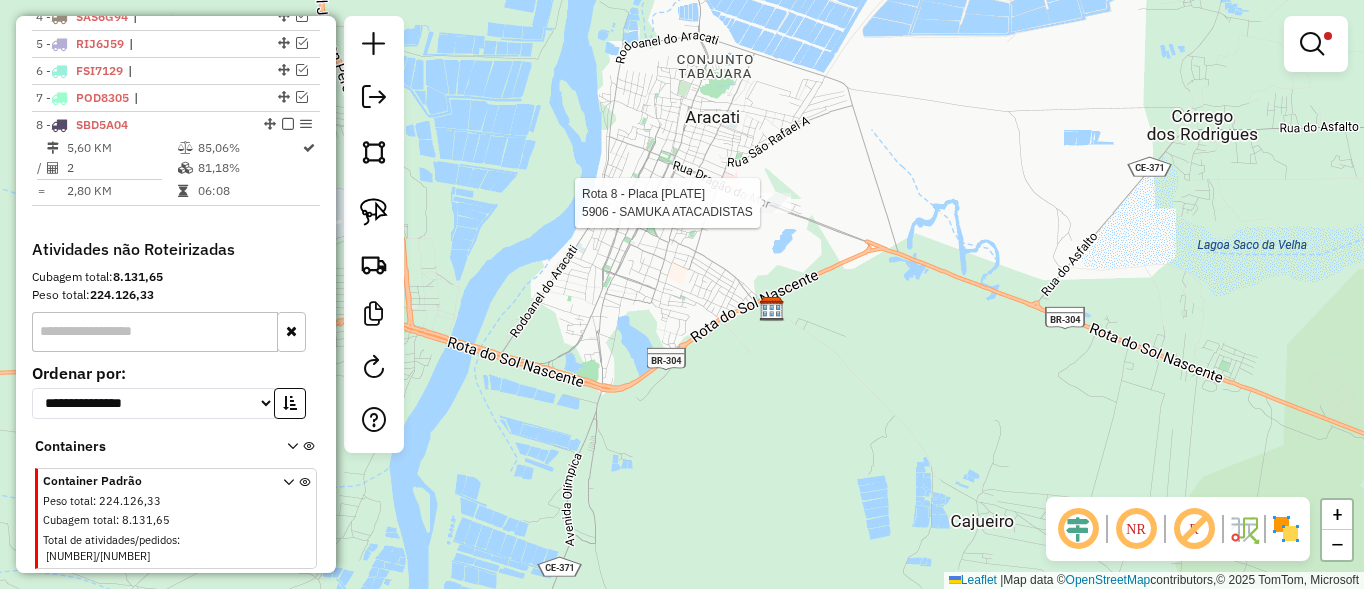 scroll, scrollTop: 894, scrollLeft: 0, axis: vertical 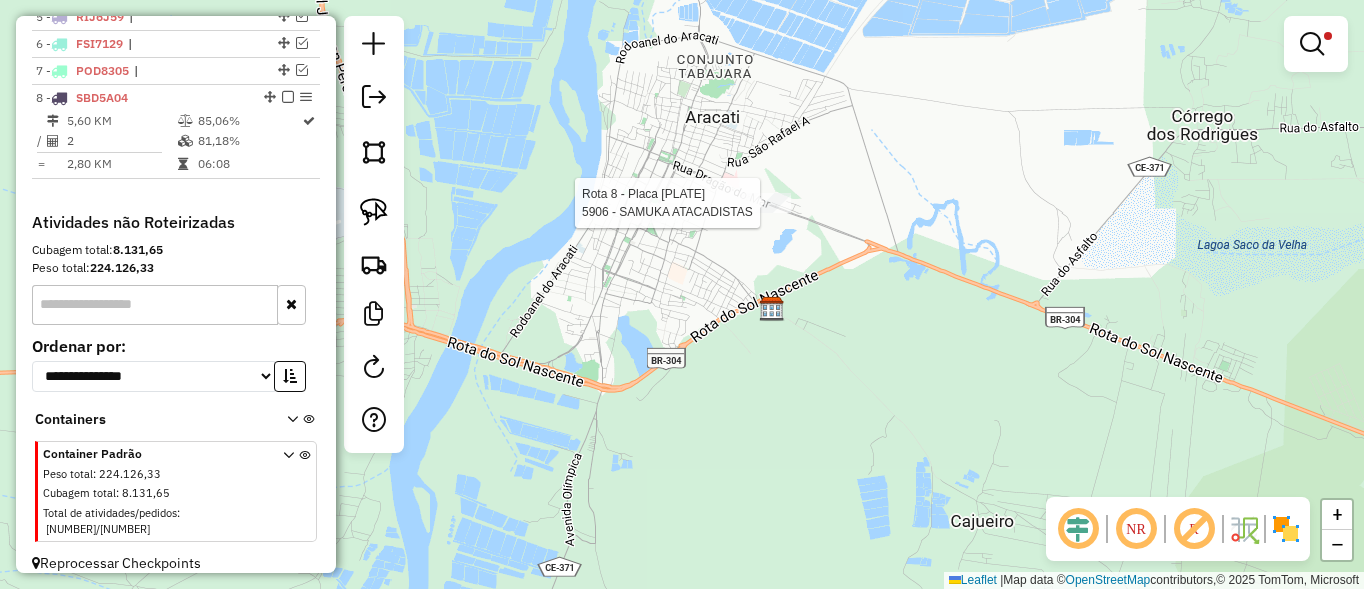 select on "**********" 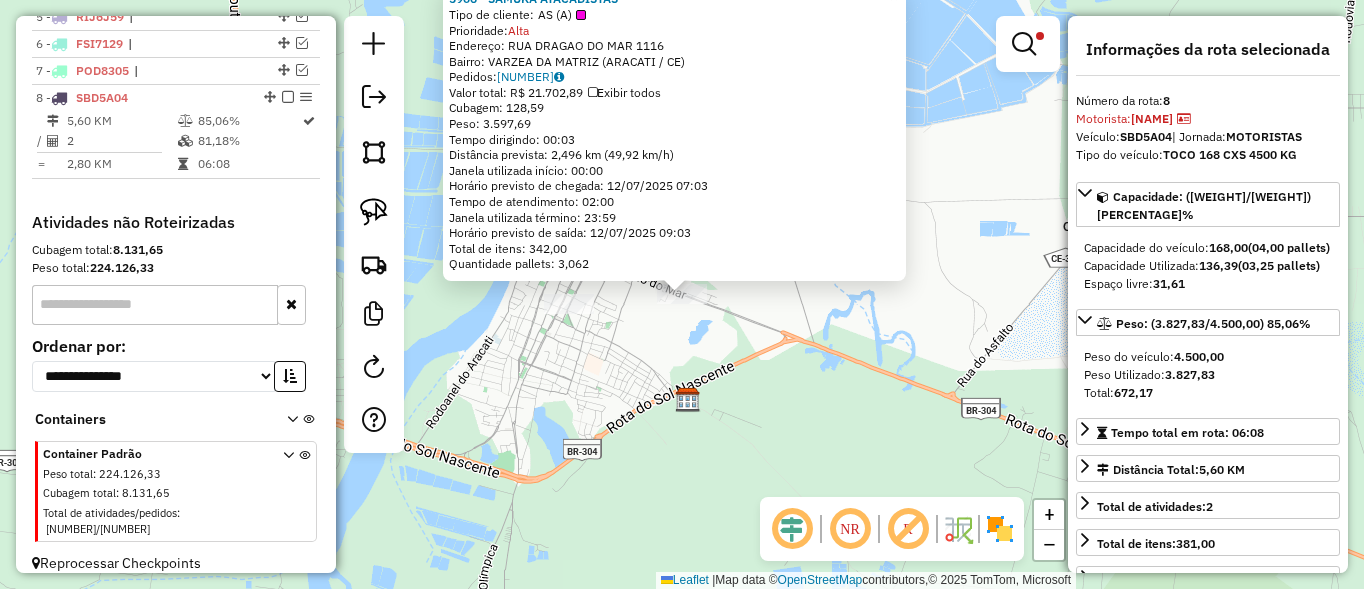 click on "[NUMBER] - [BRAND]  Tipo de cliente:   AS (A)   Prioridade:  Alta  Endereço:  RUA [STREET] [NUMBER]   Bairro: [BAIRRO] ([CIDADE] / [STATE])   Pedidos:  [NUMBER]   Valor total: R$ [PRICE]   Exibir todos   Cubagem: [CUBAGE]  Peso: [WEIGHT]  Tempo dirigindo: [TIME]   Distância prevista: [DISTANCE] km ([SPEED] km/h)   Janela utilizada início: [TIME]   Horário previsto de chegada: [DATE] [TIME]   Tempo de atendimento: [TIME]   Janela utilizada término: [TIME]   Horário previsto de saída: [DATE] [TIME]   Total de itens: [ITEMS]   Quantidade pallets: [PALLETS]  × Limpar filtros Janela de atendimento Grade de atendimento Capacidade Transportadoras Veículos Cliente Pedidos  Rotas Selecione os dias de semana para filtrar as janelas de atendimento  Seg   Ter   Qua   Qui   Sex   Sáb   Dom  Informe o período da janela de atendimento: De: Até:  Filtrar exatamente a janela do cliente  Considerar janela de atendimento padrão  Selecione os dias de semana para filtrar as grades de atendimento  Seg   Ter   Qua  De:" 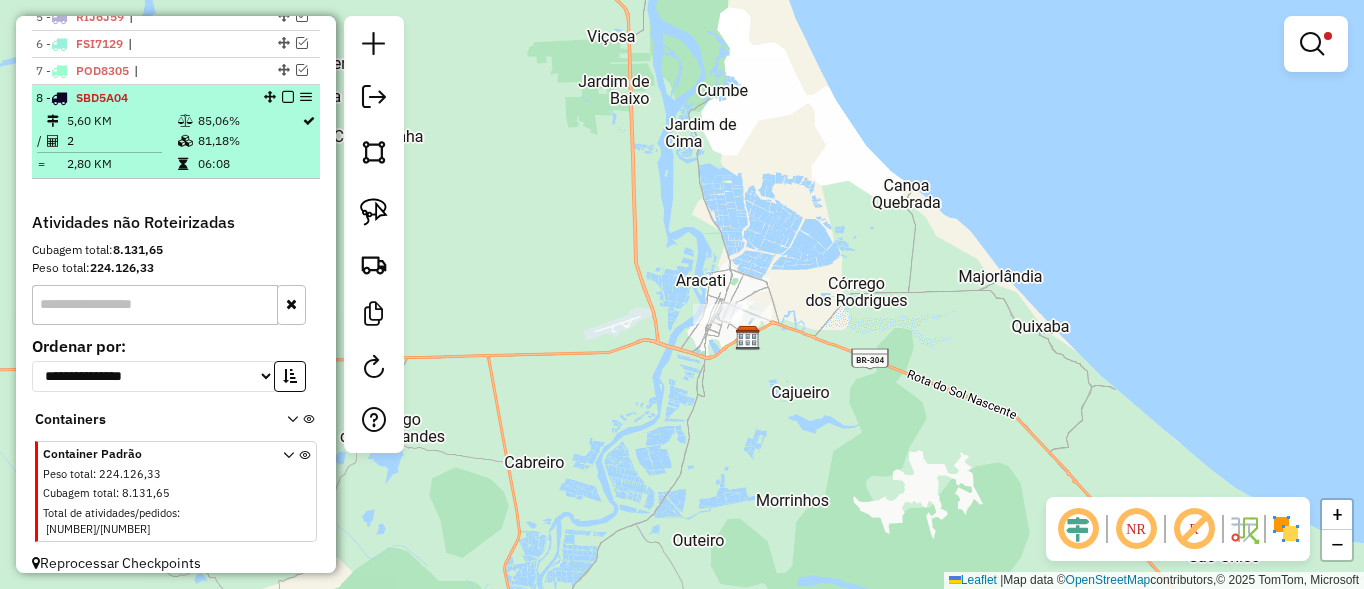 click at bounding box center [288, 97] 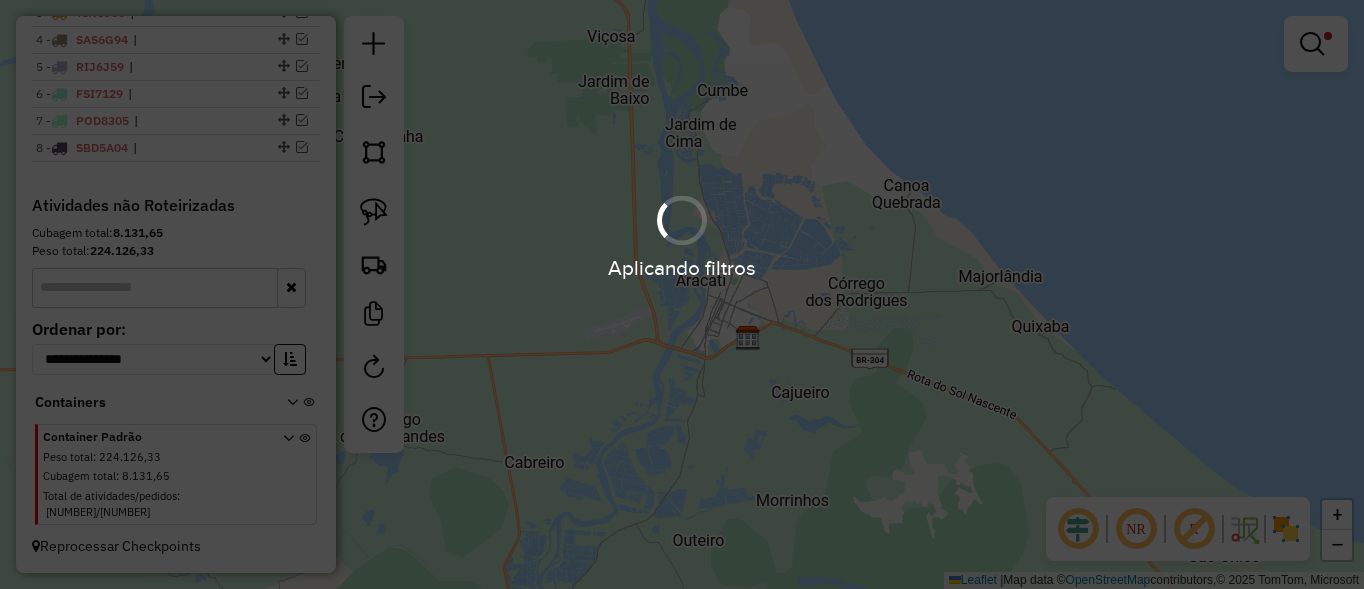 scroll, scrollTop: 827, scrollLeft: 0, axis: vertical 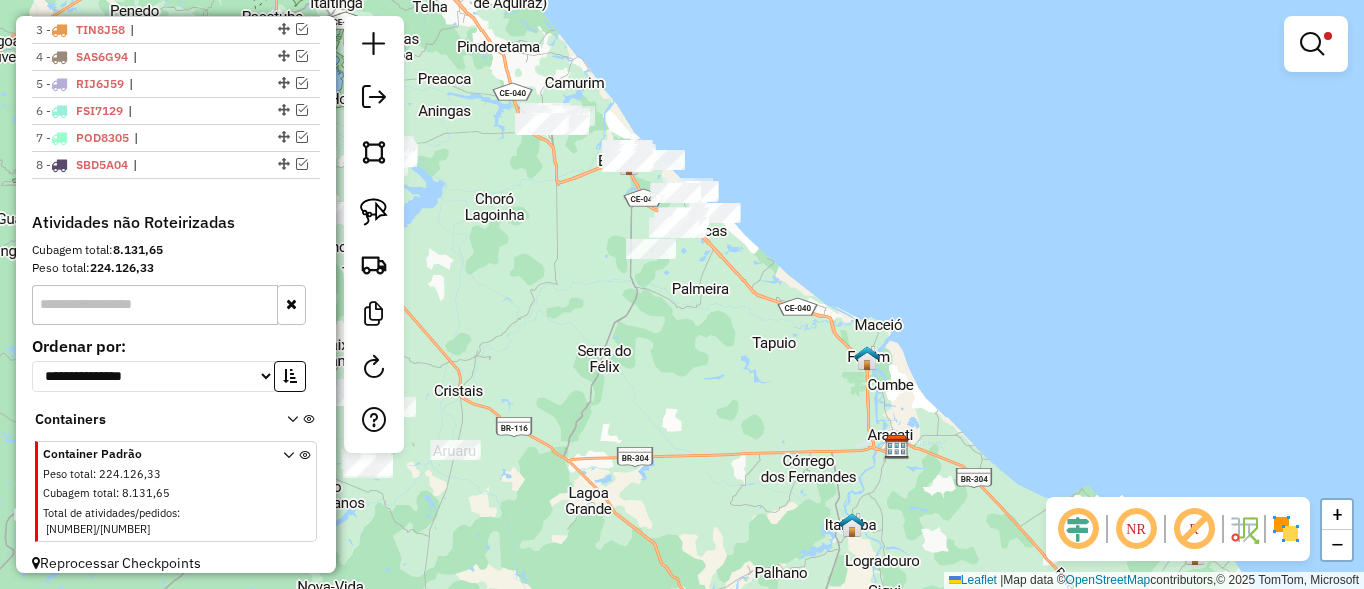 drag, startPoint x: 596, startPoint y: 213, endPoint x: 795, endPoint y: 389, distance: 265.66333 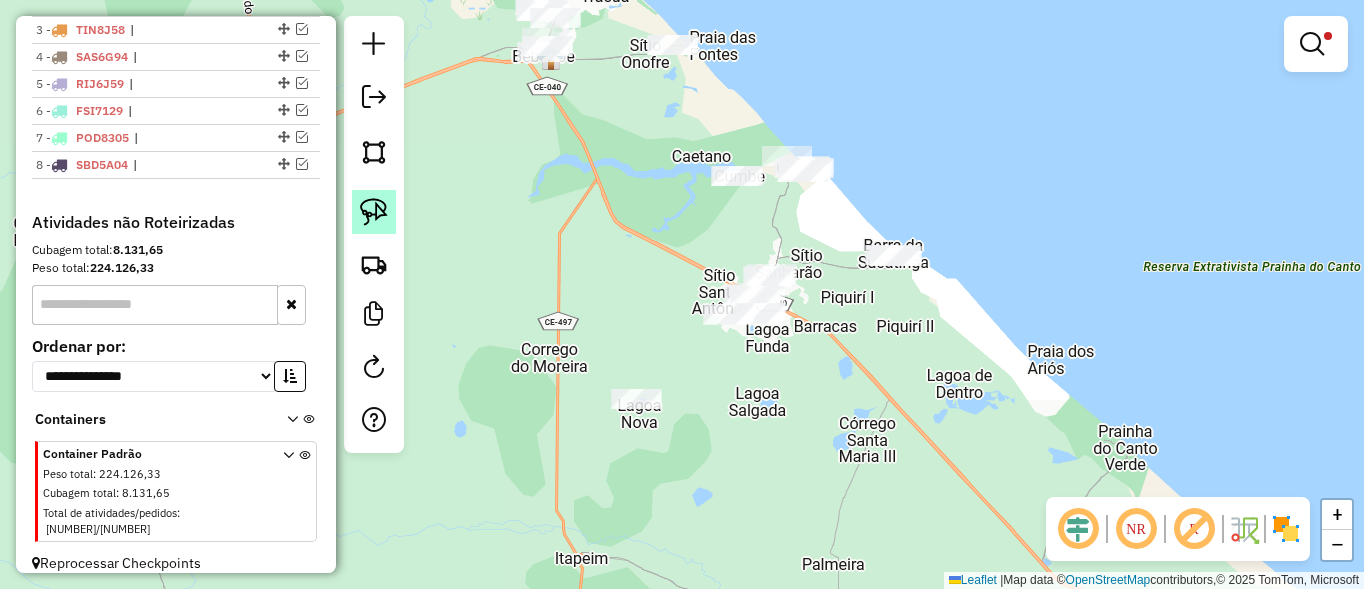 click 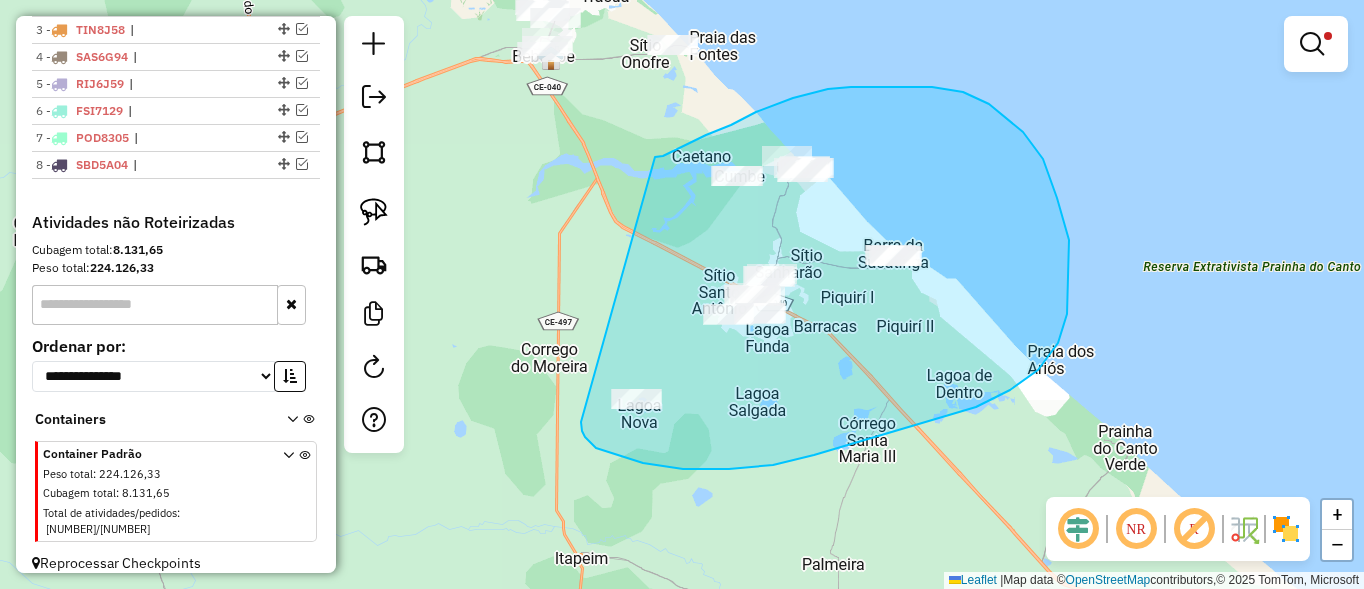 drag, startPoint x: 793, startPoint y: 98, endPoint x: 583, endPoint y: 416, distance: 381.08267 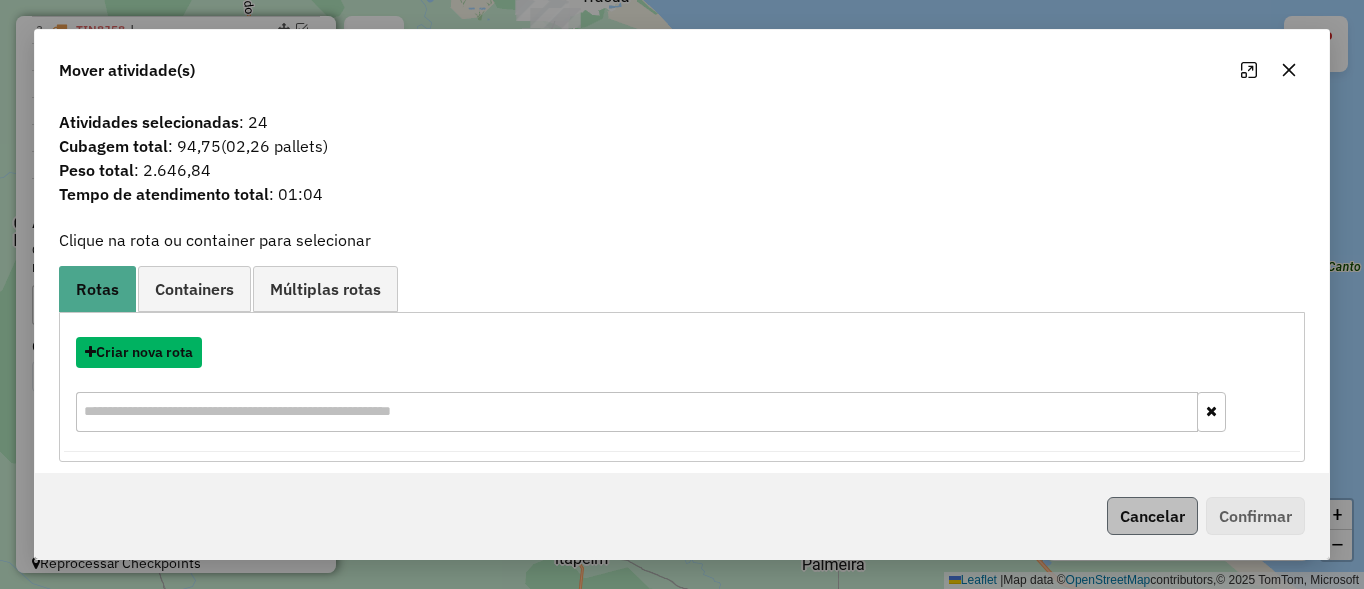 drag, startPoint x: 200, startPoint y: 358, endPoint x: 1153, endPoint y: 519, distance: 966.504 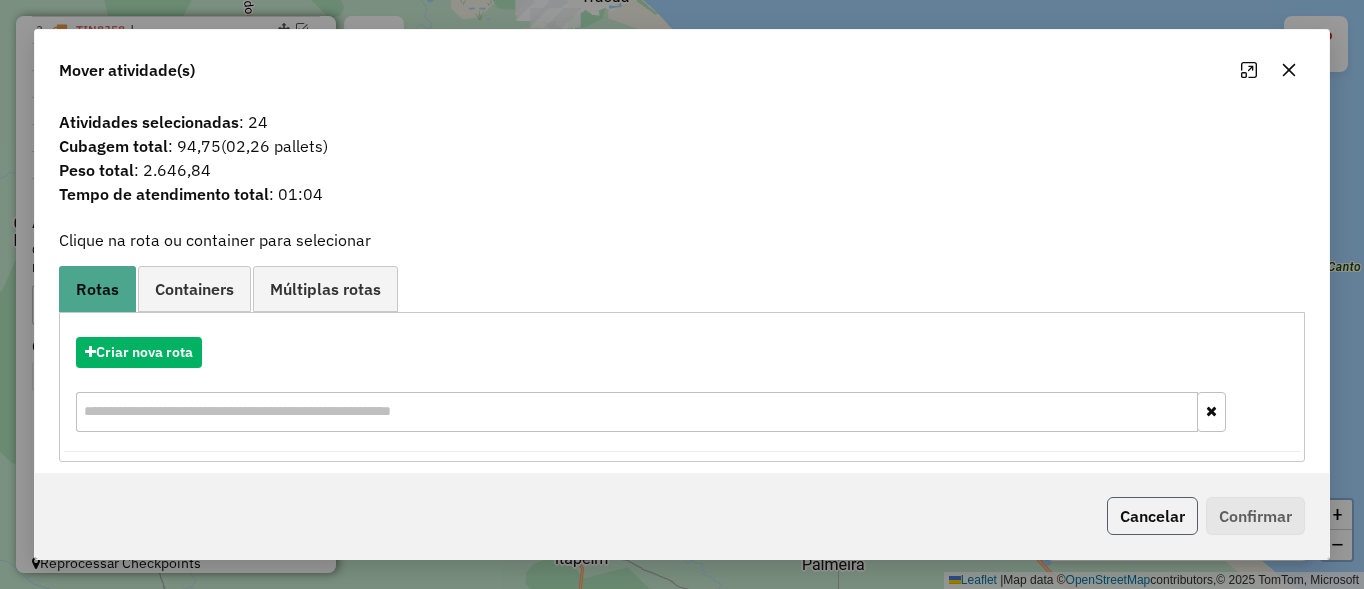 click on "Cancelar" 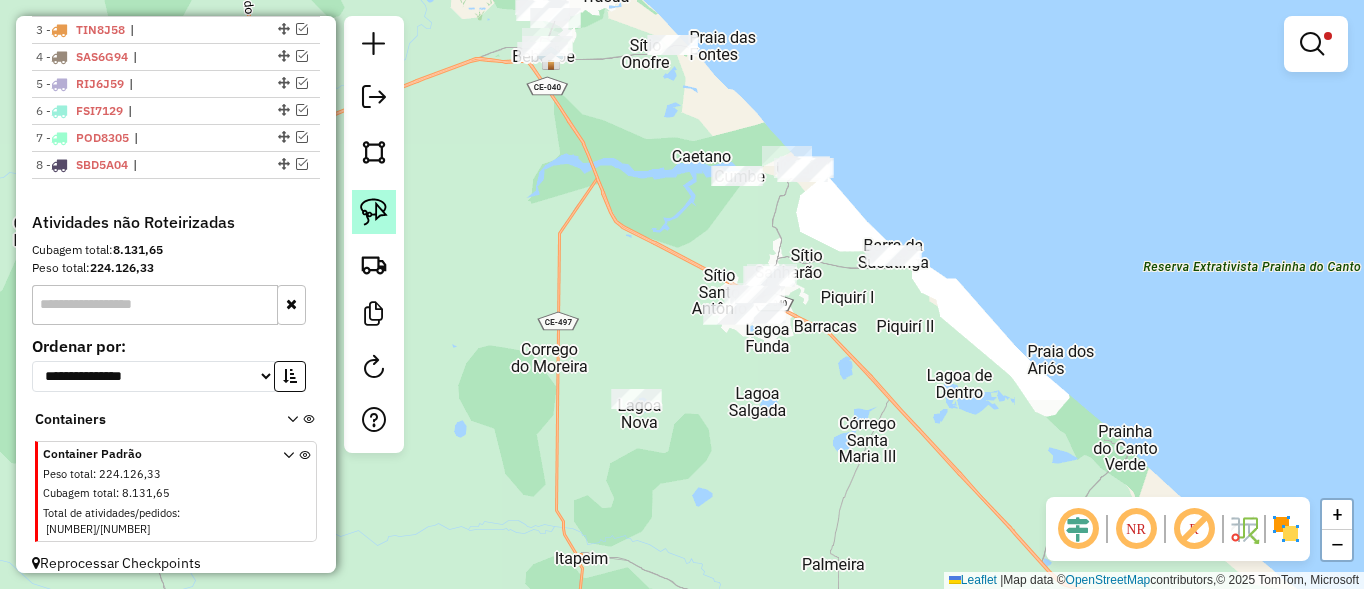 click 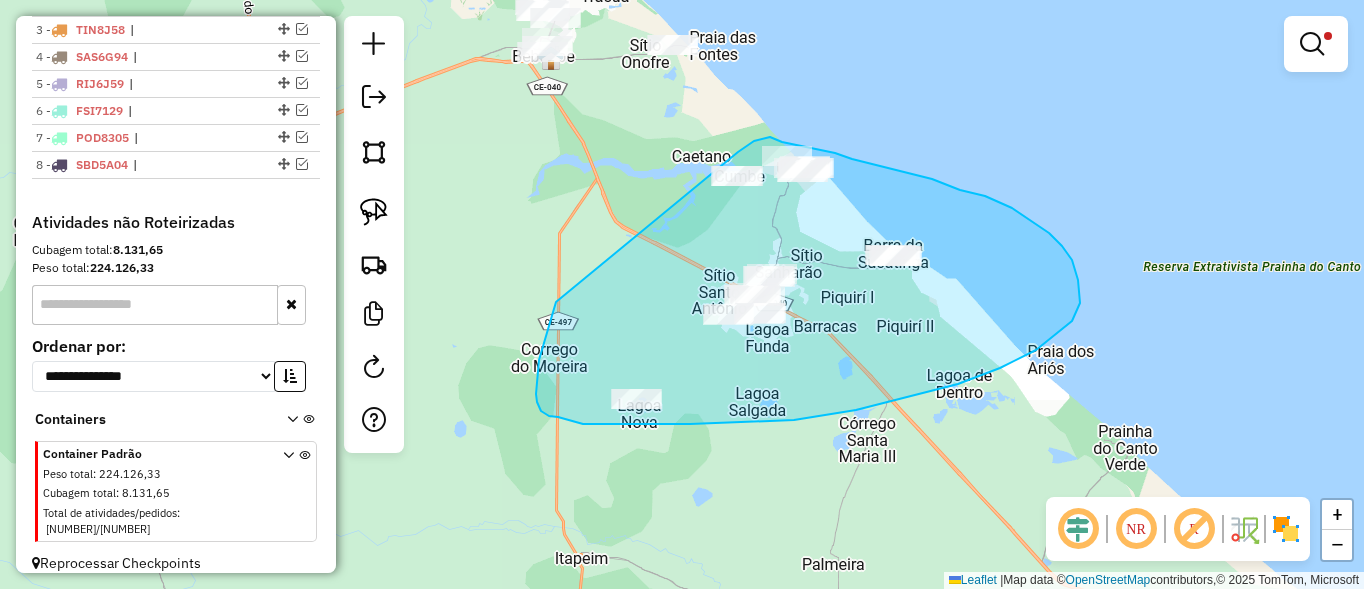 drag, startPoint x: 538, startPoint y: 406, endPoint x: 738, endPoint y: 152, distance: 323.28934 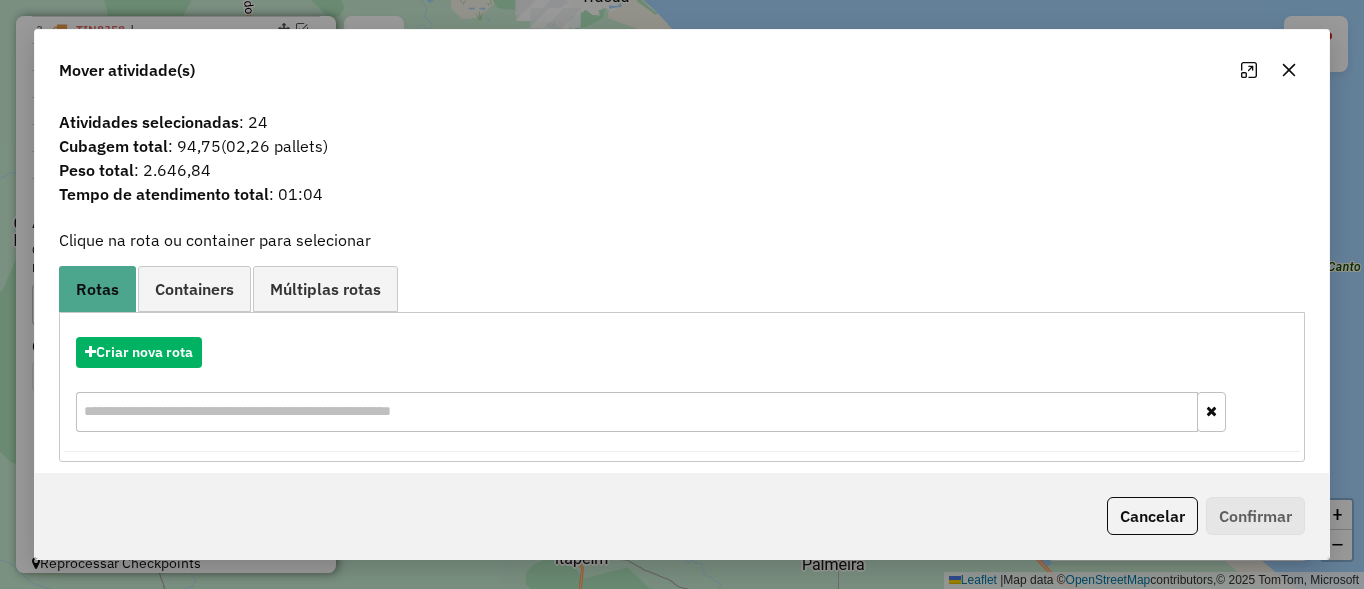 click on "Cancelar" 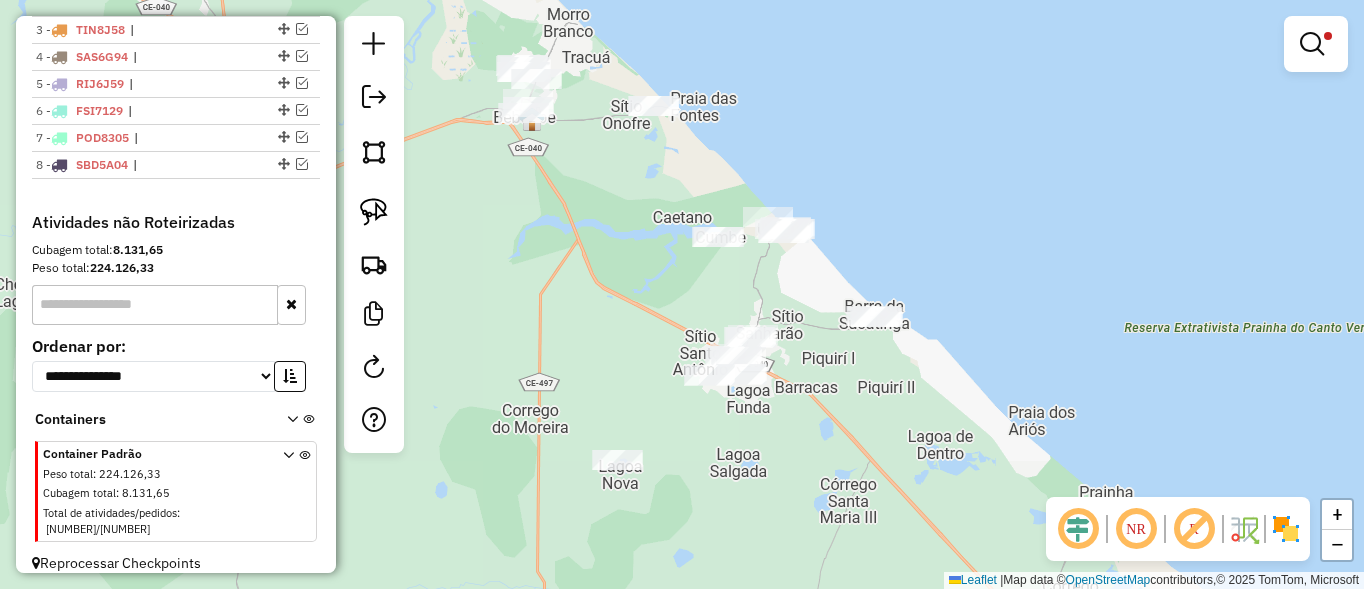 drag, startPoint x: 372, startPoint y: 211, endPoint x: 567, endPoint y: 312, distance: 219.60419 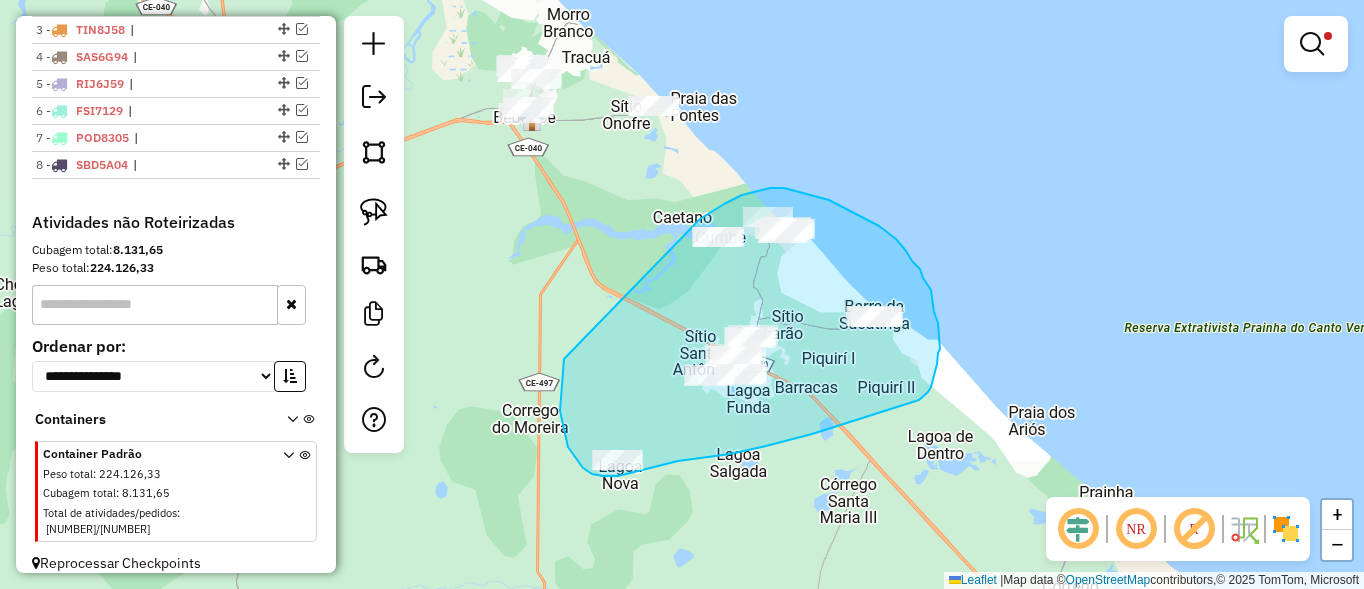 drag, startPoint x: 564, startPoint y: 369, endPoint x: 700, endPoint y: 219, distance: 202.47469 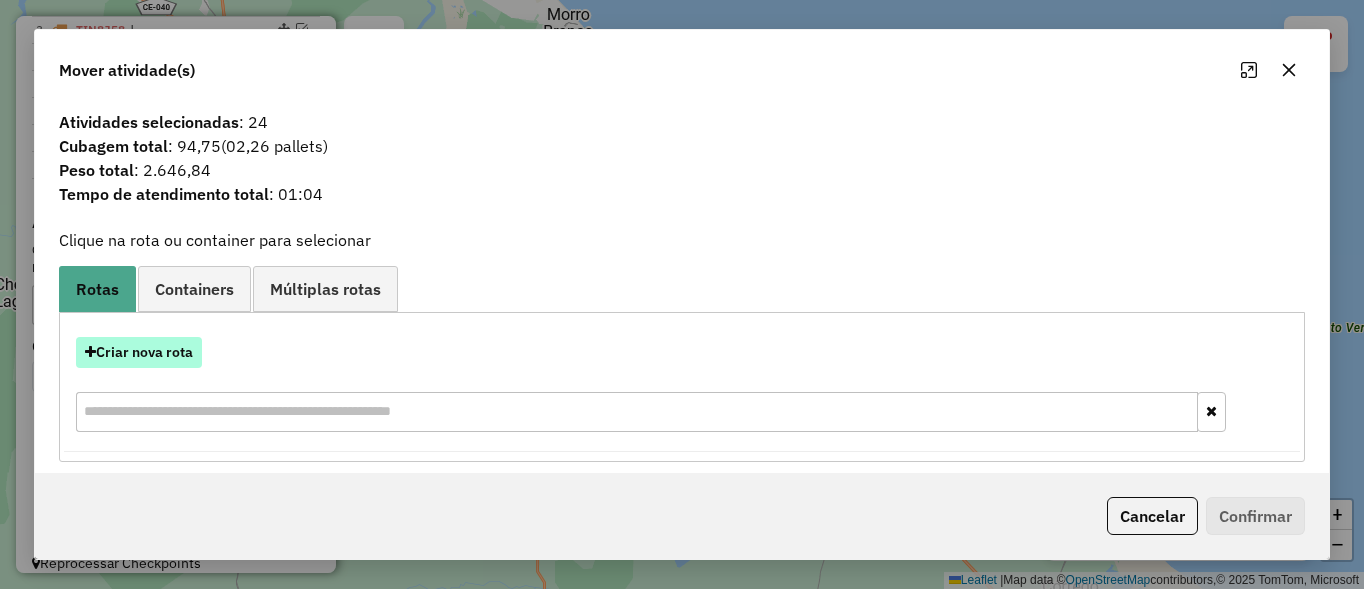 click on "Criar nova rota" at bounding box center [139, 352] 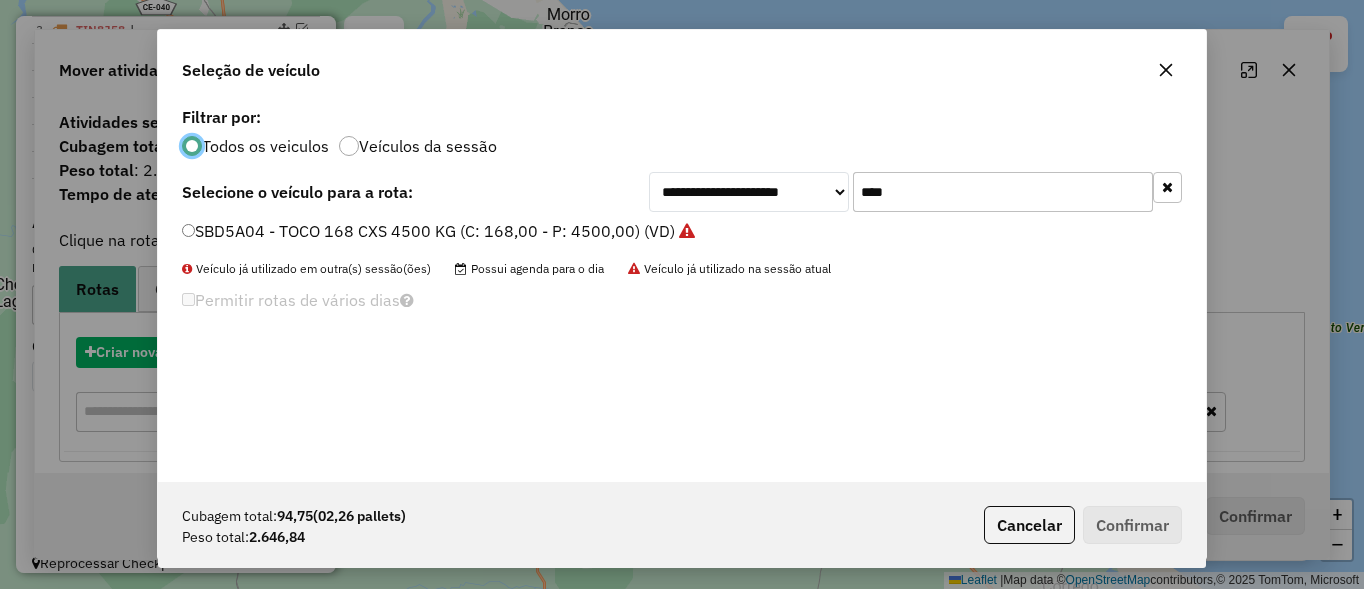 scroll, scrollTop: 11, scrollLeft: 6, axis: both 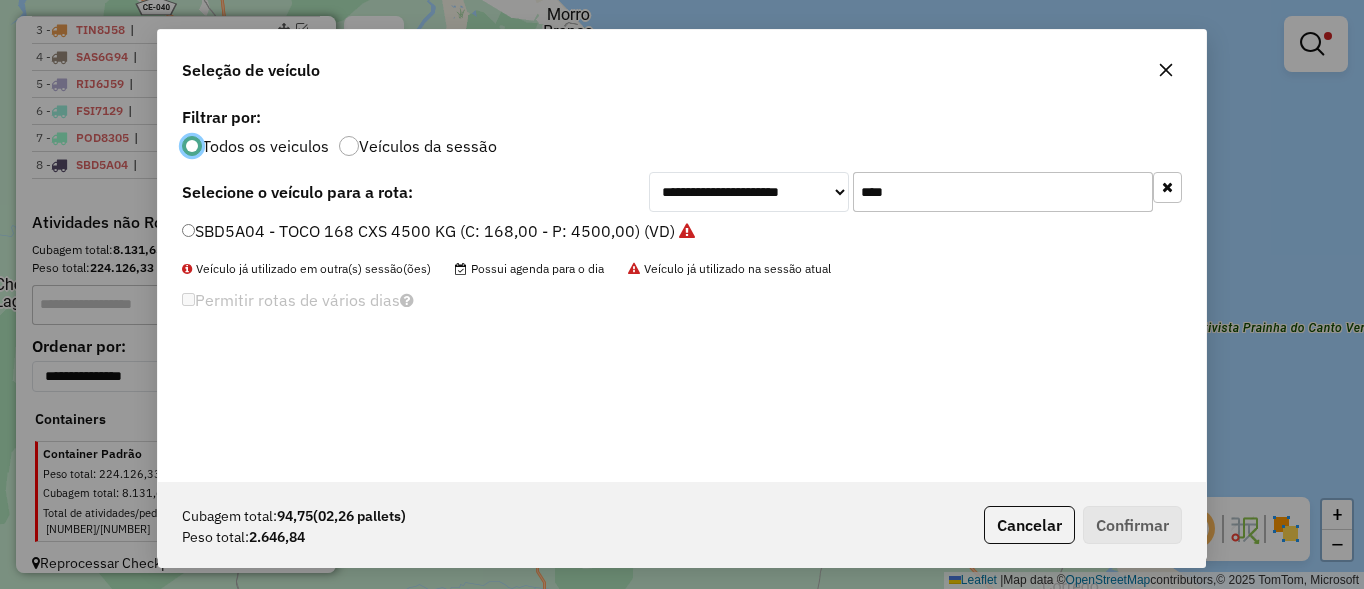 click on "****" 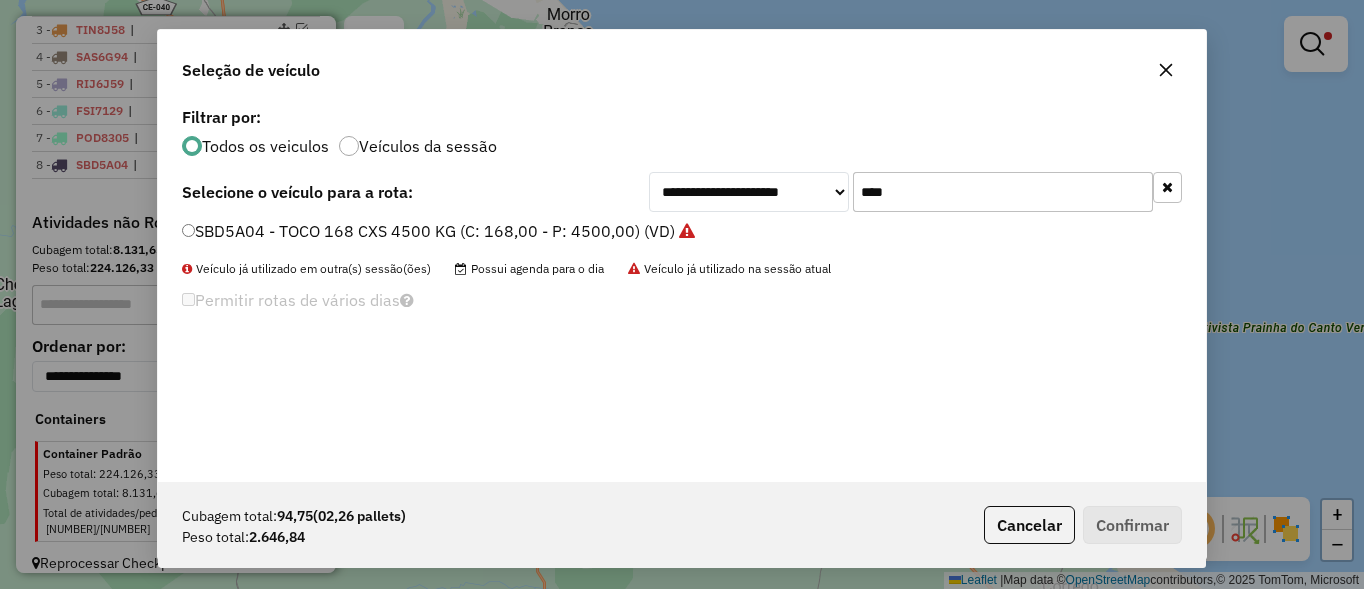 click on "****" 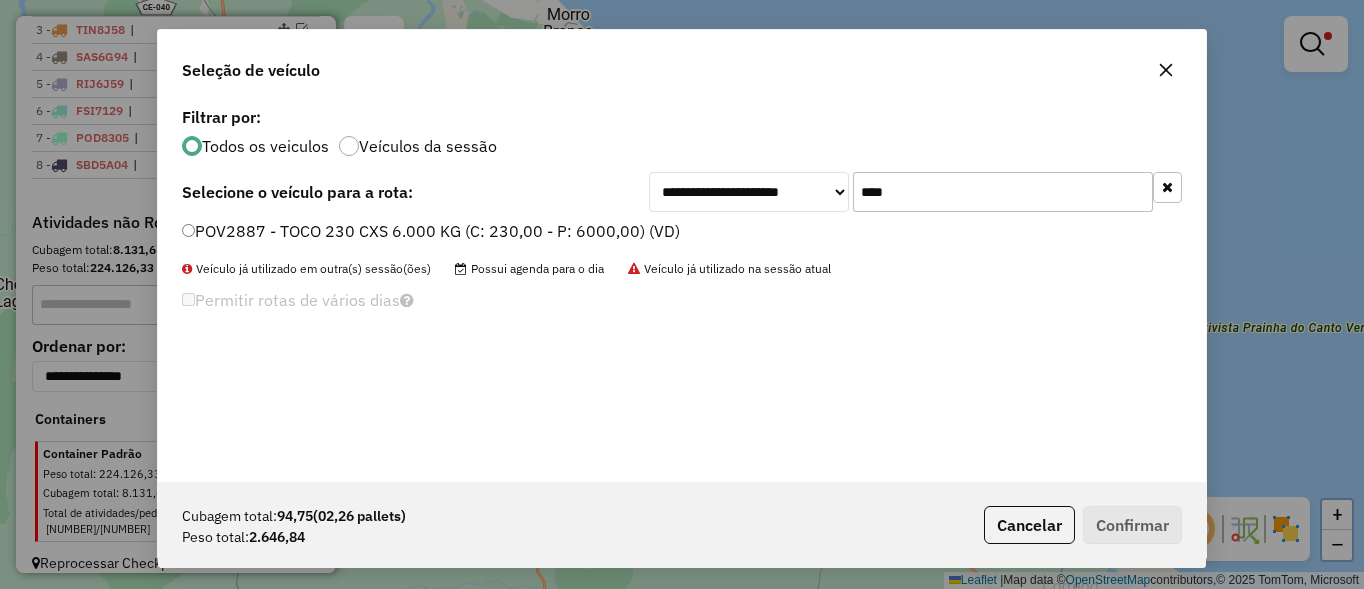 type on "****" 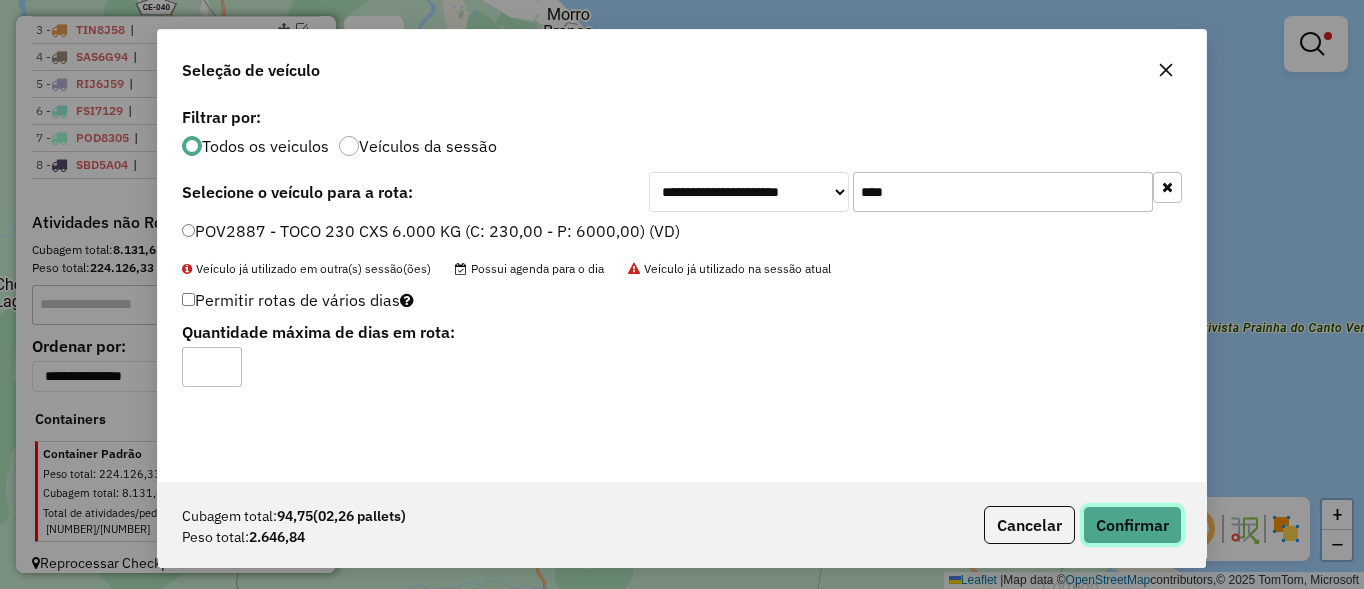 click on "Confirmar" 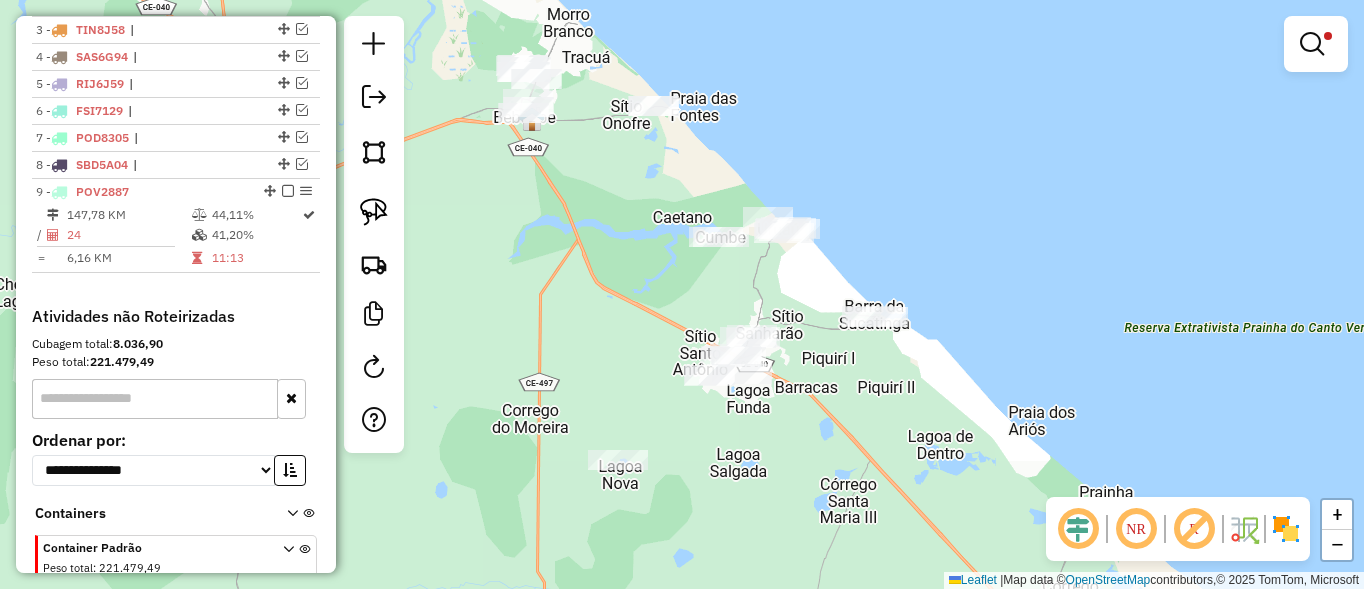 scroll, scrollTop: 894, scrollLeft: 0, axis: vertical 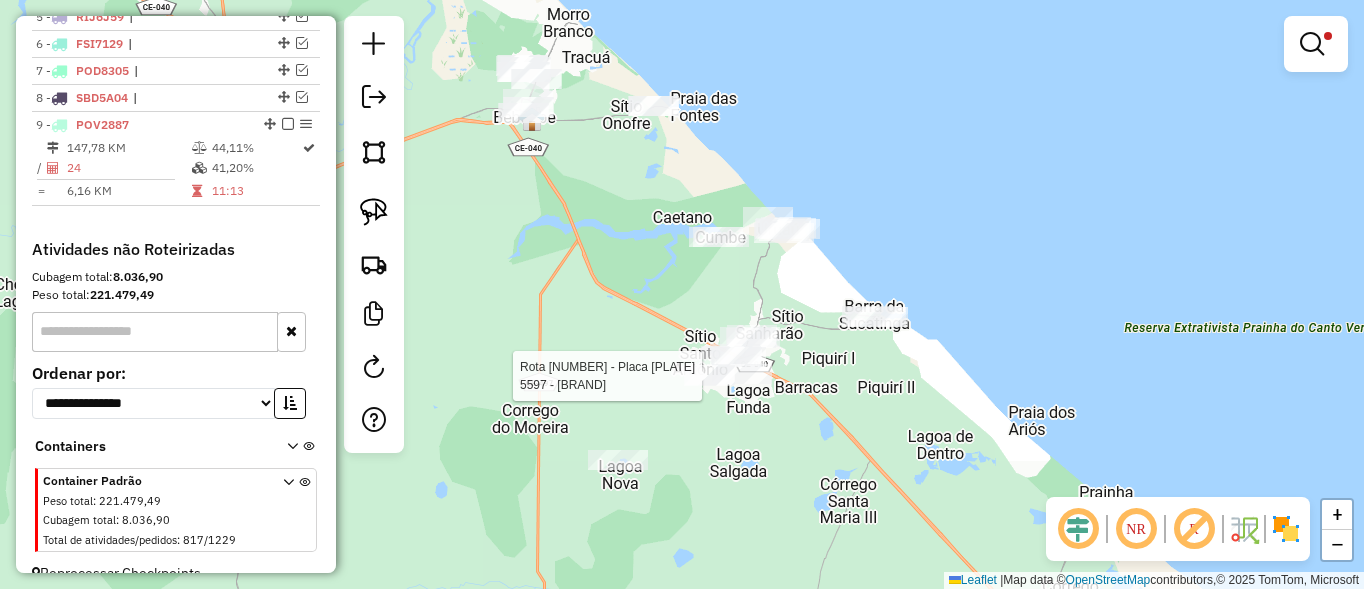 select on "**********" 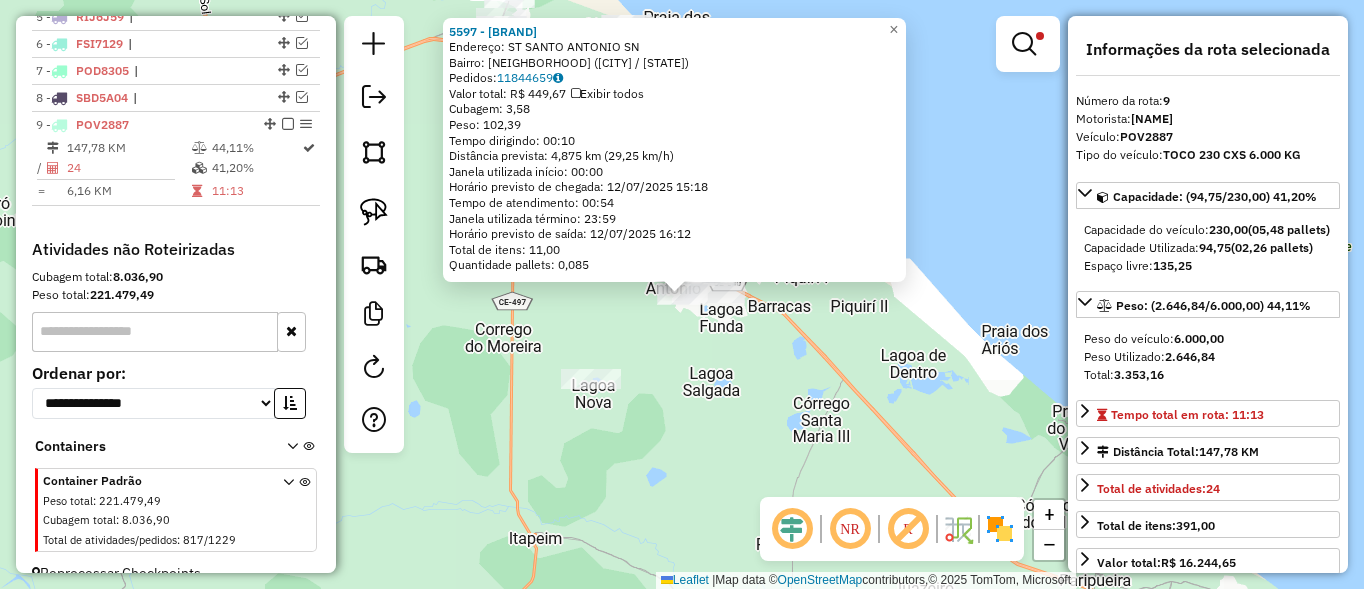 scroll, scrollTop: 921, scrollLeft: 0, axis: vertical 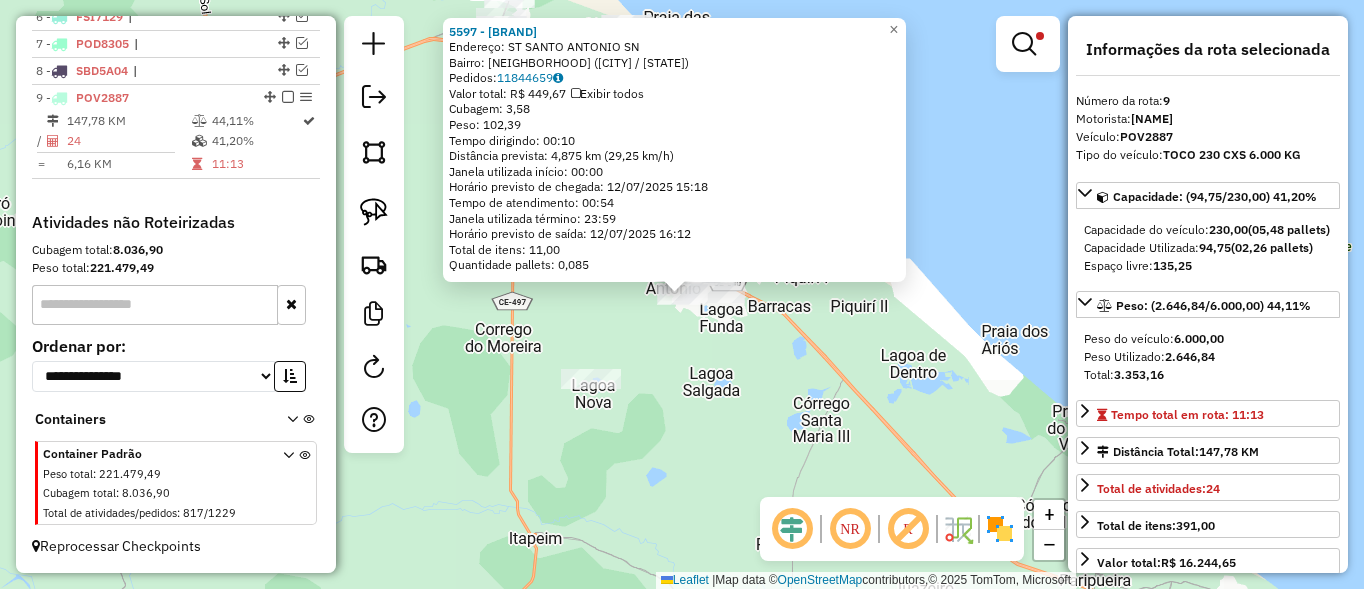 click on "Rota [NUMBER] - Placa [PLATE]  [NUMBER] - [BRAND] [NAME] [NUMBER] - [BRAND] [NAME]  Endereço:  [STREET] [NAME] [NUMBER]   Bairro: SITIO [NAME] [NAME] ([CITY] / [STATE])   Pedidos:  [NUMBER]   Valor total: R$ [PRICE]   Exibir todos   Cubagem: [VOLUME]  Peso: [WEIGHT]  Tempo dirigindo: [TIME]   Distância prevista: [DISTANCE] km ([SPEED])   Janela utilizada início: [TIME]   Horário previsto de chegada: [DATE] [TIME]   Tempo de atendimento: [TIME]   Janela utilizada término: [TIME]   Horário previsto de saída: [DATE] [TIME]   Total de itens: [NUMBER]   Quantidade pallets: [VOLUME]  × Limpar filtros Janela de atendimento Grade de atendimento Capacidade Transportadoras Veículos Cliente Pedidos  Rotas Selecione os dias de semana para filtrar as janelas de atendimento  Seg   Ter   Qua   Qui   Sex   Sáb   Dom  Informe o período da janela de atendimento: De: Até:  Filtrar exatamente a janela do cliente  Considerar janela de atendimento padrão  Selecione os dias de semana para filtrar as grades de atendimento  Seg   Ter   Qua   Qui   +" 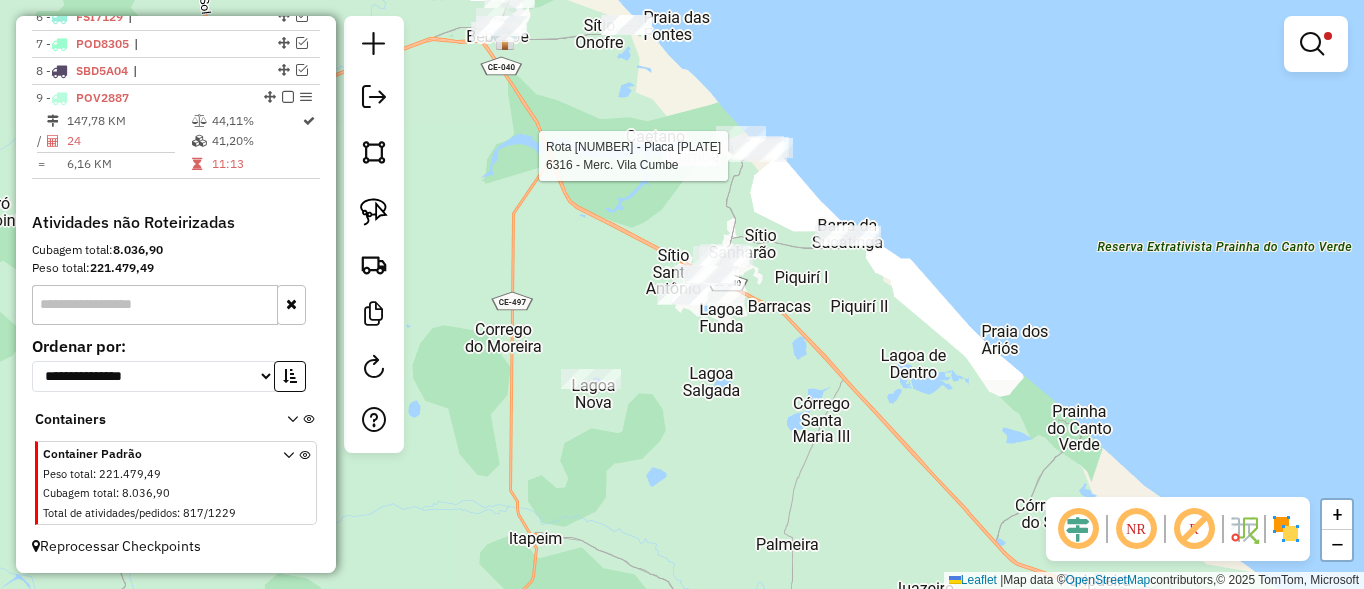 click 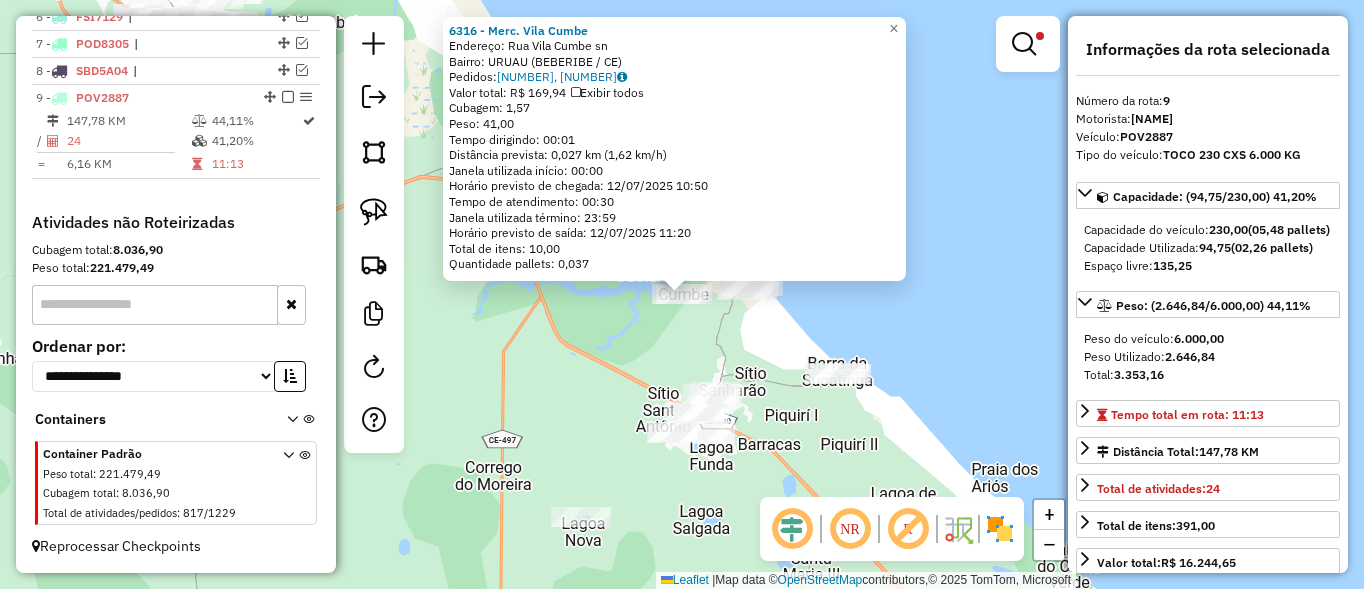 click on "[NUMBER] - [BRAND] Endereço: [STREET] sn Bairro: [CITY] ([CITY] / [STATE]) Pedidos: [ORDER_ID], [ORDER_ID] Valor total: R$ [PRICE] Exibir todos Cubagem: [CUBAGE] Peso: [WEIGHT] Tempo dirigindo: [TIME] Distância prevista: [DISTANCE] ([SPEED]) Janela utilizada início: [TIME] Horário previsto de chegada: [DATE] [TIME] Tempo de atendimento: [TIME] Janela utilizada término: [TIME] Horário previsto de saída: [DATE] [TIME] Total de itens: [ITEMS] Quantidade pallets: [PALLETS] × Limpar filtros Janela de atendimento Grade de atendimento Capacidade Transportadoras Veículos Cliente Pedidos Rotas Selecione os dias de semana para filtrar as janelas de atendimento Seg Ter Qua Qui Sex Sáb Dom Informe o período da janela de atendimento: De: Até: Filtrar exatamente a janela do cliente Considerar janela de atendimento padrão Selecione os dias de semana para filtrar as grades de atendimento Seg Ter Qua Qui Sex Sáb Dom Peso mínimo: Peso máximo: De: De:" 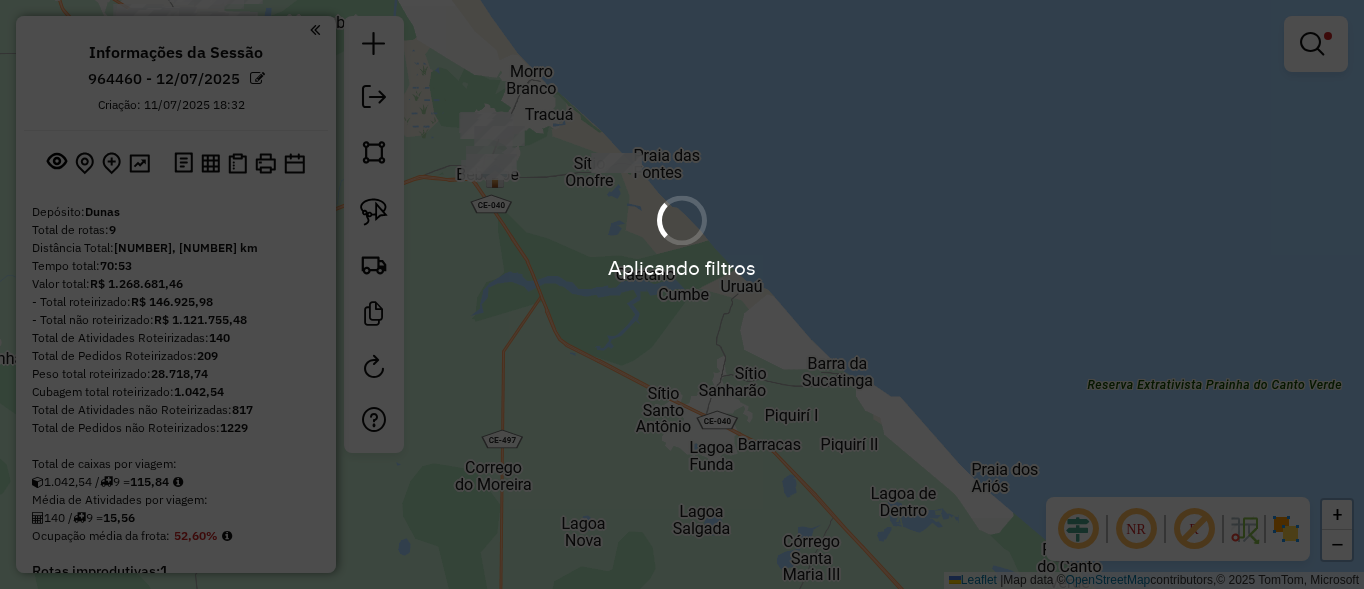 click on "Aplicando filtros" at bounding box center (682, 267) 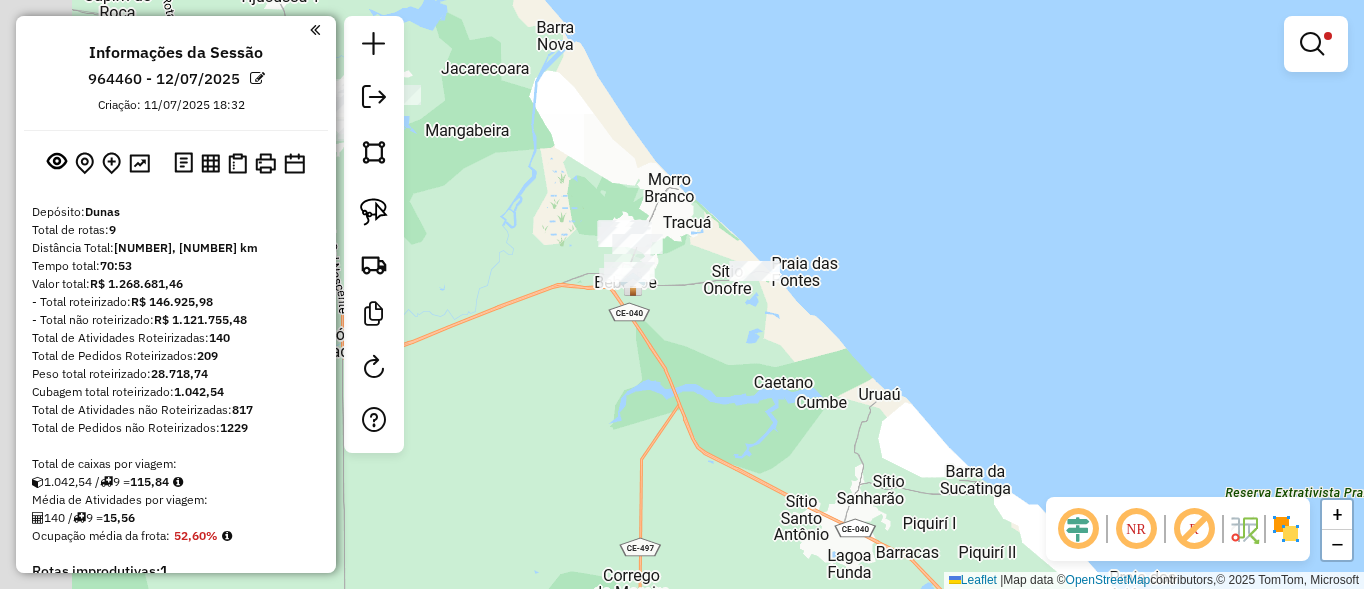 scroll, scrollTop: 854, scrollLeft: 0, axis: vertical 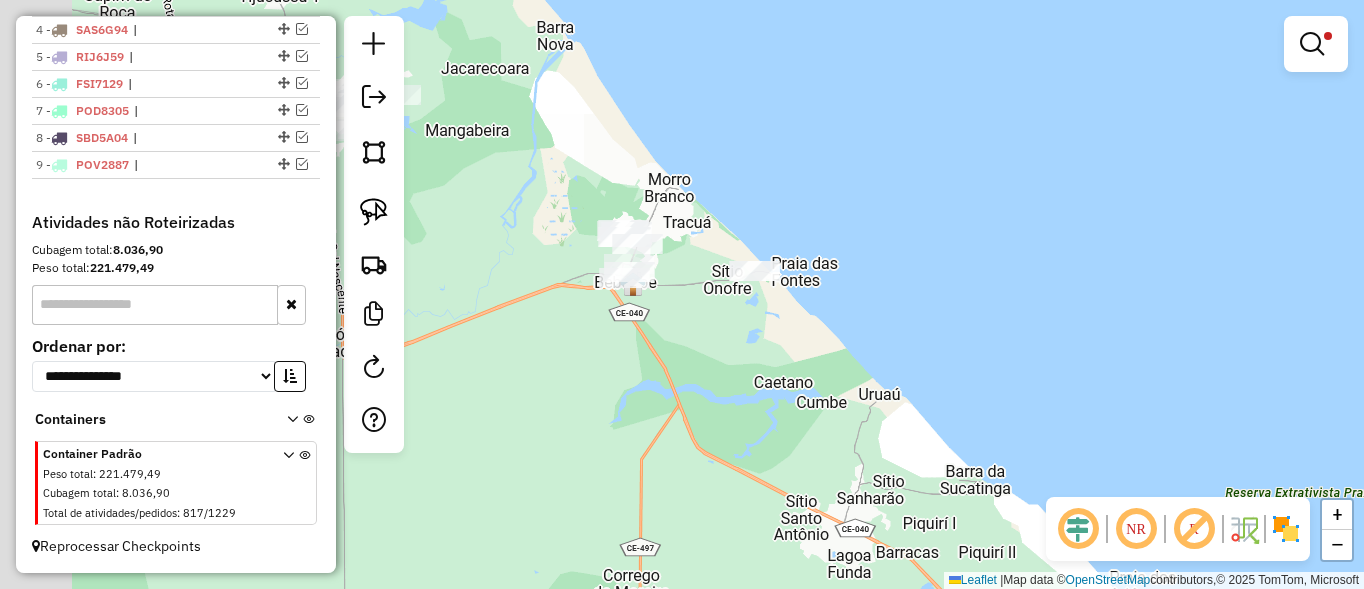 drag, startPoint x: 581, startPoint y: 256, endPoint x: 730, endPoint y: 374, distance: 190.06578 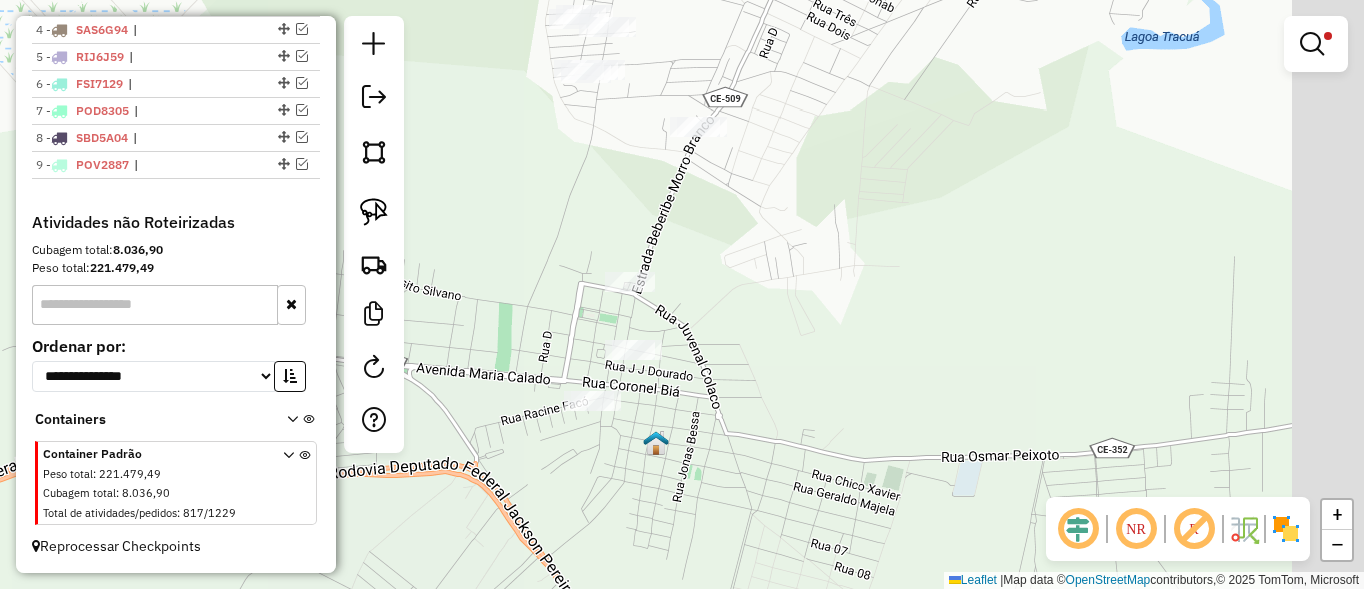 drag, startPoint x: 947, startPoint y: 464, endPoint x: 805, endPoint y: 350, distance: 182.09888 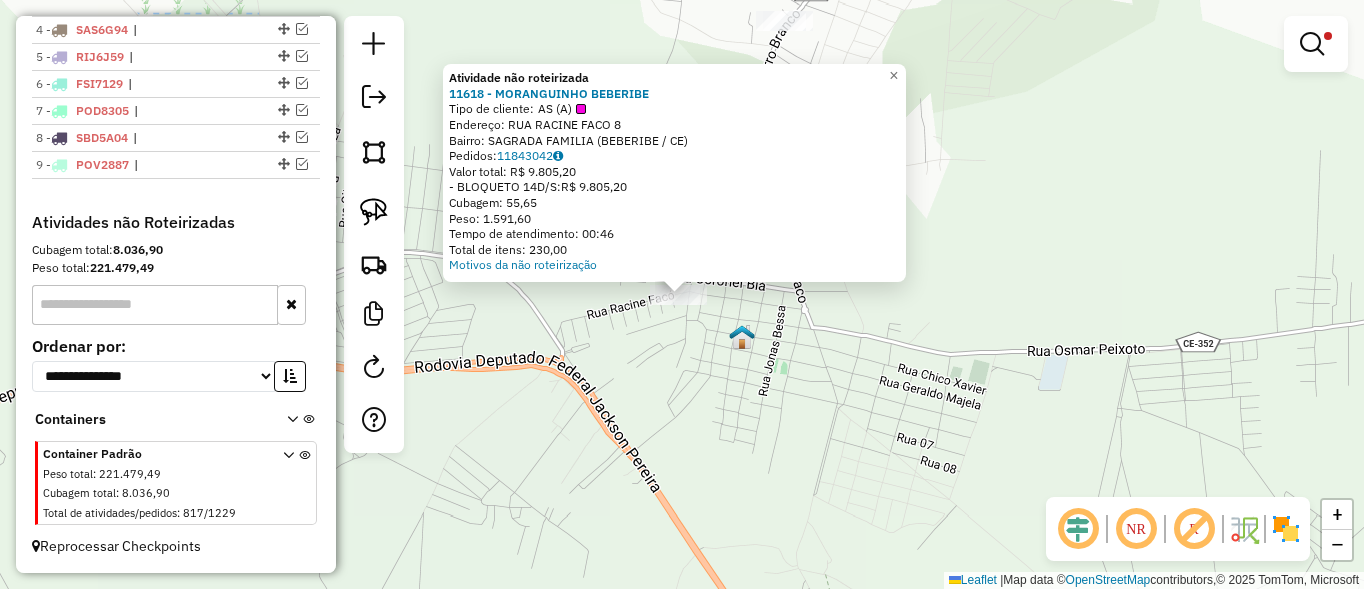 click on "Atividade não roteirizada 11618 - MORANGUINHO BEBERIBE  Tipo de cliente:   AS (A)   Endereço:  RUA RACINE FACO 8   Bairro: SAGRADA FAMILIA (BEBERIBE / CE)   Pedidos:  11843042   Valor total: R$ 9.805,20   - BLOQUETO 14D/S:  R$ 9.805,20   Cubagem: 55,65   Peso: 1.591,60   Tempo de atendimento: 00:46   Total de itens: 230,00  Motivos da não roteirização × Limpar filtros Janela de atendimento Grade de atendimento Capacidade Transportadoras Veículos Cliente Pedidos  Rotas Selecione os dias de semana para filtrar as janelas de atendimento  Seg   Ter   Qua   Qui   Sex   Sáb   Dom  Informe o período da janela de atendimento: De: Até:  Filtrar exatamente a janela do cliente  Considerar janela de atendimento padrão  Selecione os dias de semana para filtrar as grades de atendimento  Seg   Ter   Qua   Qui   Sex   Sáb   Dom   Considerar clientes sem dia de atendimento cadastrado  Clientes fora do dia de atendimento selecionado Filtrar as atividades entre os valores definidos abaixo:  Peso mínimo:   De:  De:" 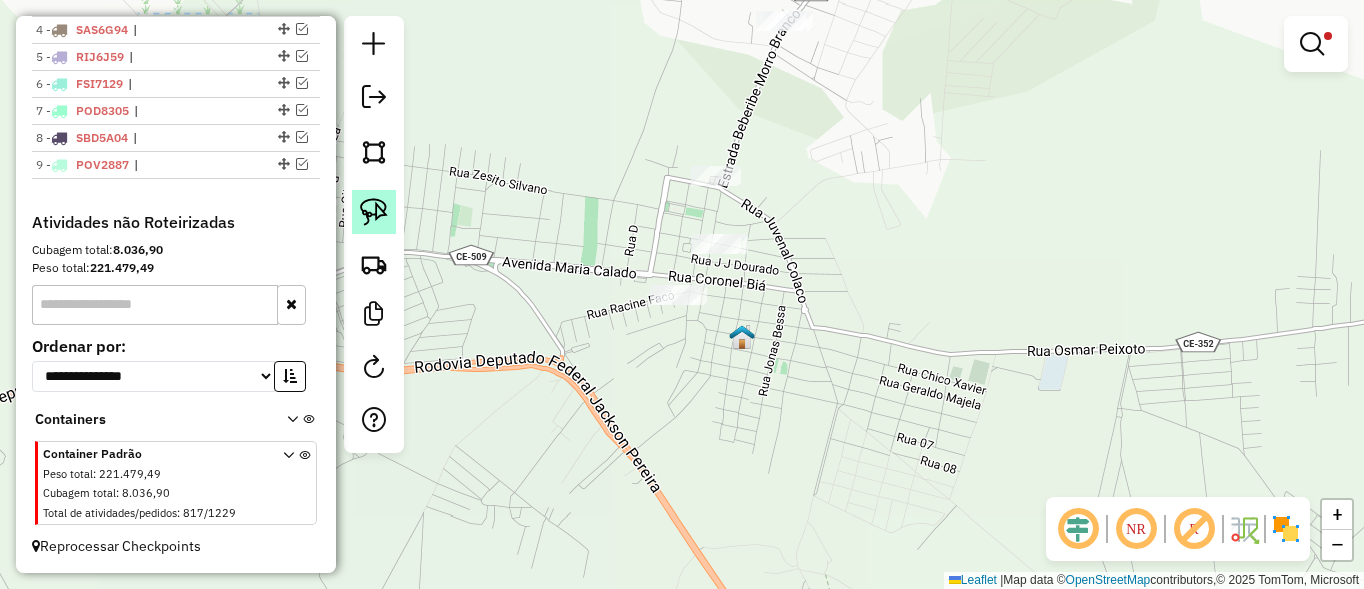 click 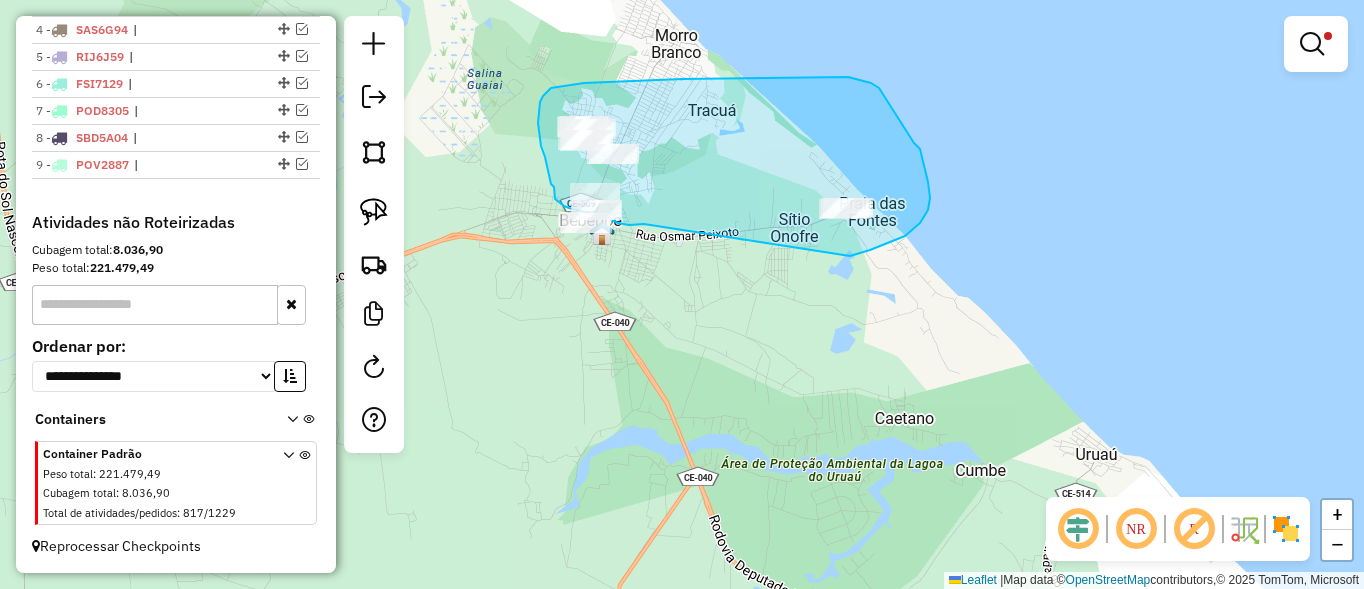 drag, startPoint x: 909, startPoint y: 299, endPoint x: 821, endPoint y: 263, distance: 95.07891 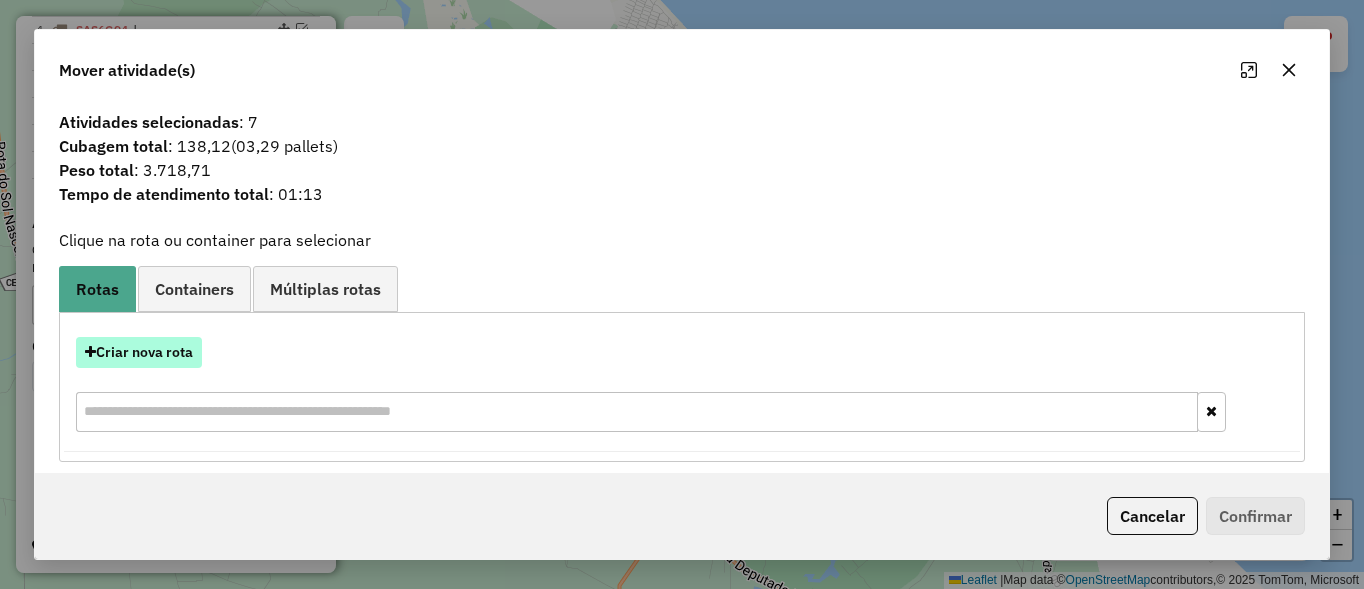 click on "Criar nova rota" at bounding box center (139, 352) 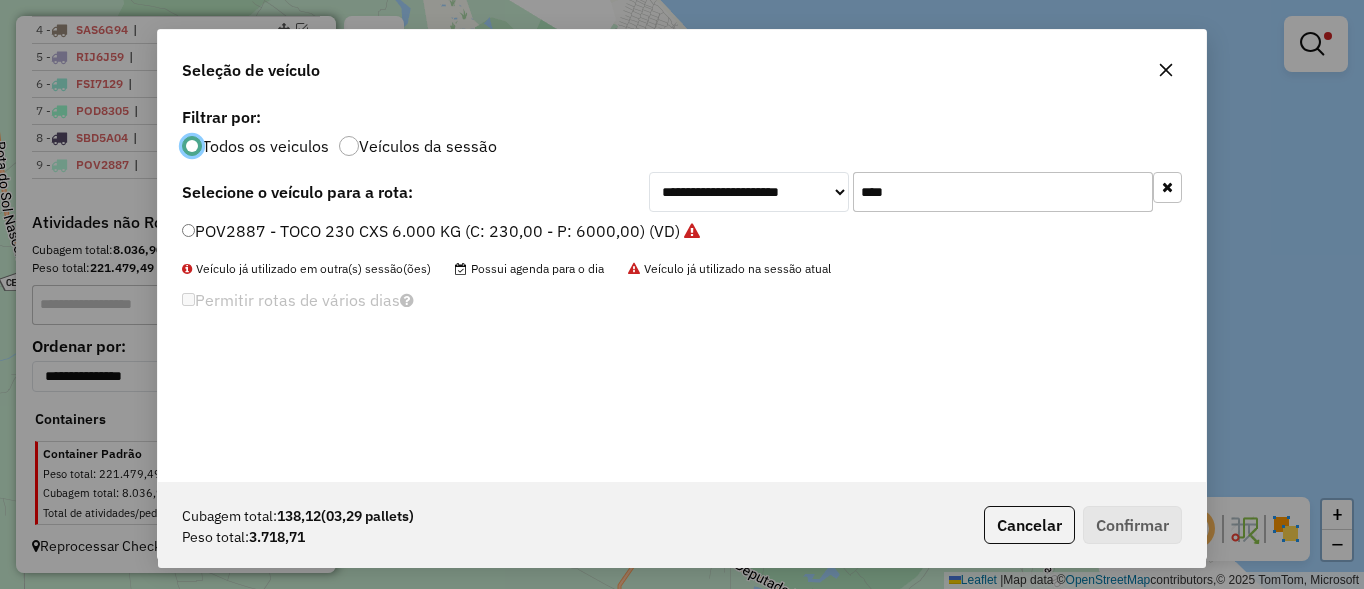 scroll, scrollTop: 11, scrollLeft: 6, axis: both 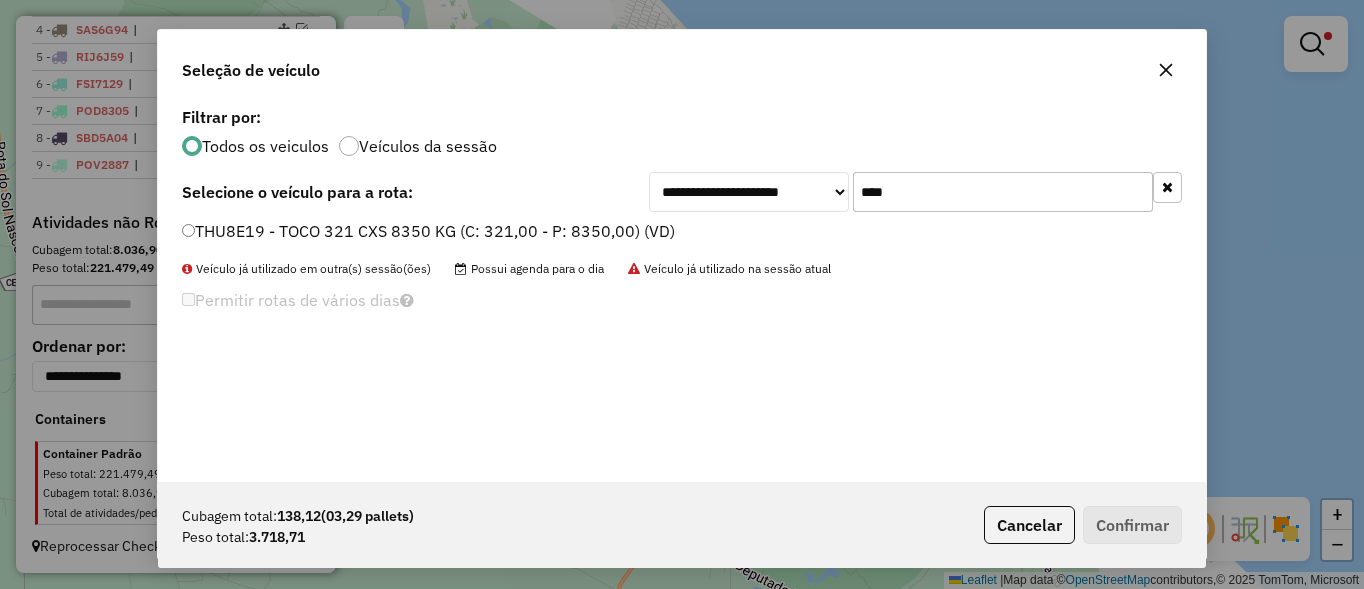 type on "****" 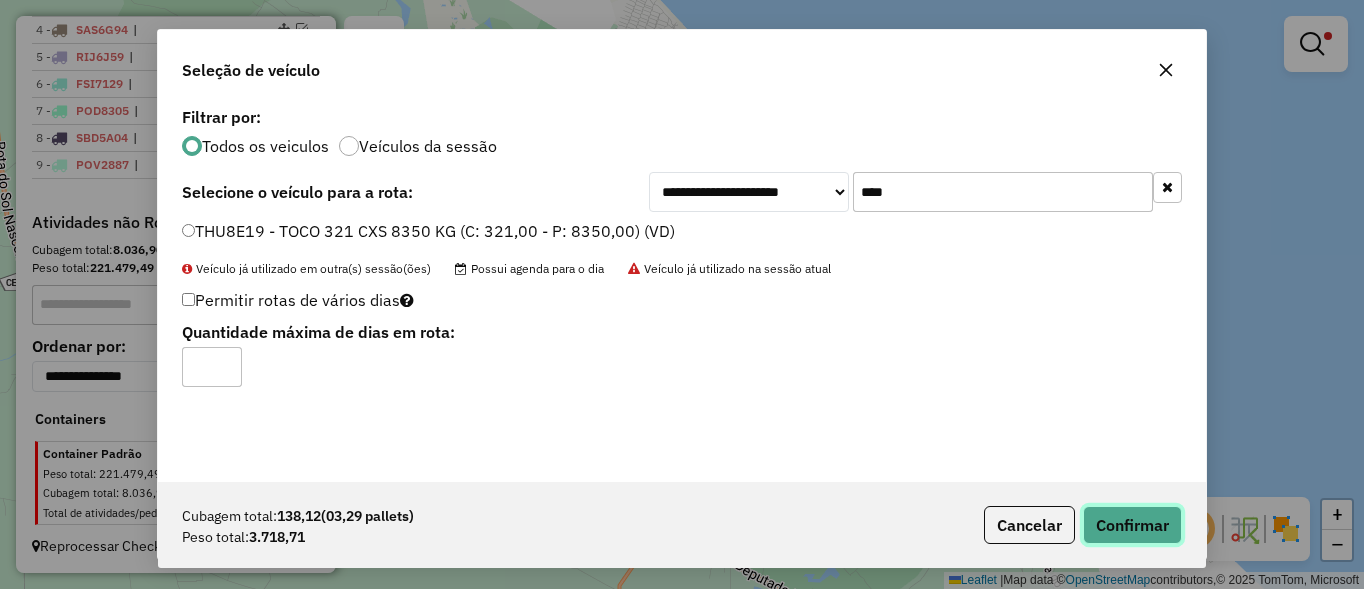 click on "Confirmar" 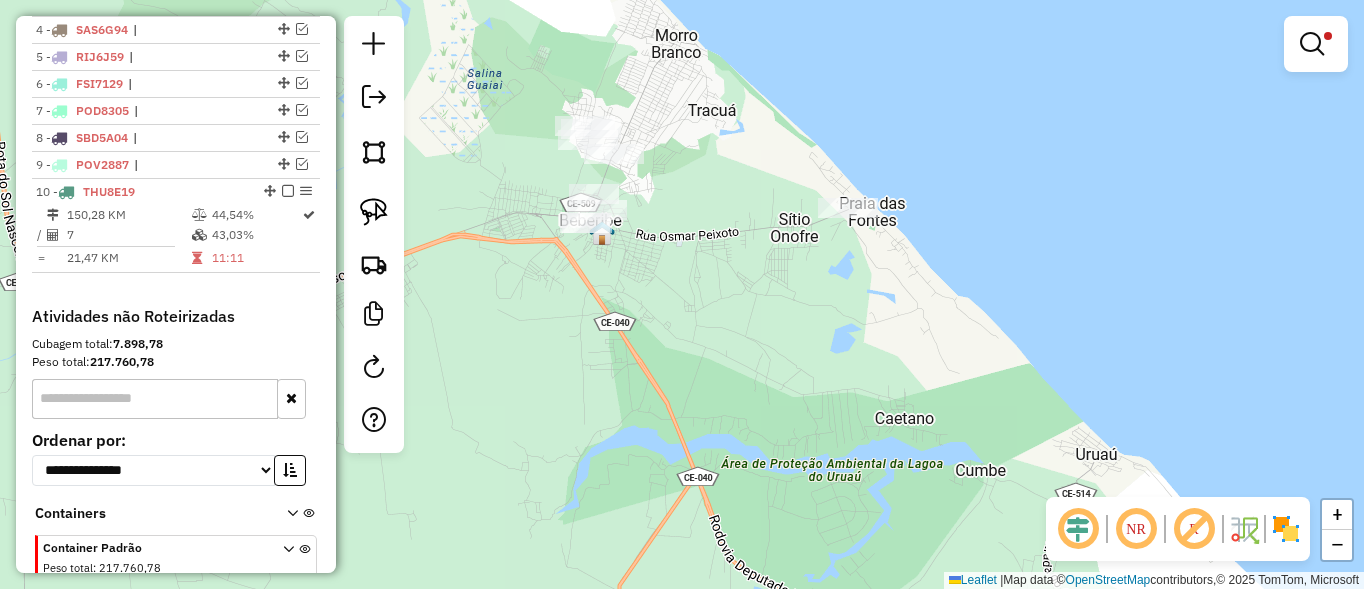 scroll, scrollTop: 921, scrollLeft: 0, axis: vertical 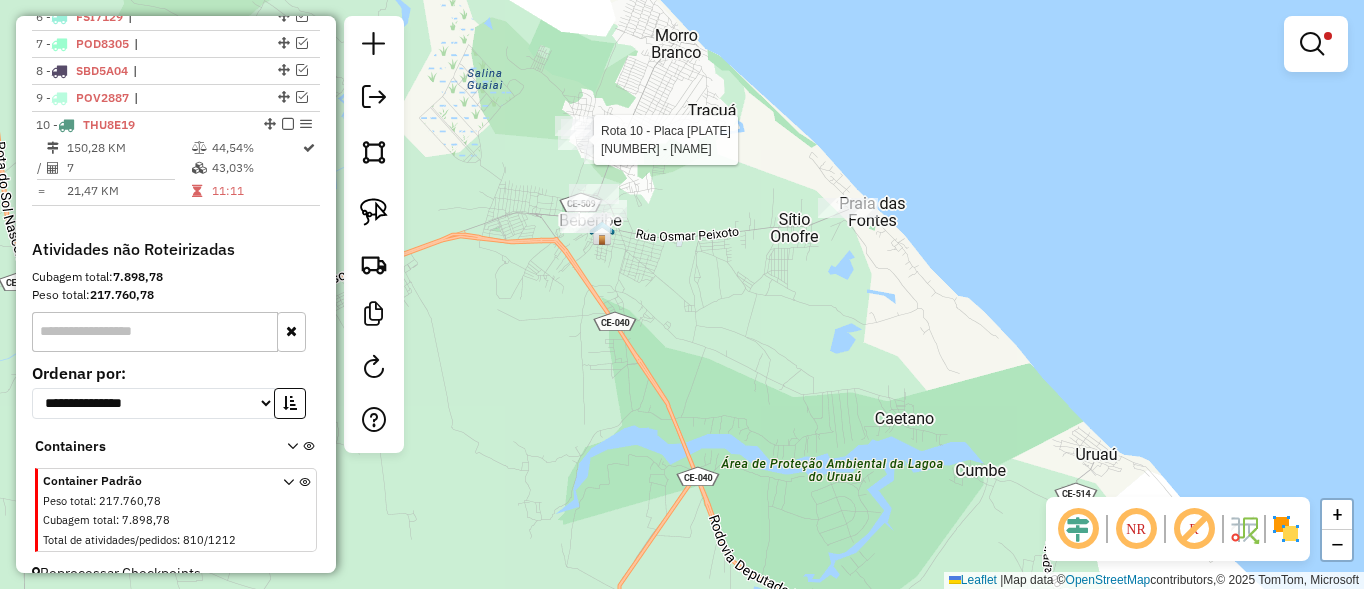 select on "**********" 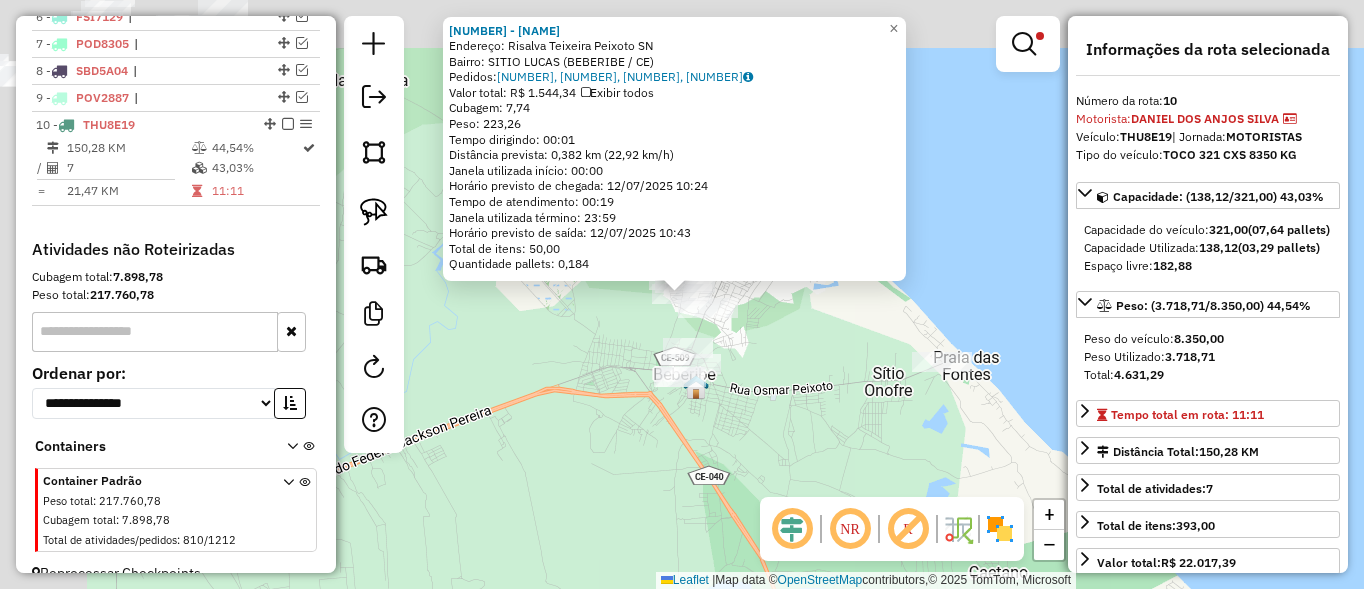 scroll, scrollTop: 948, scrollLeft: 0, axis: vertical 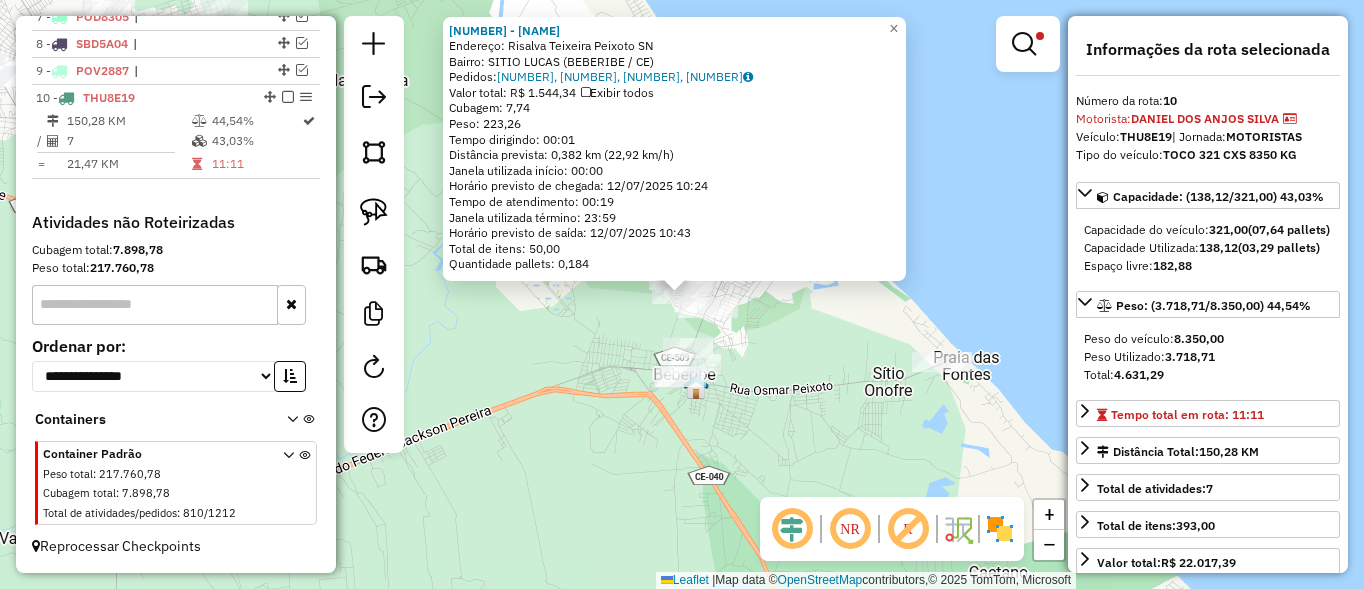 click on "5408 - MERC CAROL PEIXOTO  Endereço:  Risalva Teixeira Peixoto SN   Bairro: SITIO LUCAS (BEBERIBE / CE)   Pedidos:  11844665, 11845285, 11846041, 11845286   Valor total: R$ 1.544,34   Exibir todos   Cubagem: 7,74  Peso: 223,26  Tempo dirigindo: 00:01   Distância prevista: 0,382 km (22,92 km/h)   Janela utilizada início: 00:00   Horário previsto de chegada: 12/07/2025 10:24   Tempo de atendimento: 00:19   Janela utilizada término: 23:59   Horário previsto de saída: 12/07/2025 10:43   Total de itens: 50,00   Quantidade pallets: 0,184  × Limpar filtros Janela de atendimento Grade de atendimento Capacidade Transportadoras Veículos Cliente Pedidos  Rotas Selecione os dias de semana para filtrar as janelas de atendimento  Seg   Ter   Qua   Qui   Sex   Sáb   Dom  Informe o período da janela de atendimento: De: Até:  Filtrar exatamente a janela do cliente  Considerar janela de atendimento padrão  Selecione os dias de semana para filtrar as grades de atendimento  Seg   Ter   Qua   Qui   Sex   Sáb   Dom" 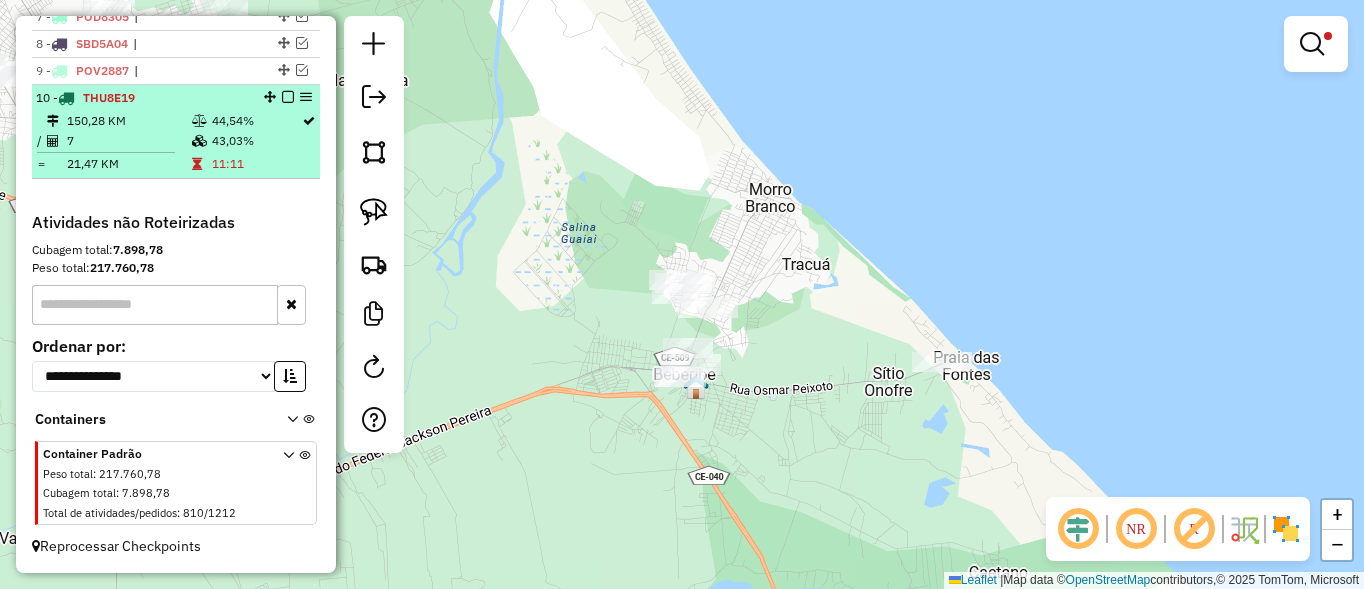 click at bounding box center (288, 97) 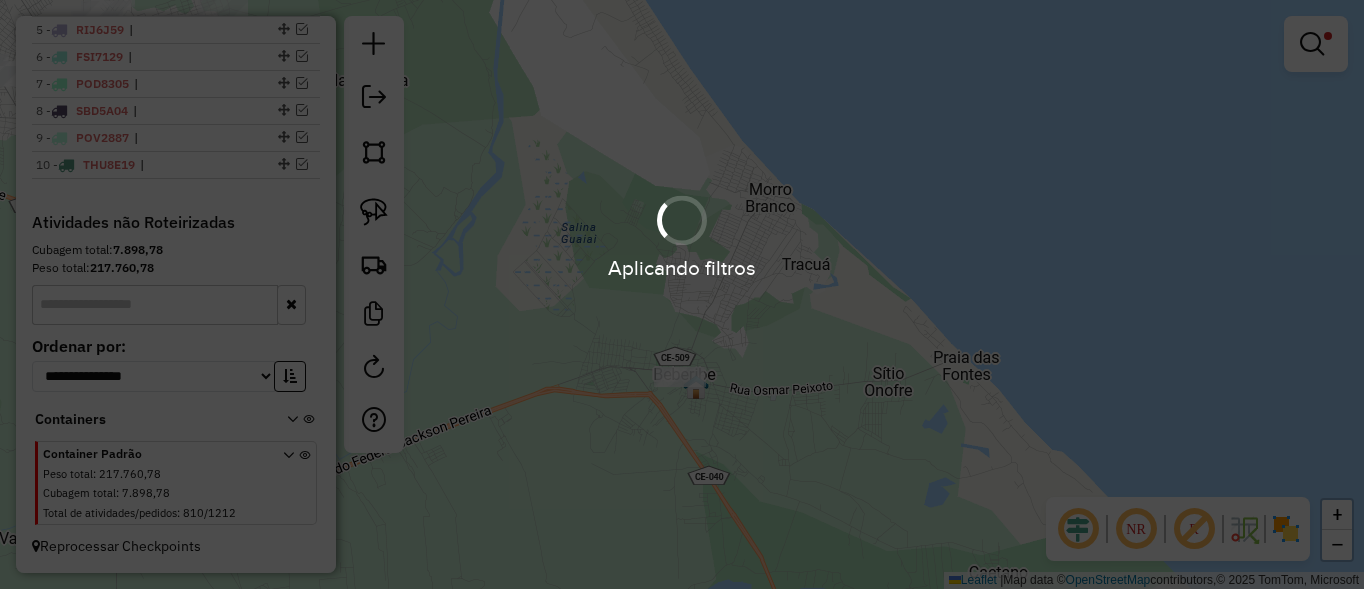 scroll, scrollTop: 881, scrollLeft: 0, axis: vertical 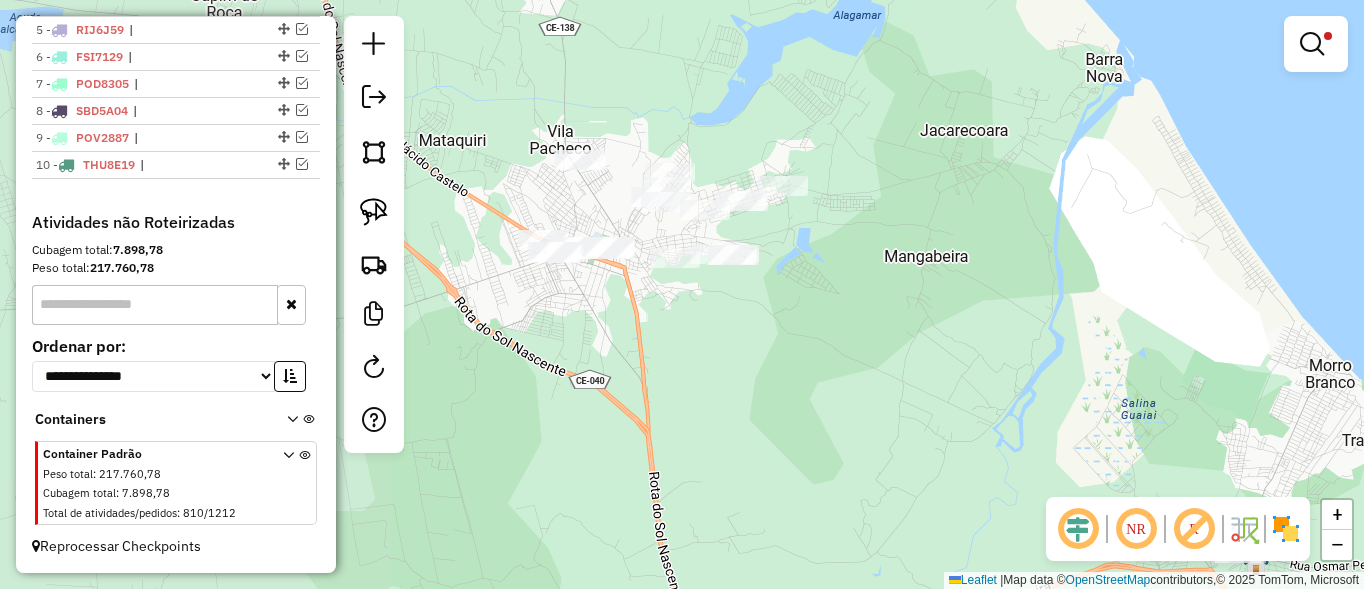 drag, startPoint x: 743, startPoint y: 320, endPoint x: 1120, endPoint y: 415, distance: 388.78528 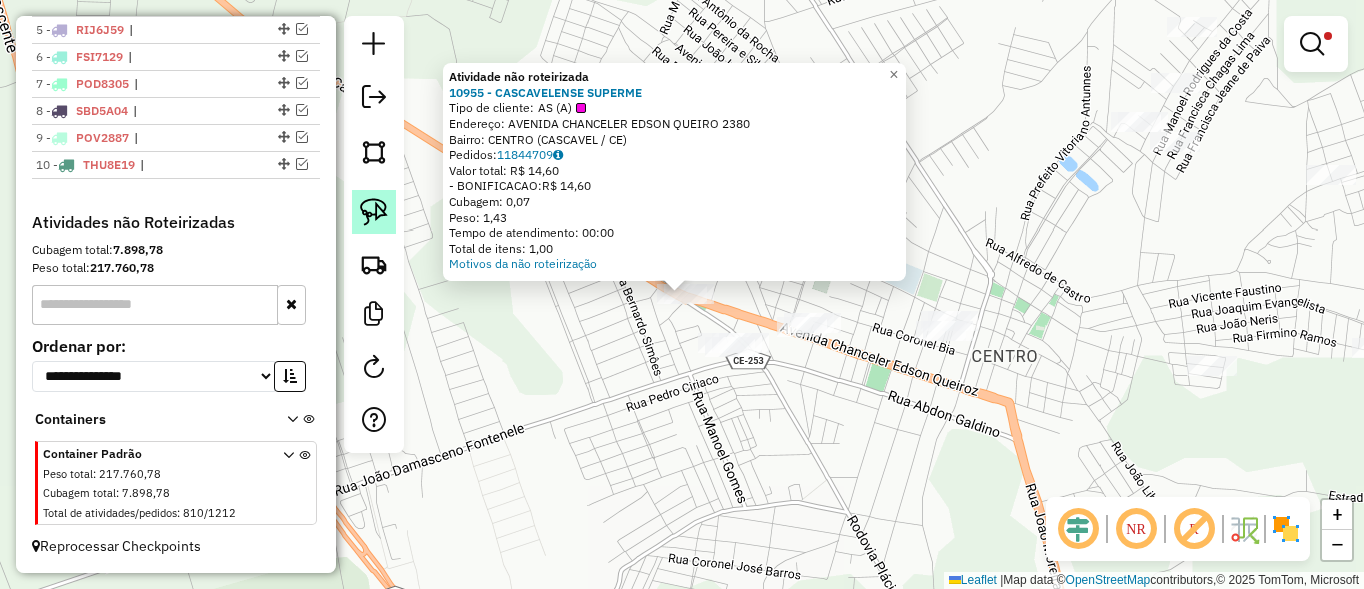 click 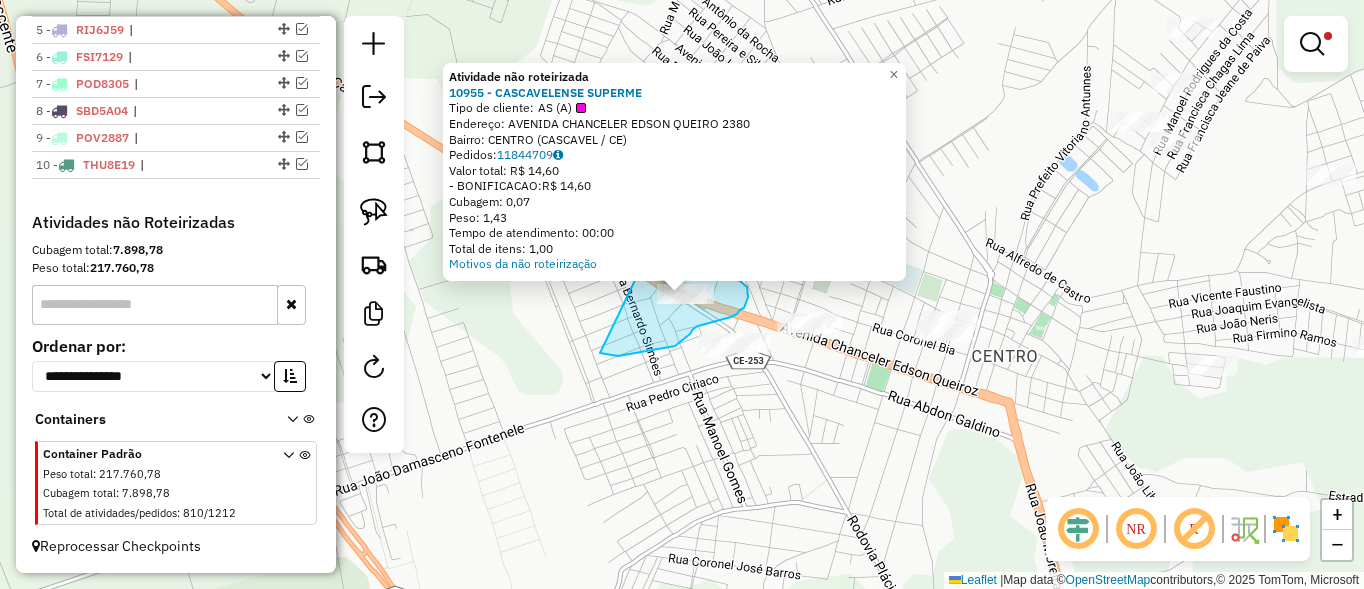 drag, startPoint x: 647, startPoint y: 351, endPoint x: 639, endPoint y: 272, distance: 79.40403 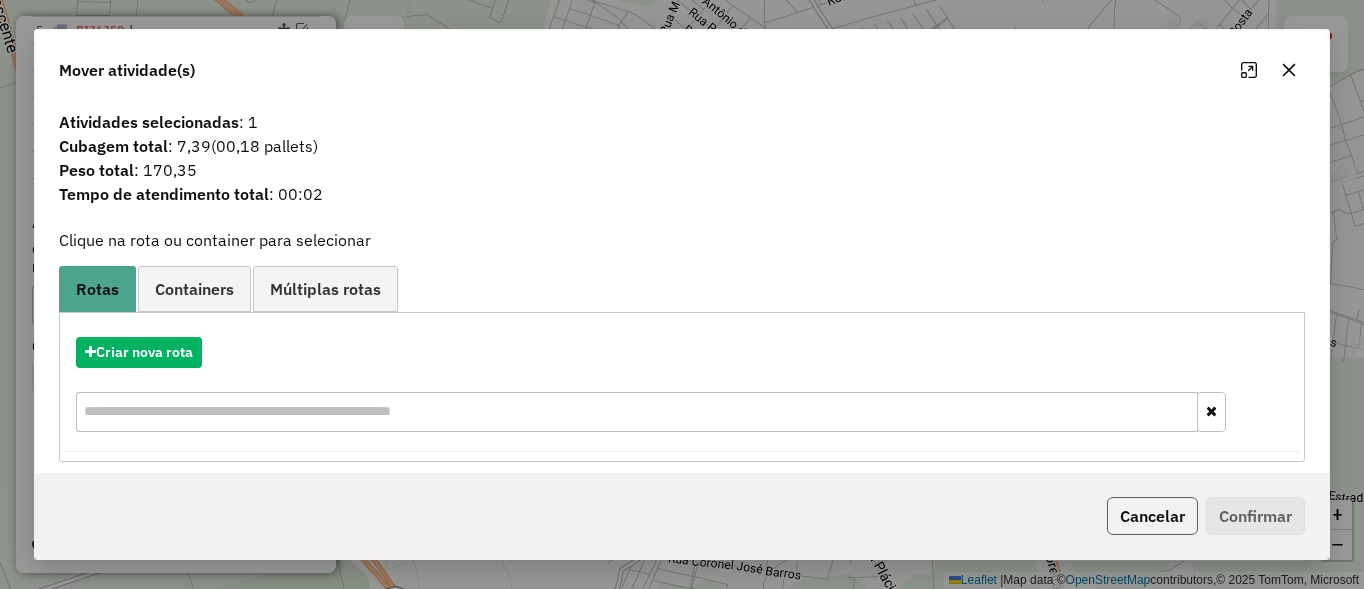 click on "Cancelar" 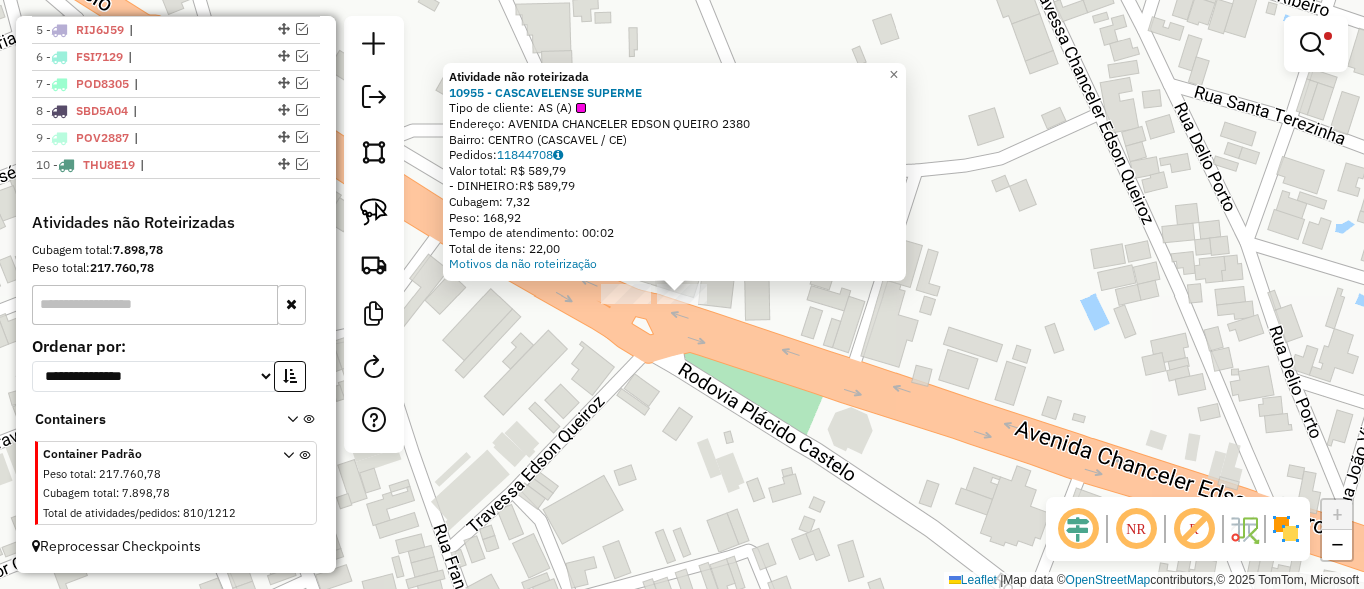 click on "Atividade não roteirizada 10955 - CASCAVELENSE SUPERME  Tipo de cliente:   AS (A)   Endereço:  AVENIDA CHANCELER EDSON QUEIRO 2380   Bairro: CENTRO (CASCAVEL / CE)   Pedidos:  11844708   Valor total: R$ 589,79   - DINHEIRO:  R$ 589,79   Cubagem: 7,32   Peso: 168,92   Tempo de atendimento: 00:02   Total de itens: 22,00  Motivos da não roteirização × Limpar filtros Janela de atendimento Grade de atendimento Capacidade Transportadoras Veículos Cliente Pedidos  Rotas Selecione os dias de semana para filtrar as janelas de atendimento  Seg   Ter   Qua   Qui   Sex   Sáb   Dom  Informe o período da janela de atendimento: De: Até:  Filtrar exatamente a janela do cliente  Considerar janela de atendimento padrão  Selecione os dias de semana para filtrar as grades de atendimento  Seg   Ter   Qua   Qui   Sex   Sáb   Dom   Considerar clientes sem dia de atendimento cadastrado  Clientes fora do dia de atendimento selecionado Filtrar as atividades entre os valores definidos abaixo:  Peso mínimo:   Peso máximo:" 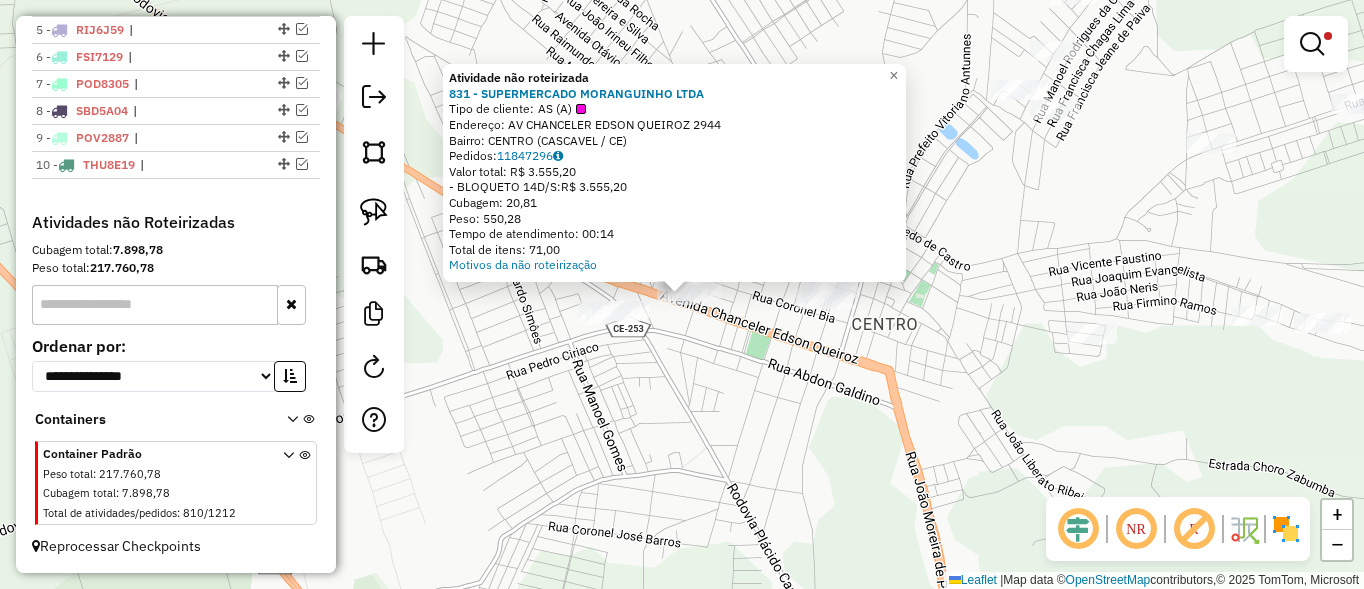 click on "Atividade não roteirizada 831 - SUPERMERCADO MORANGUINHO LTDA  Tipo de cliente:   AS (A)   Endereço: AV  CHANCELER EDSON QUEIROZ        2944   Bairro: CENTRO (CASCAVEL / CE)   Pedidos:  11847296   Valor total: R$ 3.555,20   - BLOQUETO 14D/S:  R$ 3.555,20   Cubagem: 20,81   Peso: 550,28   Tempo de atendimento: 00:14   Total de itens: 71,00  Motivos da não roteirização × Limpar filtros Janela de atendimento Grade de atendimento Capacidade Transportadoras Veículos Cliente Pedidos  Rotas Selecione os dias de semana para filtrar as janelas de atendimento  Seg   Ter   Qua   Qui   Sex   Sáb   Dom  Informe o período da janela de atendimento: De: Até:  Filtrar exatamente a janela do cliente  Considerar janela de atendimento padrão  Selecione os dias de semana para filtrar as grades de atendimento  Seg   Ter   Qua   Qui   Sex   Sáb   Dom   Considerar clientes sem dia de atendimento cadastrado  Clientes fora do dia de atendimento selecionado Filtrar as atividades entre os valores definidos abaixo:  De:  De:" 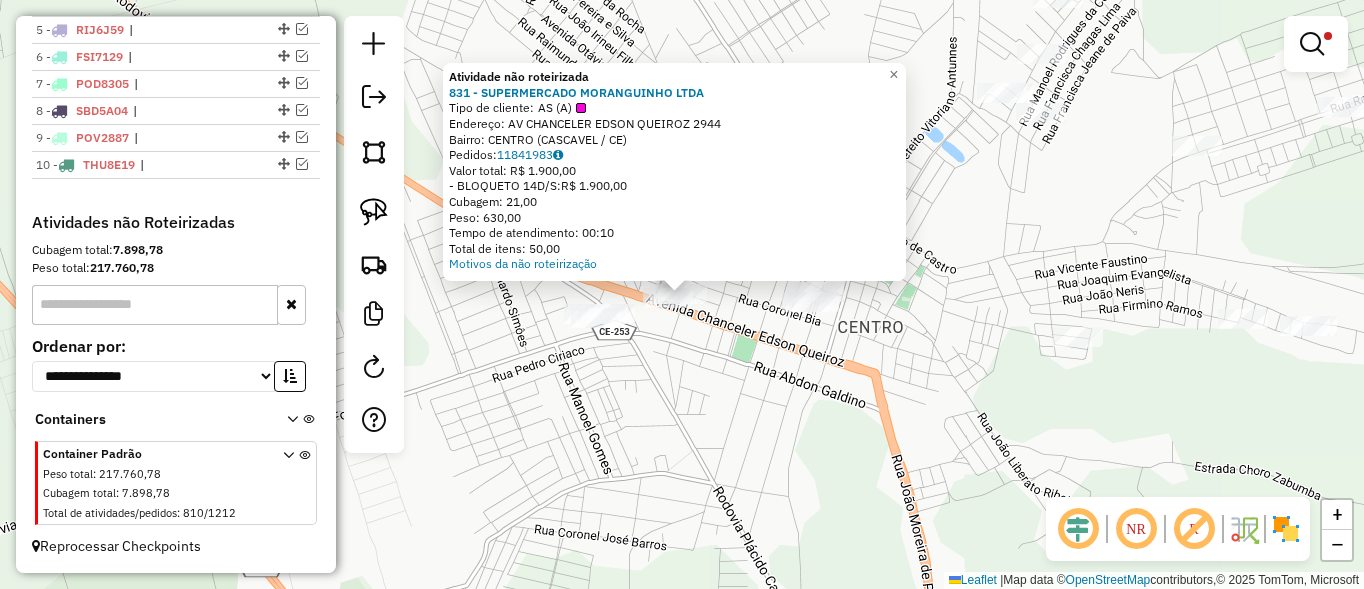 click on "Atividade não roteirizada 831 - SUPERMERCADO MORANGUINHO LTDA  Tipo de cliente:   AS (A)   Endereço: AV  CHANCELER EDSON QUEIROZ        2944   Bairro: CENTRO (CASCAVEL / CE)   Pedidos:  11841983   Valor total: R$ 1.900,00   - BLOQUETO 14D/S:  R$ 1.900,00   Cubagem: 21,00   Peso: 630,00   Tempo de atendimento: 00:10   Total de itens: 50,00  Motivos da não roteirização × Limpar filtros Janela de atendimento Grade de atendimento Capacidade Transportadoras Veículos Cliente Pedidos  Rotas Selecione os dias de semana para filtrar as janelas de atendimento  Seg   Ter   Qua   Qui   Sex   Sáb   Dom  Informe o período da janela de atendimento: De: Até:  Filtrar exatamente a janela do cliente  Considerar janela de atendimento padrão  Selecione os dias de semana para filtrar as grades de atendimento  Seg   Ter   Qua   Qui   Sex   Sáb   Dom   Considerar clientes sem dia de atendimento cadastrado  Clientes fora do dia de atendimento selecionado Filtrar as atividades entre os valores definidos abaixo:  De:  De:" 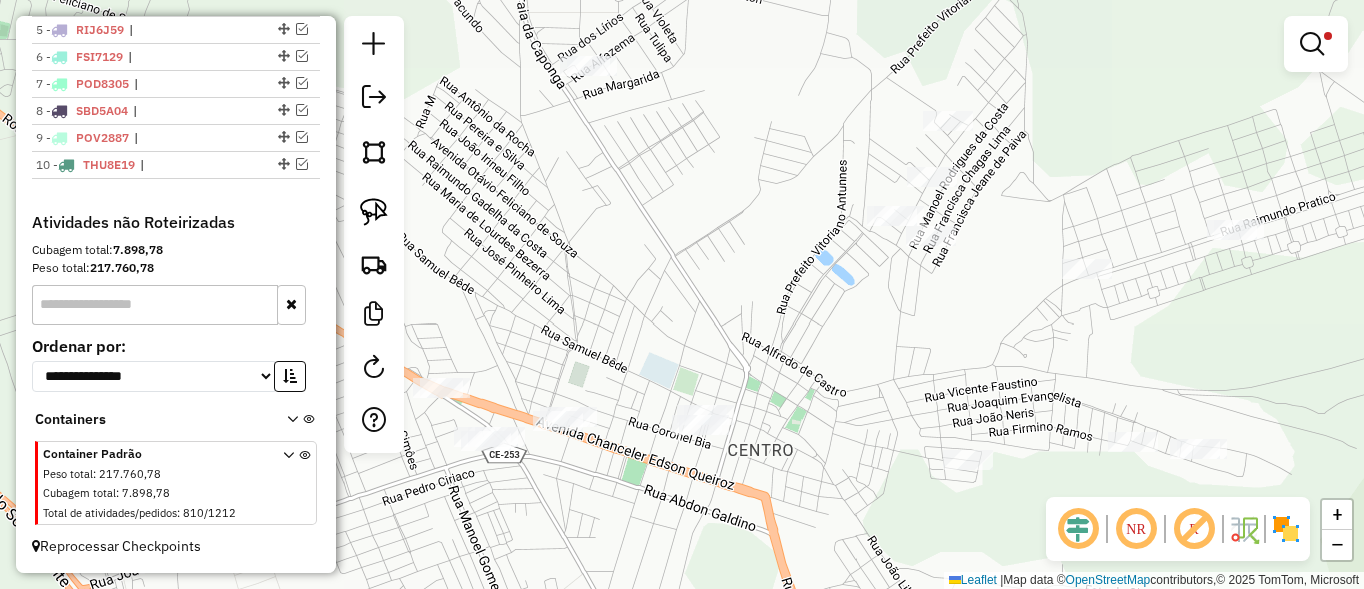 drag, startPoint x: 859, startPoint y: 350, endPoint x: 749, endPoint y: 473, distance: 165.01212 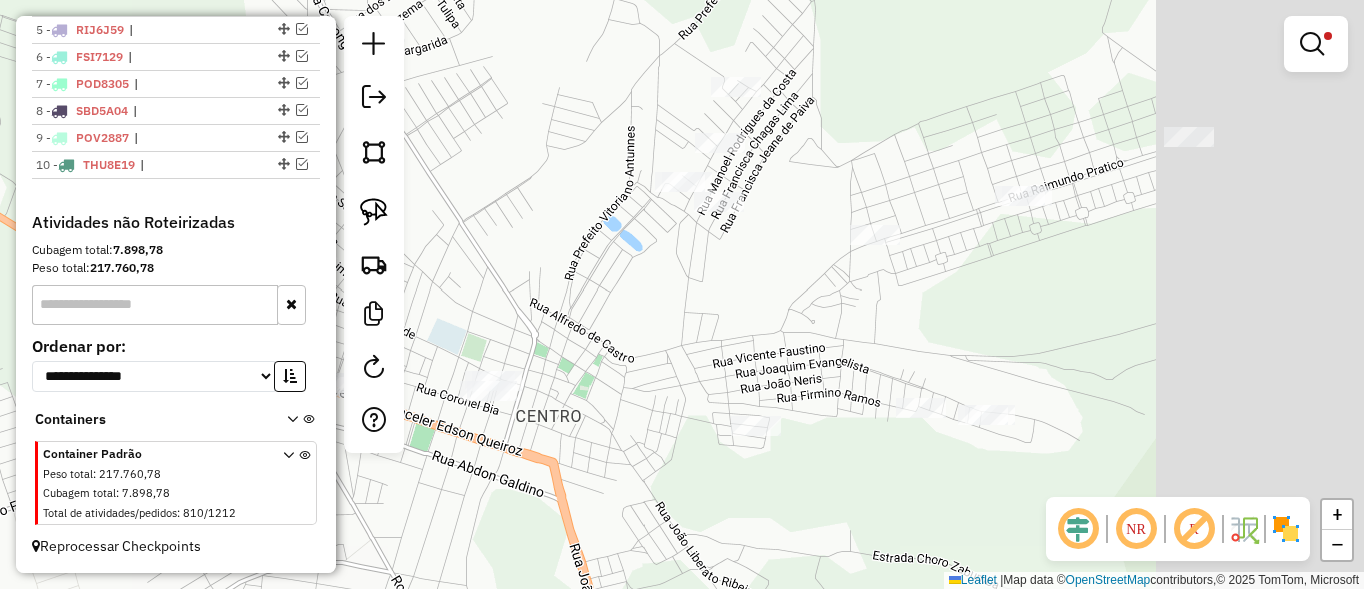 drag, startPoint x: 775, startPoint y: 277, endPoint x: 563, endPoint y: 243, distance: 214.7091 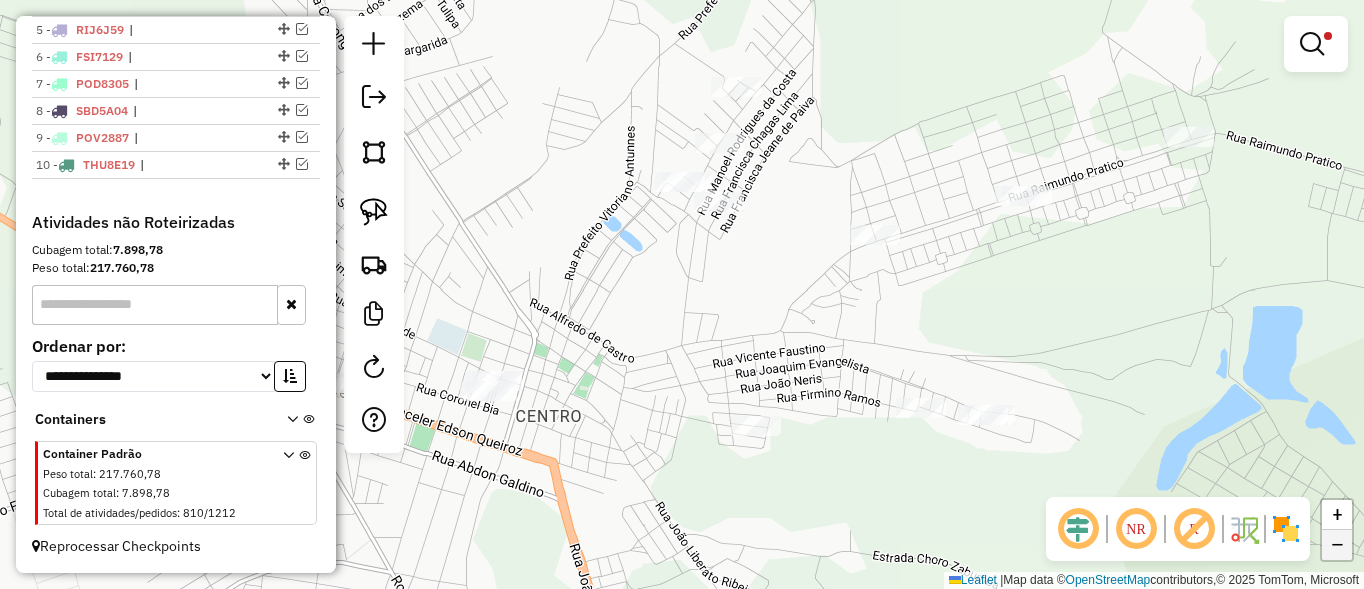click on "−" 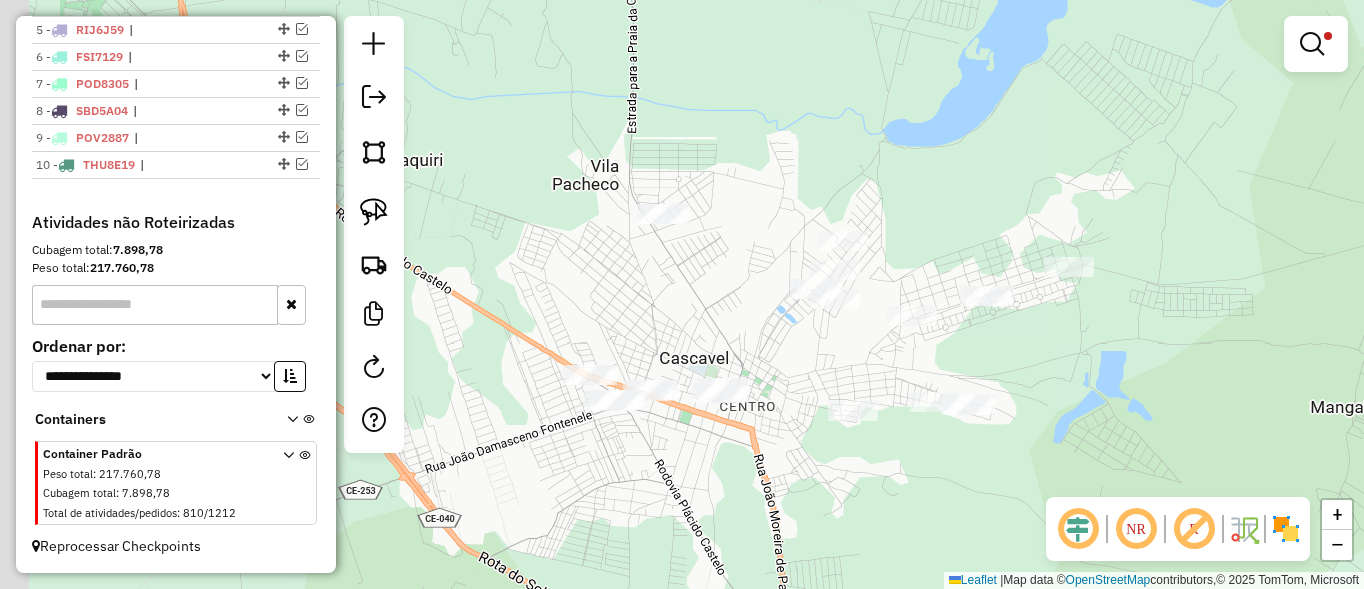 drag, startPoint x: 688, startPoint y: 341, endPoint x: 824, endPoint y: 391, distance: 144.89996 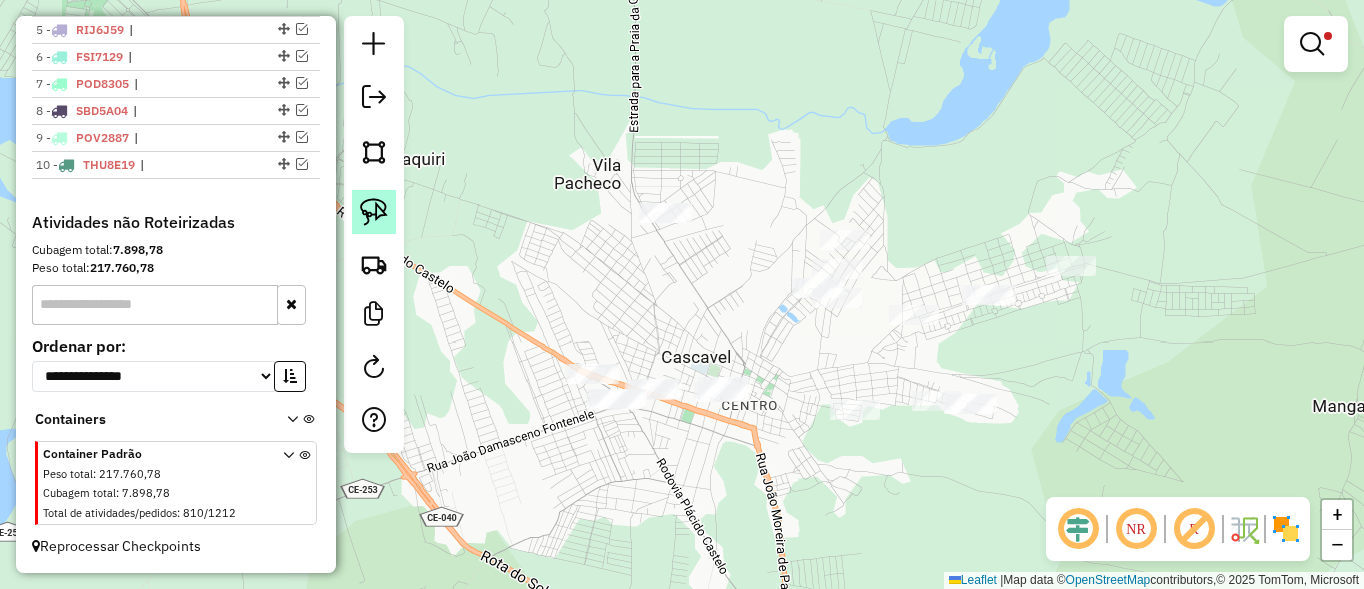 click 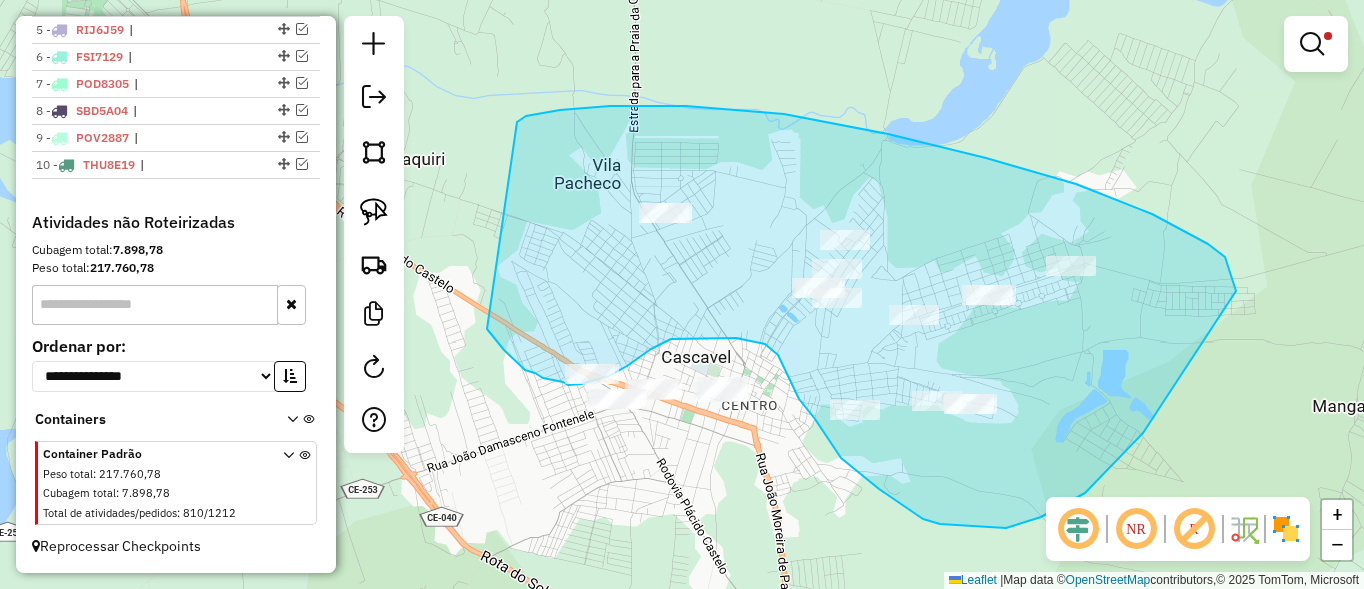 drag, startPoint x: 491, startPoint y: 334, endPoint x: 537, endPoint y: 162, distance: 178.04494 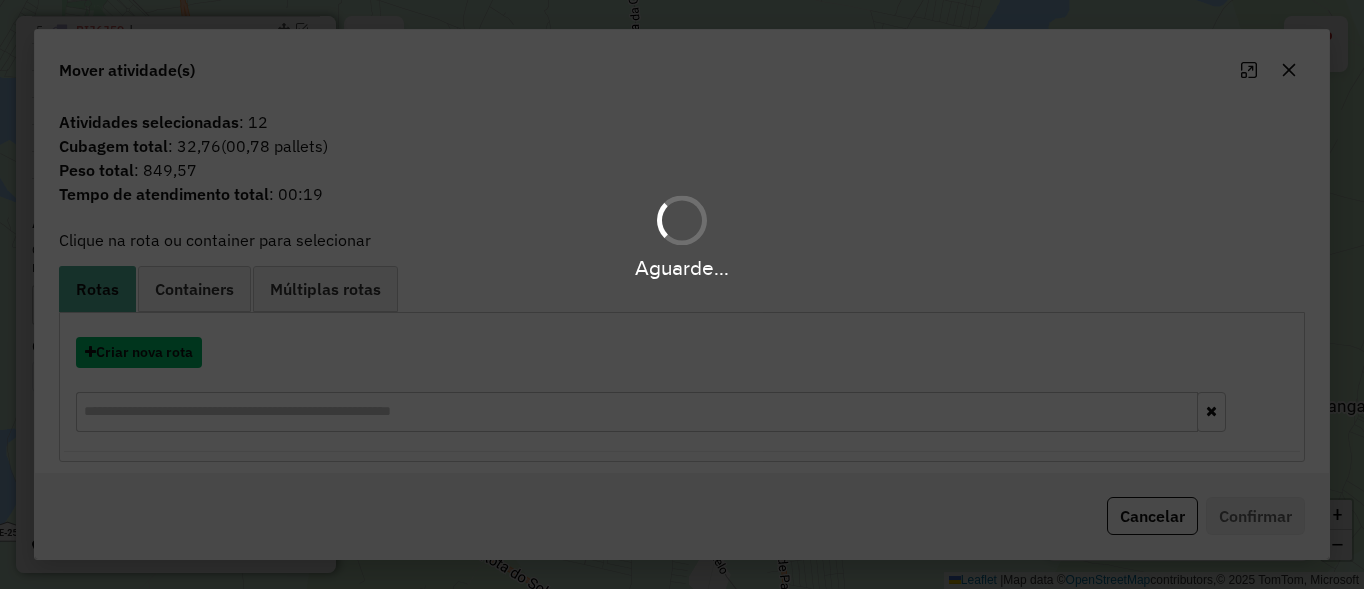 click on "Criar nova rota" at bounding box center [139, 352] 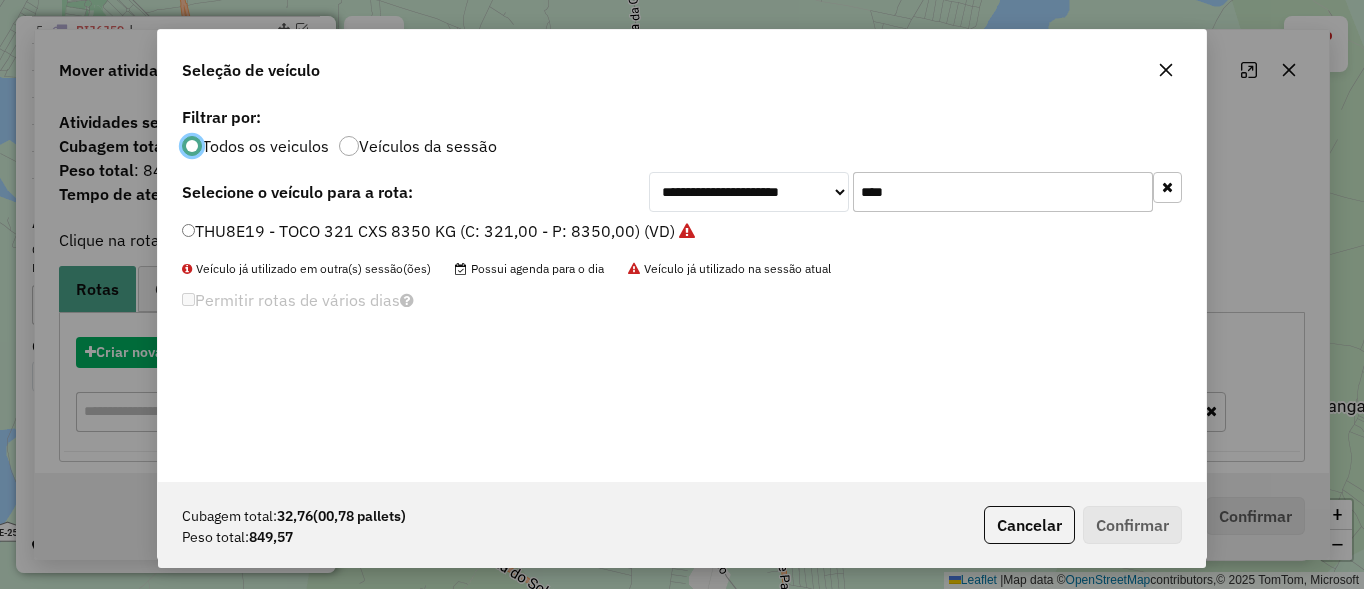 scroll, scrollTop: 11, scrollLeft: 6, axis: both 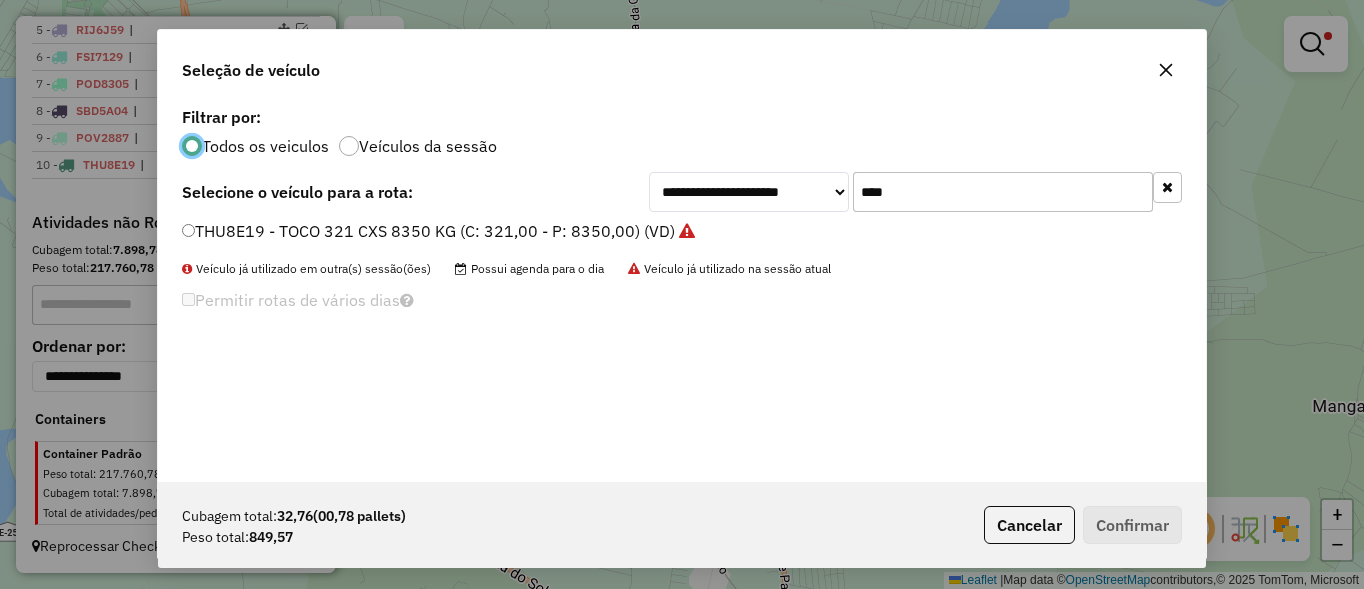 click on "****" 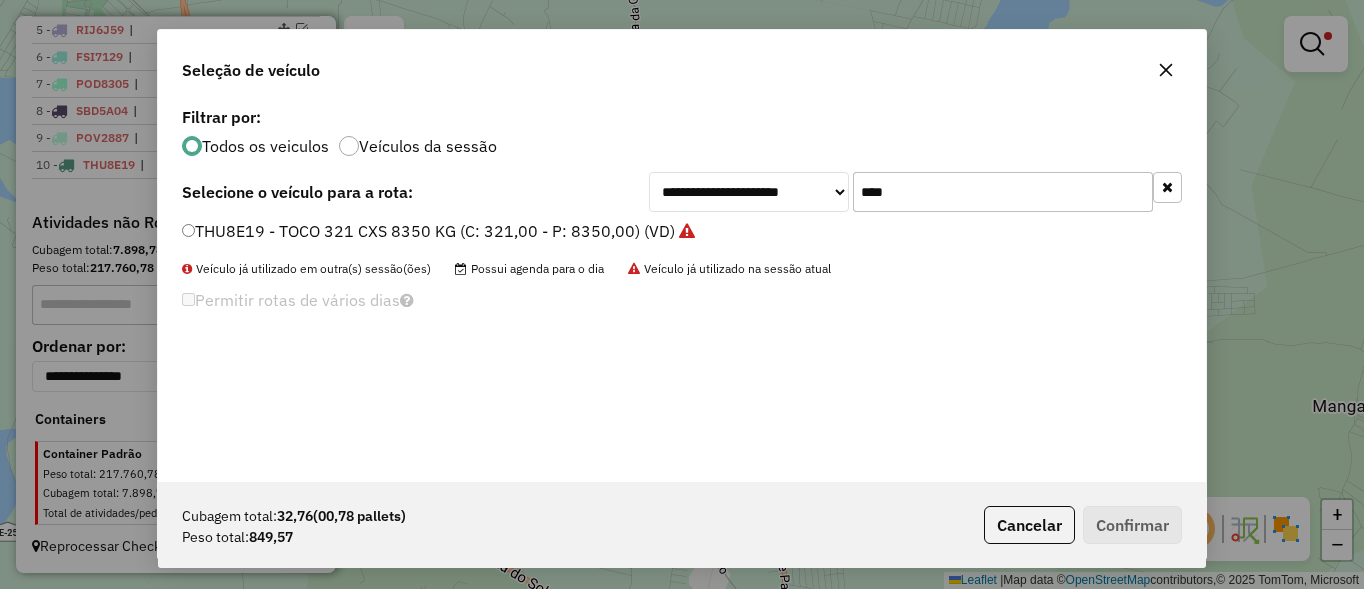 click on "****" 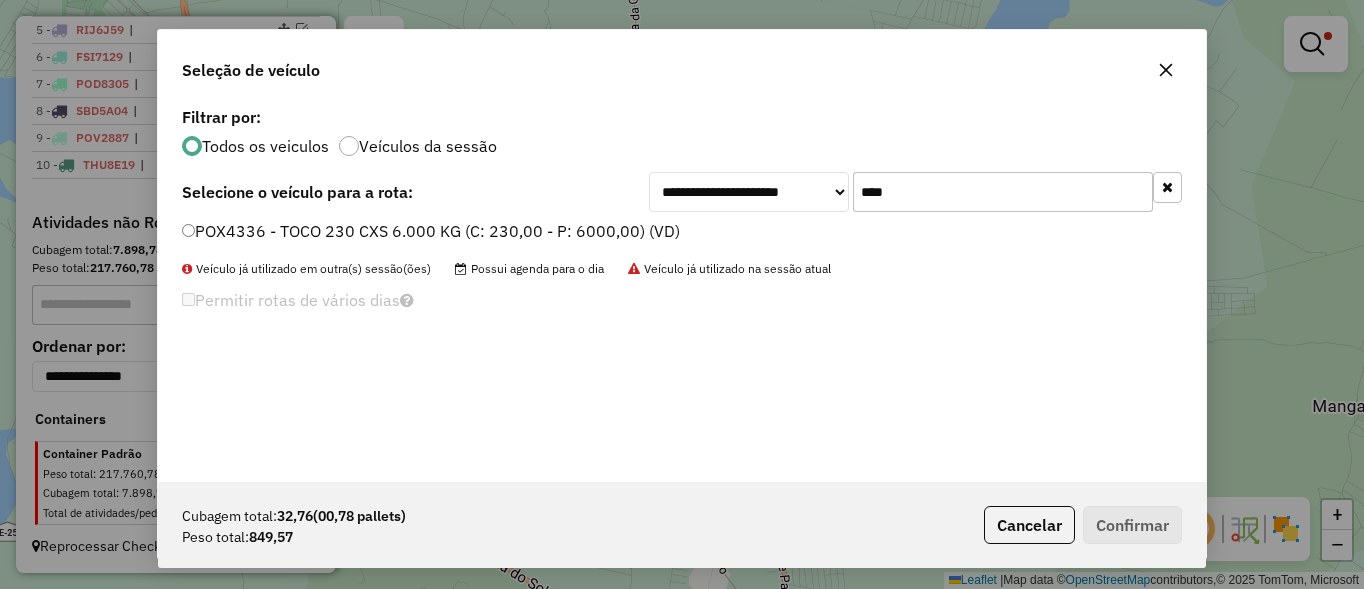 type on "****" 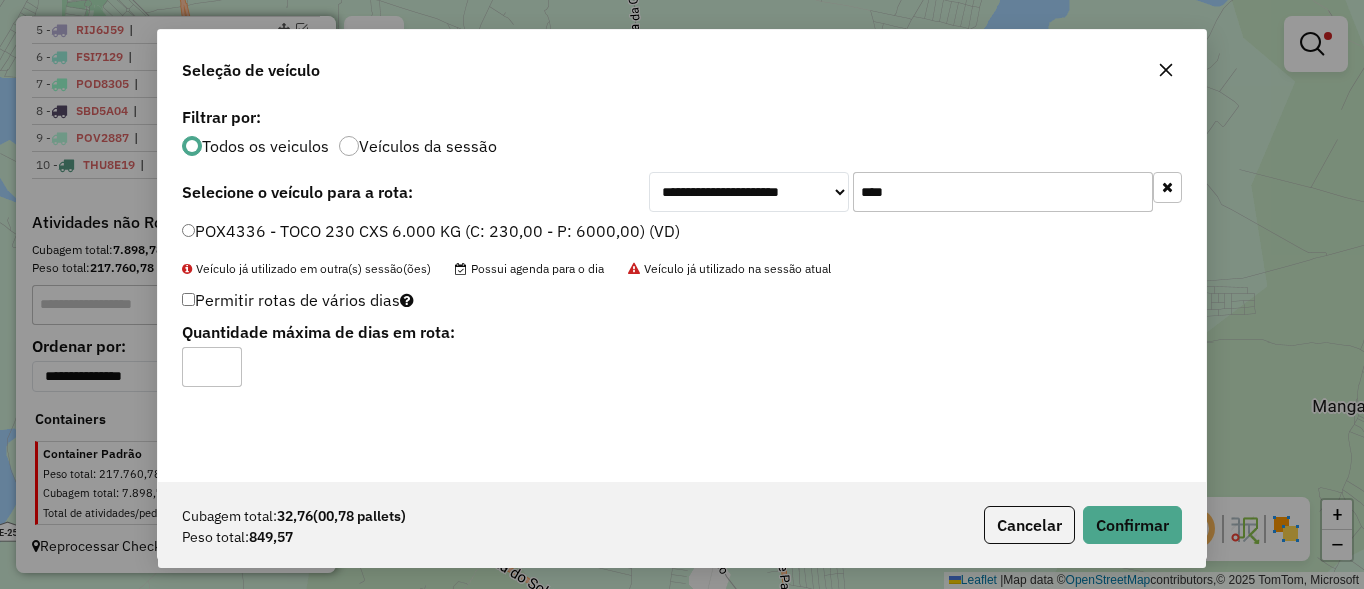 click on "POX4336 - TOCO 230 CXS 6.000 KG (C: 230,00 - P: 6000,00) (VD)" 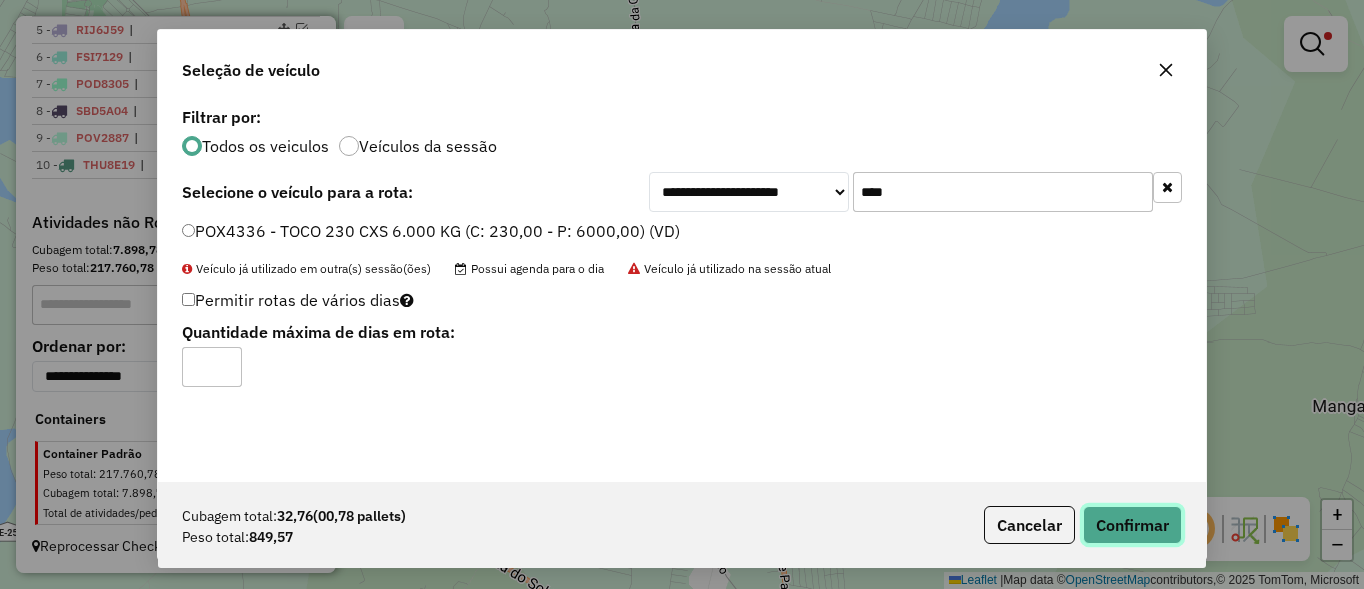 click on "Confirmar" 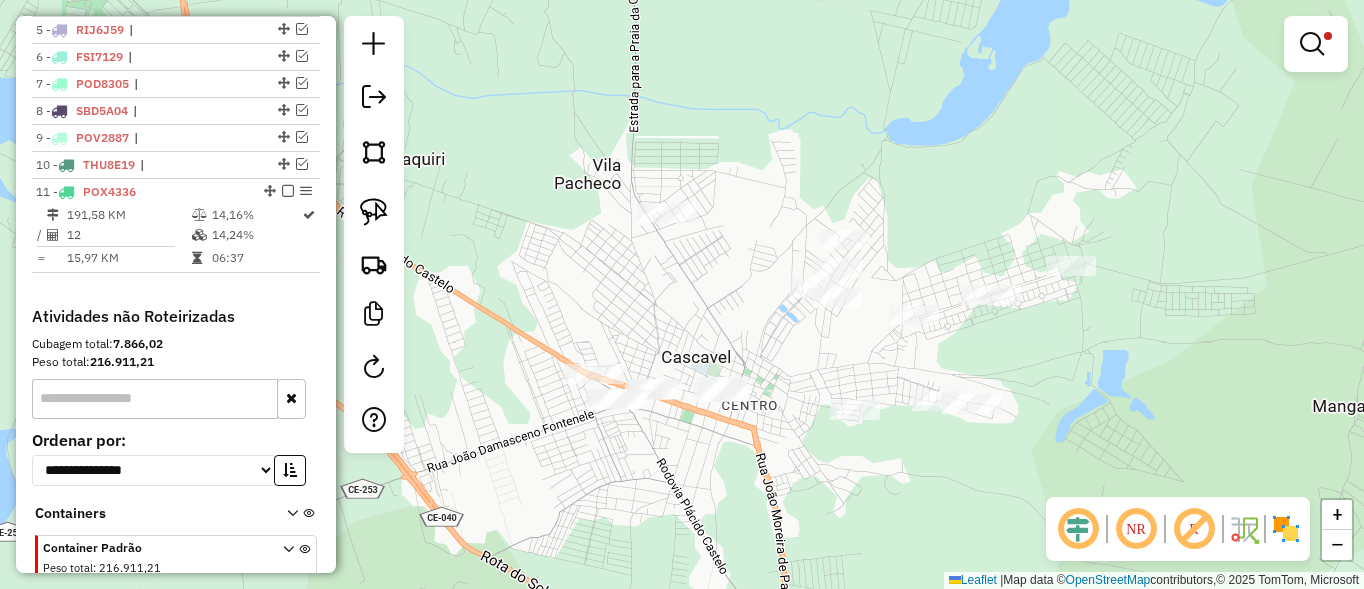 scroll, scrollTop: 948, scrollLeft: 0, axis: vertical 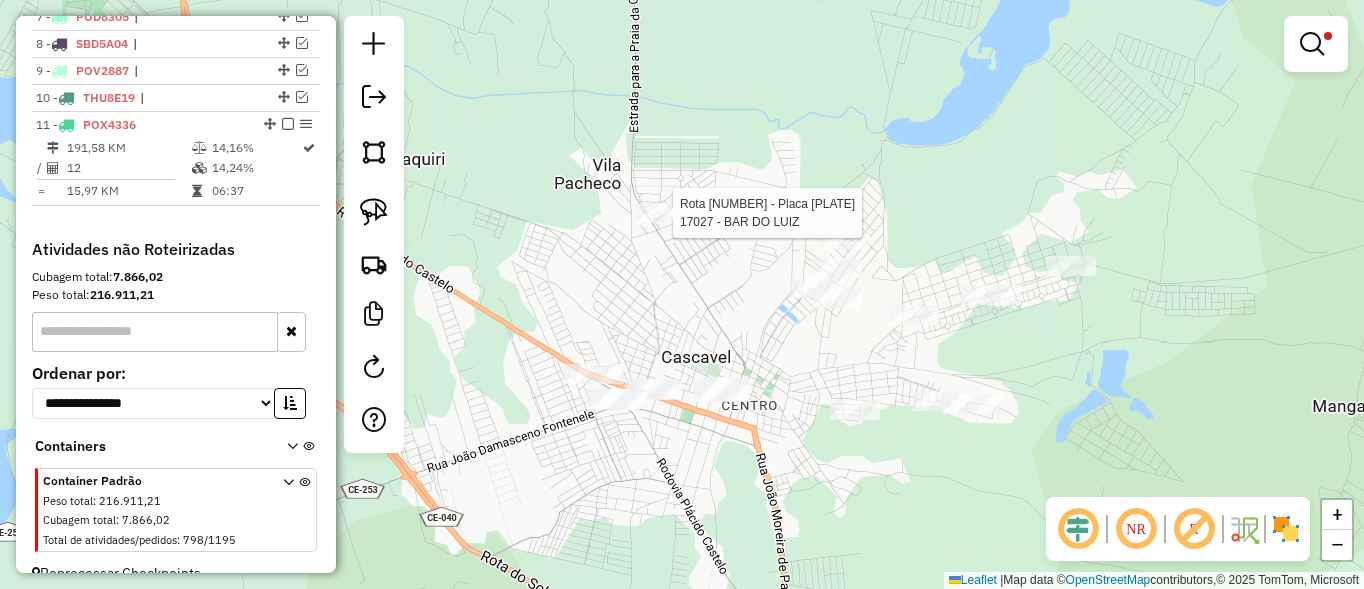 select on "**********" 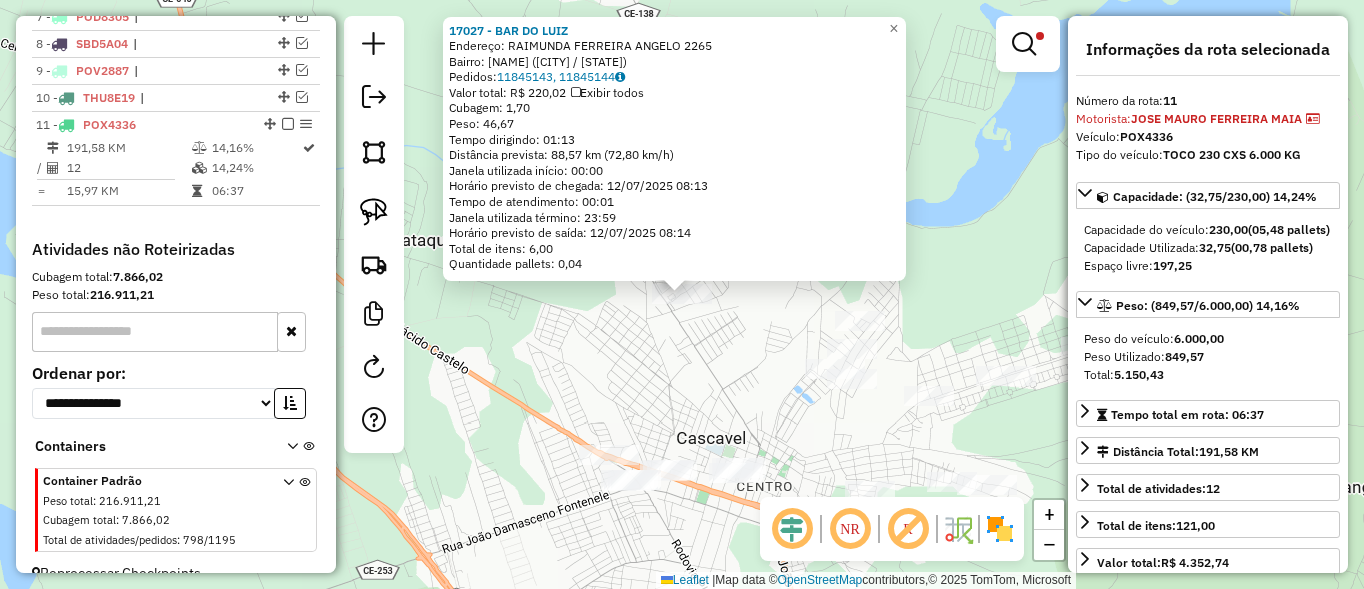 scroll, scrollTop: 975, scrollLeft: 0, axis: vertical 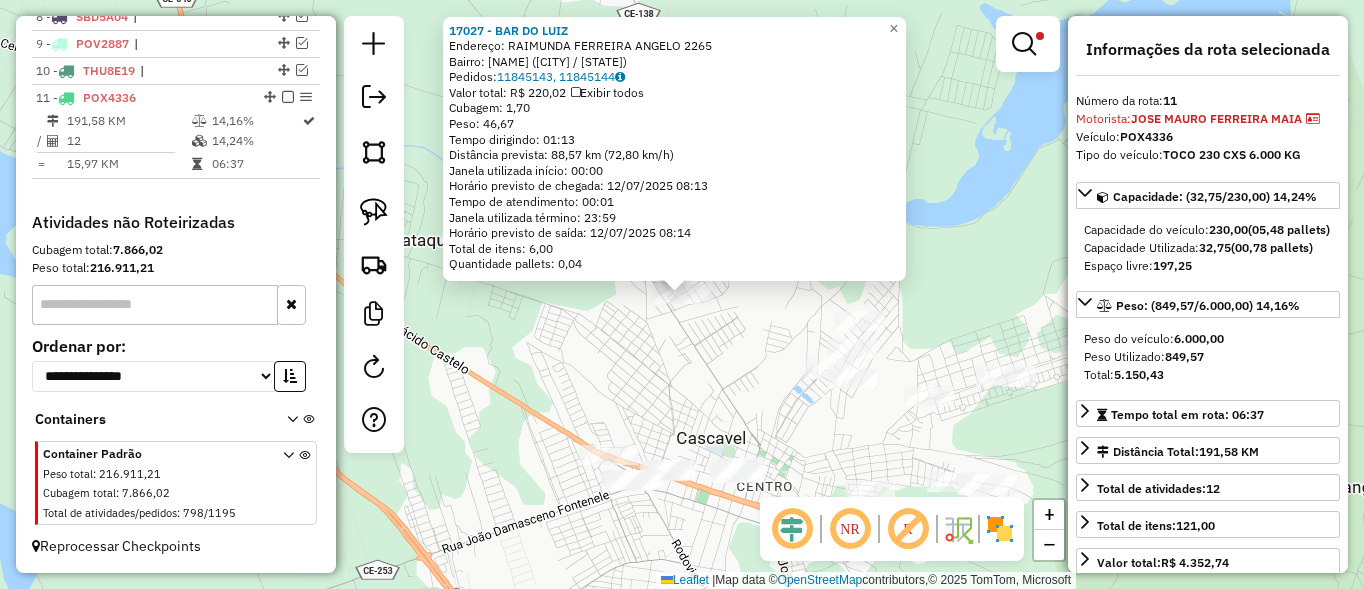 drag, startPoint x: 750, startPoint y: 390, endPoint x: 732, endPoint y: 362, distance: 33.286633 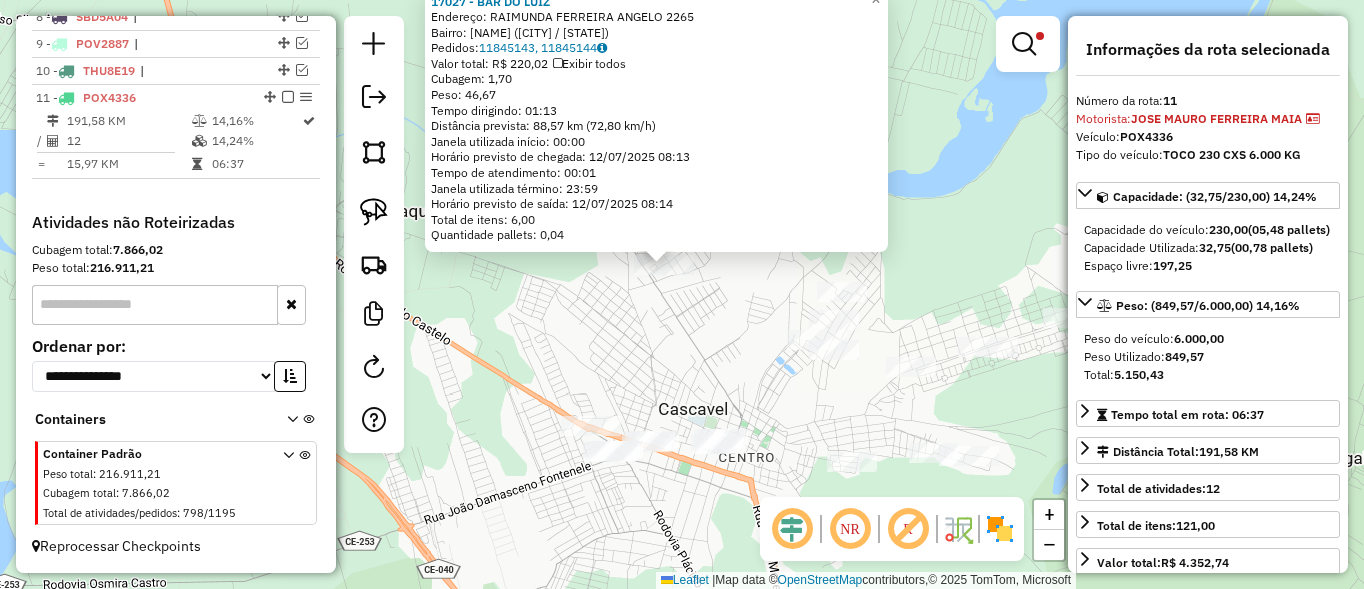 click on "17027 - BAR DO LUIZ  Endereço:  RAIMUNDA FERREIRA ANGELO 2265   Bairro: ESPACO NOBRE (CASCAVEL / CE)   Pedidos:  11845143, 11845144   Valor total: R$ 220,02   Exibir todos   Cubagem: 1,70  Peso: 46,67  Tempo dirigindo: 01:13   Distância prevista: 88,57 km (72,80 km/h)   Janela utilizada início: 00:00   Horário previsto de chegada: 12/07/2025 08:13   Tempo de atendimento: 00:01   Janela utilizada término: 23:59   Horário previsto de saída: 12/07/2025 08:14   Total de itens: 6,00   Quantidade pallets: 0,04  × Limpar filtros Janela de atendimento Grade de atendimento Capacidade Transportadoras Veículos Cliente Pedidos  Rotas Selecione os dias de semana para filtrar as janelas de atendimento  Seg   Ter   Qua   Qui   Sex   Sáb   Dom  Informe o período da janela de atendimento: De: Até:  Filtrar exatamente a janela do cliente  Considerar janela de atendimento padrão  Selecione os dias de semana para filtrar as grades de atendimento  Seg   Ter   Qua   Qui   Sex   Sáb   Dom   Peso mínimo:   De:   De:" 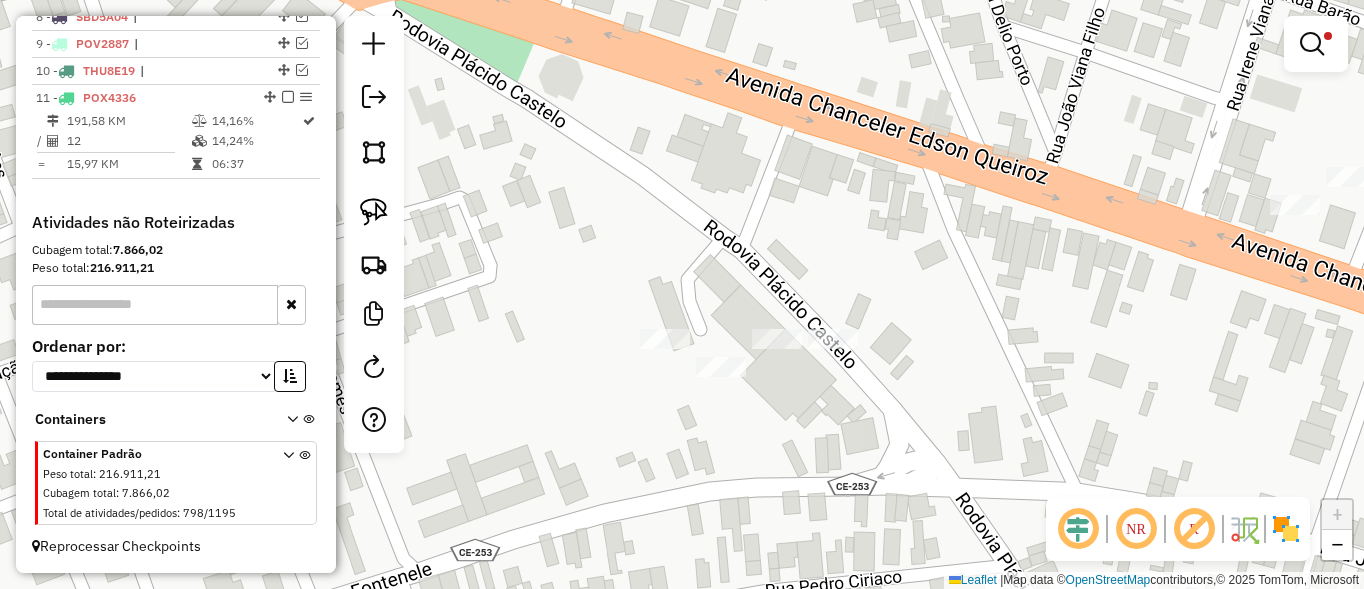 drag, startPoint x: 282, startPoint y: 101, endPoint x: 666, endPoint y: 316, distance: 440.09204 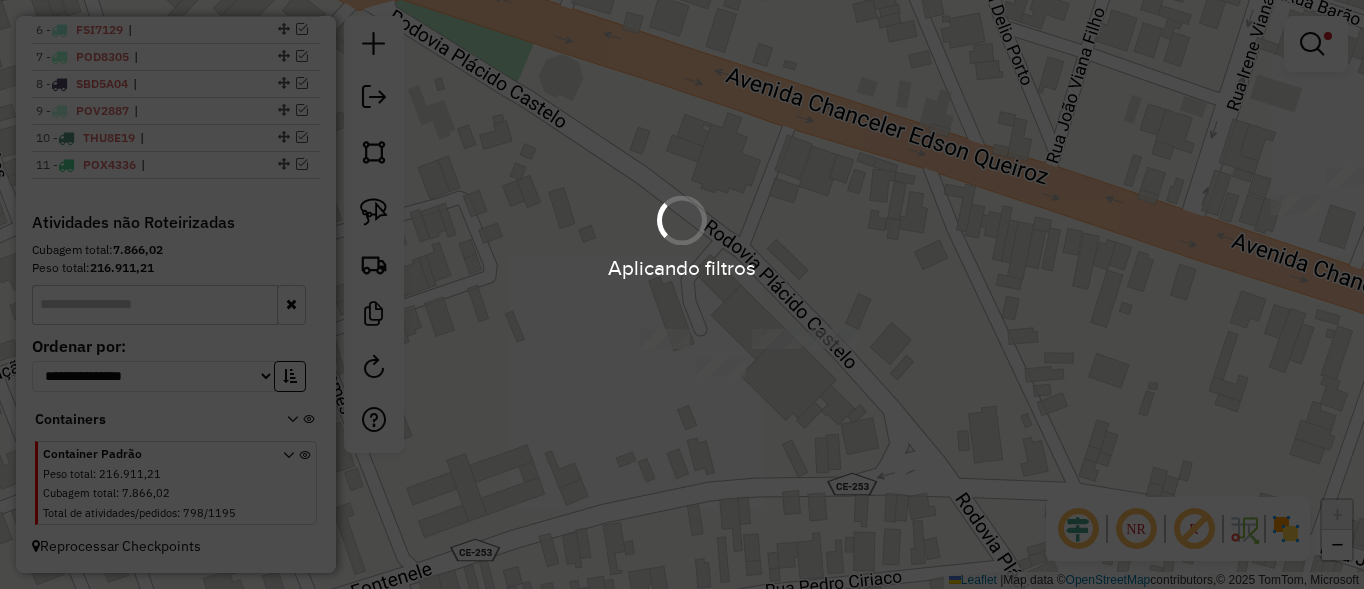 scroll, scrollTop: 908, scrollLeft: 0, axis: vertical 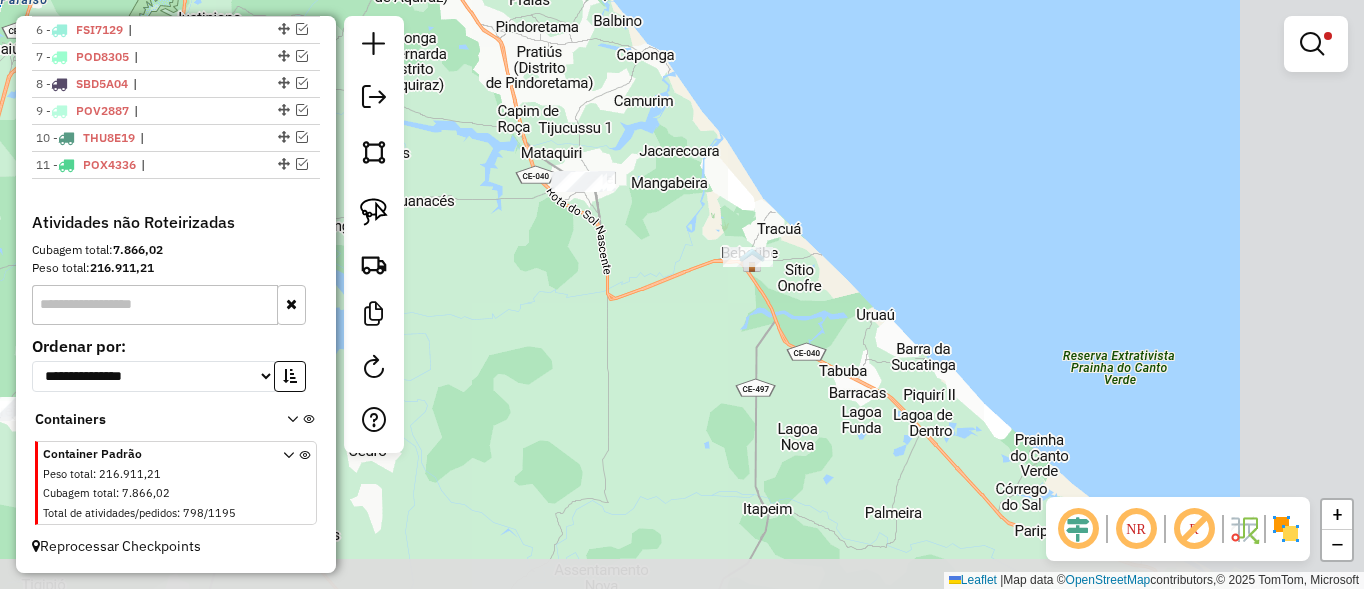 drag, startPoint x: 781, startPoint y: 384, endPoint x: 603, endPoint y: 183, distance: 268.4865 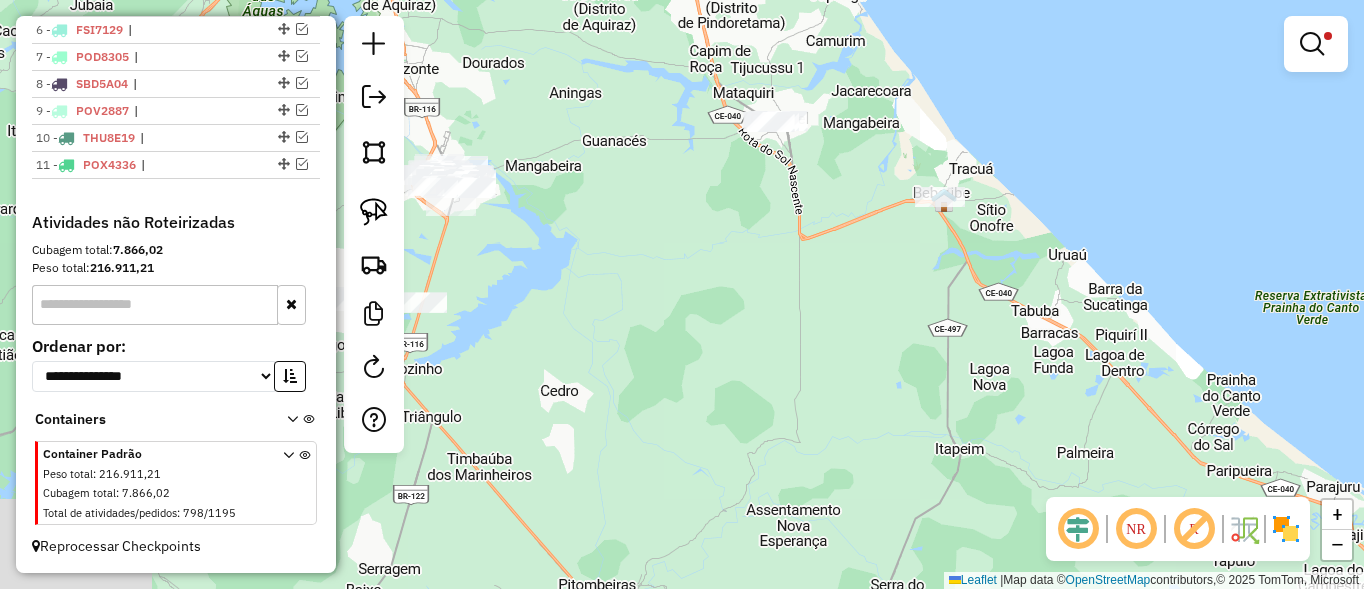 drag, startPoint x: 787, startPoint y: 305, endPoint x: 1271, endPoint y: 330, distance: 484.64523 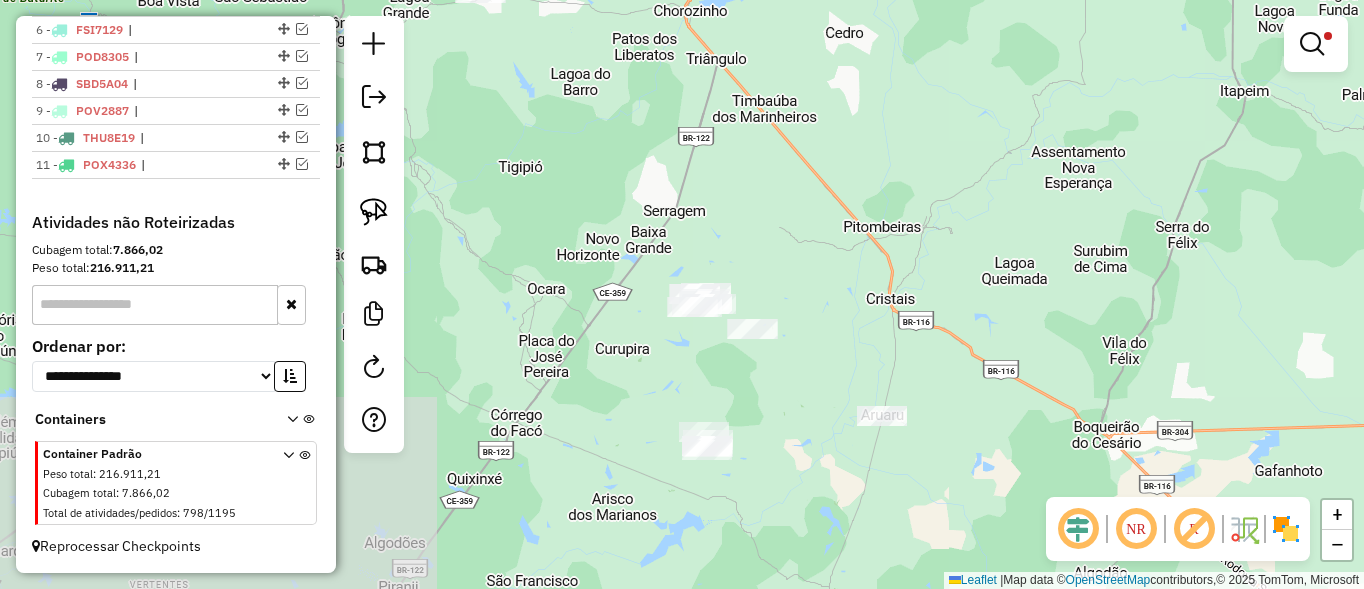 drag, startPoint x: 882, startPoint y: 236, endPoint x: 878, endPoint y: -65, distance: 301.02658 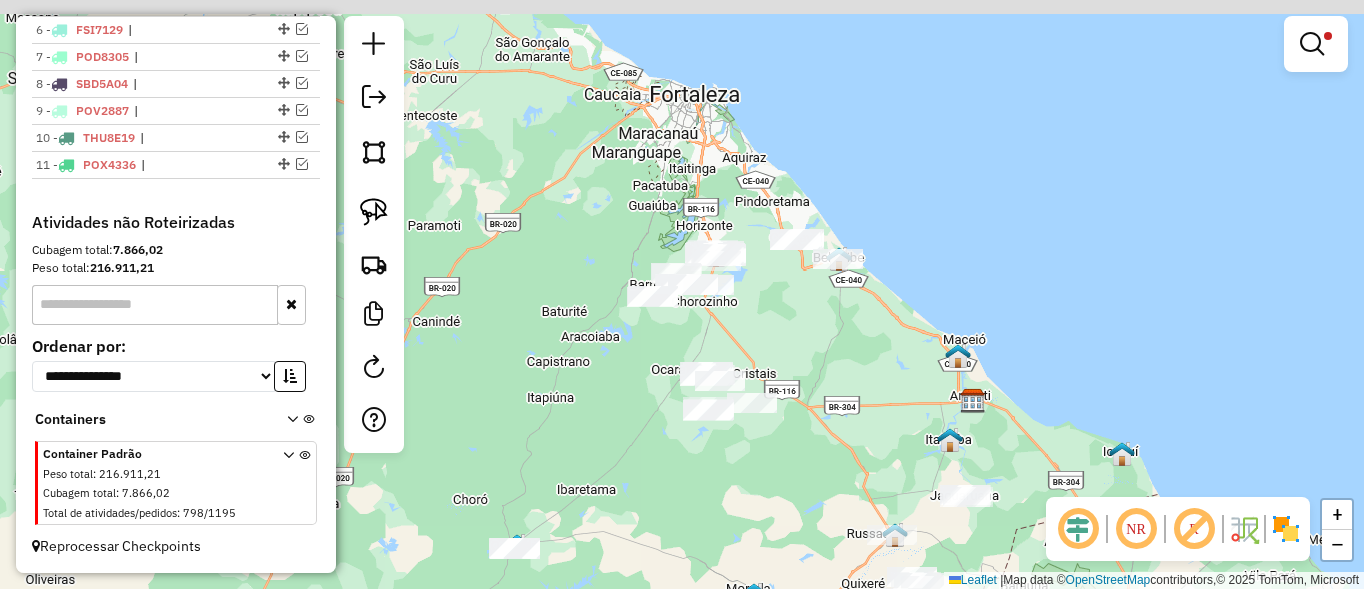 drag, startPoint x: 809, startPoint y: 289, endPoint x: 833, endPoint y: 358, distance: 73.05477 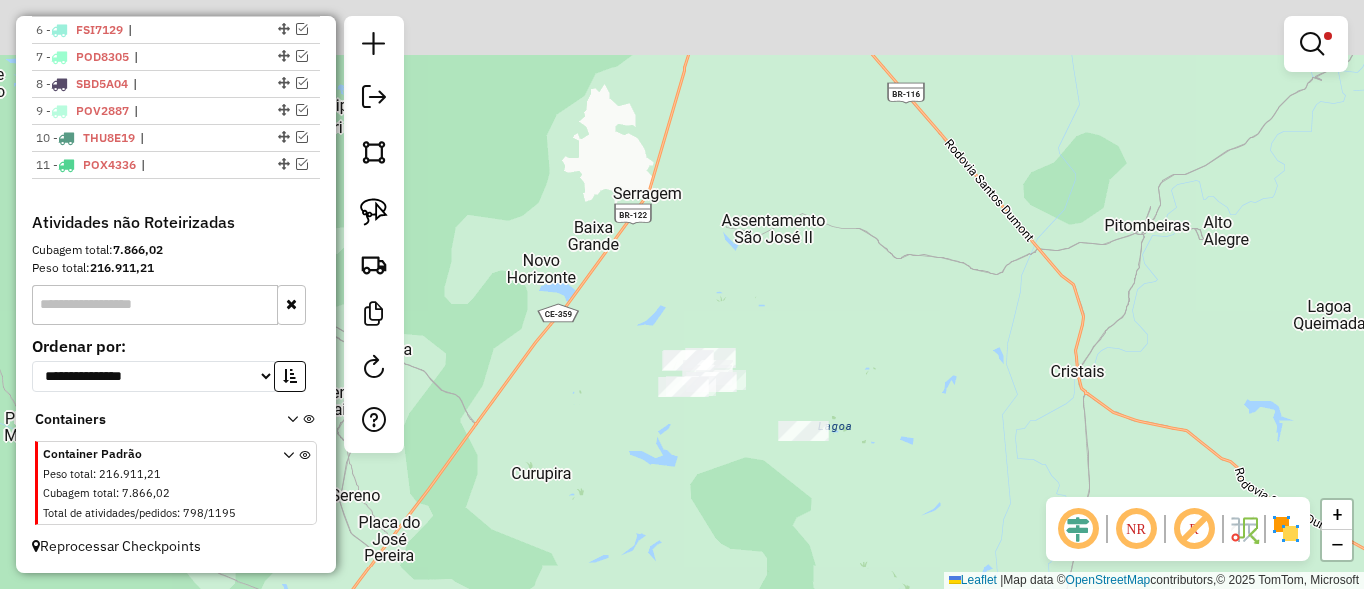 drag, startPoint x: 726, startPoint y: 232, endPoint x: 556, endPoint y: 554, distance: 364.12085 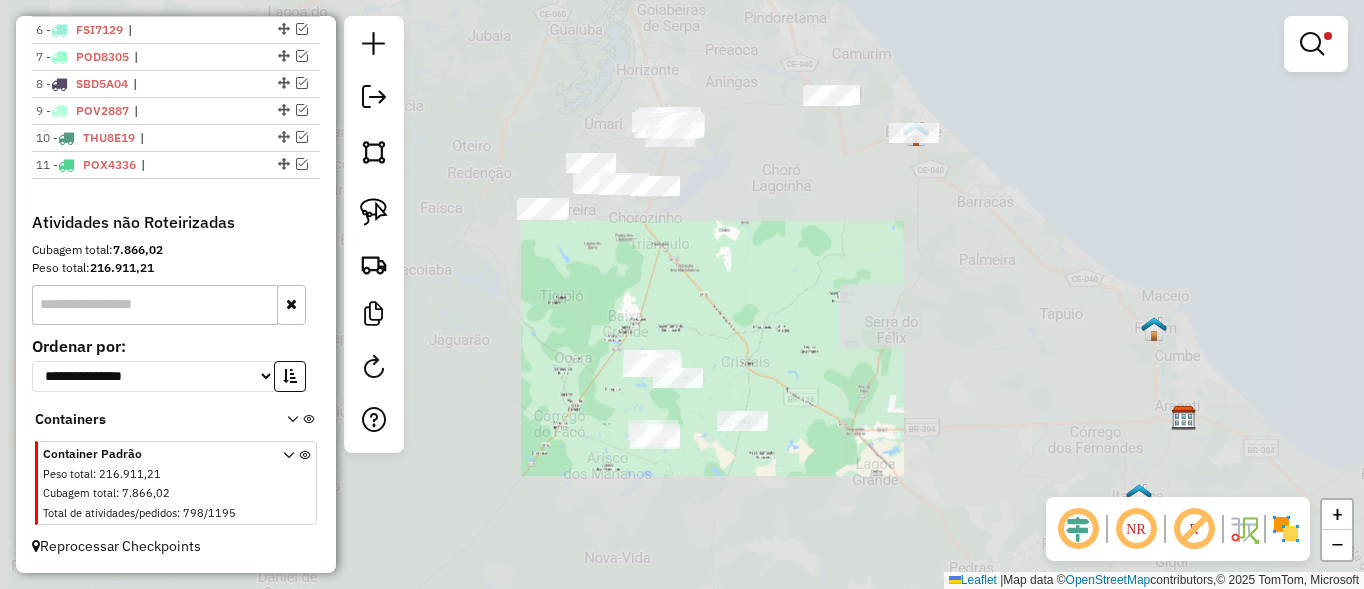 drag, startPoint x: 690, startPoint y: 214, endPoint x: 714, endPoint y: 456, distance: 243.18716 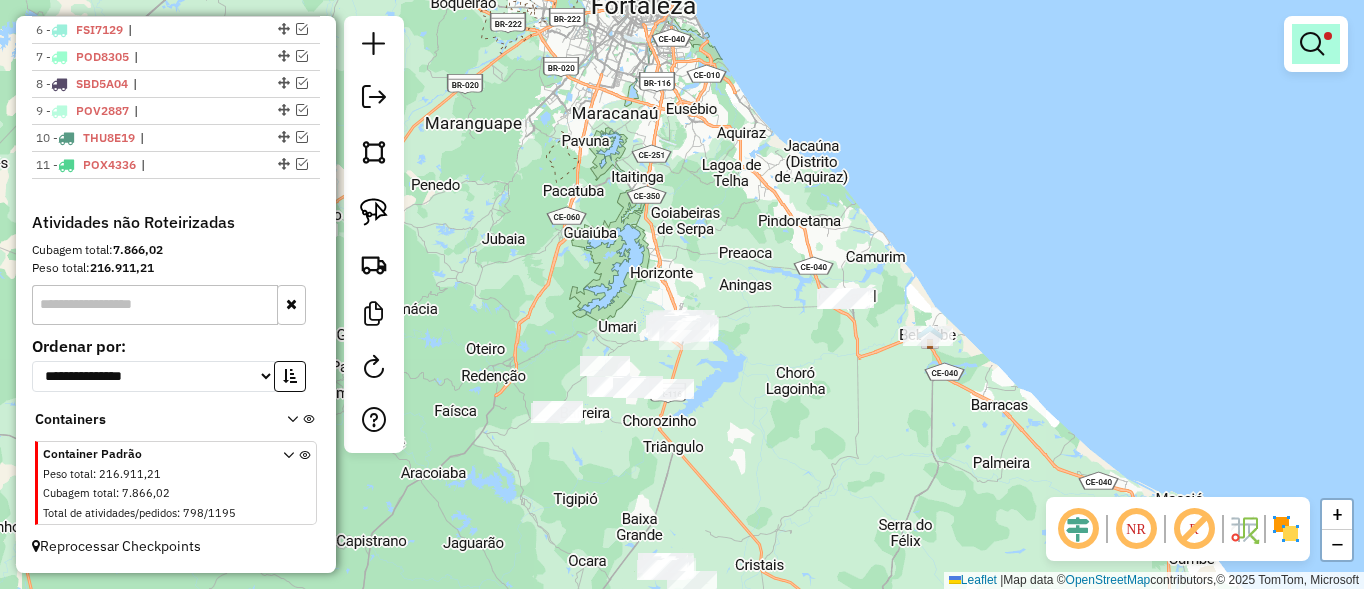 click at bounding box center (1312, 44) 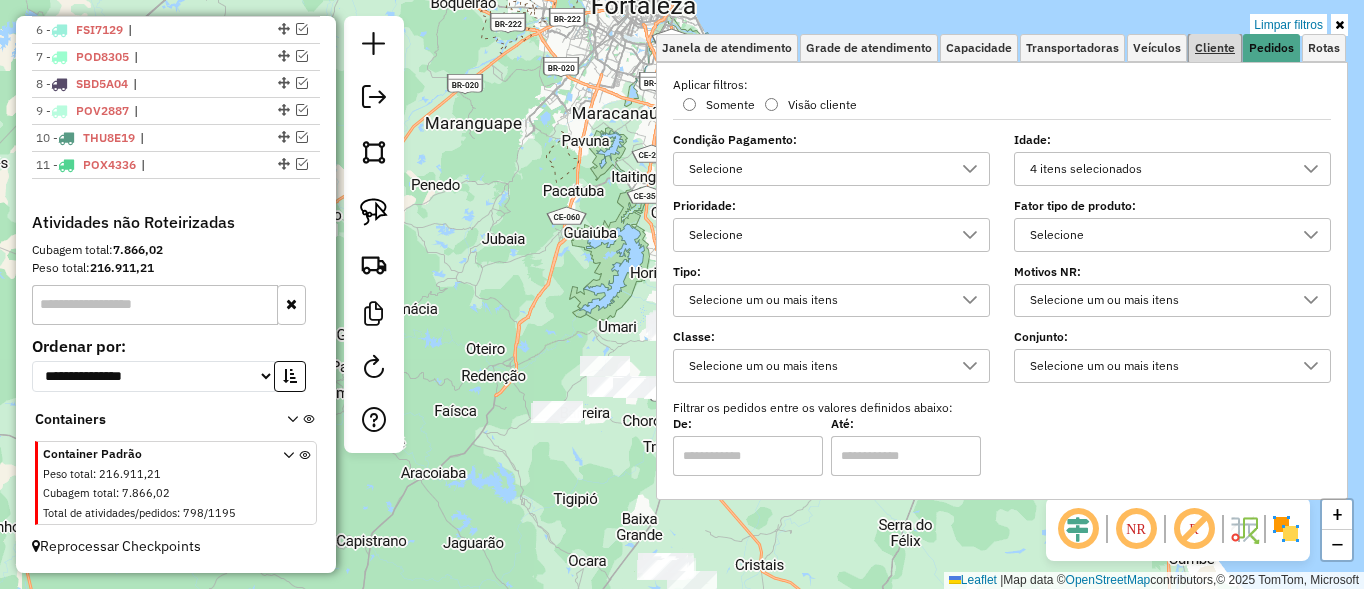 click on "Cliente" at bounding box center [1215, 48] 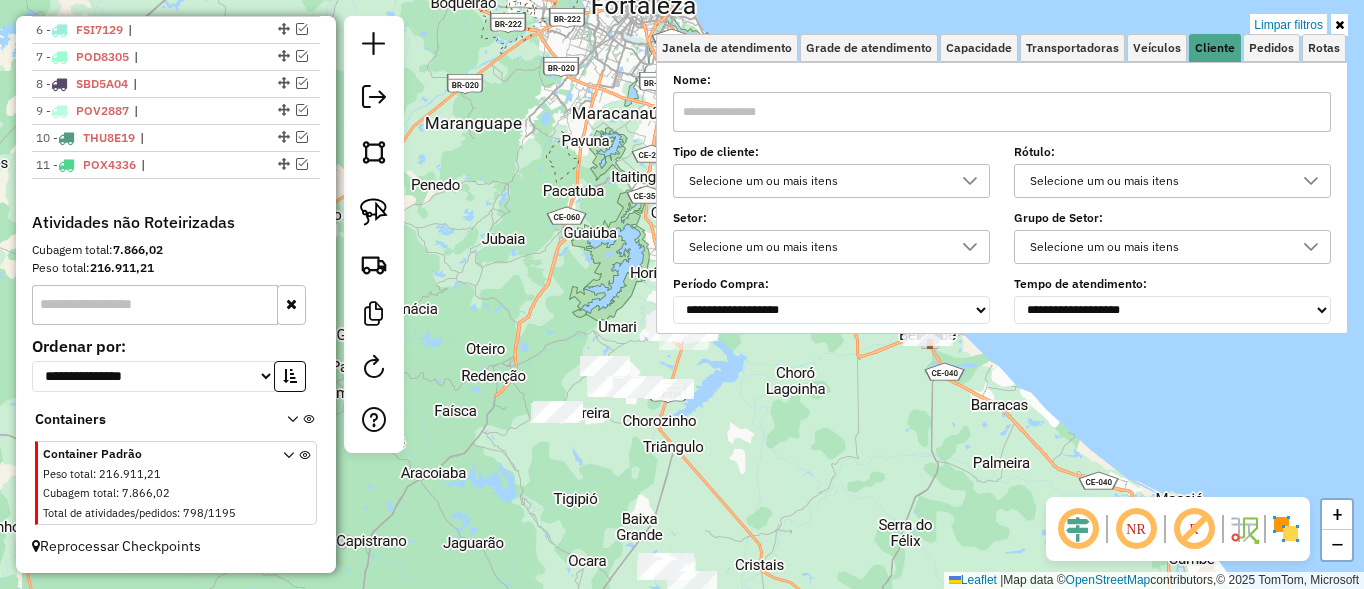 click on "Selecione um ou mais itens" at bounding box center [816, 181] 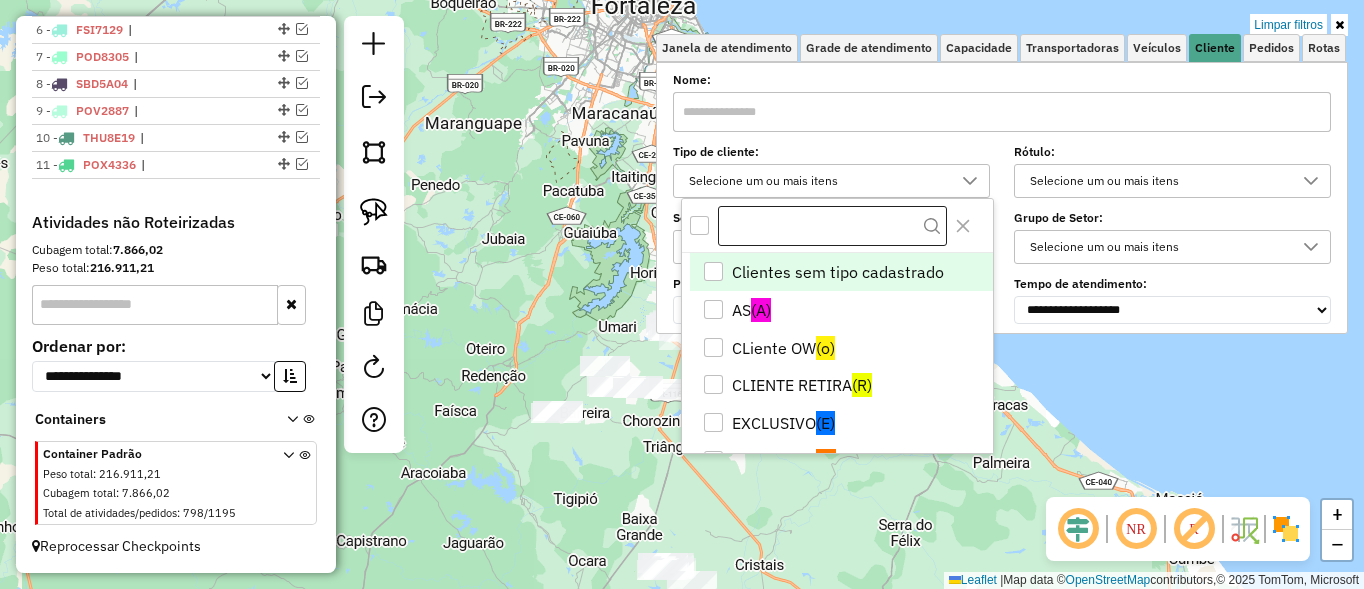 scroll, scrollTop: 12, scrollLeft: 72, axis: both 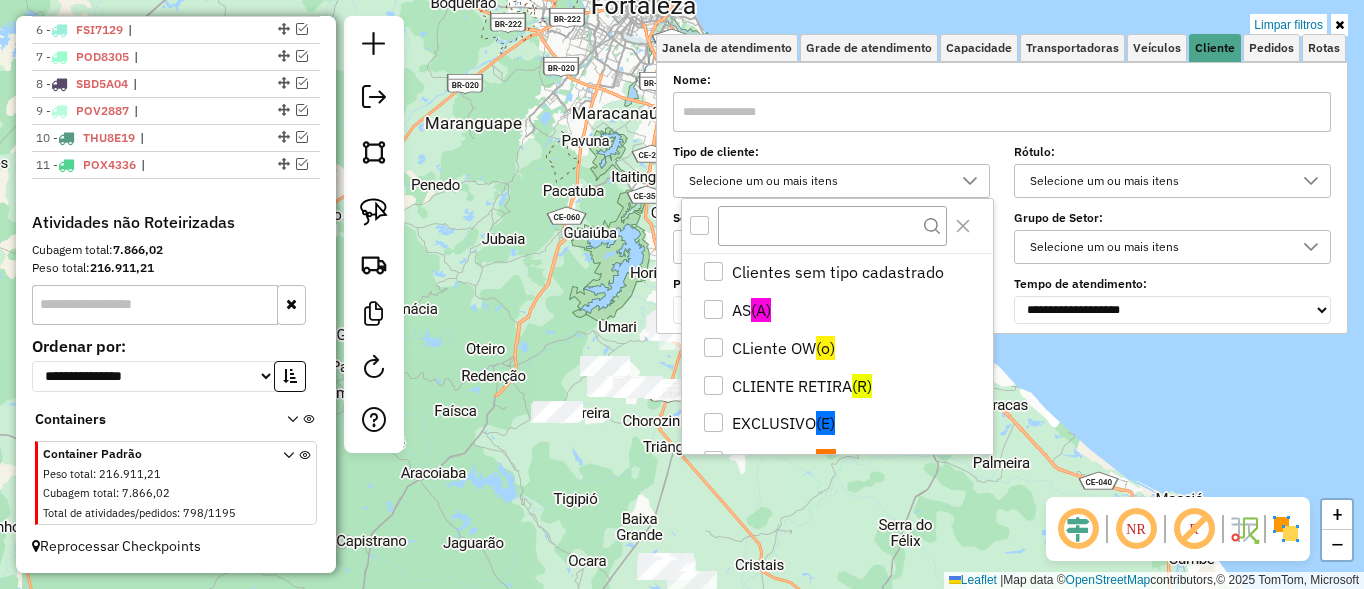 click at bounding box center (699, 225) 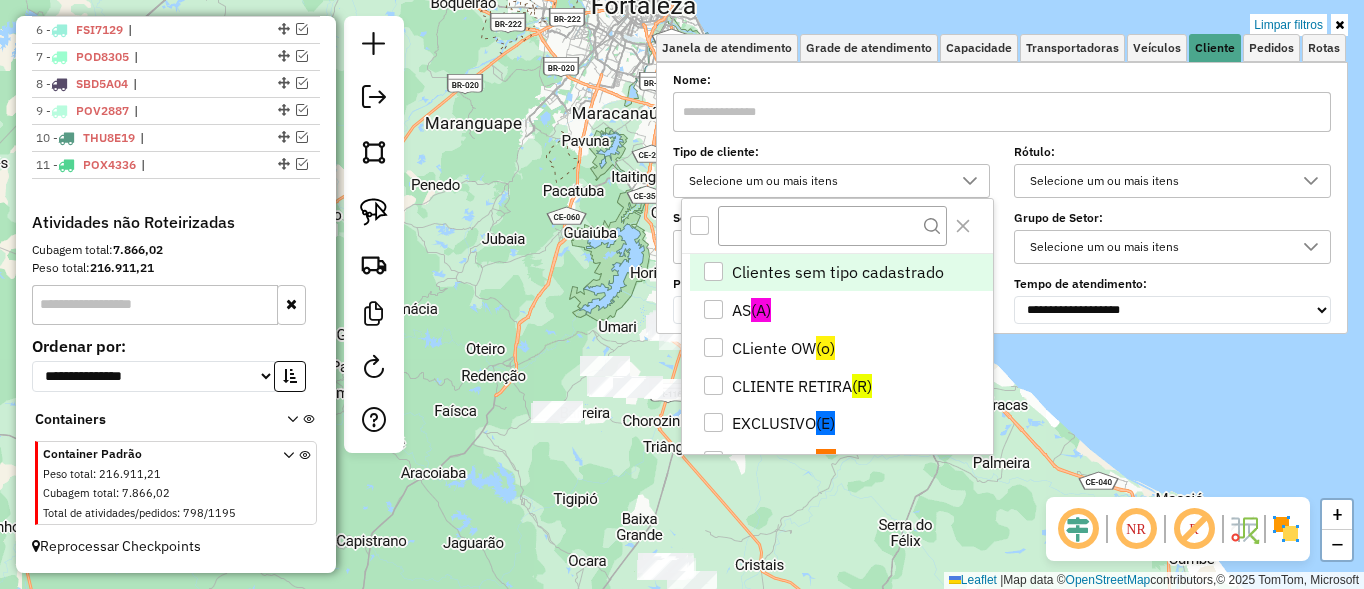 scroll, scrollTop: 12, scrollLeft: 7, axis: both 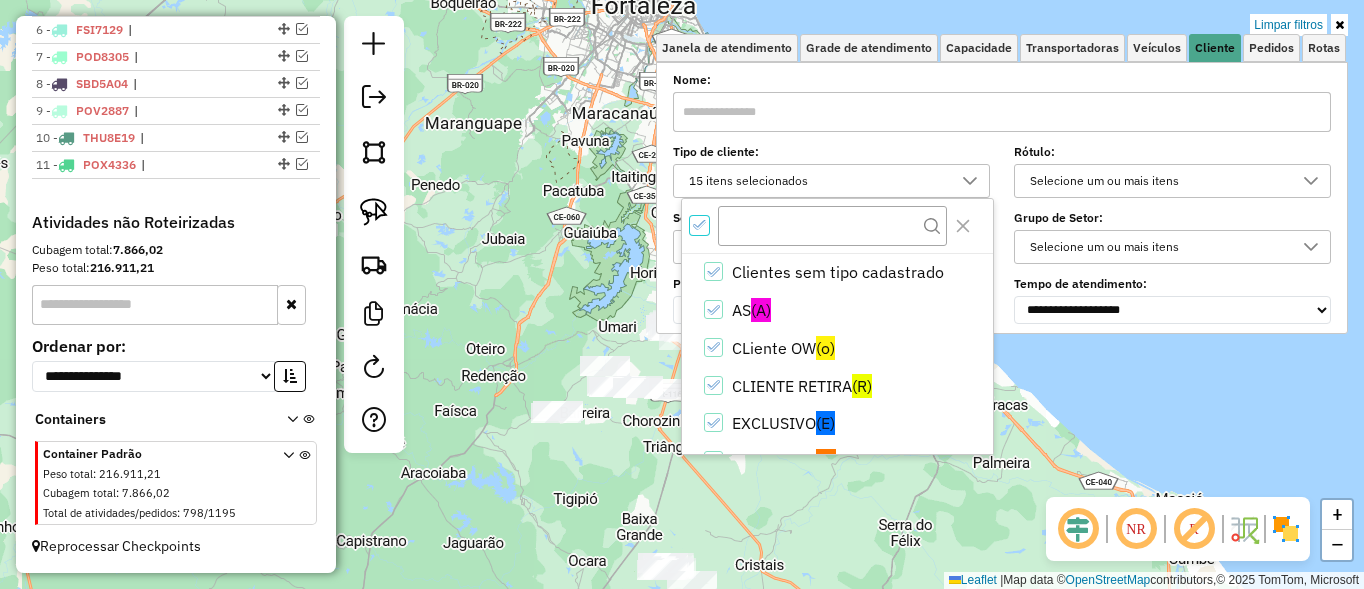 click 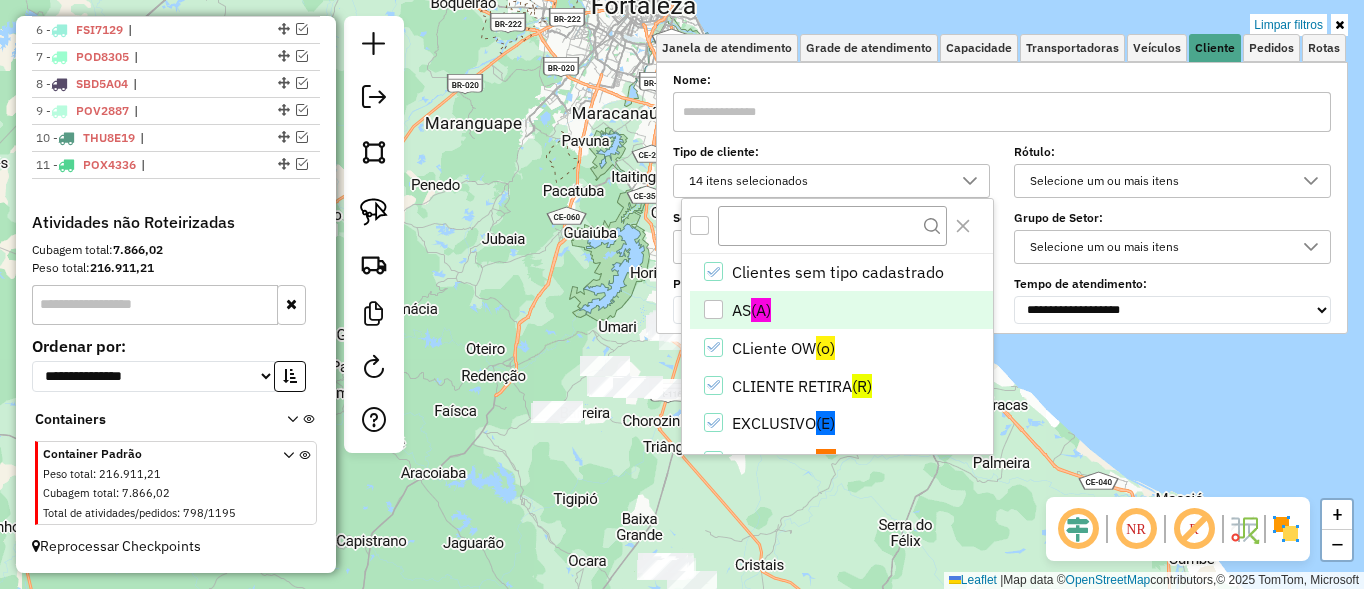 click on "Limpar filtros Janela de atendimento Grade de atendimento Capacidade Transportadoras Veículos Cliente Pedidos  Rotas Selecione os dias de semana para filtrar as janelas de atendimento  Seg   Ter   Qua   Qui   Sex   Sáb   Dom  Informe o período da janela de atendimento: De: Até:  Filtrar exatamente a janela do cliente  Considerar janela de atendimento padrão  Selecione os dias de semana para filtrar as grades de atendimento  Seg   Ter   Qua   Qui   Sex   Sáb   Dom   Considerar clientes sem dia de atendimento cadastrado  Clientes fora do dia de atendimento selecionado Filtrar as atividades entre os valores definidos abaixo:  Peso mínimo:   Peso máximo:   Cubagem mínima:   Cubagem máxima:   De:   Até:  Filtrar as atividades entre o tempo de atendimento definido abaixo:  De:   Até:   Considerar capacidade total dos clientes não roteirizados Transportadora: Selecione um ou mais itens Tipo de veículo: Selecione um ou mais itens Veículo: Selecione um ou mais itens Motorista: Selecione um ou mais itens" 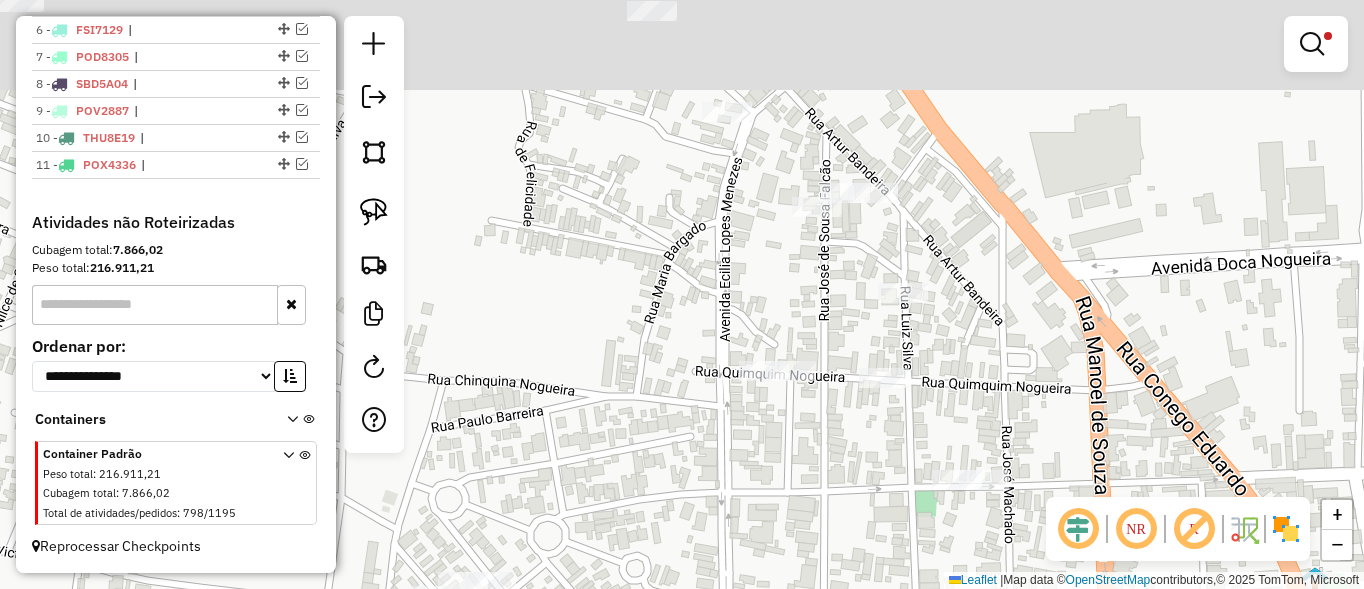 drag, startPoint x: 883, startPoint y: 270, endPoint x: 771, endPoint y: 535, distance: 287.696 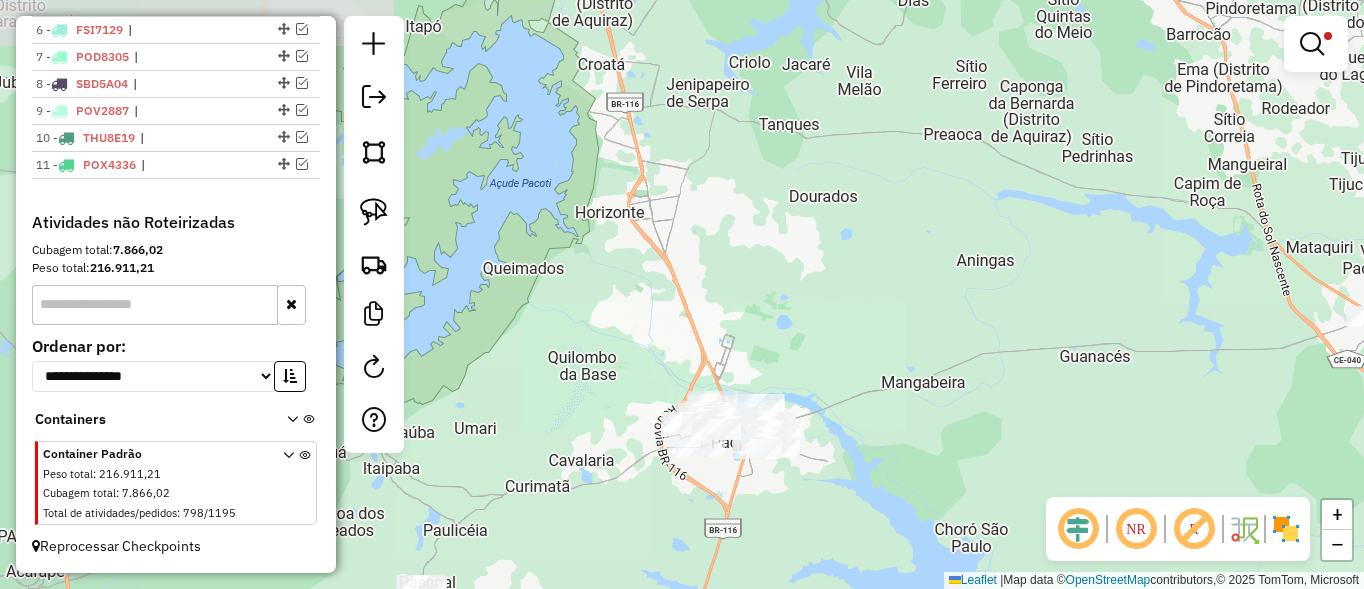 drag, startPoint x: 380, startPoint y: 202, endPoint x: 420, endPoint y: 259, distance: 69.63476 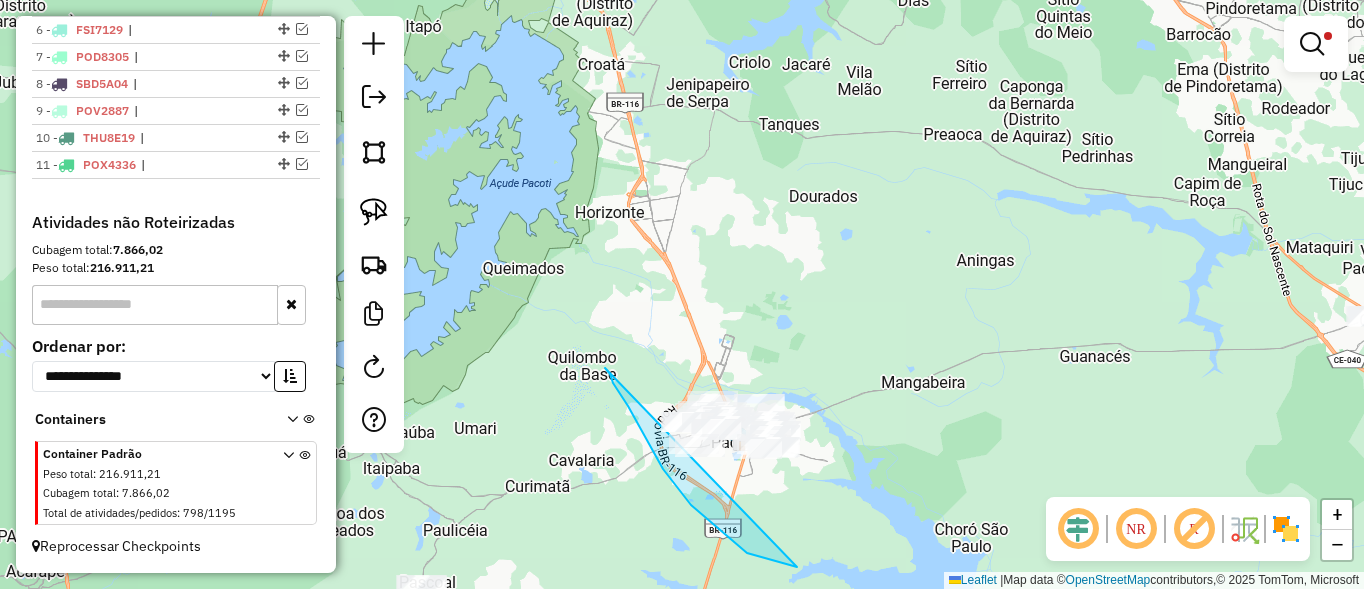 drag, startPoint x: 747, startPoint y: 553, endPoint x: 658, endPoint y: 351, distance: 220.7374 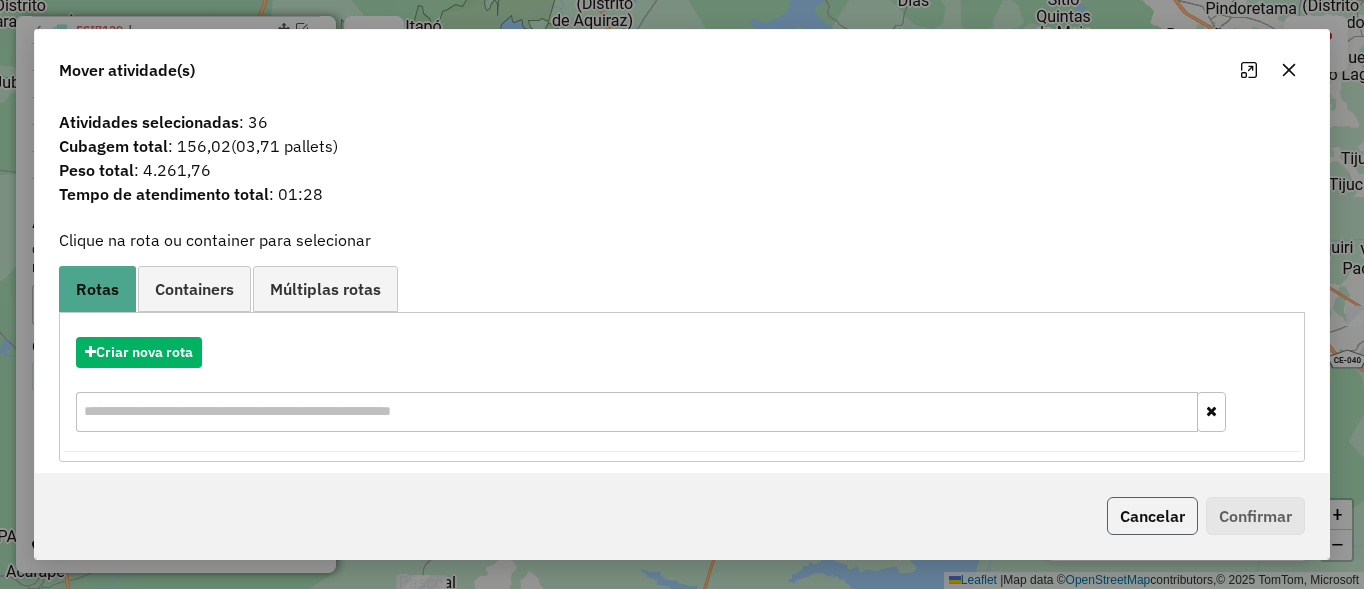 click on "Cancelar" 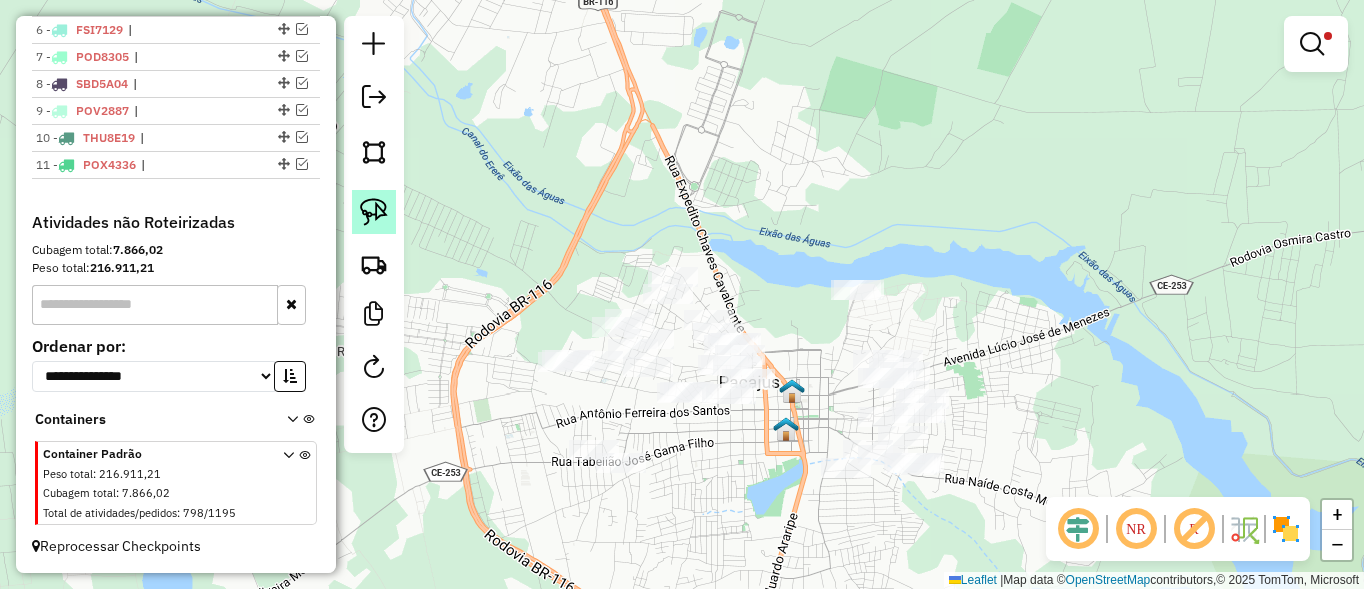 click 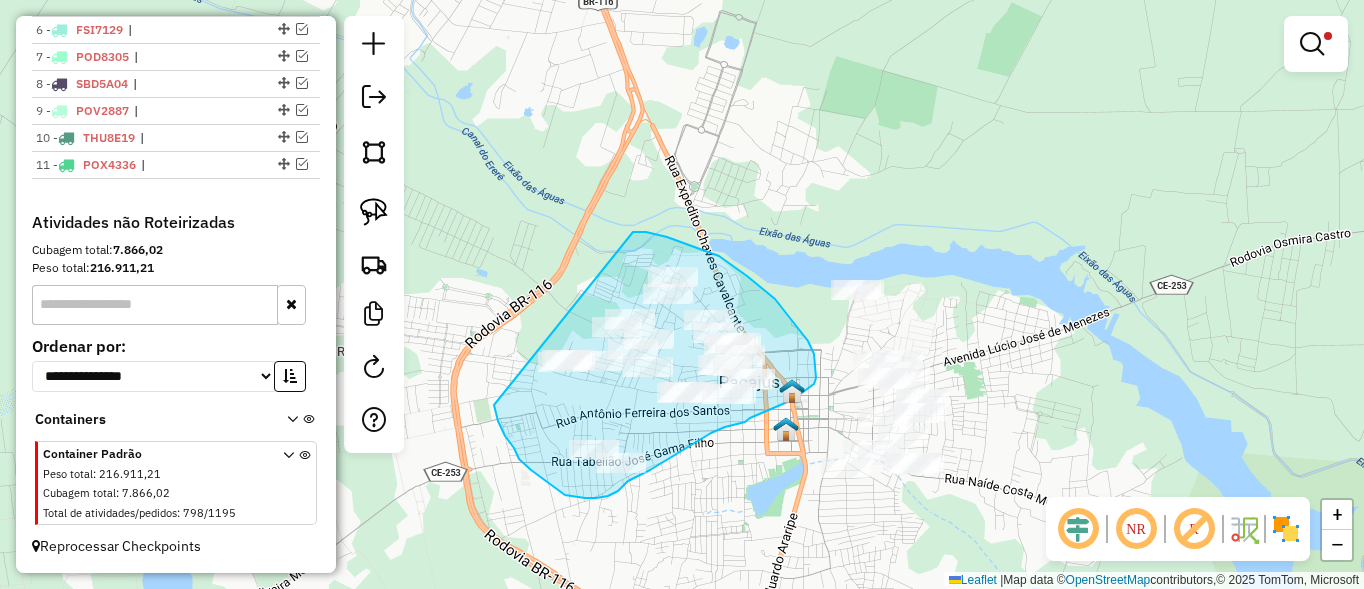 drag, startPoint x: 496, startPoint y: 414, endPoint x: 628, endPoint y: 232, distance: 224.82883 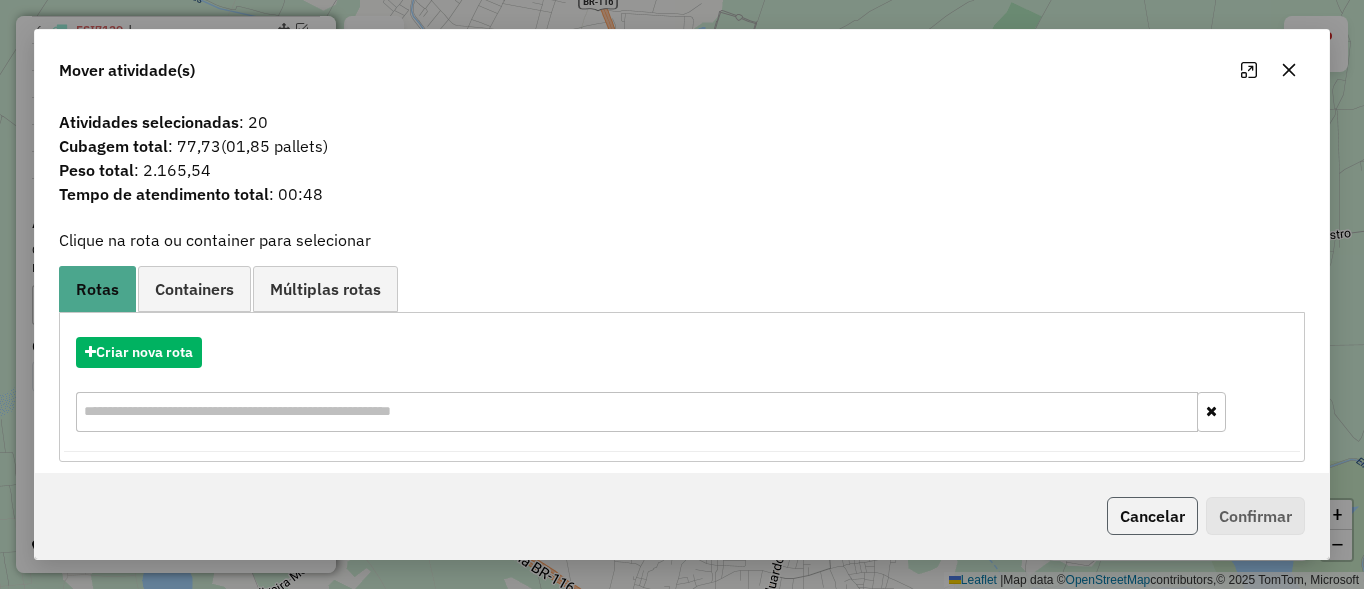 click on "Cancelar" 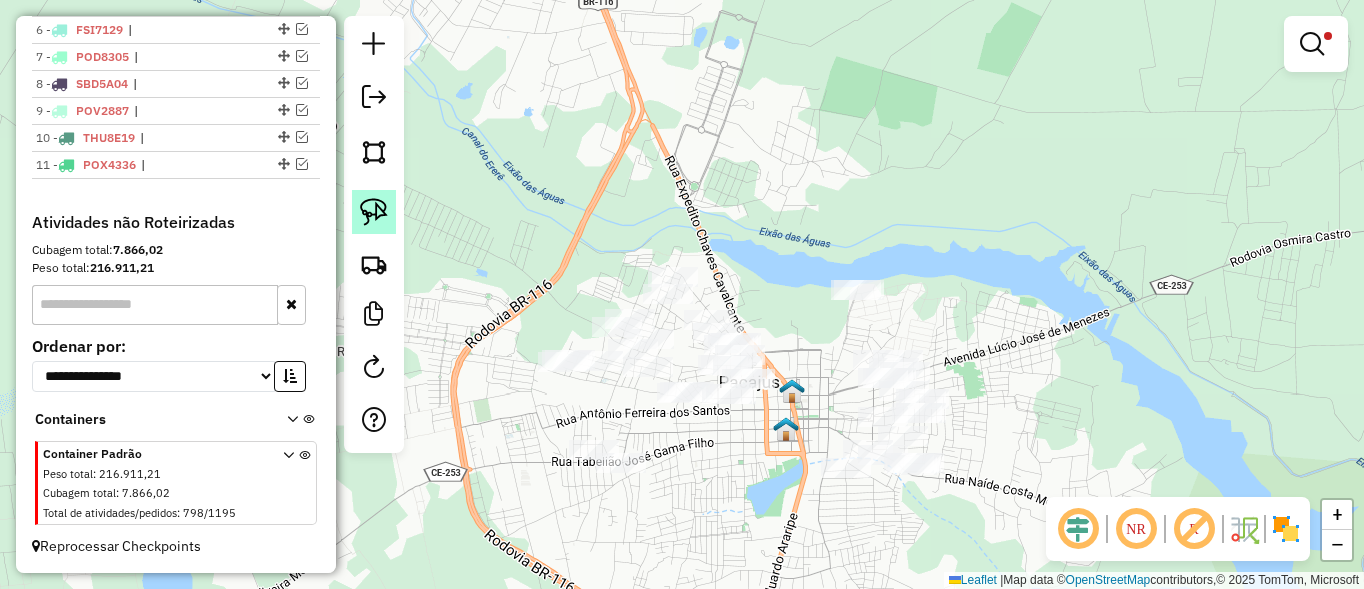 drag, startPoint x: 363, startPoint y: 210, endPoint x: 395, endPoint y: 210, distance: 32 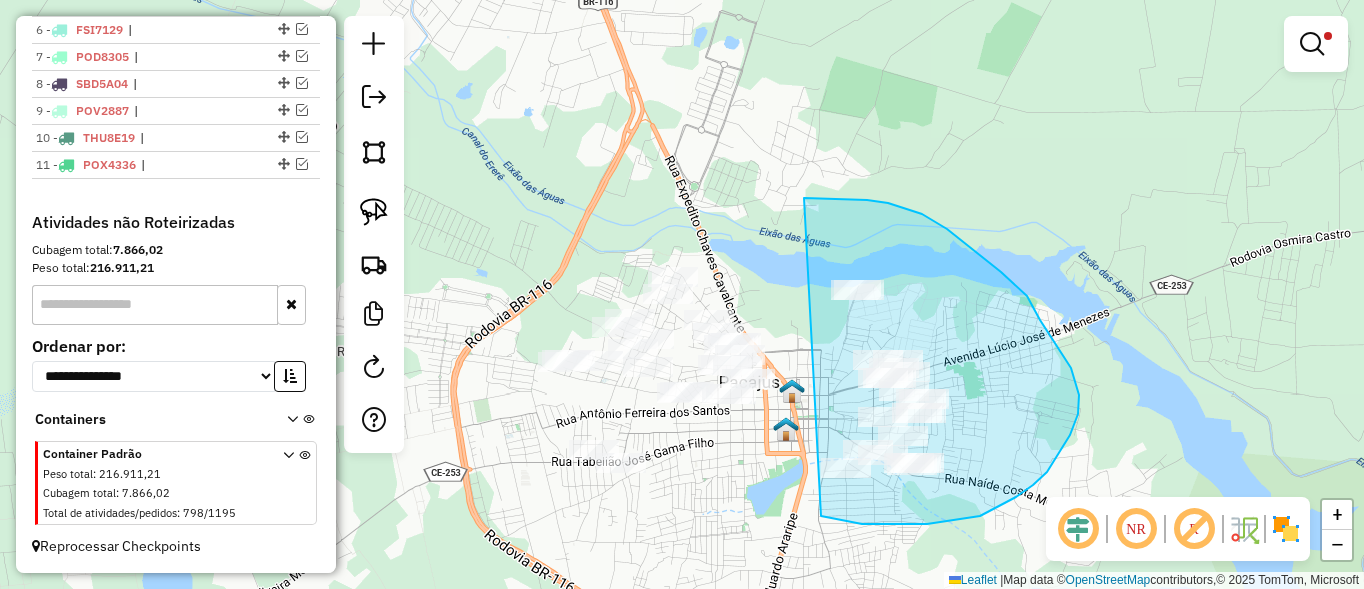 drag, startPoint x: 976, startPoint y: 252, endPoint x: 791, endPoint y: 486, distance: 298.29684 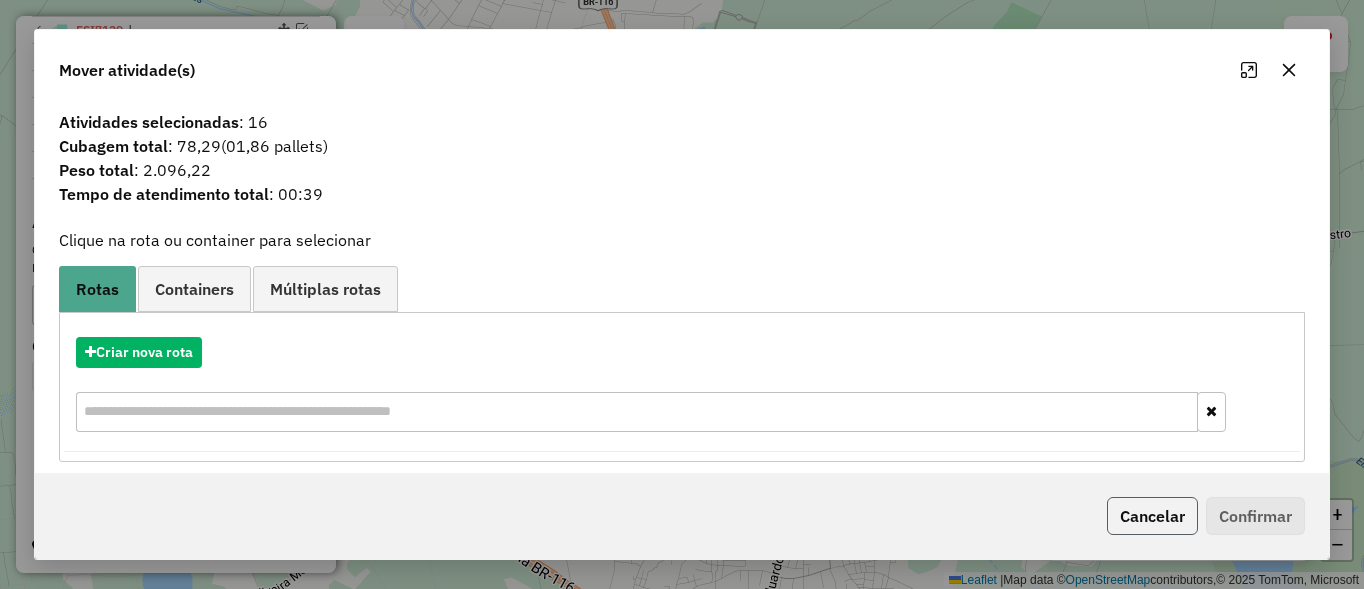 click on "Cancelar" 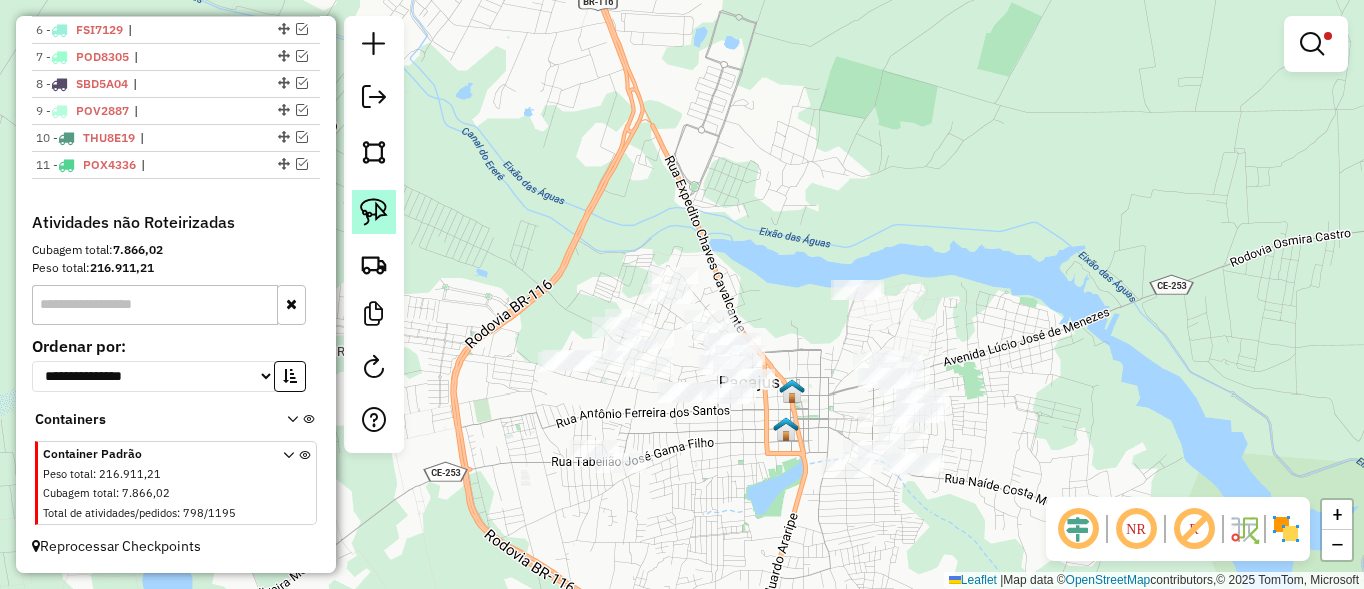 click 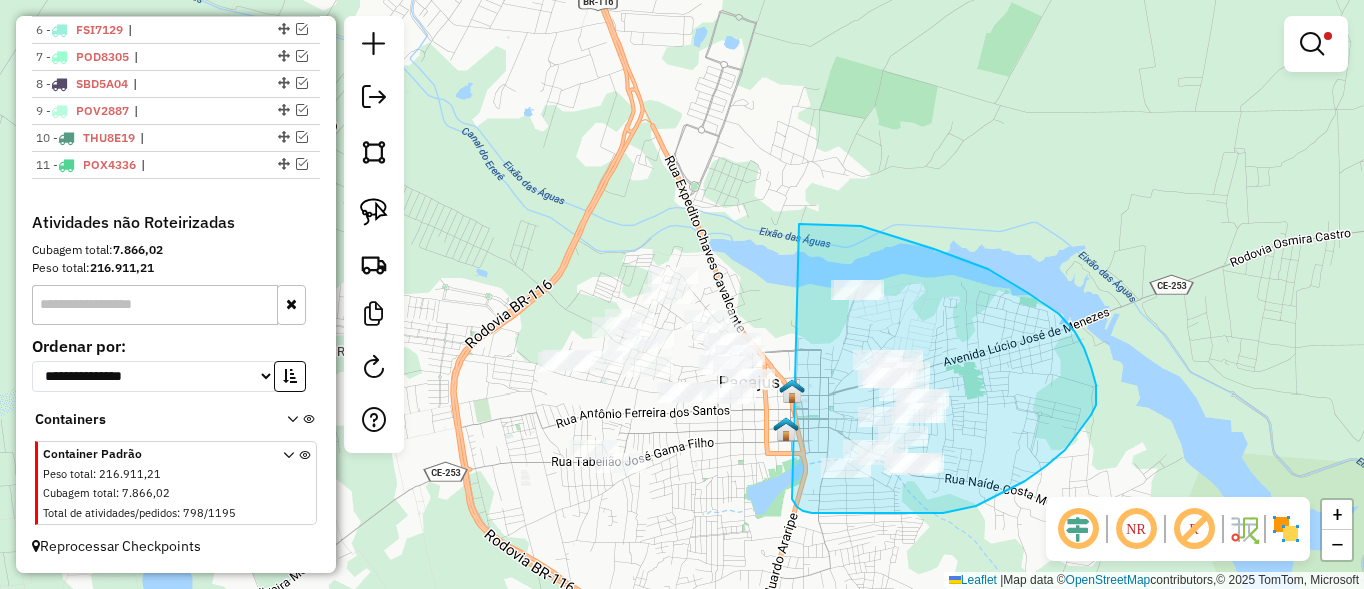 drag, startPoint x: 934, startPoint y: 249, endPoint x: 772, endPoint y: 456, distance: 262.85547 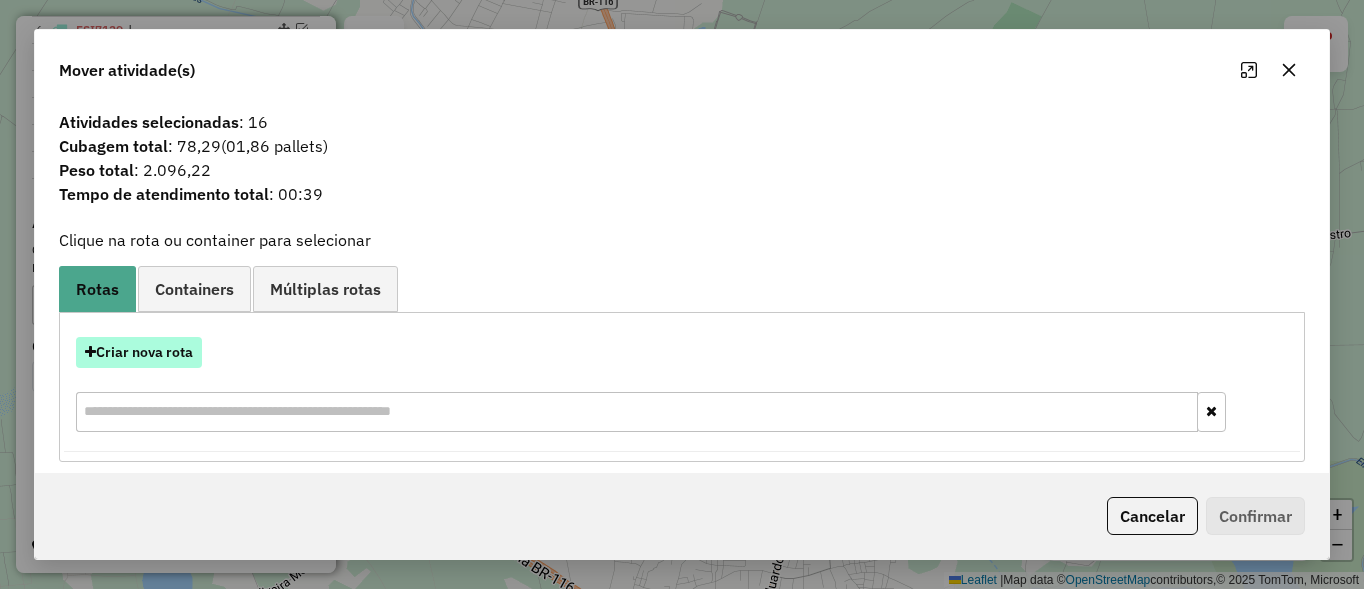 click on "Criar nova rota" at bounding box center (139, 352) 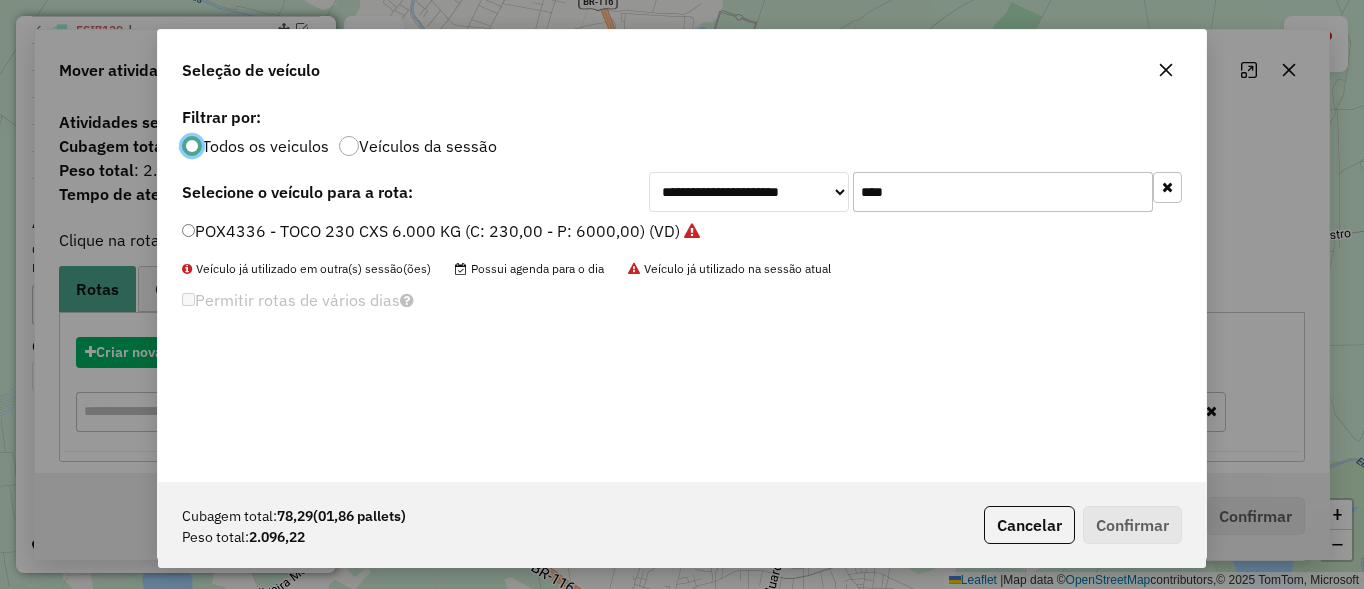 scroll, scrollTop: 11, scrollLeft: 6, axis: both 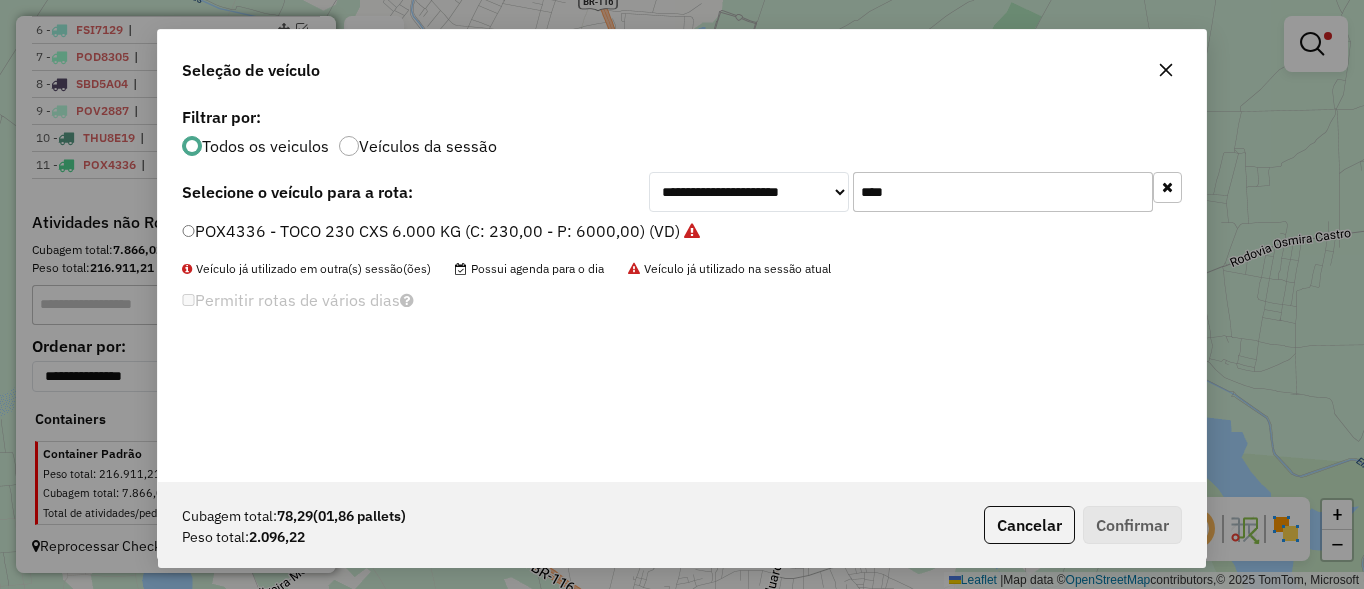 click on "****" 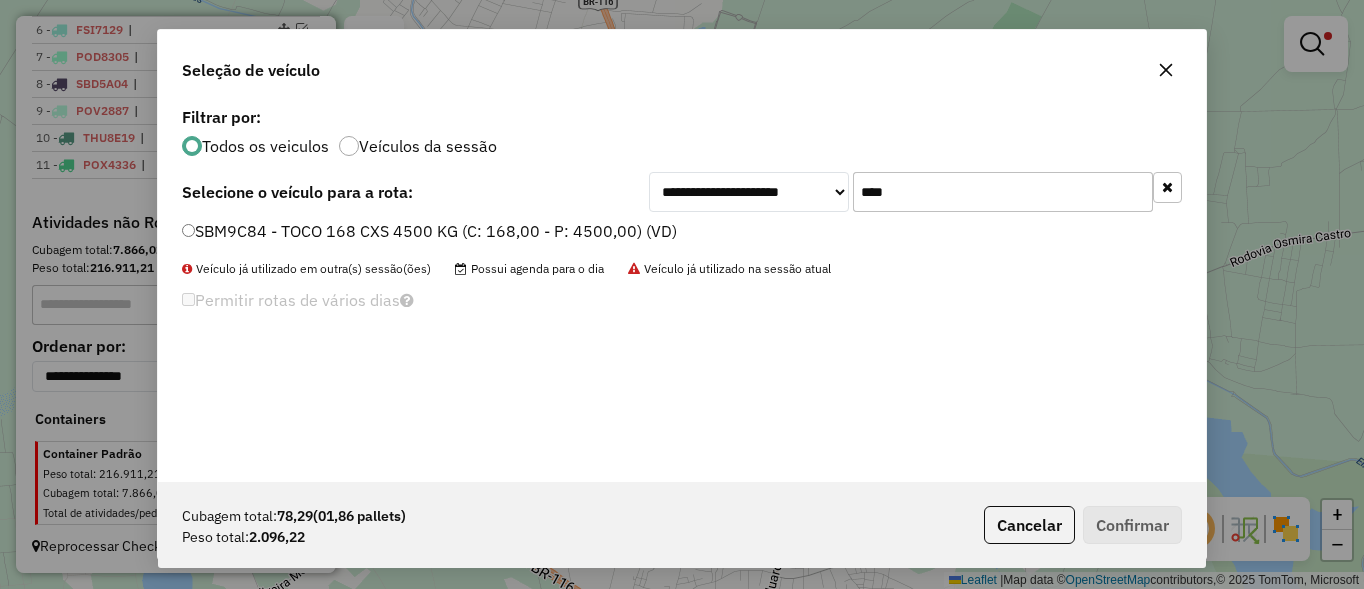 type on "****" 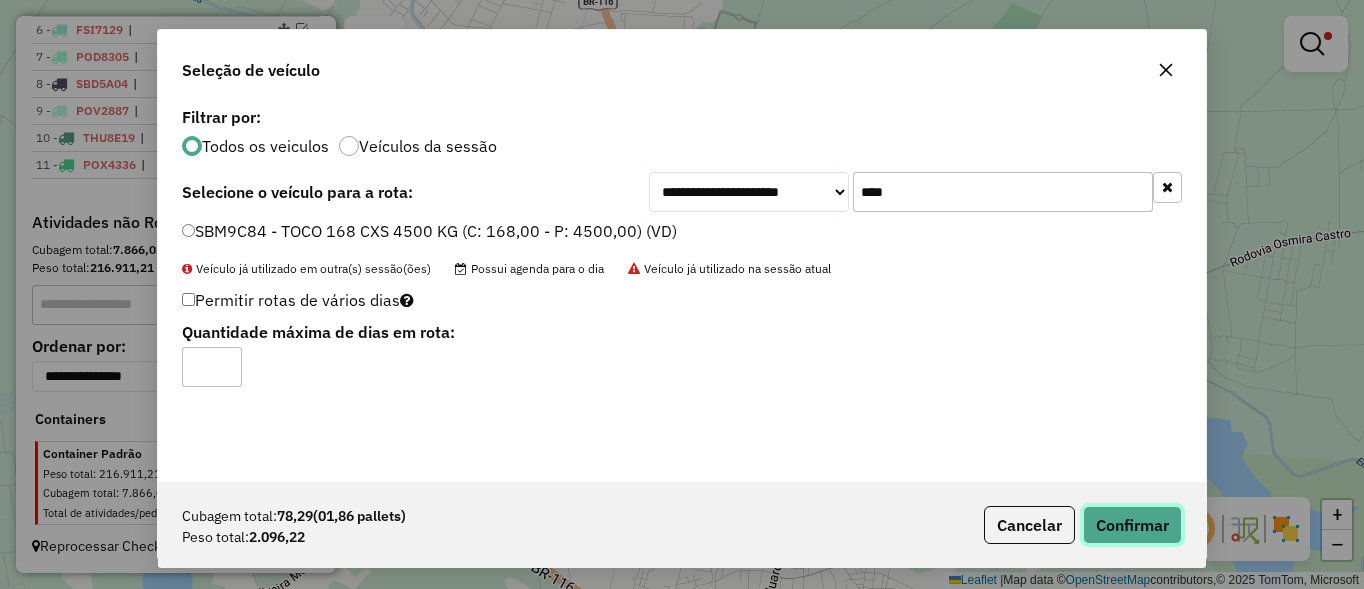 click on "Confirmar" 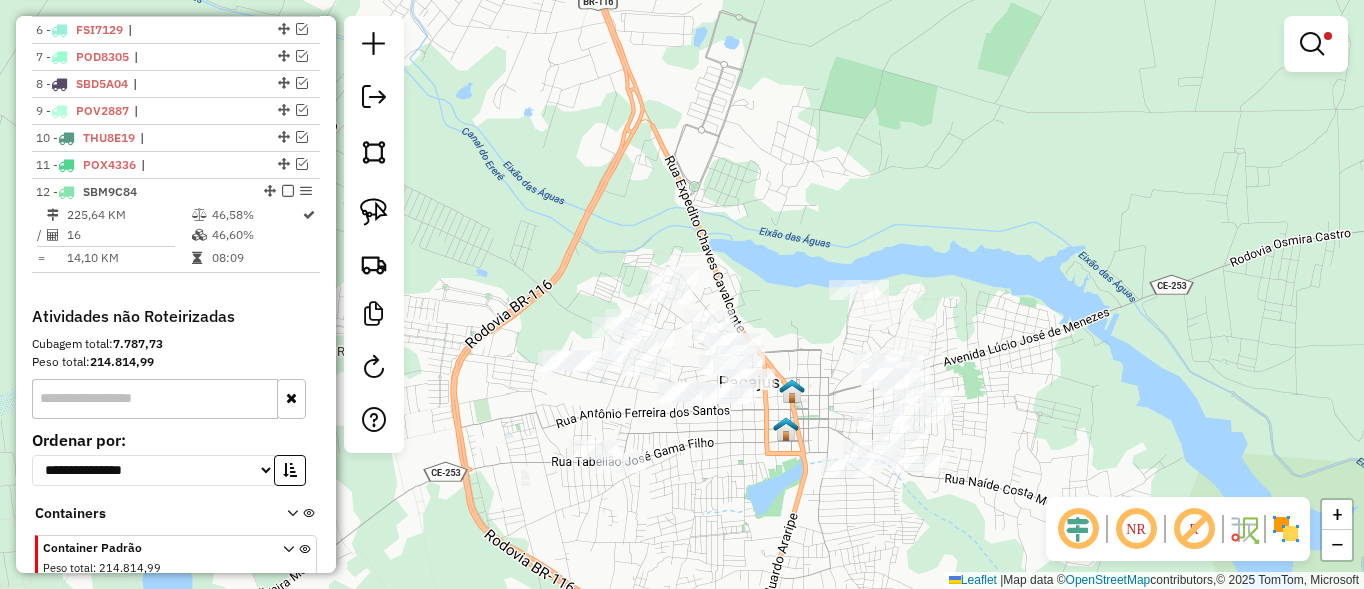 scroll, scrollTop: 975, scrollLeft: 0, axis: vertical 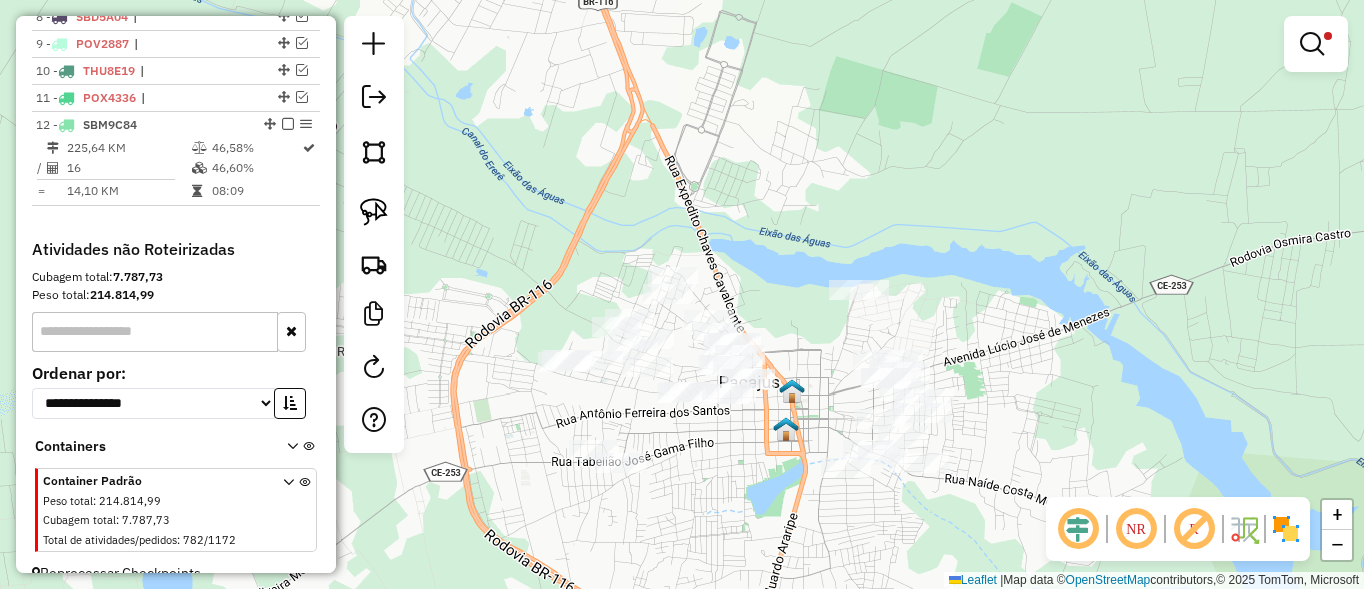 drag, startPoint x: 968, startPoint y: 297, endPoint x: 902, endPoint y: 242, distance: 85.91275 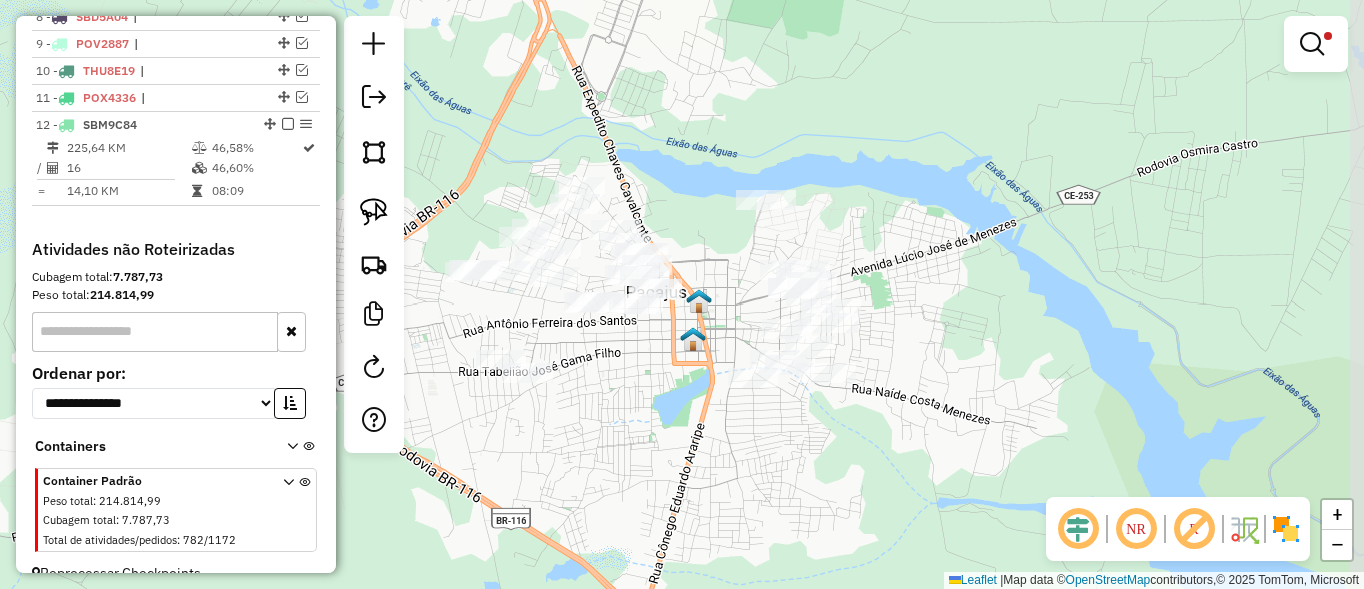 drag, startPoint x: 900, startPoint y: 363, endPoint x: 885, endPoint y: 336, distance: 30.88689 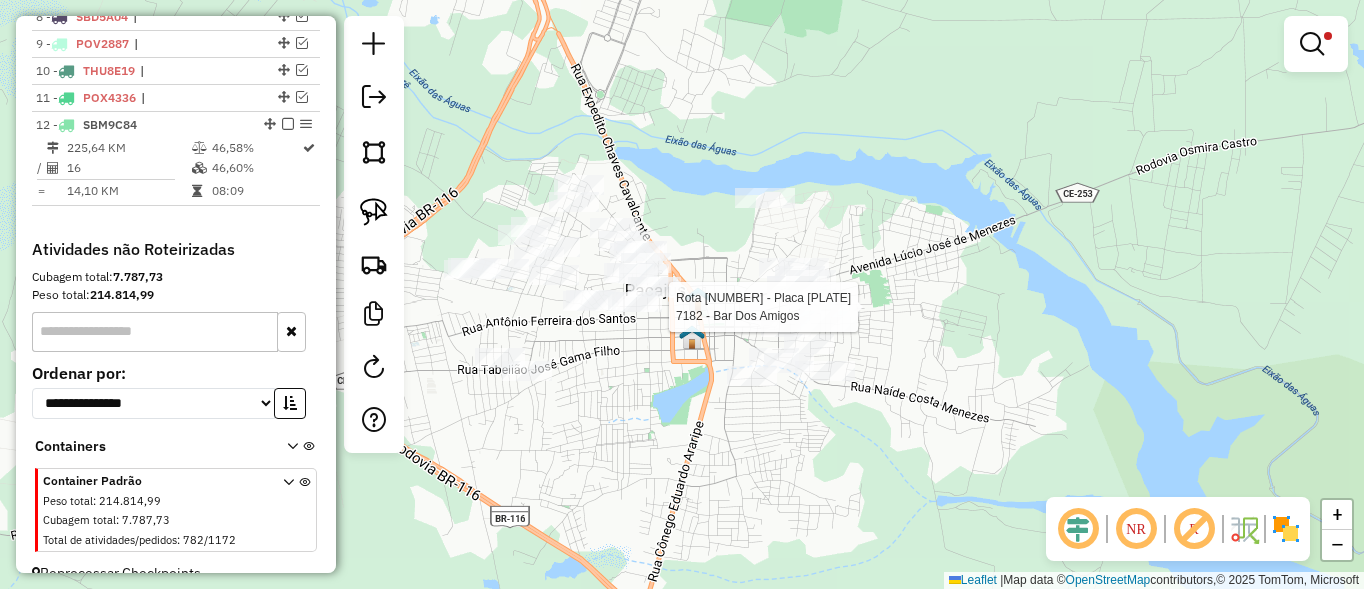select on "**********" 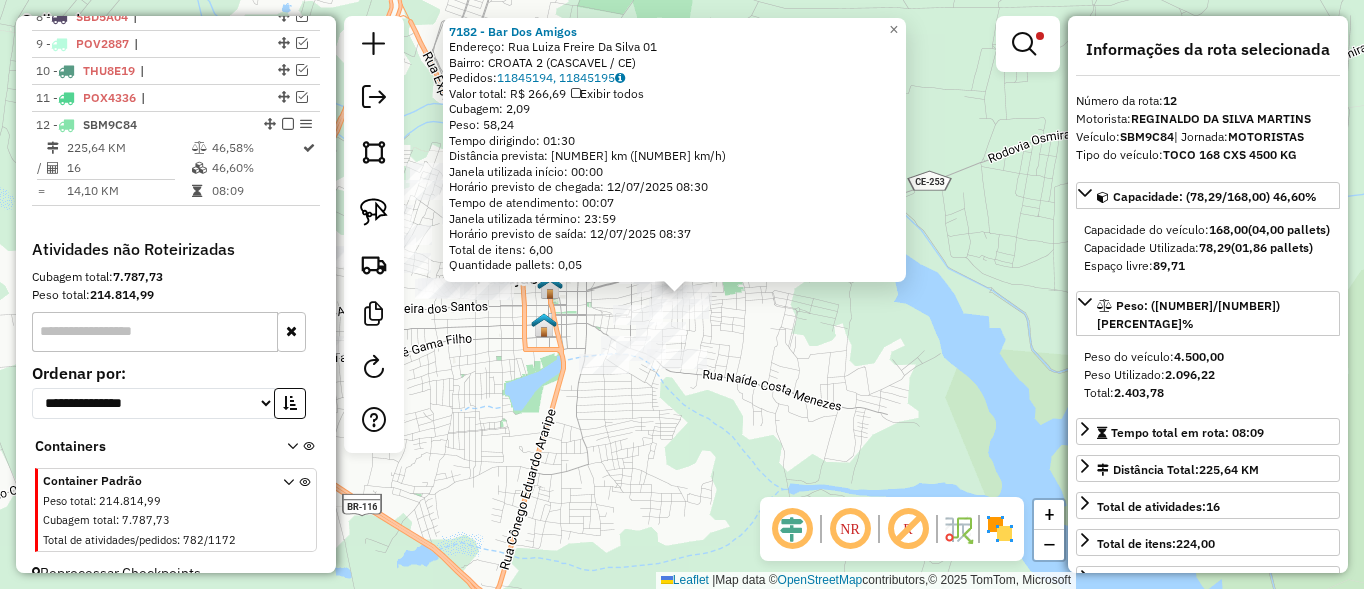 scroll, scrollTop: 1002, scrollLeft: 0, axis: vertical 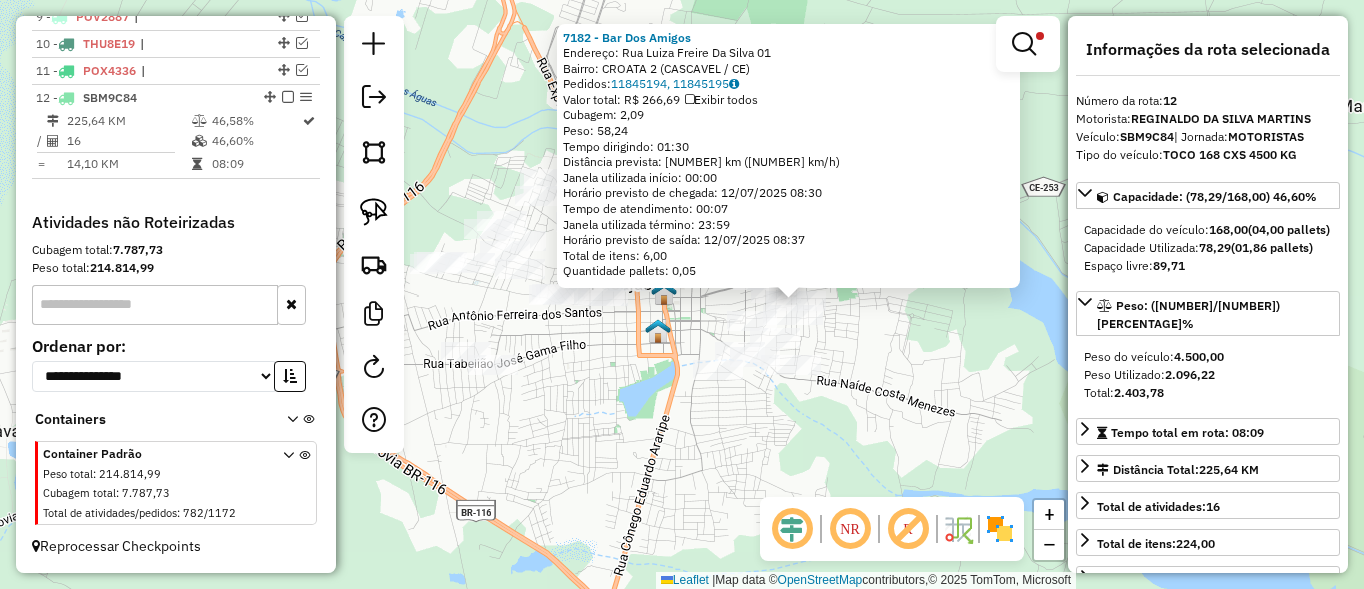 drag, startPoint x: 791, startPoint y: 374, endPoint x: 919, endPoint y: 380, distance: 128.14055 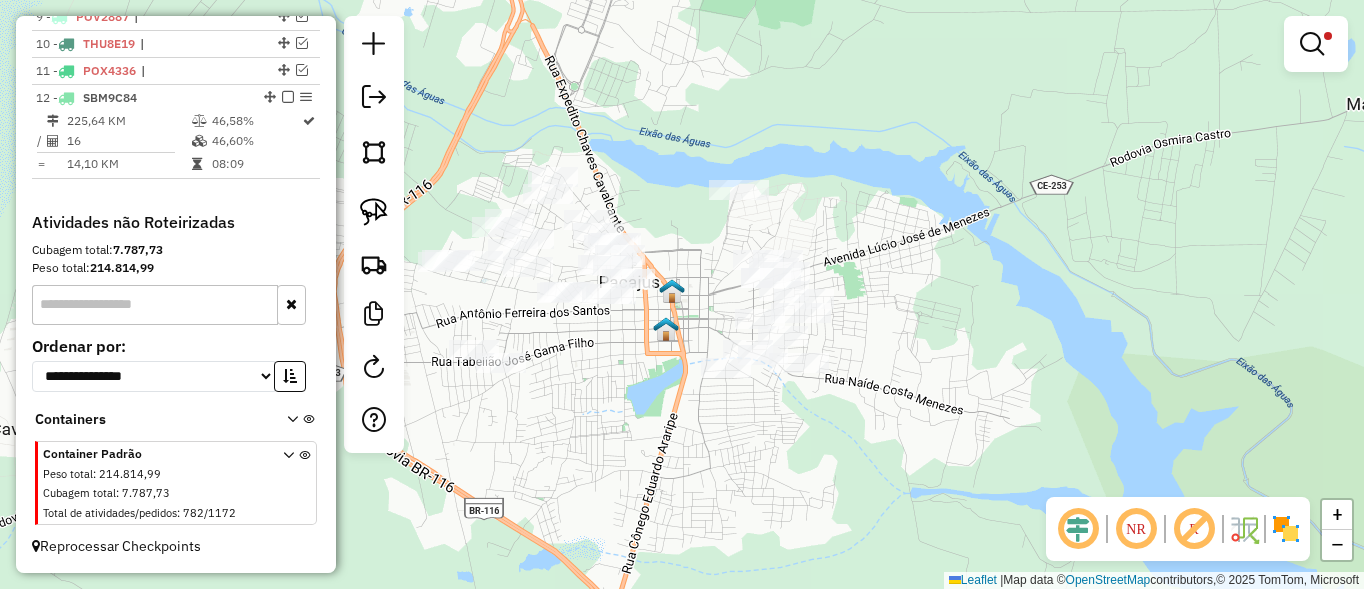 click on "Limpar filtros Janela de atendimento Grade de atendimento Capacidade Transportadoras Veículos Cliente Pedidos  Rotas Selecione os dias de semana para filtrar as janelas de atendimento  Seg   Ter   Qua   Qui   Sex   Sáb   Dom  Informe o período da janela de atendimento: De: Até:  Filtrar exatamente a janela do cliente  Considerar janela de atendimento padrão  Selecione os dias de semana para filtrar as grades de atendimento  Seg   Ter   Qua   Qui   Sex   Sáb   Dom   Considerar clientes sem dia de atendimento cadastrado  Clientes fora do dia de atendimento selecionado Filtrar as atividades entre os valores definidos abaixo:  Peso mínimo:   Peso máximo:   Cubagem mínima:   Cubagem máxima:   De:   Até:  Filtrar as atividades entre o tempo de atendimento definido abaixo:  De:   Até:   Considerar capacidade total dos clientes não roteirizados Transportadora: Selecione um ou mais itens Tipo de veículo: Selecione um ou mais itens Veículo: Selecione um ou mais itens Motorista: Selecione um ou mais itens" 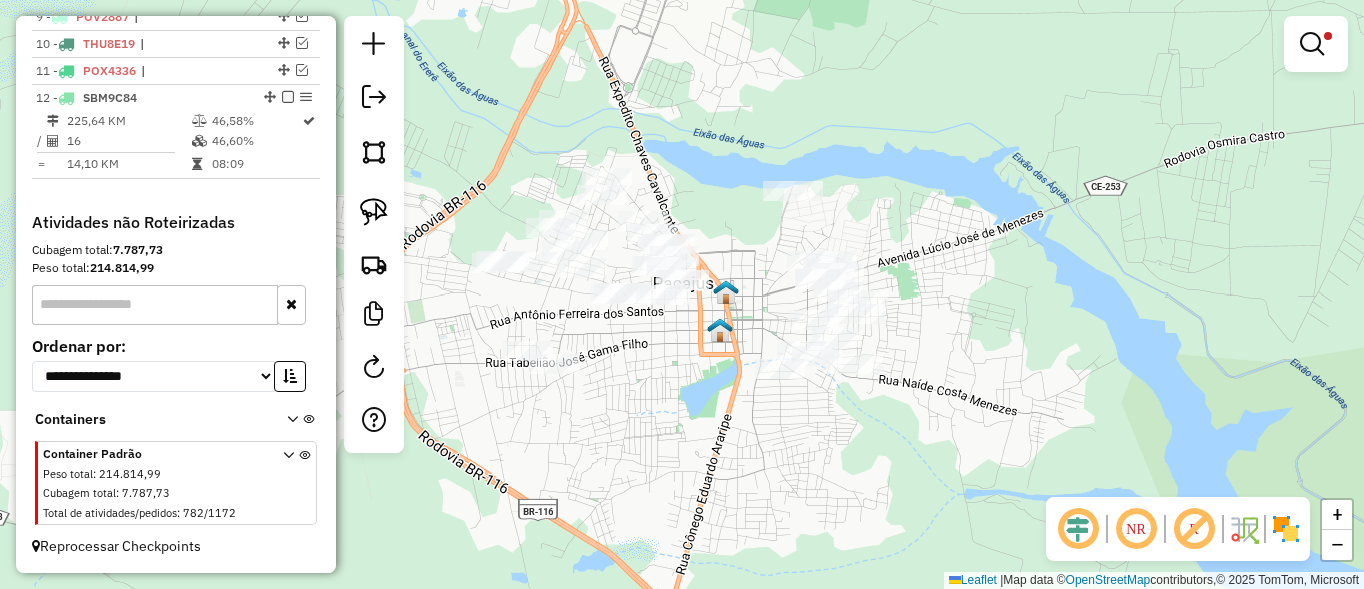 drag, startPoint x: 663, startPoint y: 344, endPoint x: 718, endPoint y: 347, distance: 55.081757 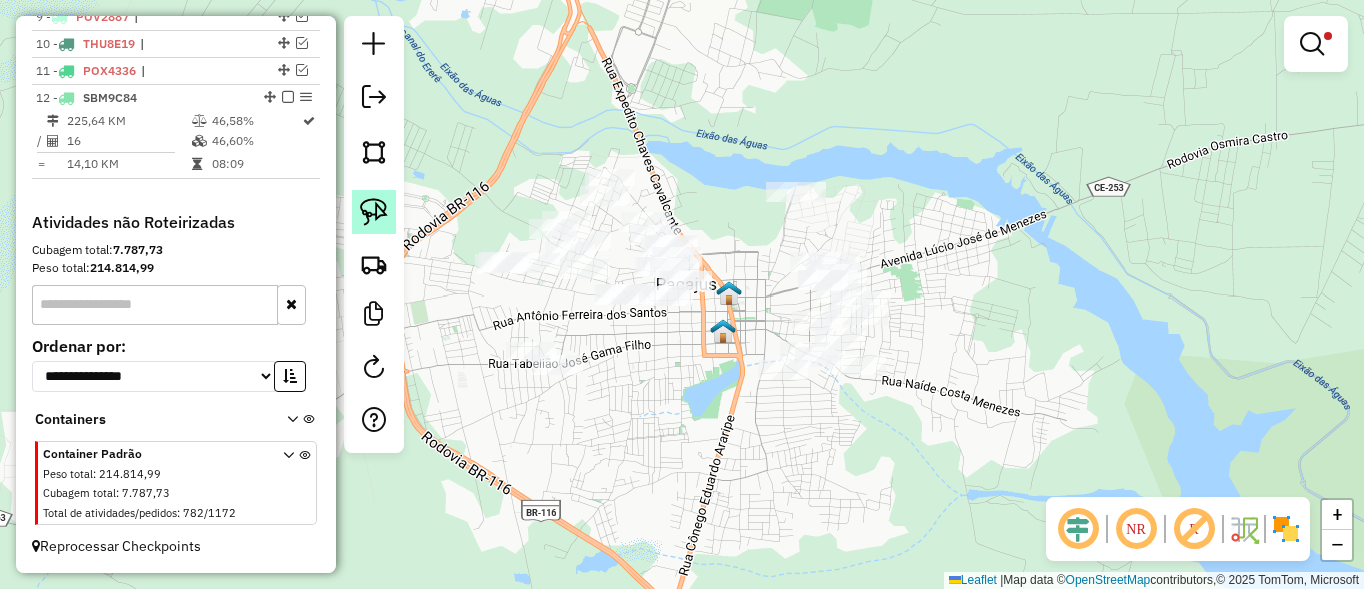 click 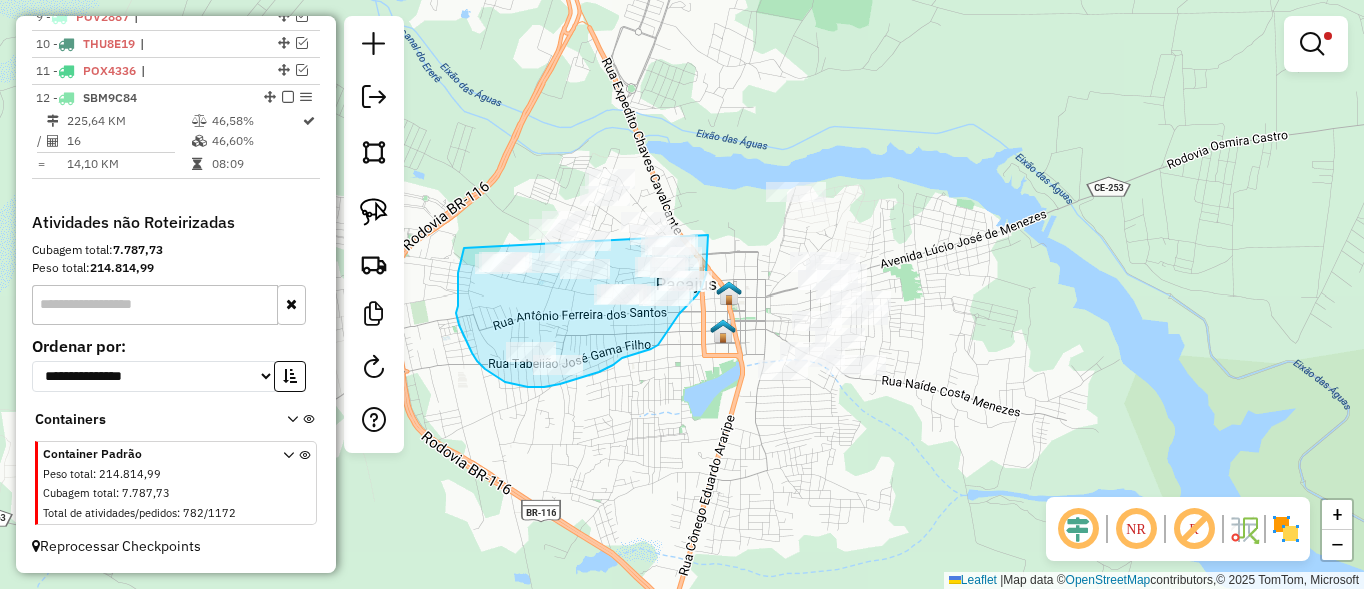 drag, startPoint x: 462, startPoint y: 256, endPoint x: 588, endPoint y: 163, distance: 156.6046 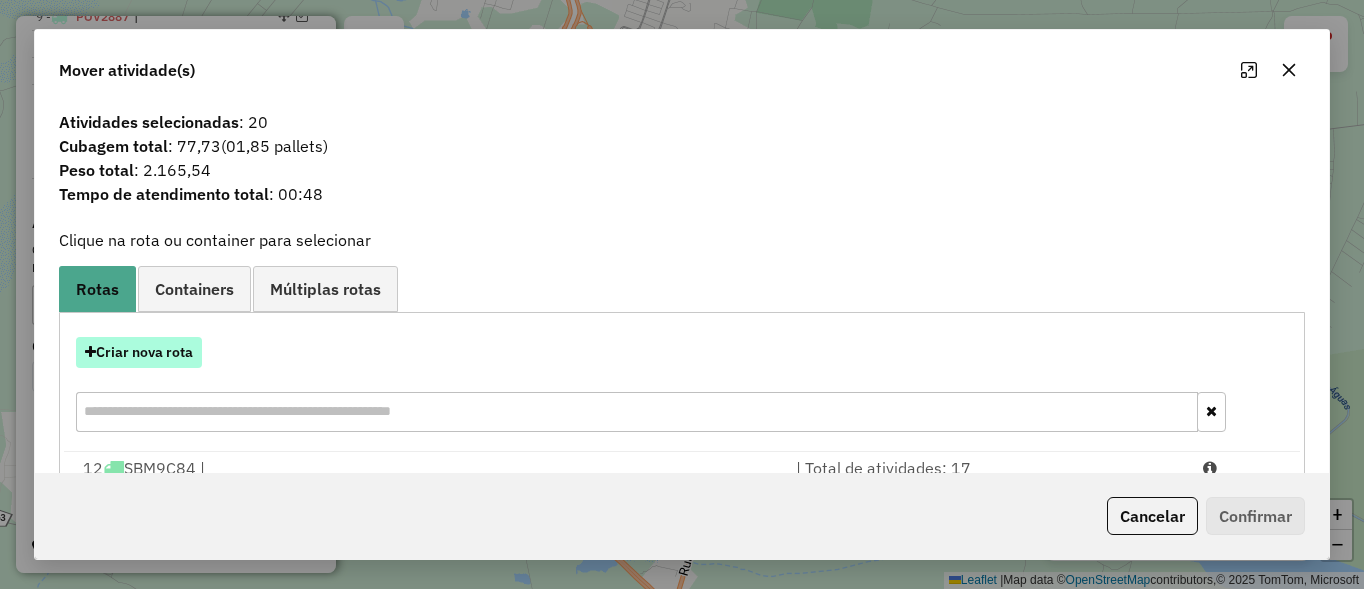 click on "Criar nova rota" at bounding box center (139, 352) 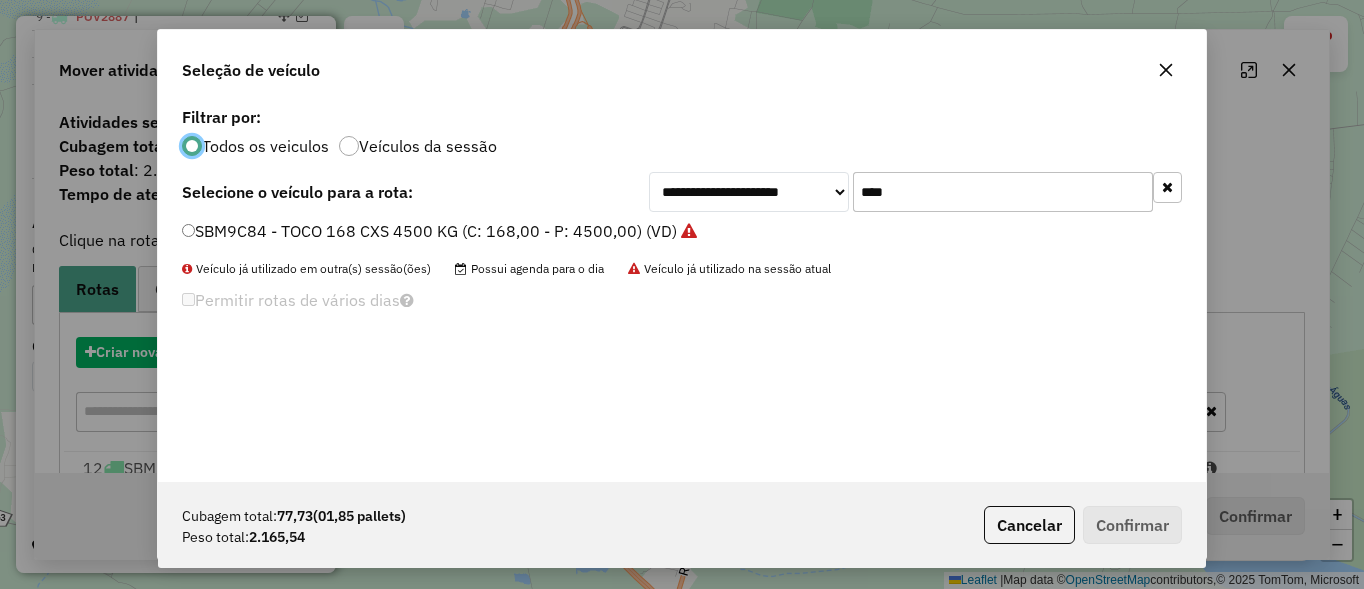 scroll, scrollTop: 11, scrollLeft: 6, axis: both 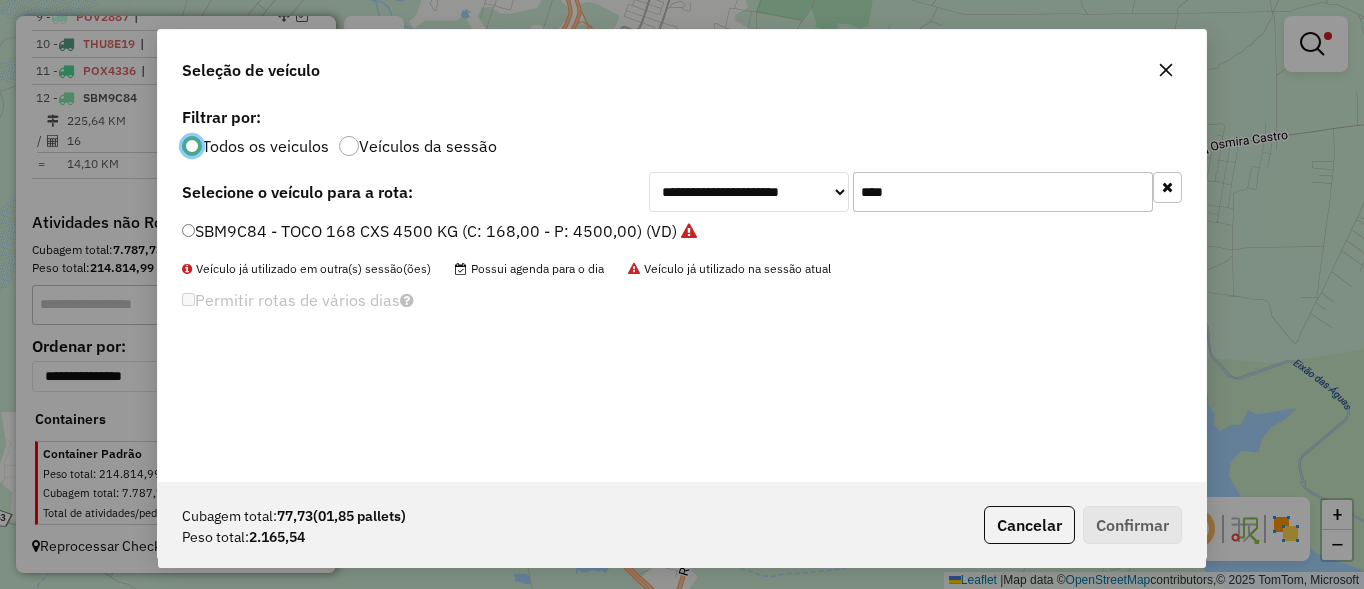 click on "Todos os veiculos Veículos da sessão" 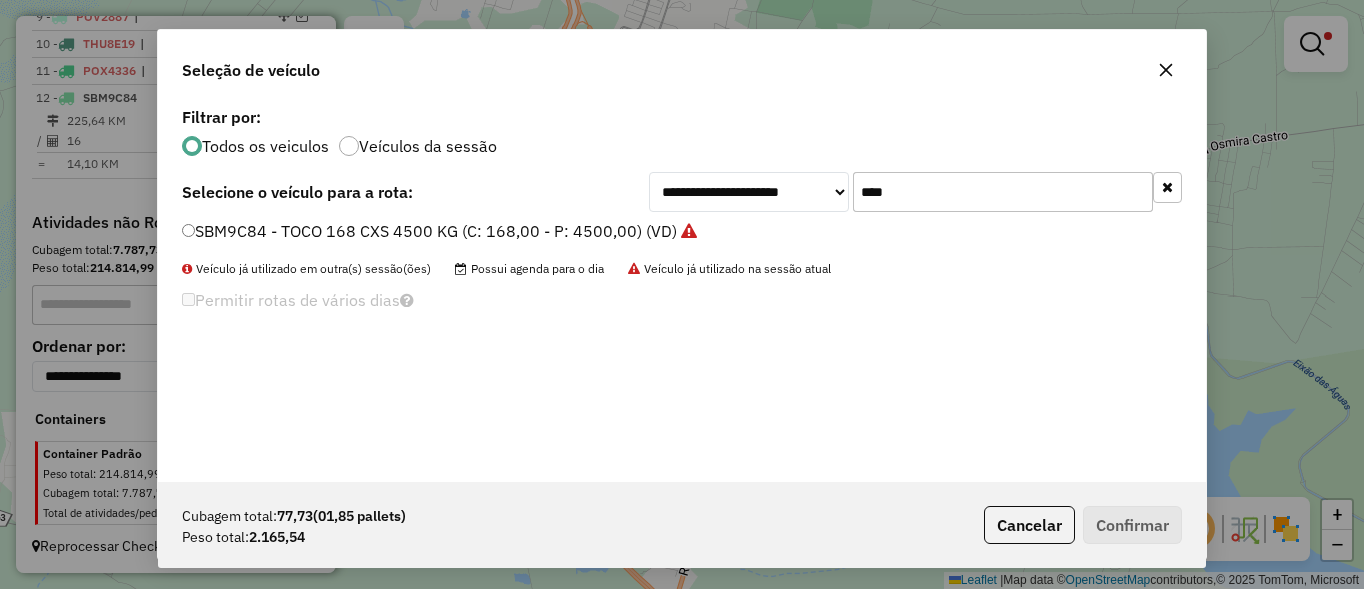 click on "****" 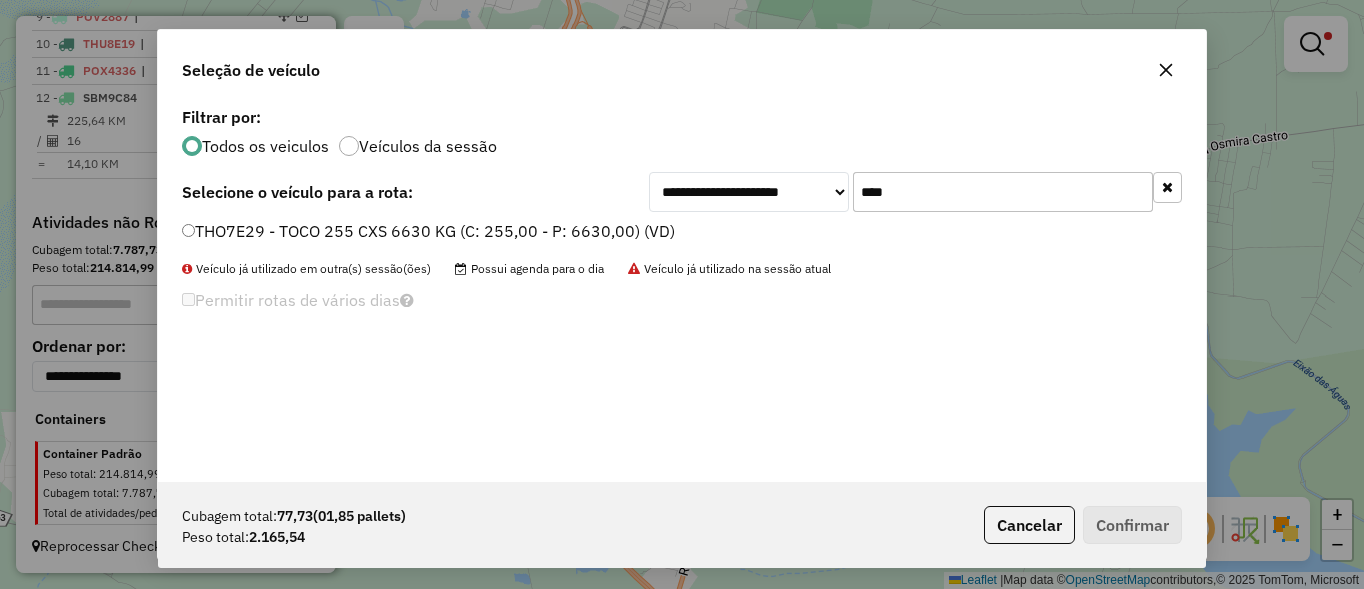 type on "****" 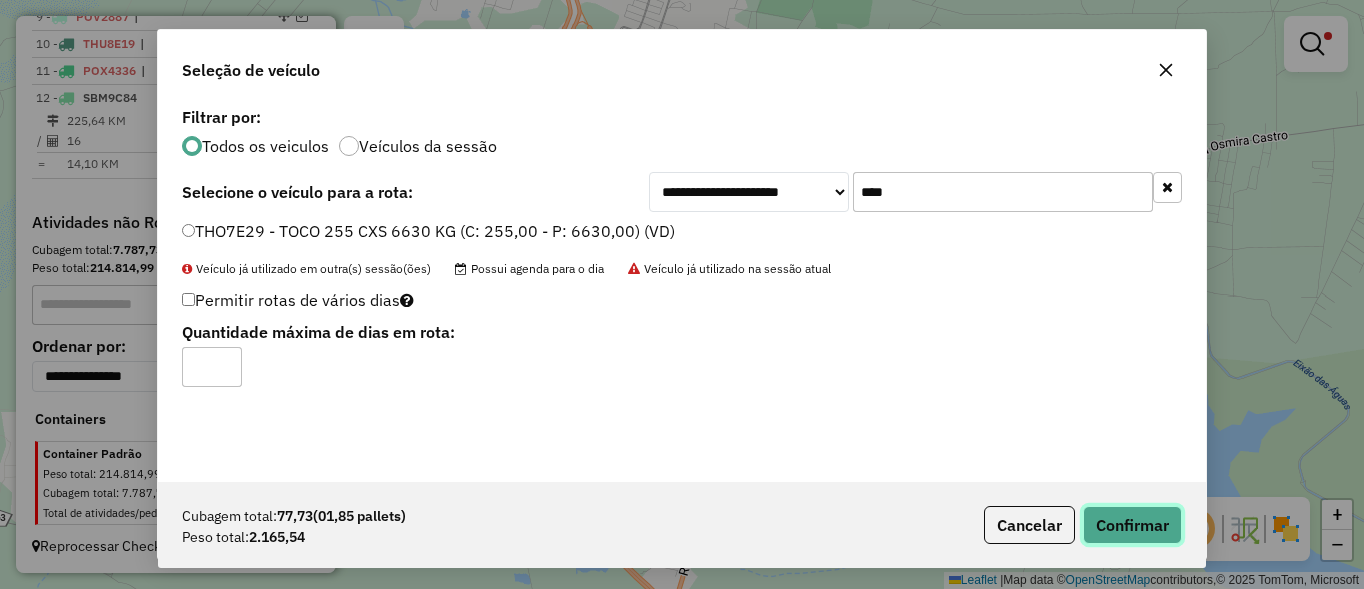 click on "Confirmar" 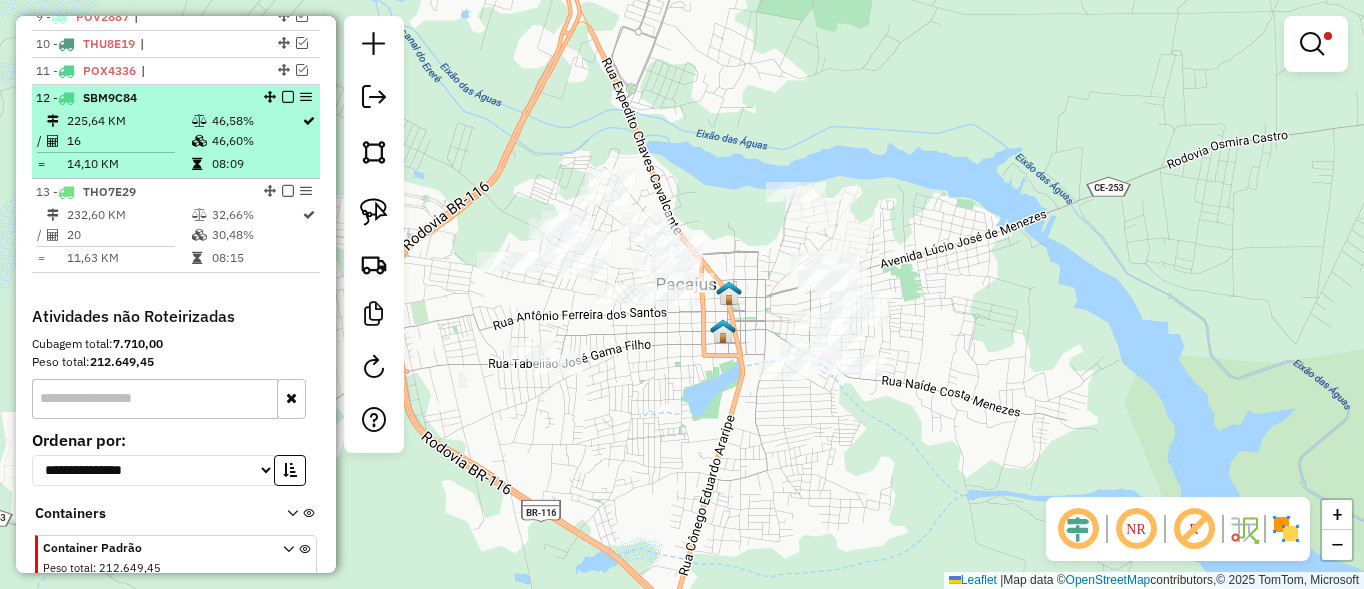 click at bounding box center [288, 97] 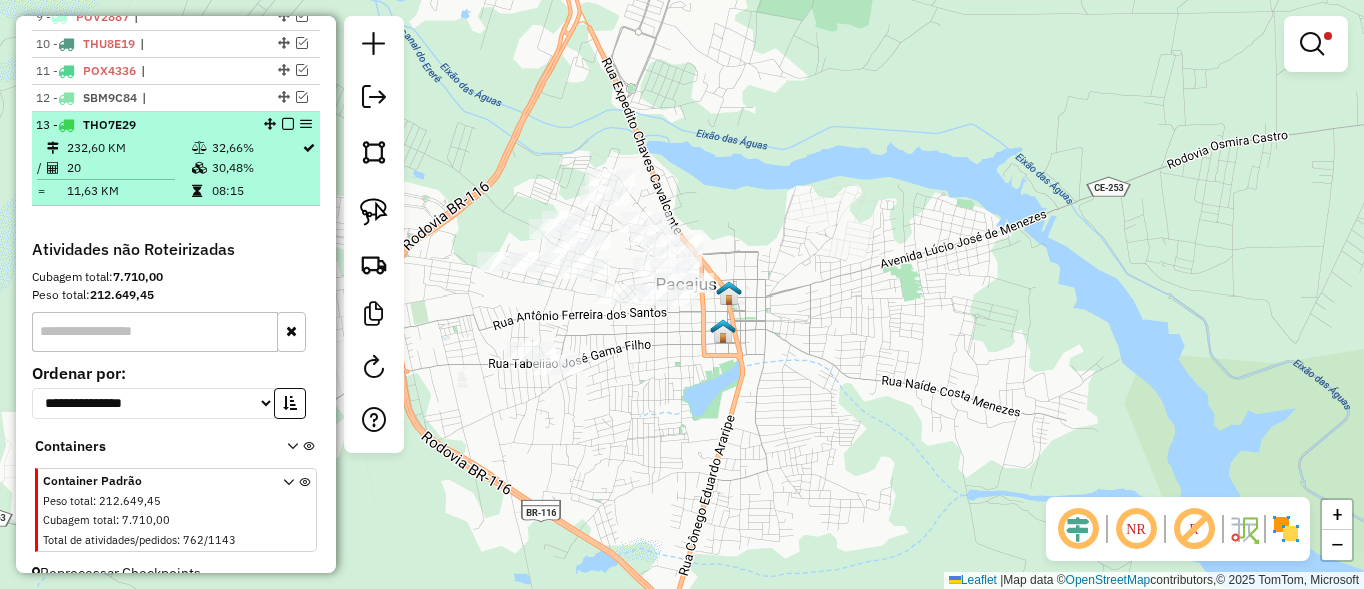 click at bounding box center (288, 124) 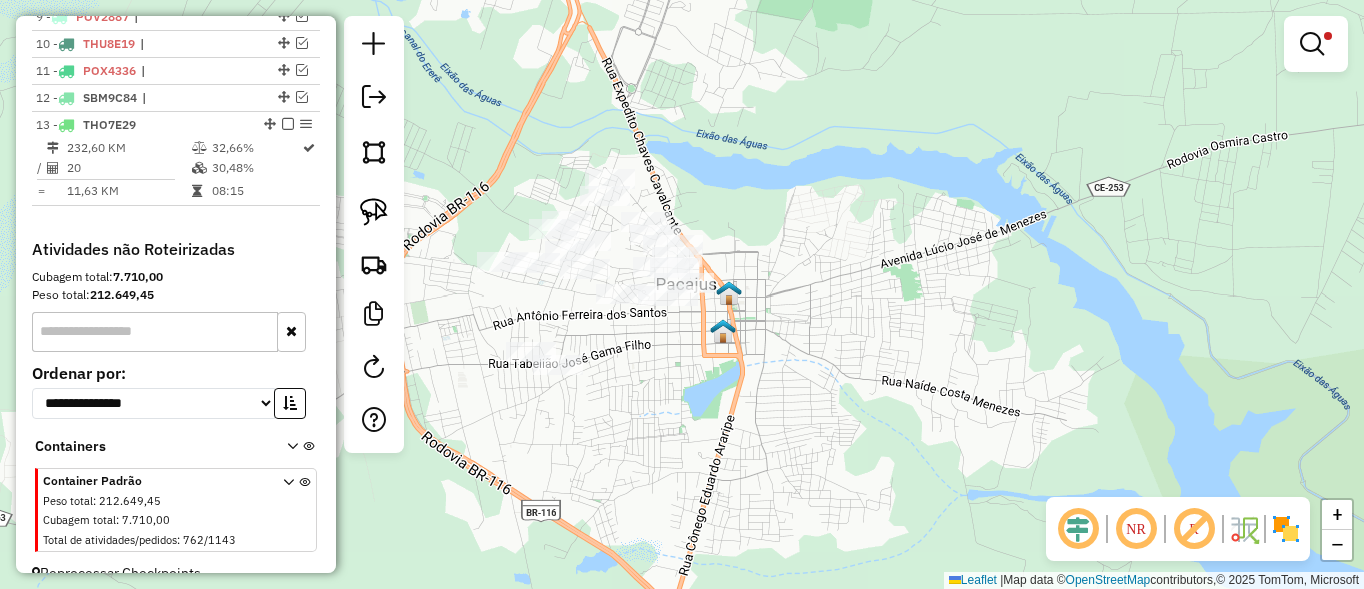 scroll, scrollTop: 962, scrollLeft: 0, axis: vertical 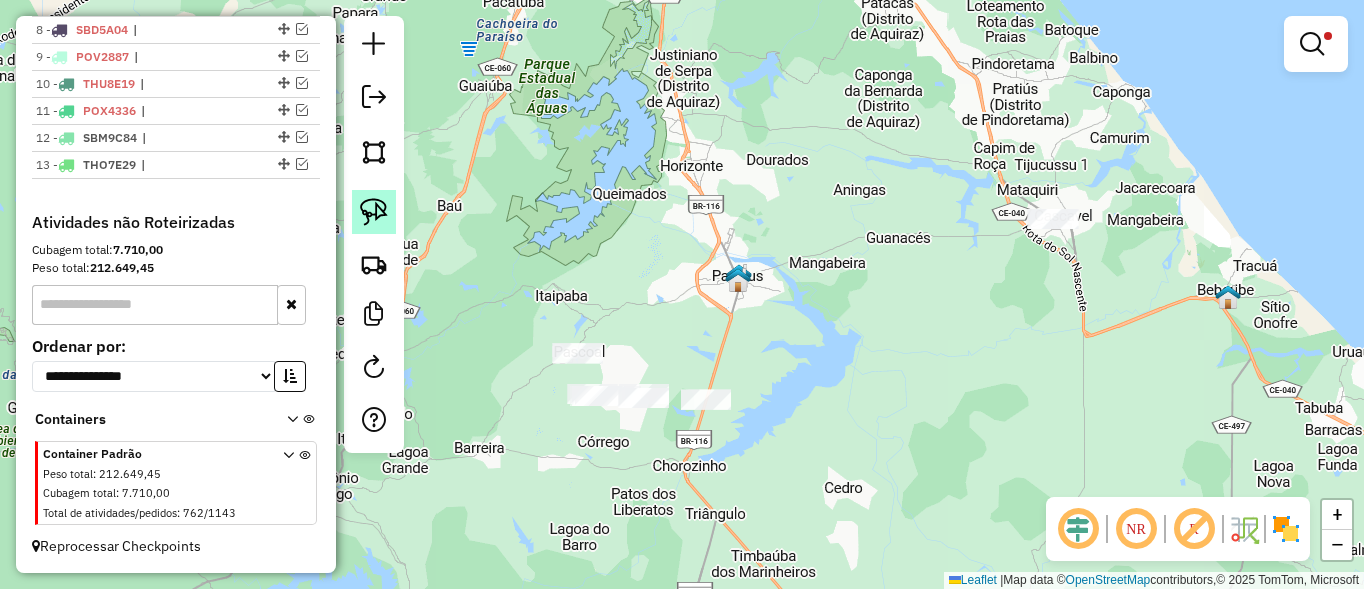 click 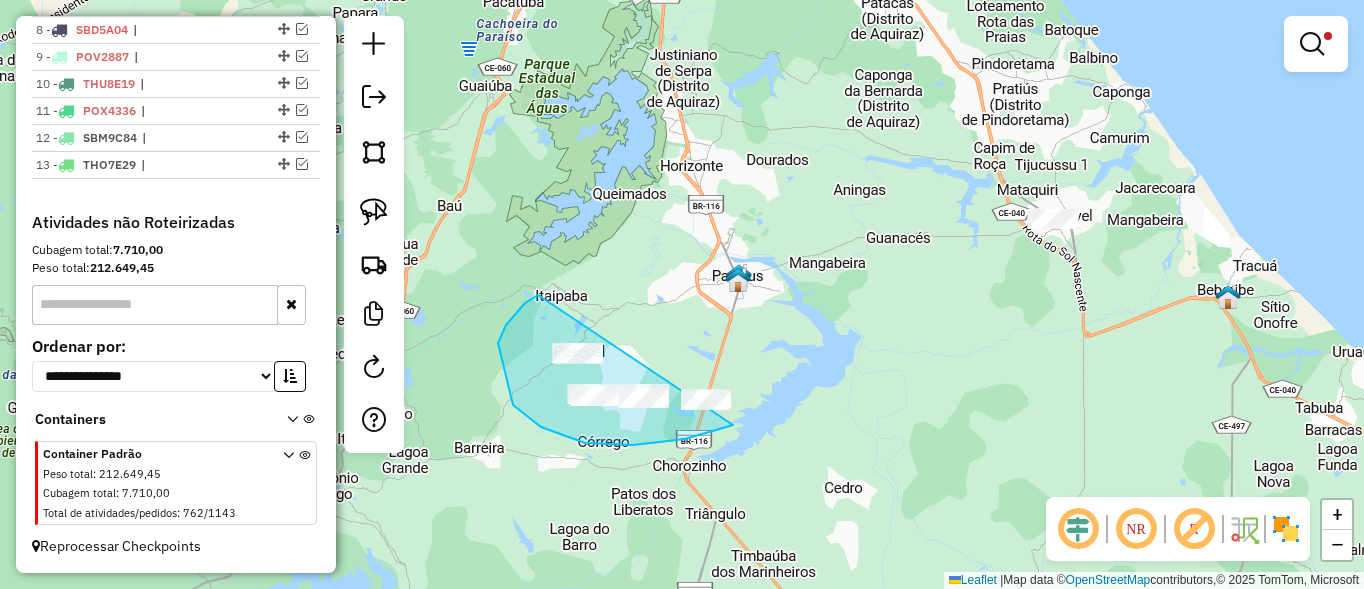 drag, startPoint x: 531, startPoint y: 299, endPoint x: 737, endPoint y: 360, distance: 214.8418 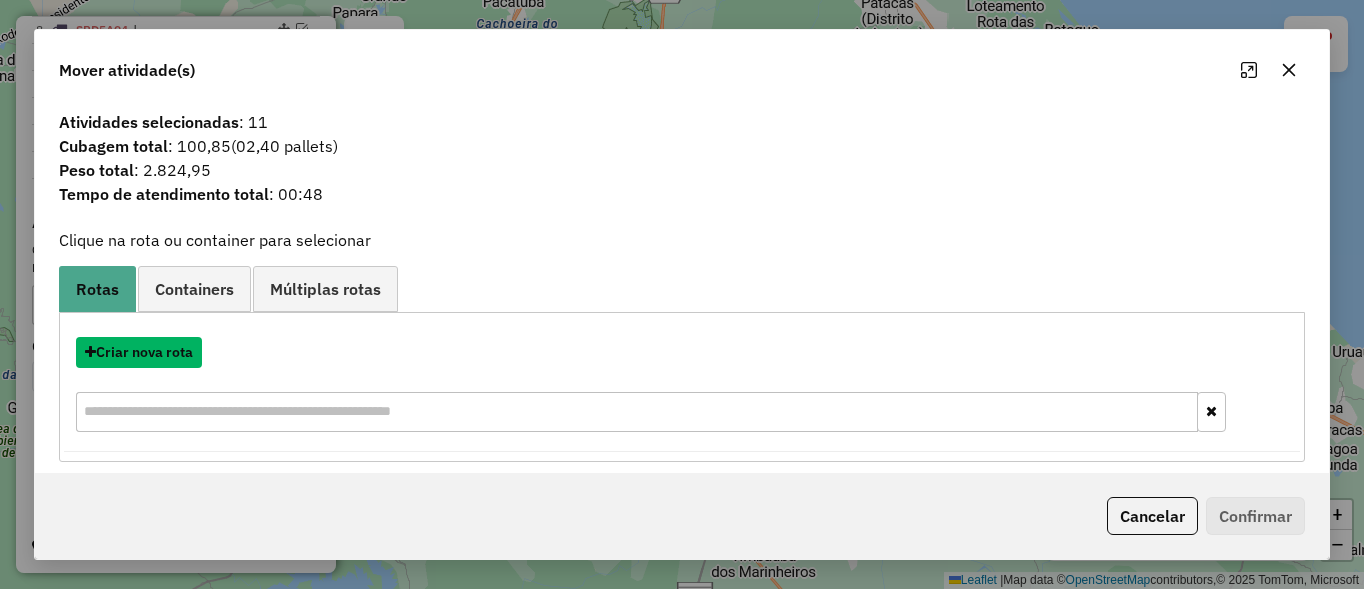 click on "Criar nova rota" at bounding box center [139, 352] 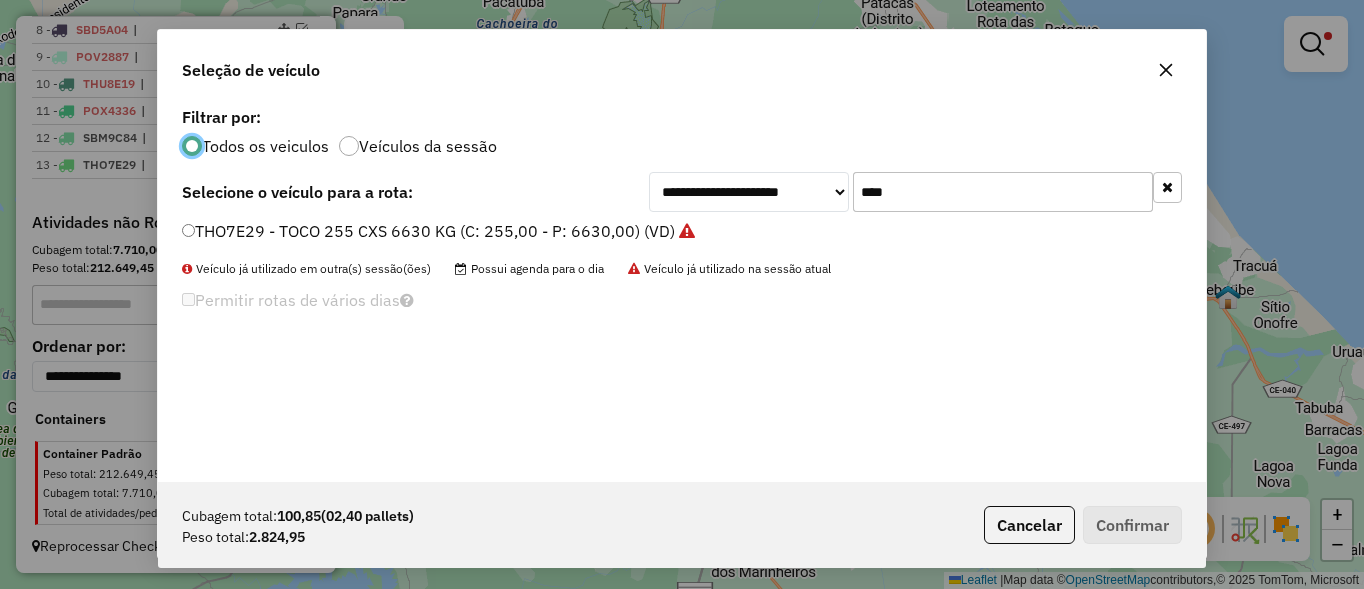 scroll, scrollTop: 11, scrollLeft: 6, axis: both 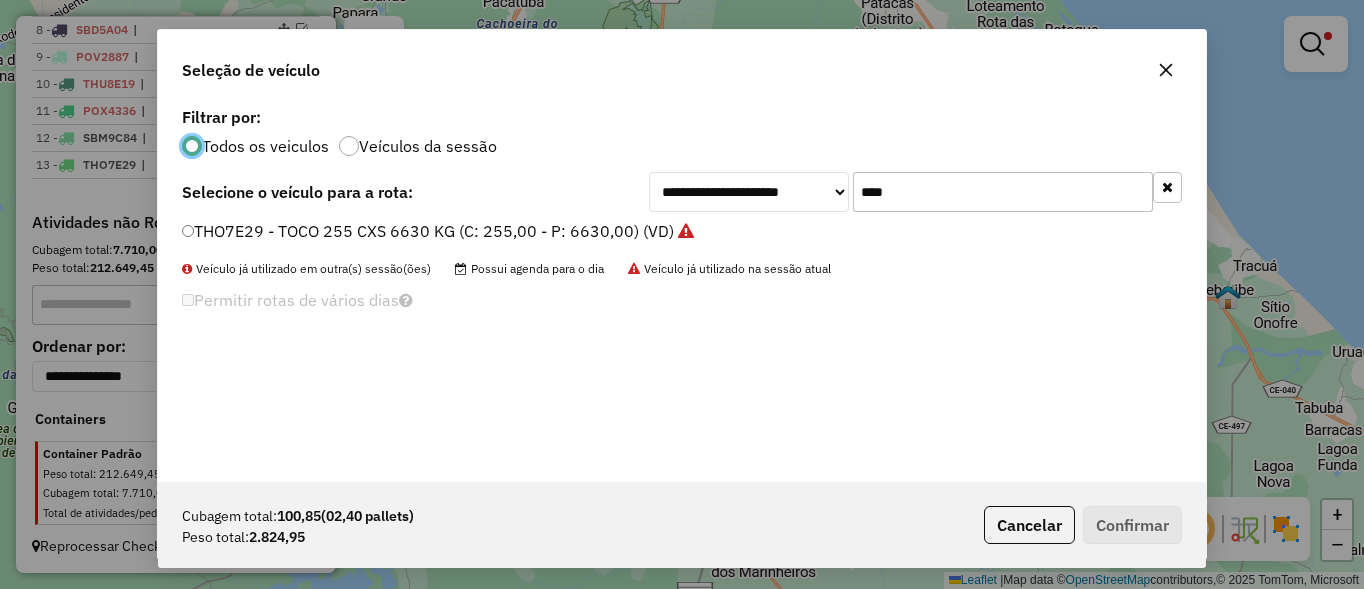 click on "****" 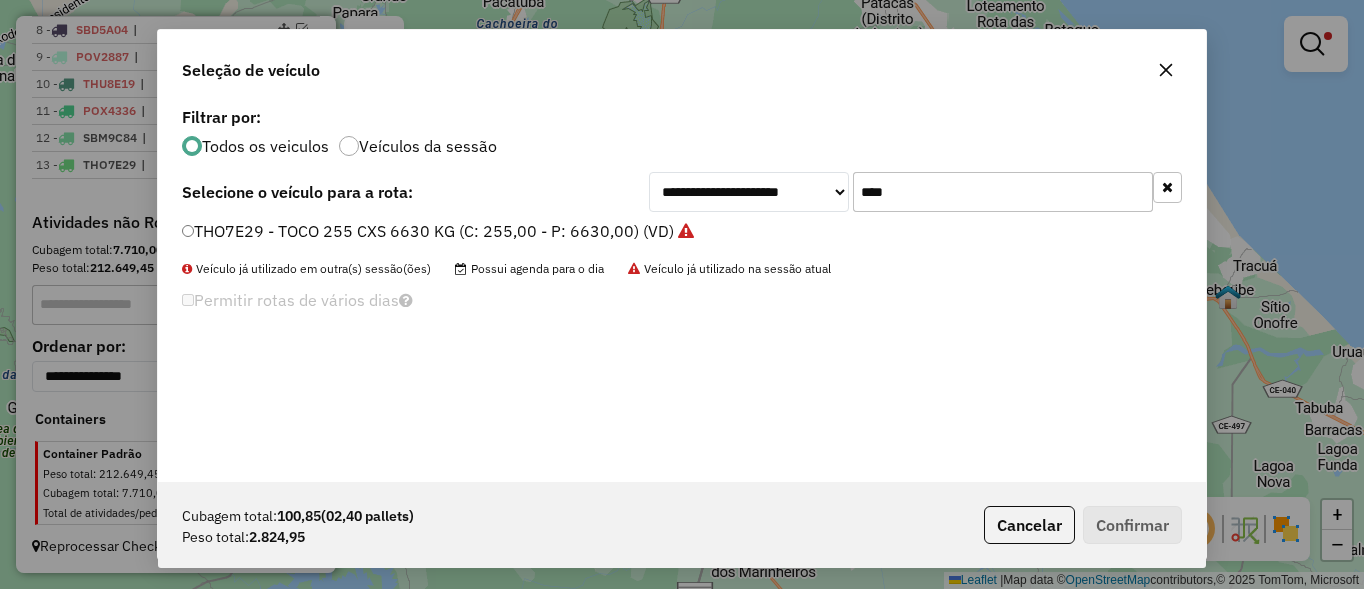 click on "****" 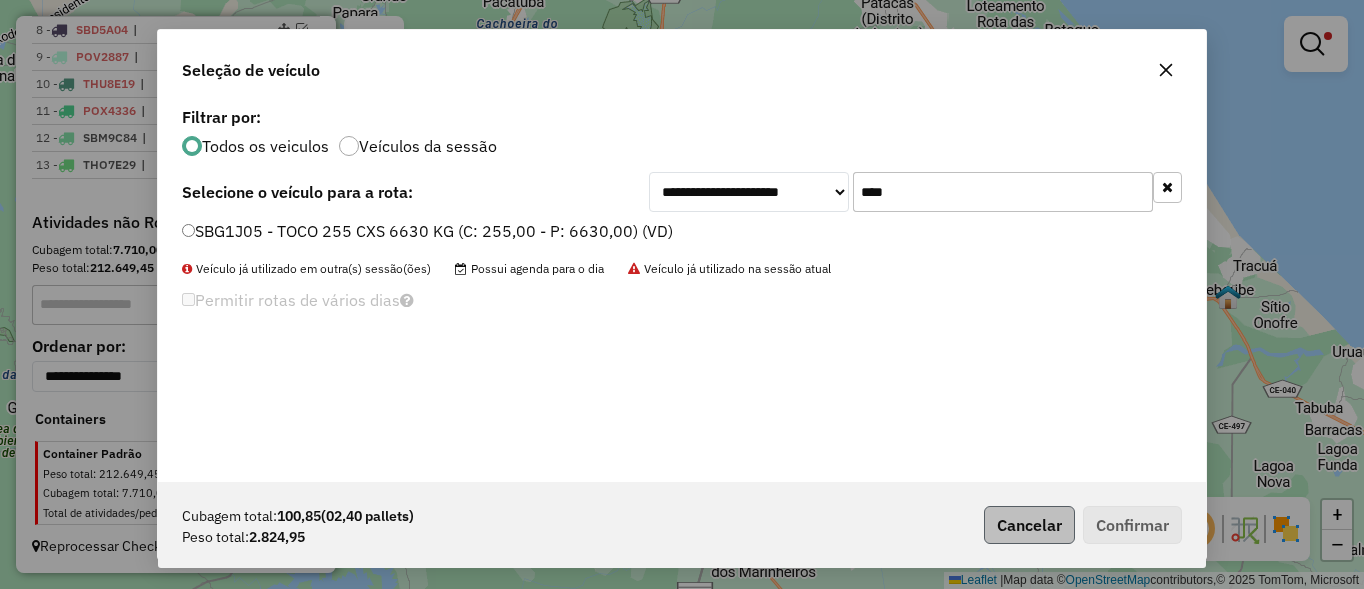 type on "****" 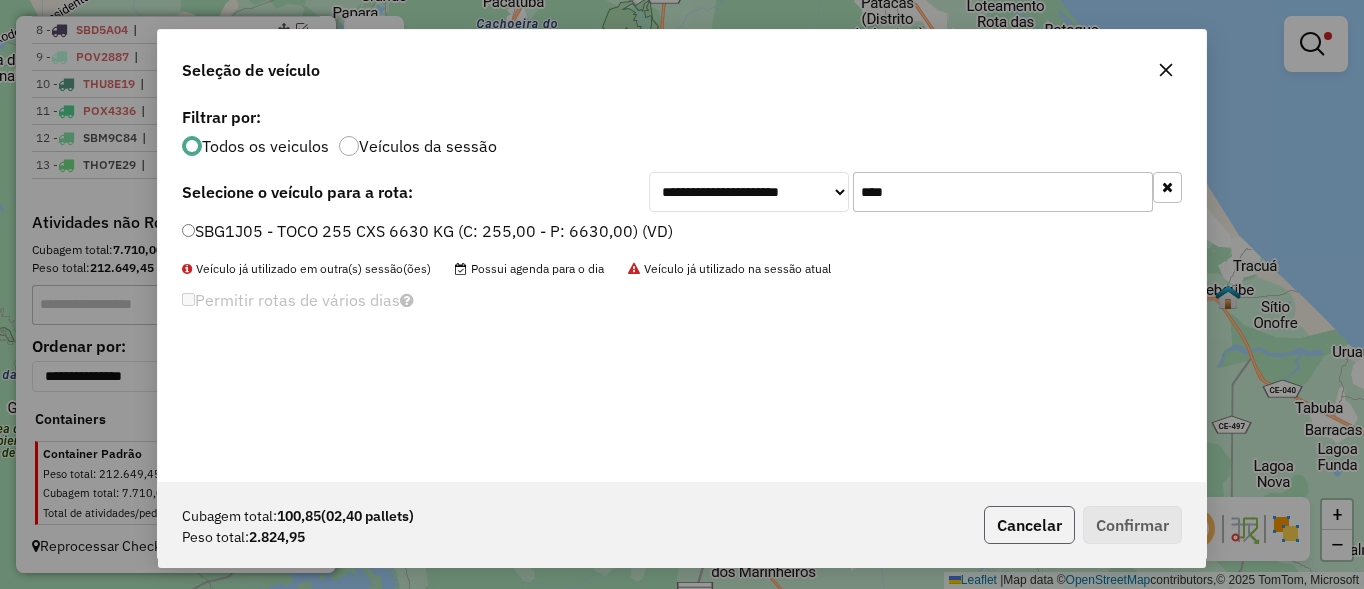 click on "Cancelar" 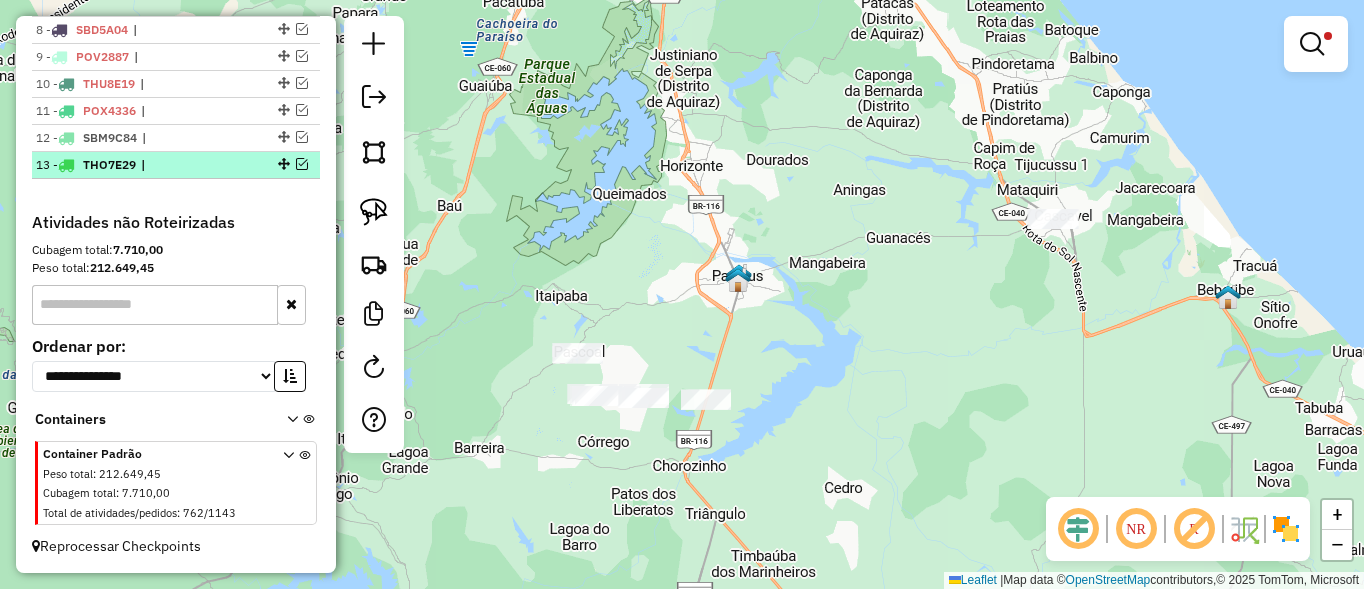 click at bounding box center [302, 164] 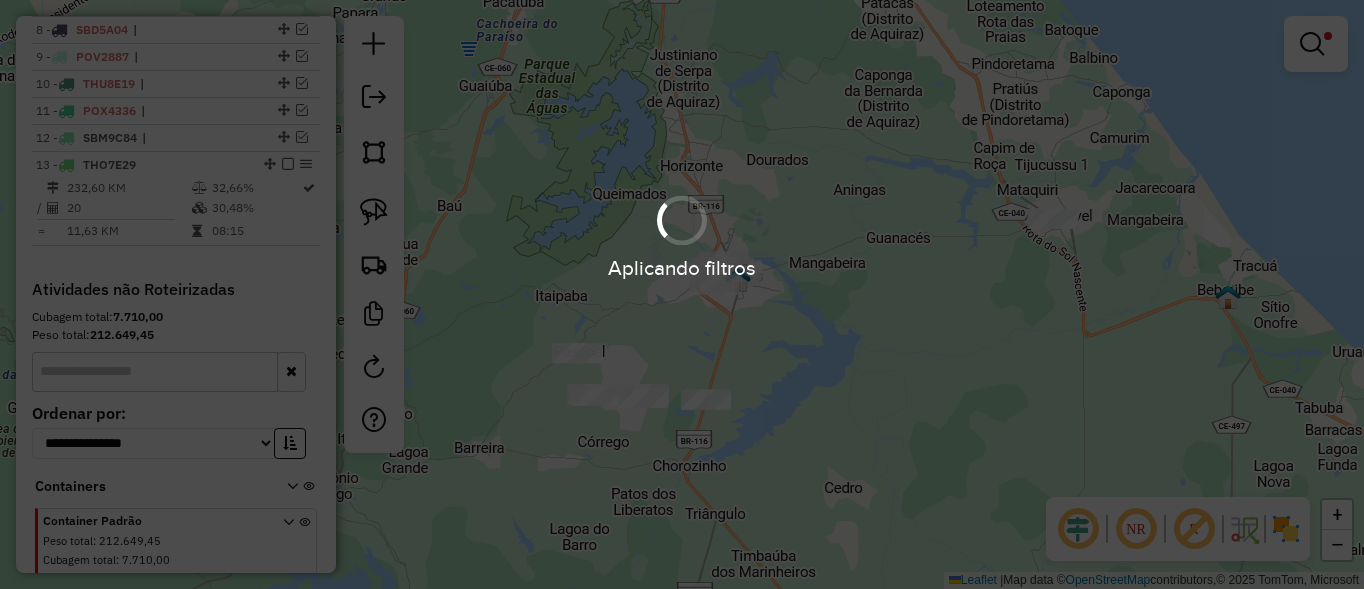 scroll, scrollTop: 1002, scrollLeft: 0, axis: vertical 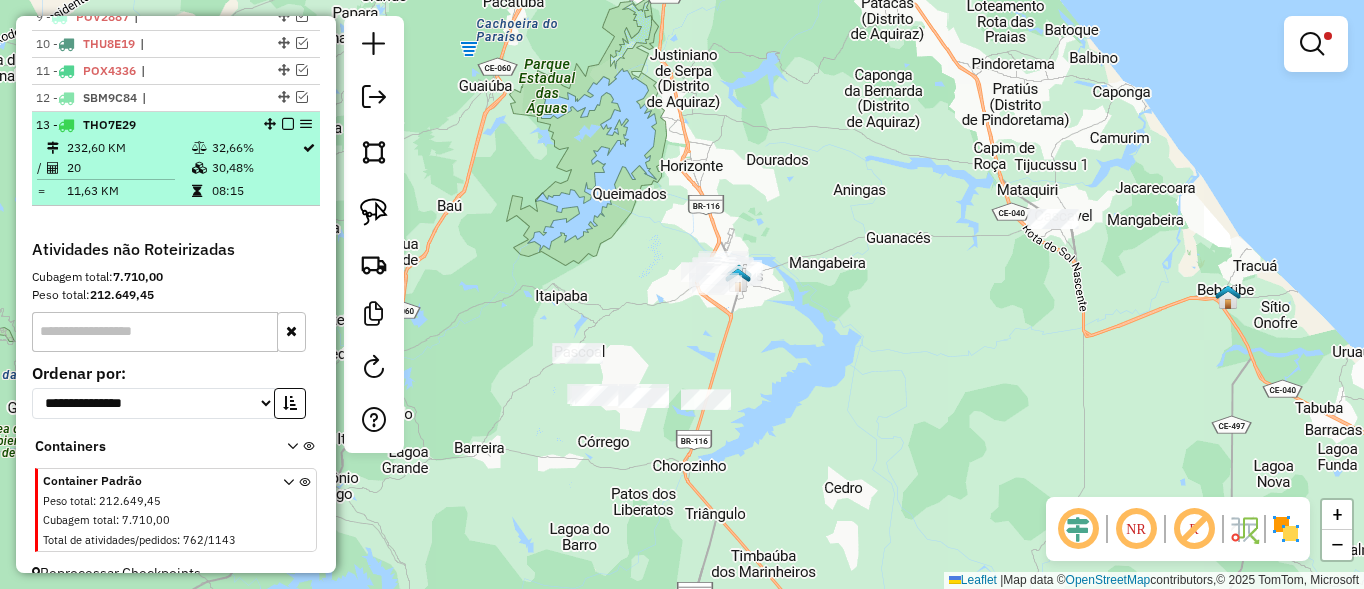 click at bounding box center (288, 124) 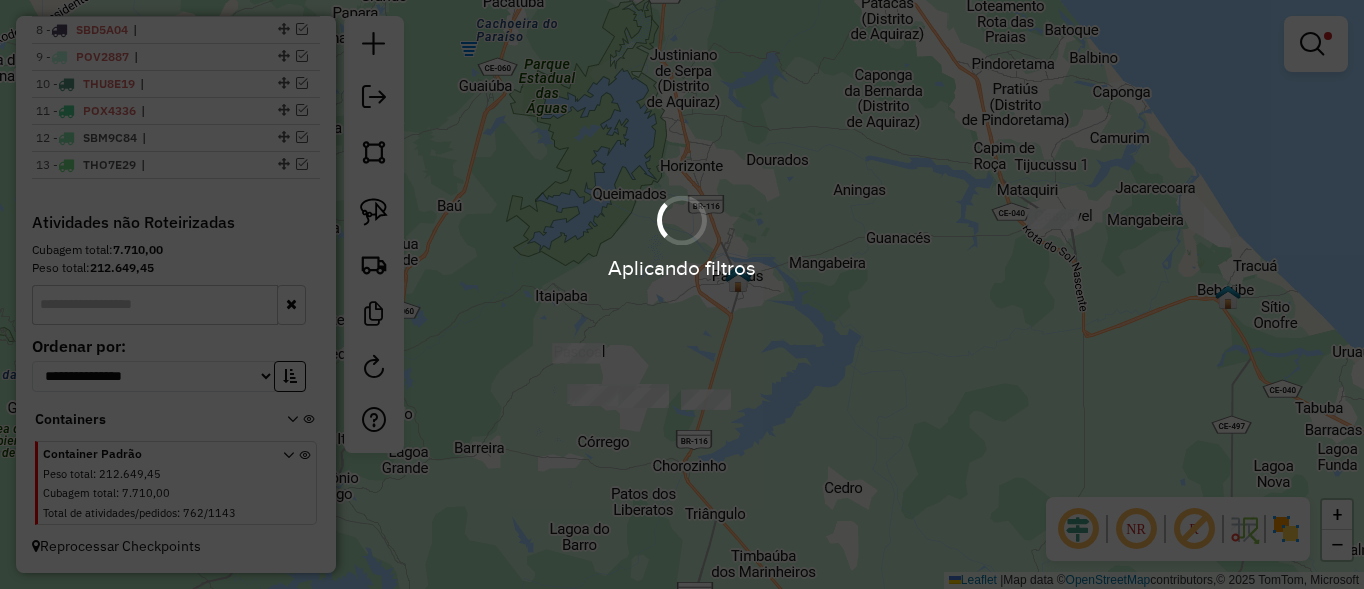 scroll, scrollTop: 962, scrollLeft: 0, axis: vertical 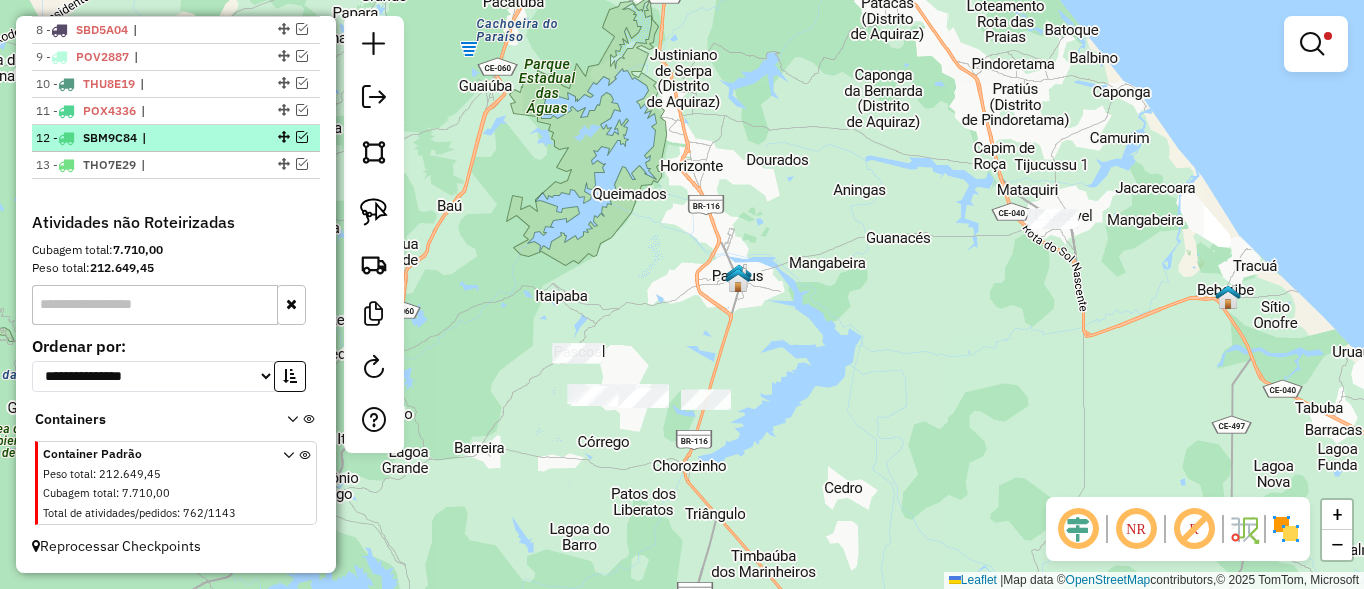 click at bounding box center [302, 137] 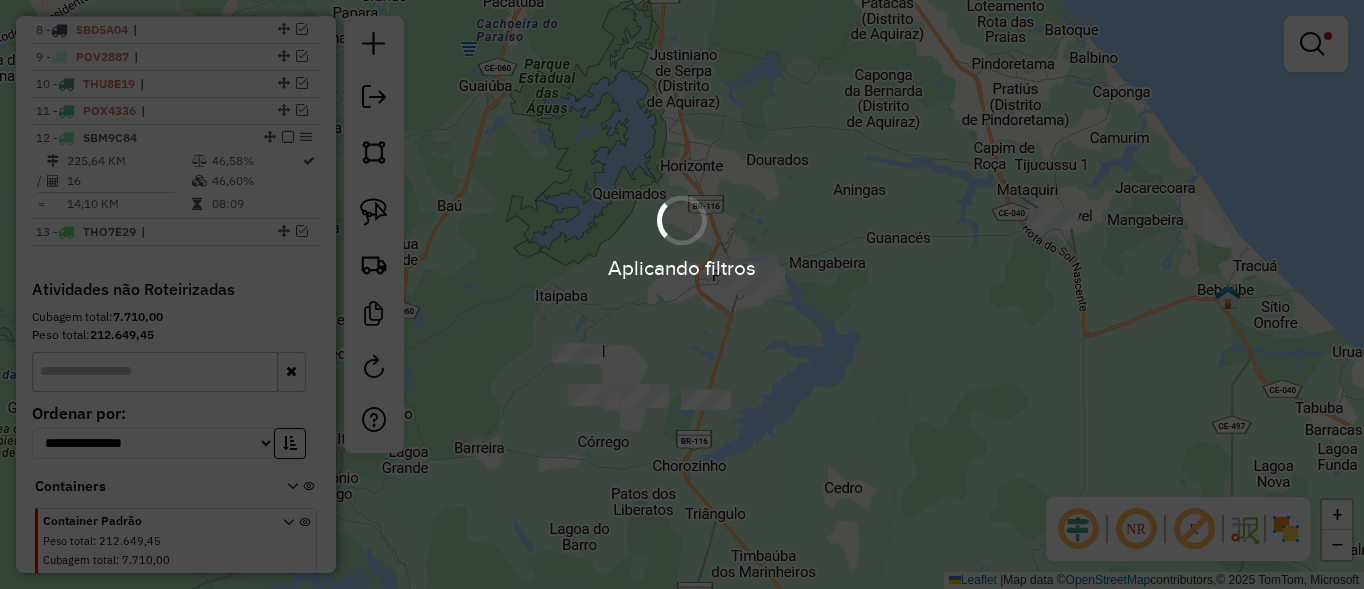 scroll, scrollTop: 1002, scrollLeft: 0, axis: vertical 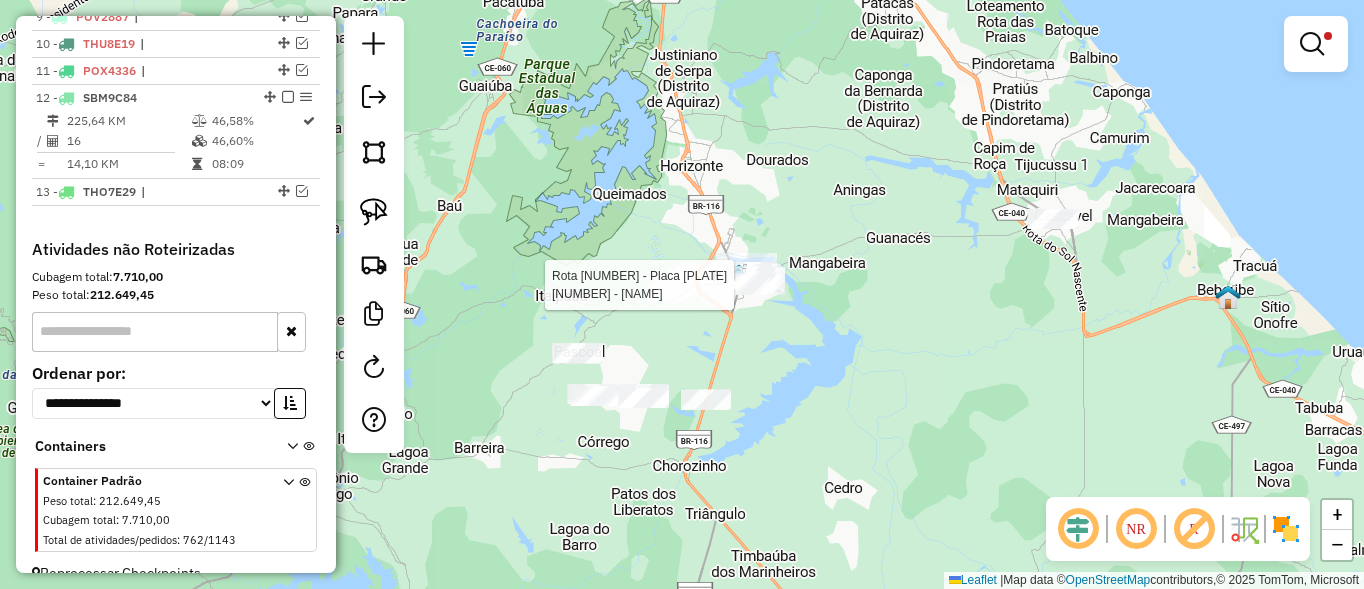 select on "**********" 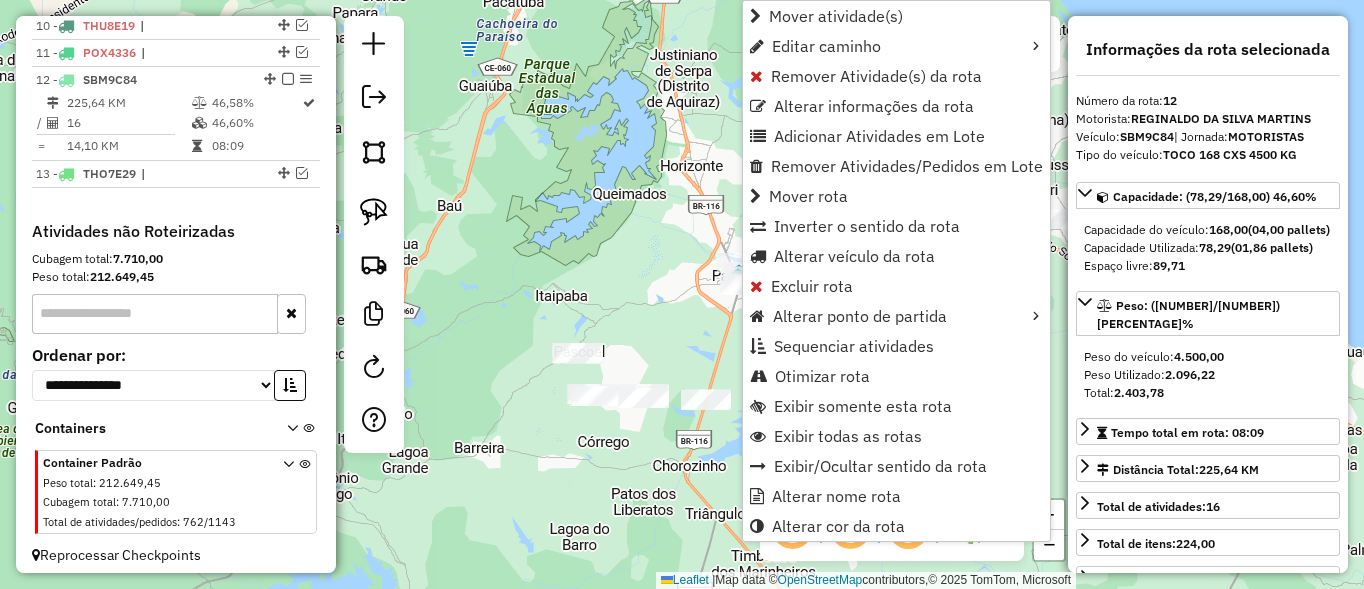 scroll, scrollTop: 1029, scrollLeft: 0, axis: vertical 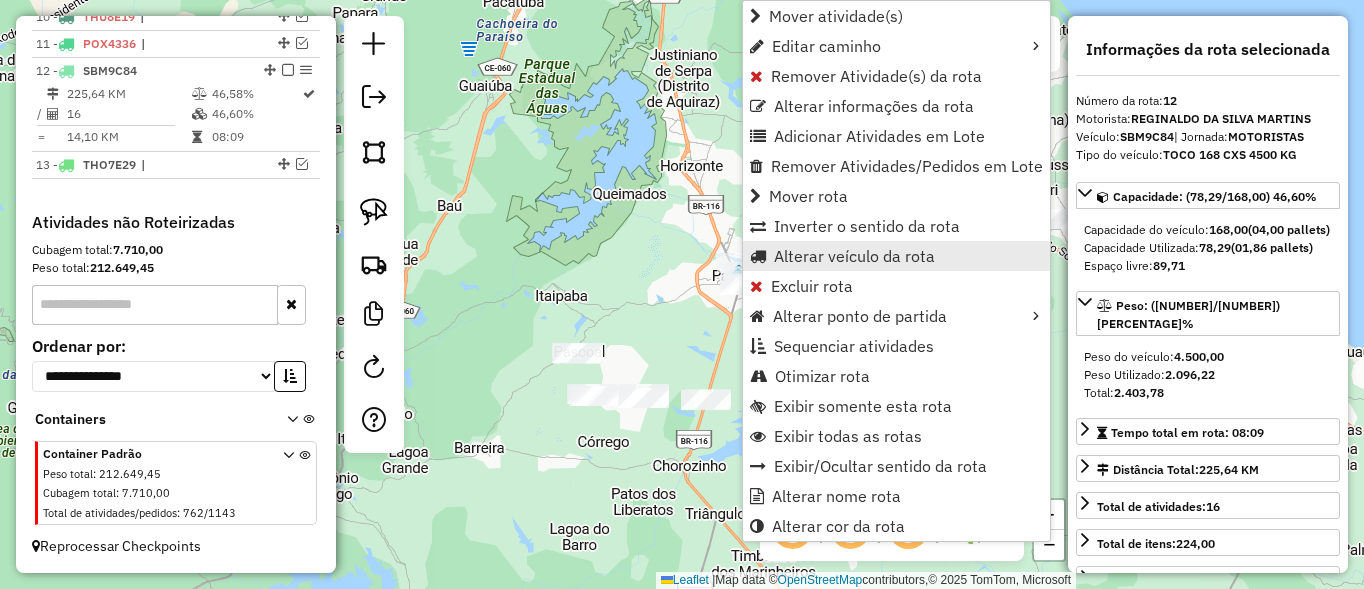 click on "Alterar veículo da rota" at bounding box center [854, 256] 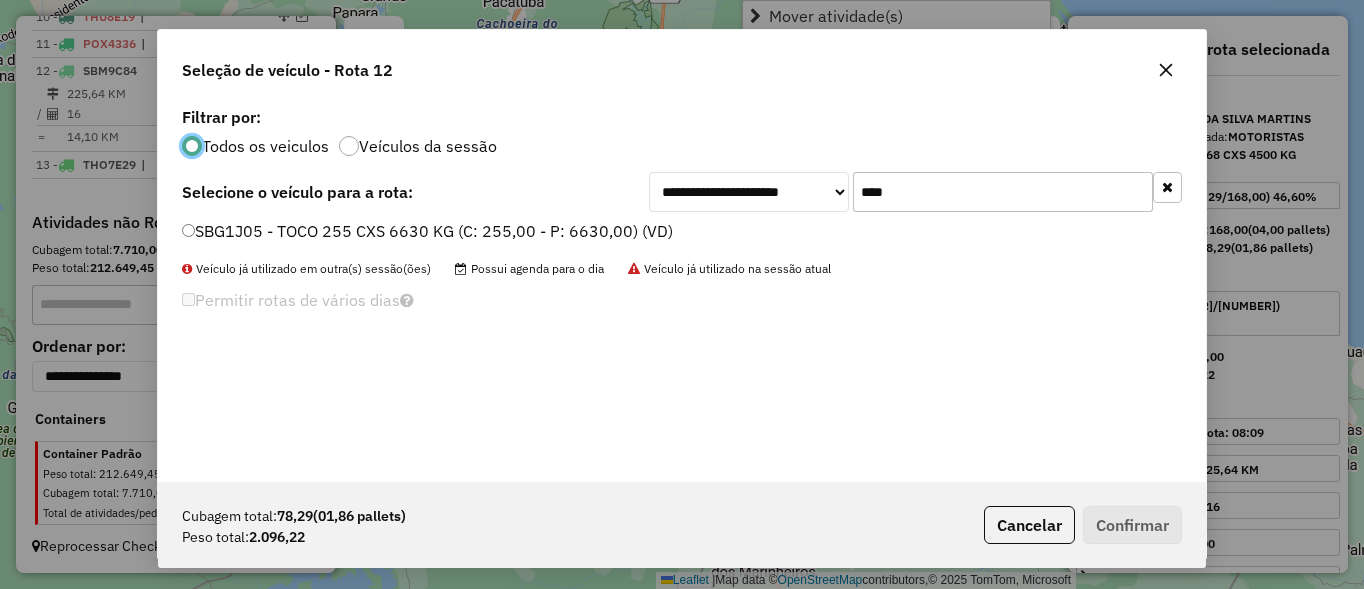 scroll, scrollTop: 11, scrollLeft: 6, axis: both 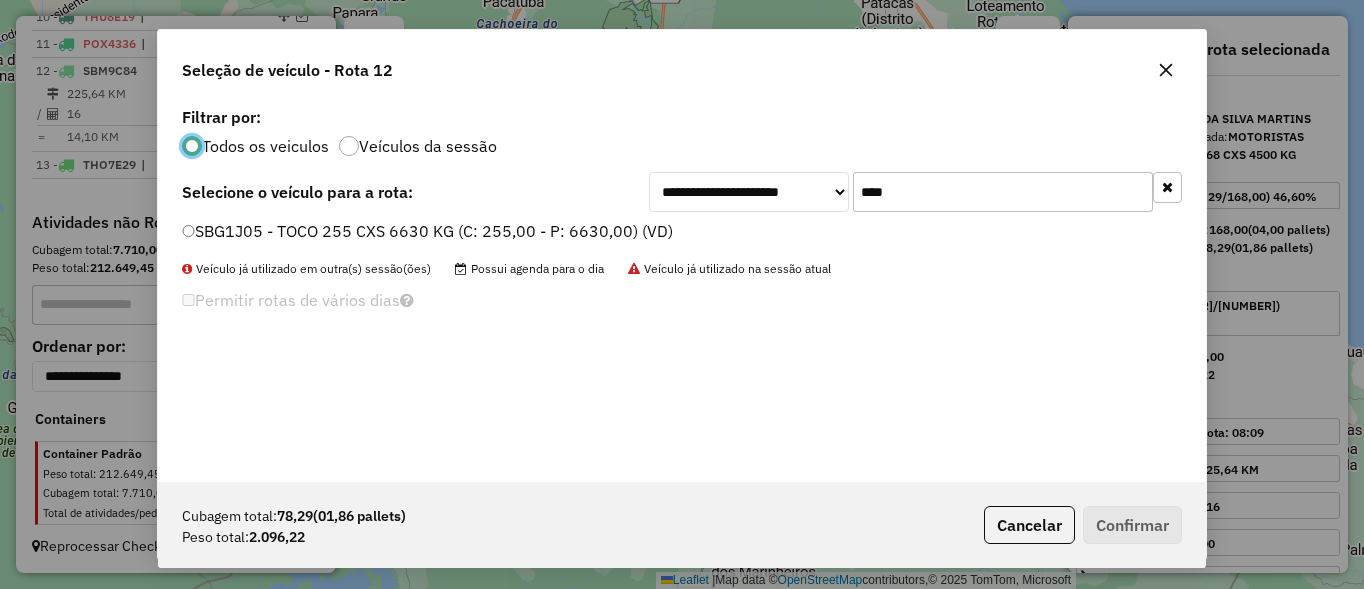click on "****" 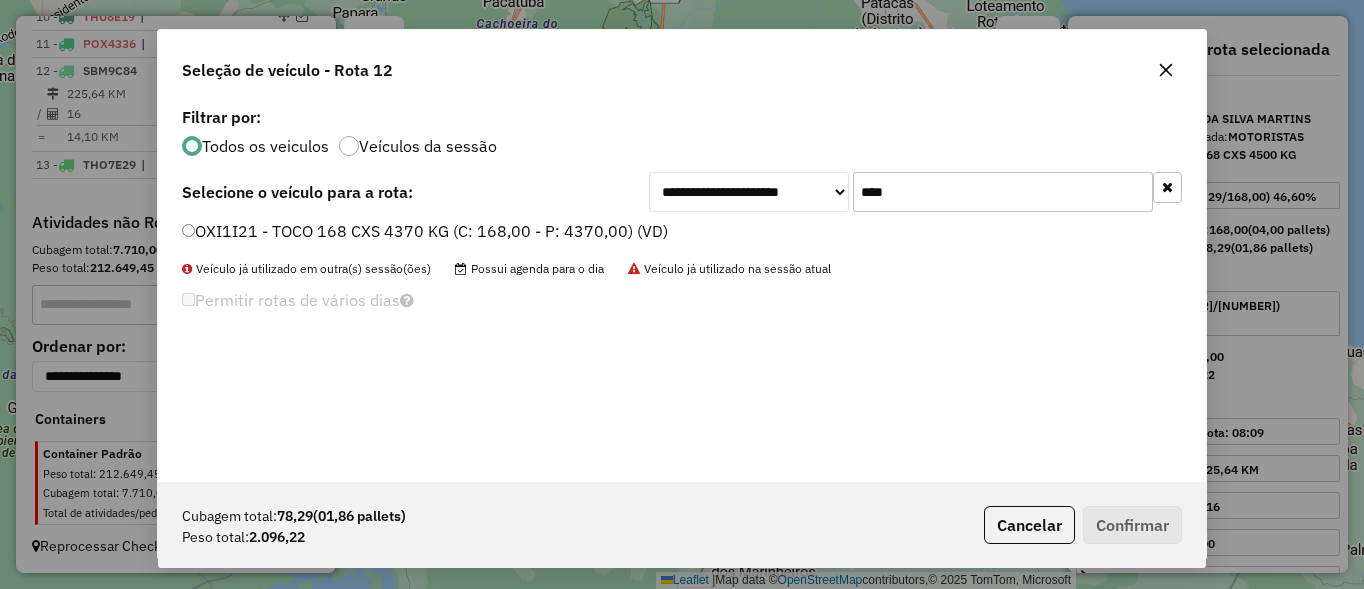 type on "****" 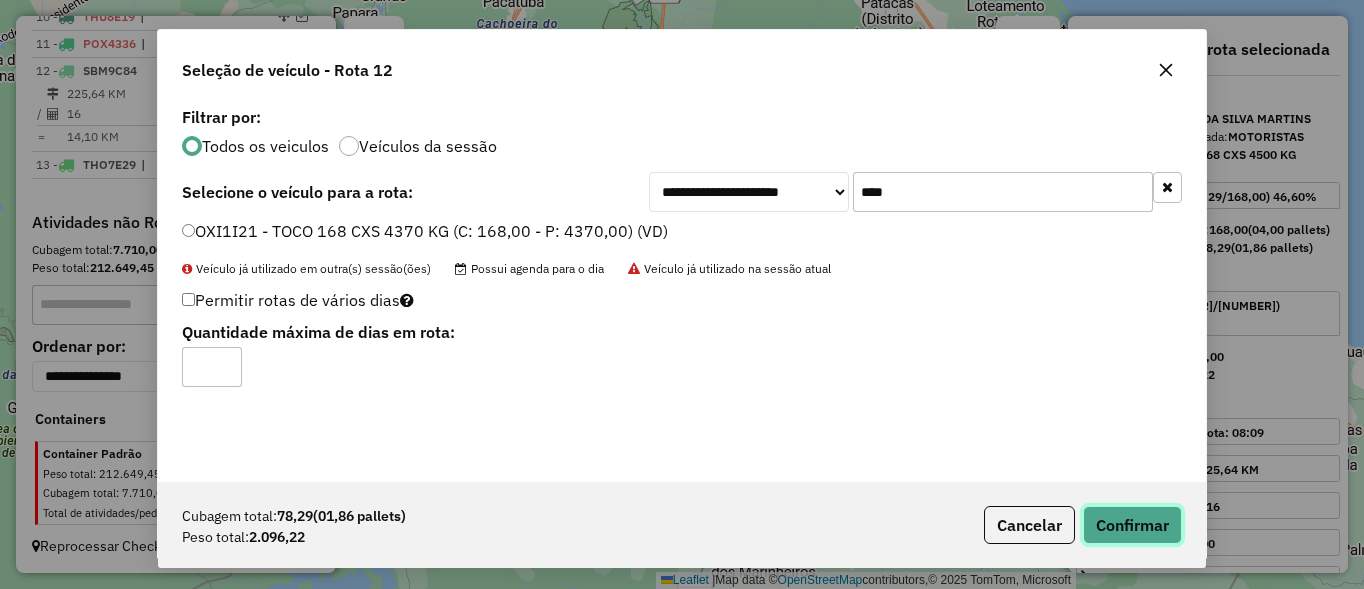 click on "Confirmar" 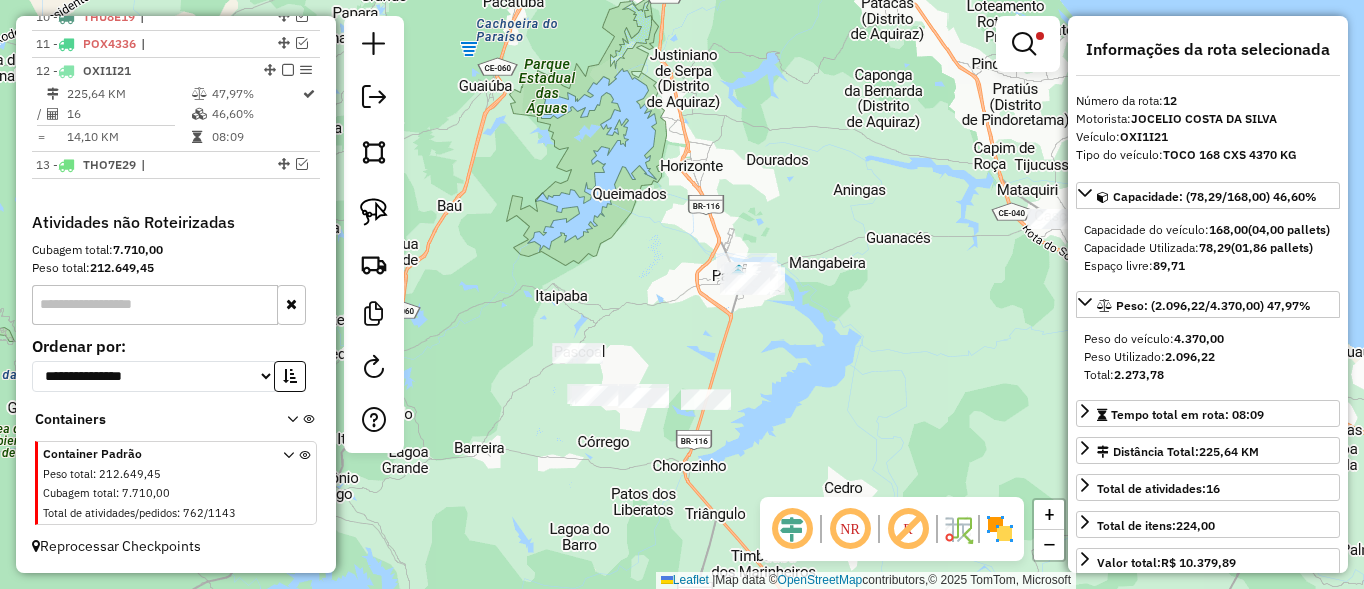 click at bounding box center [288, 70] 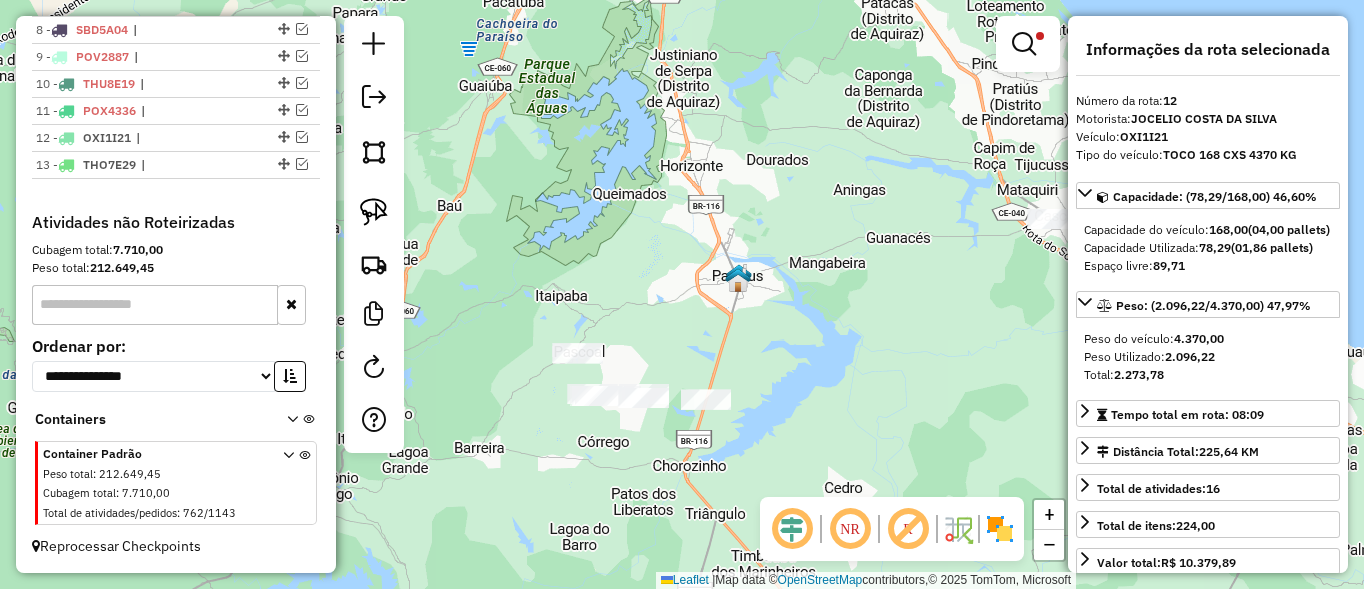 scroll, scrollTop: 962, scrollLeft: 0, axis: vertical 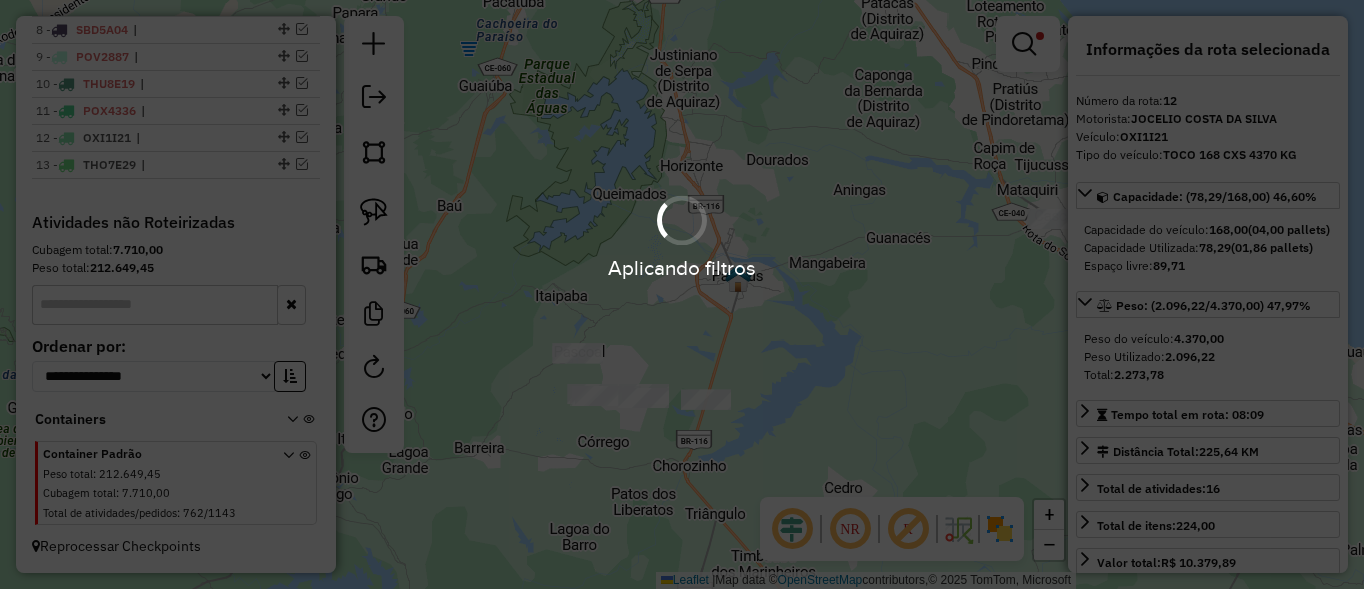 click on "Aplicando filtros" at bounding box center [682, 267] 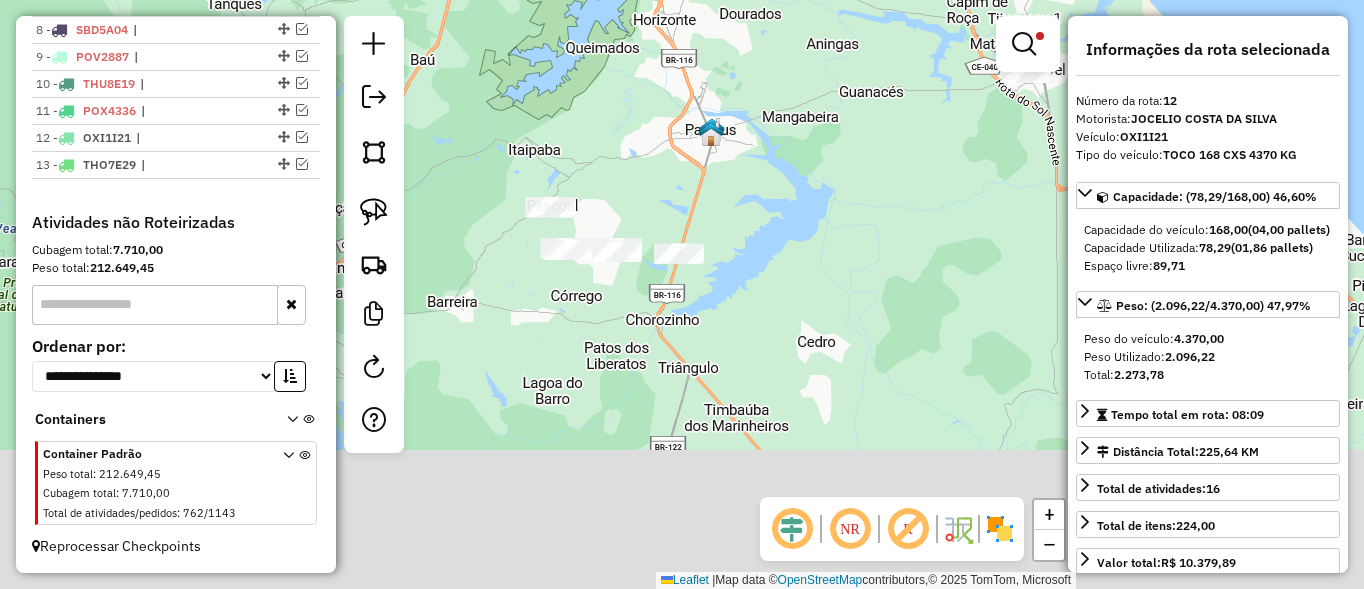 drag, startPoint x: 619, startPoint y: 318, endPoint x: 592, endPoint y: 163, distance: 157.33405 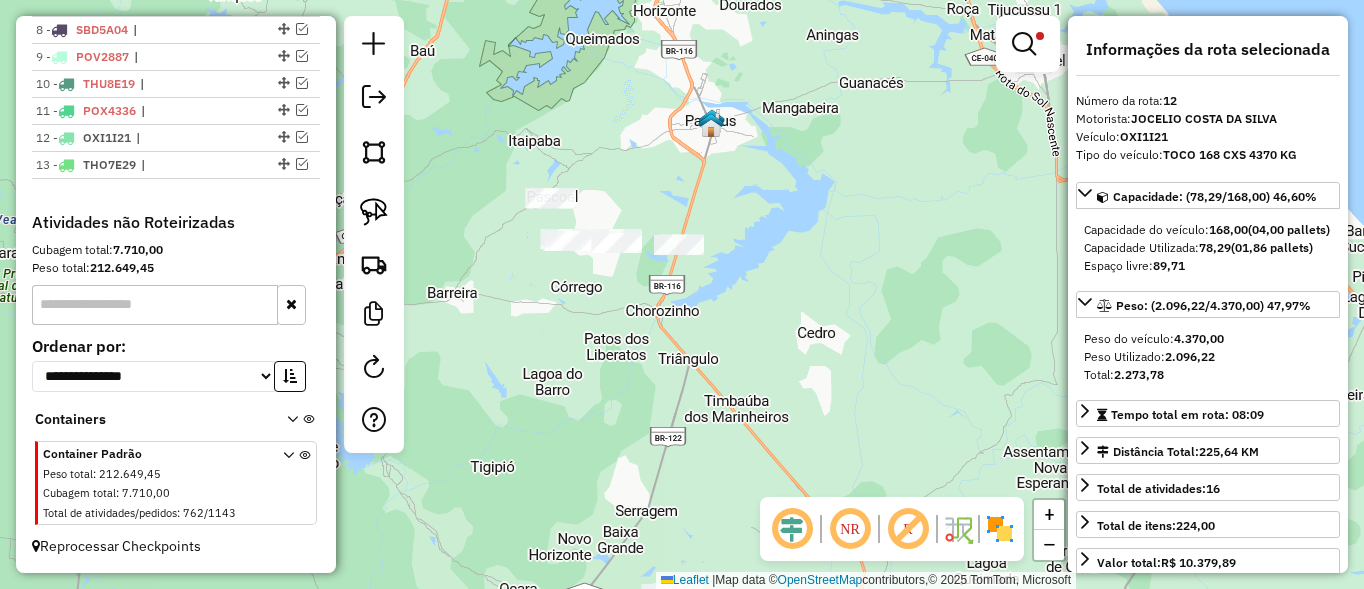 drag, startPoint x: 361, startPoint y: 206, endPoint x: 418, endPoint y: 191, distance: 58.940647 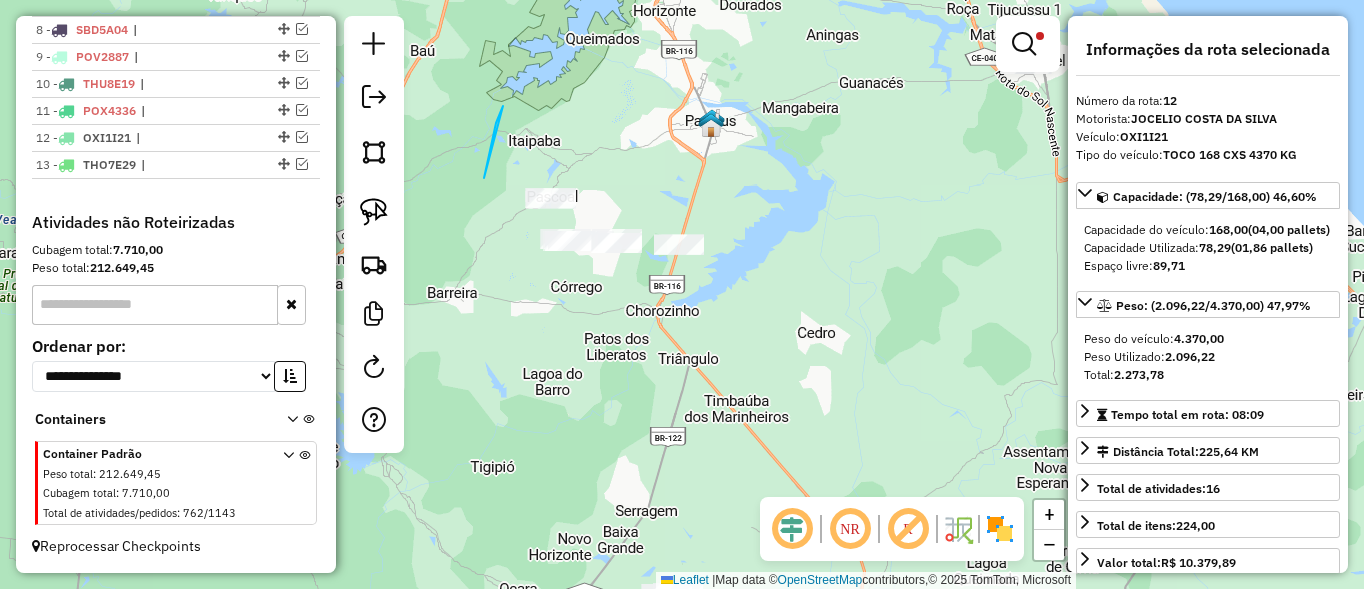 drag, startPoint x: 503, startPoint y: 106, endPoint x: 756, endPoint y: 241, distance: 286.7647 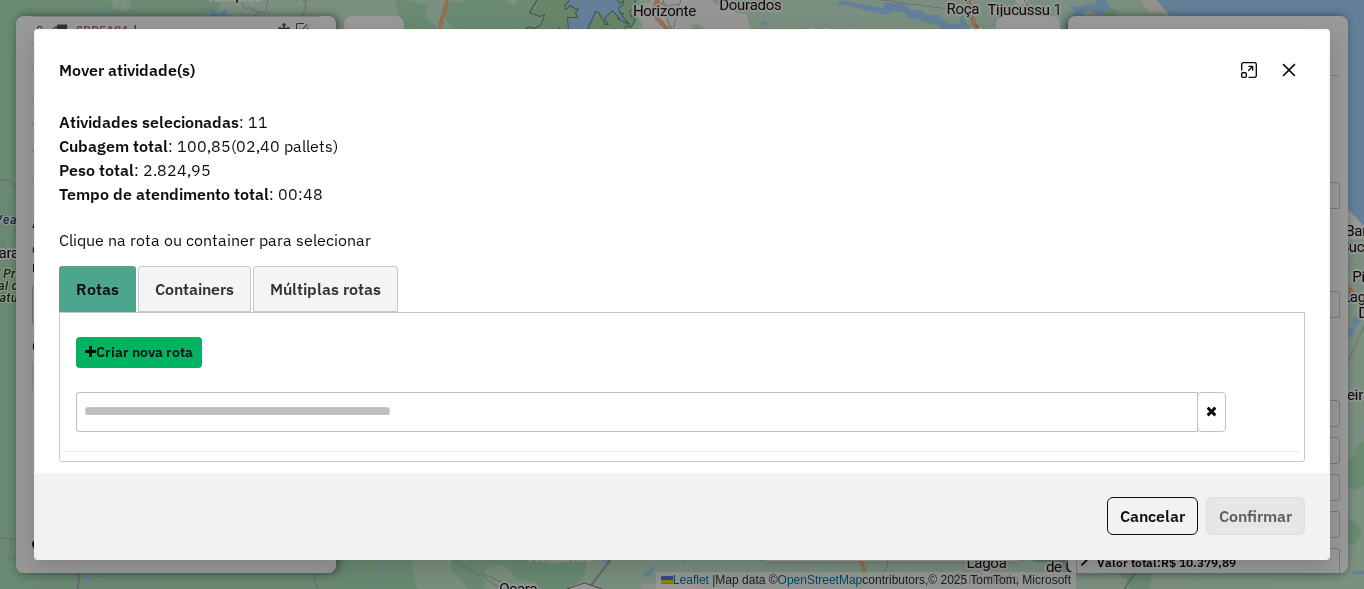 click on "Criar nova rota" at bounding box center (139, 352) 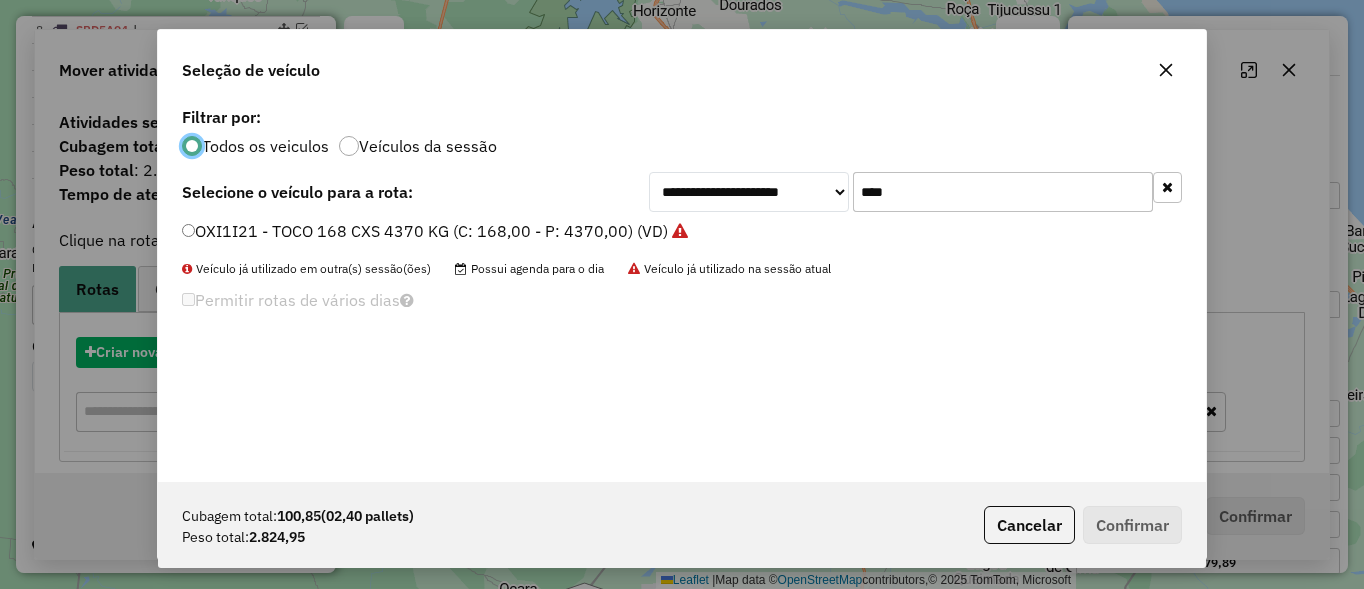 scroll, scrollTop: 11, scrollLeft: 6, axis: both 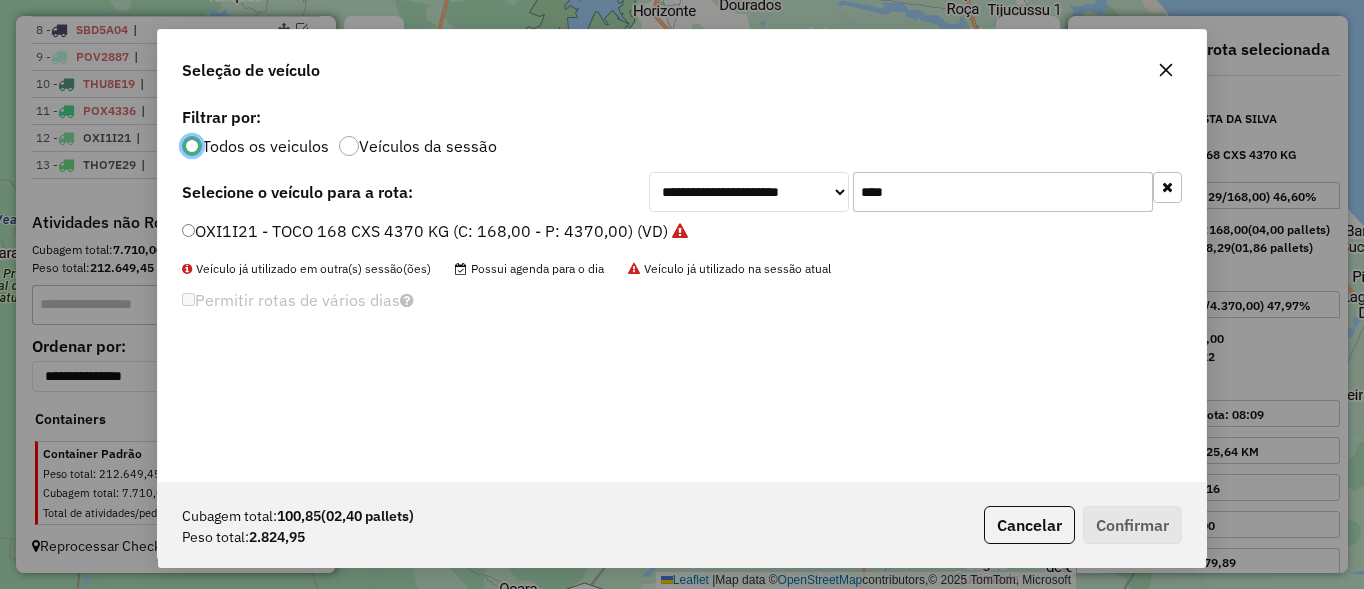 click on "****" 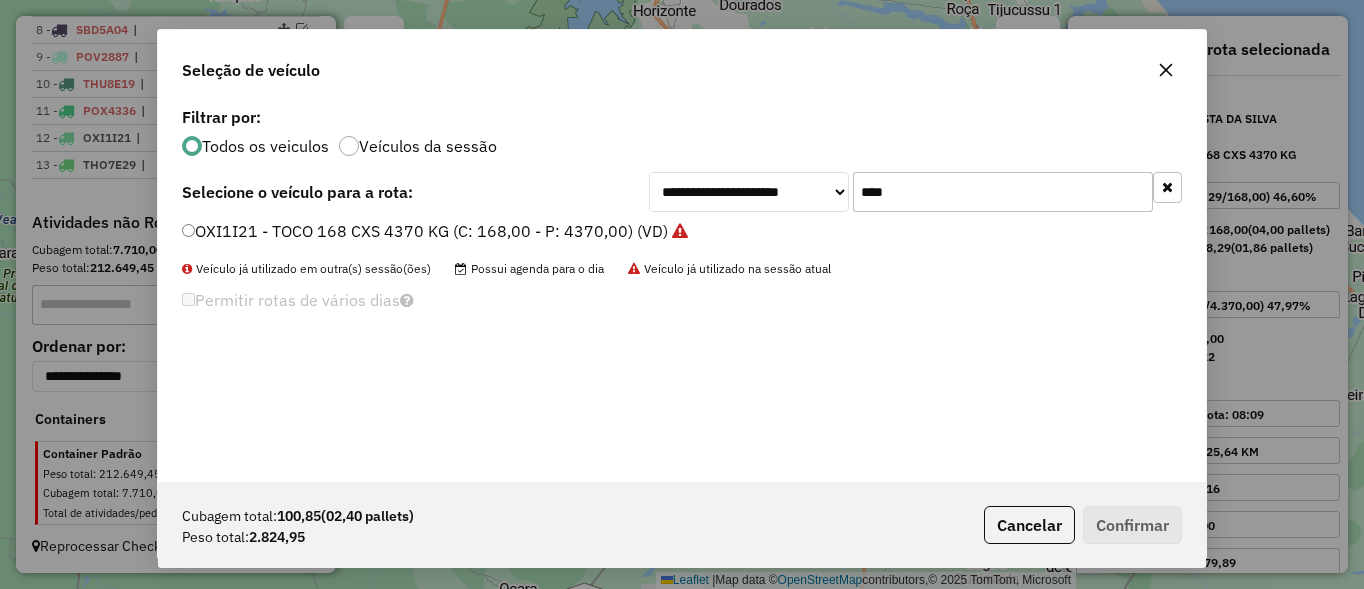 click on "****" 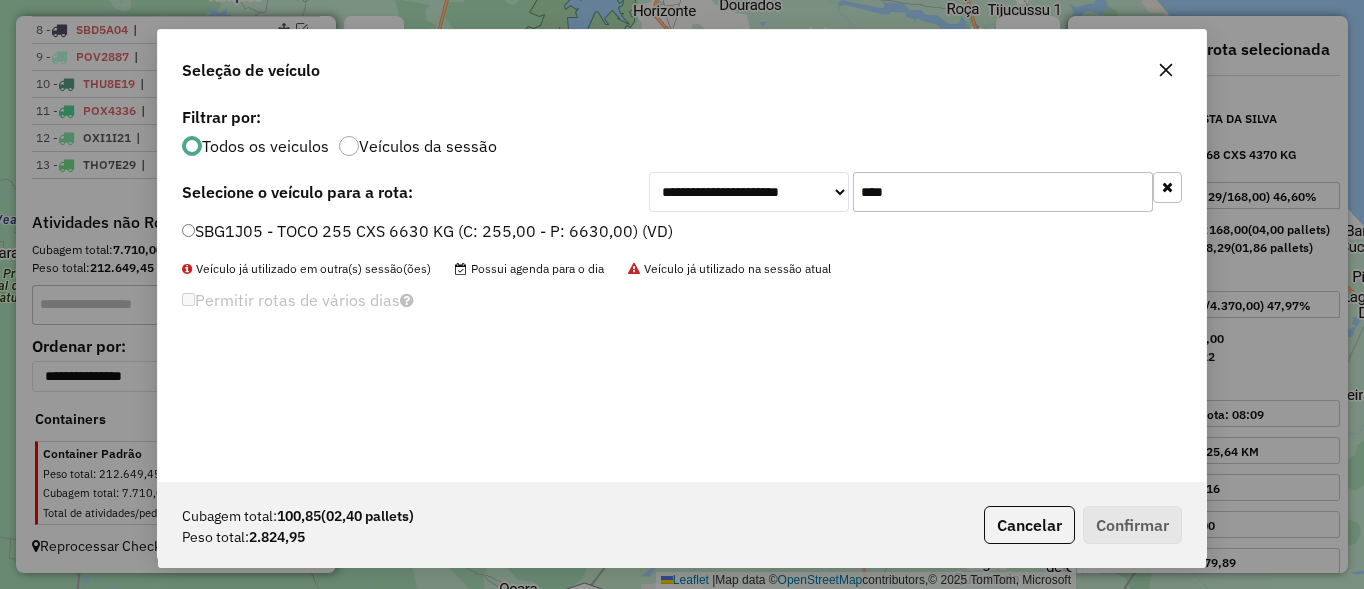 type on "****" 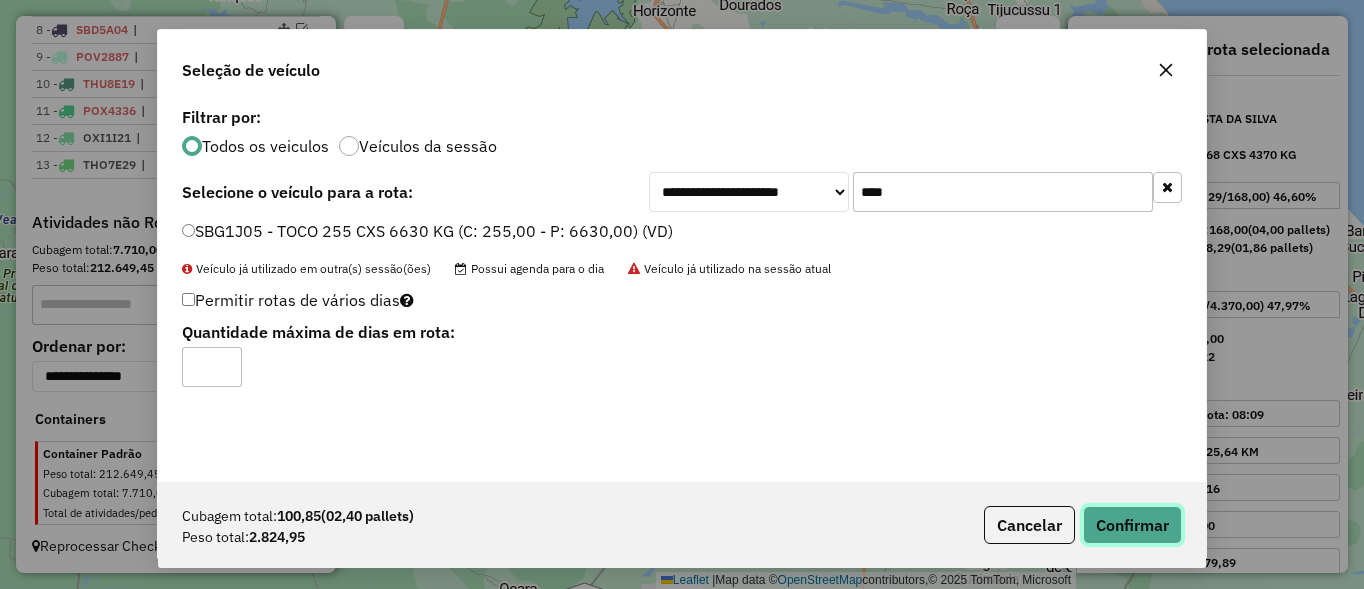 click on "Confirmar" 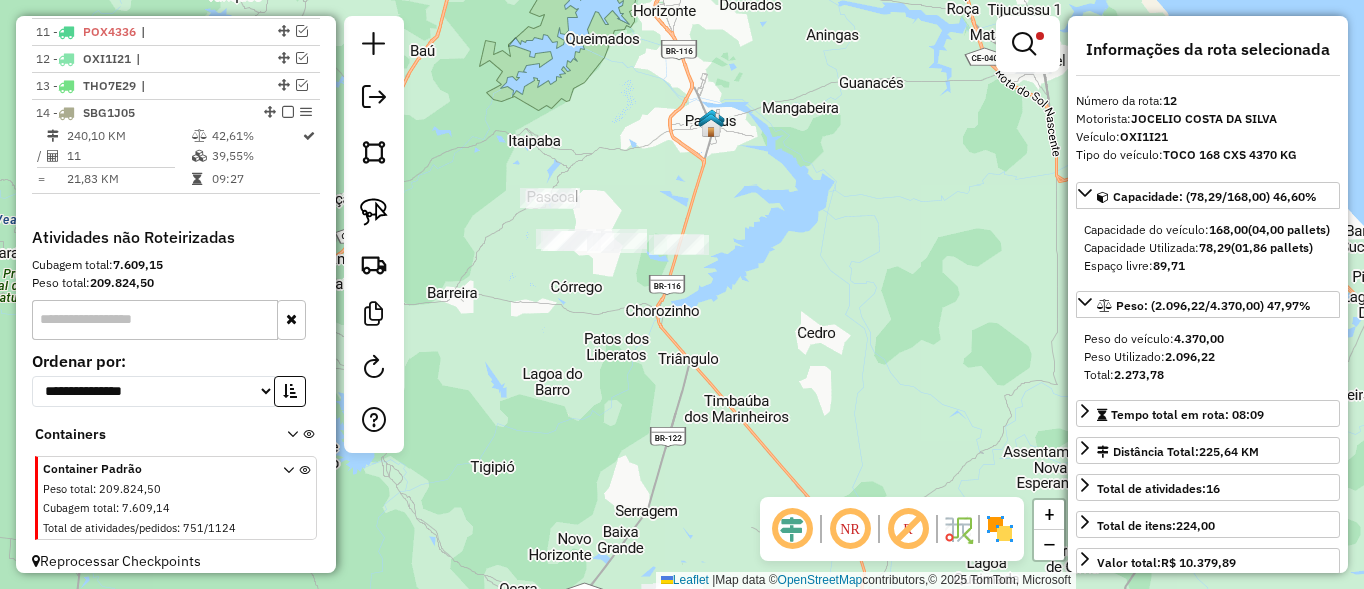 scroll, scrollTop: 1056, scrollLeft: 0, axis: vertical 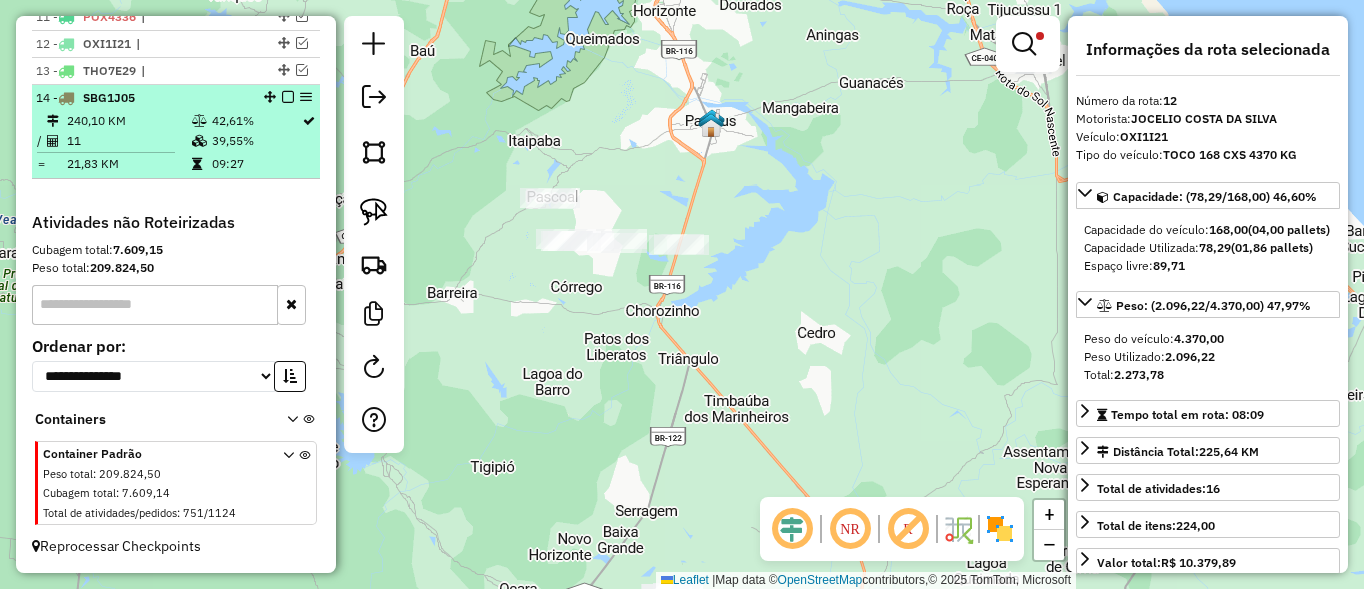 click at bounding box center (288, 97) 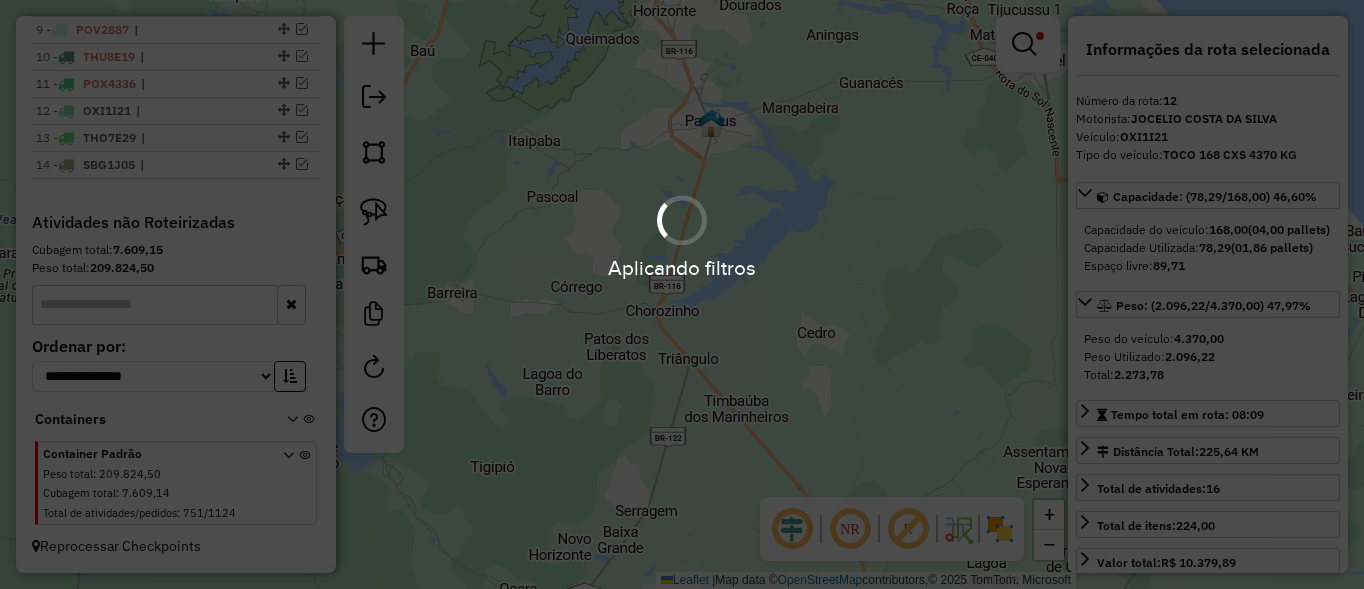 scroll, scrollTop: 989, scrollLeft: 0, axis: vertical 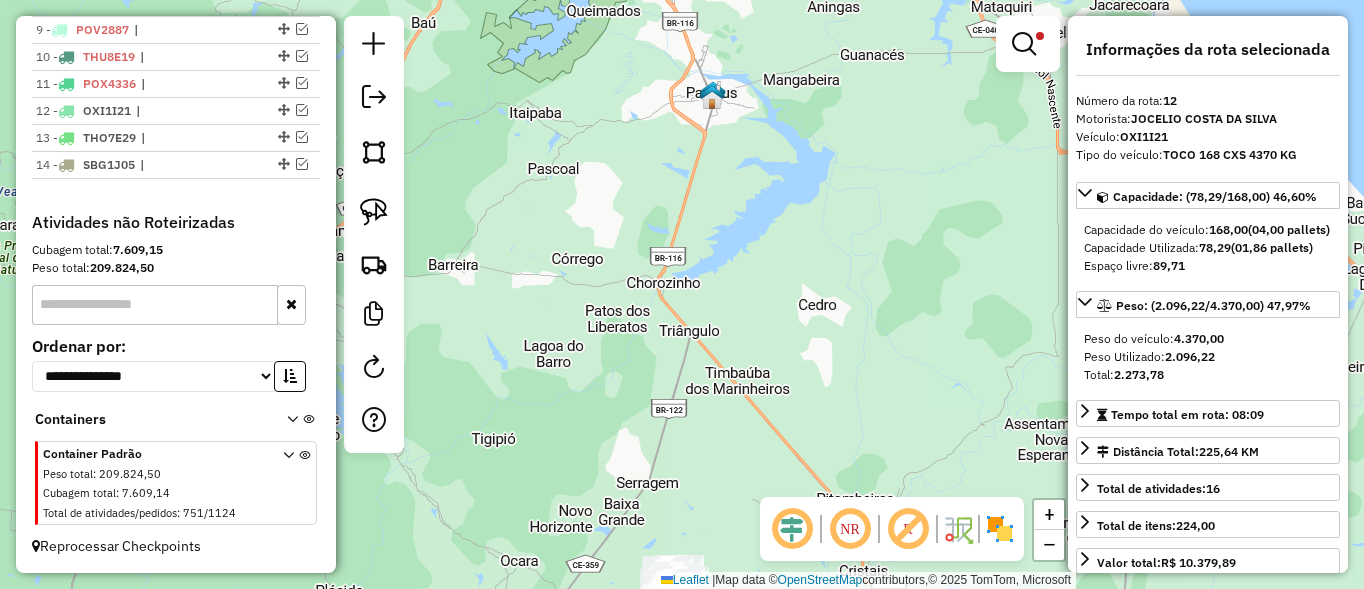 drag, startPoint x: 709, startPoint y: 451, endPoint x: 675, endPoint y: 95, distance: 357.6199 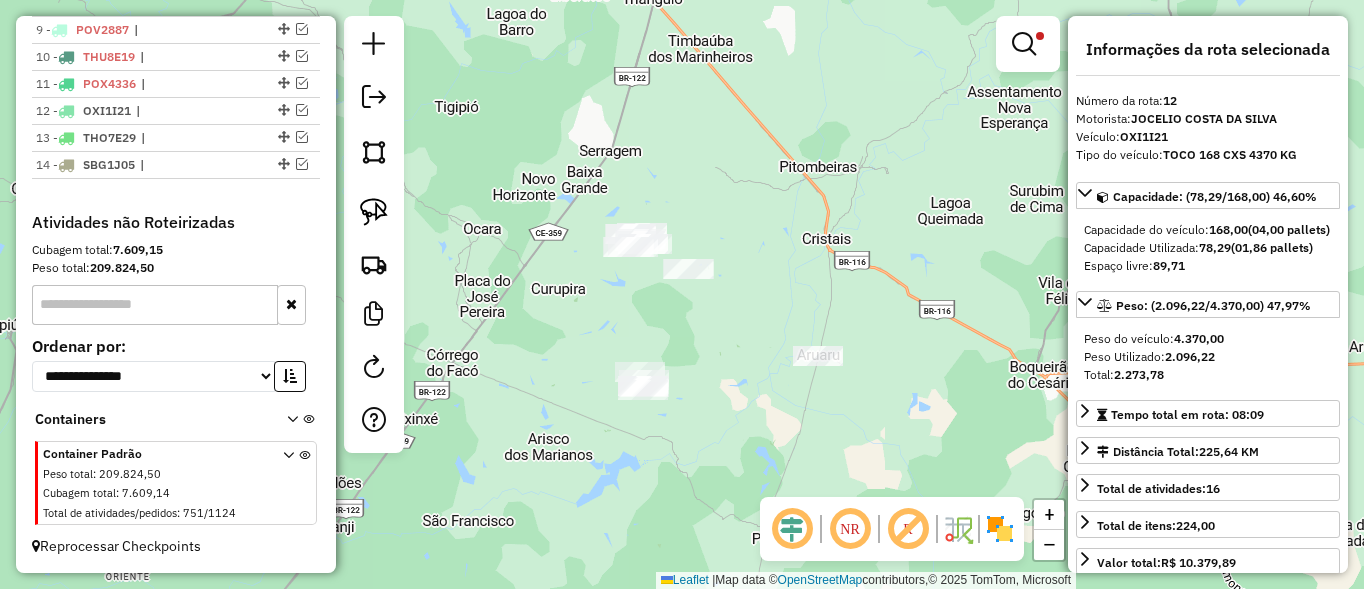 click 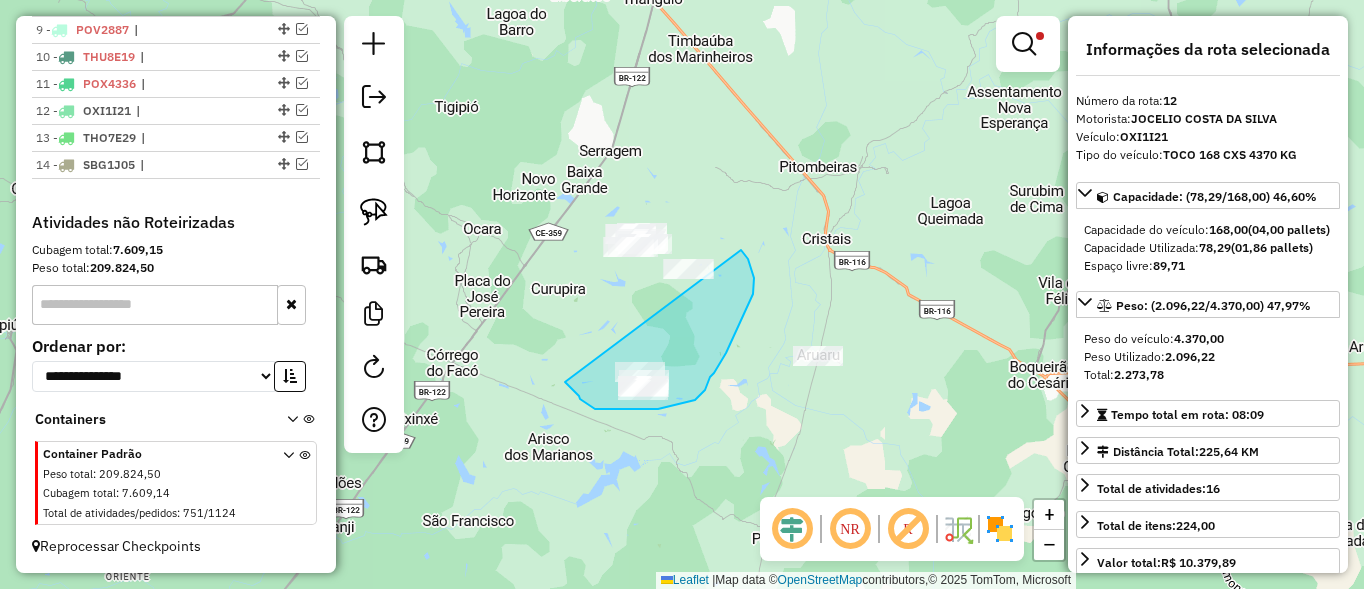 drag, startPoint x: 580, startPoint y: 399, endPoint x: 544, endPoint y: 208, distance: 194.36307 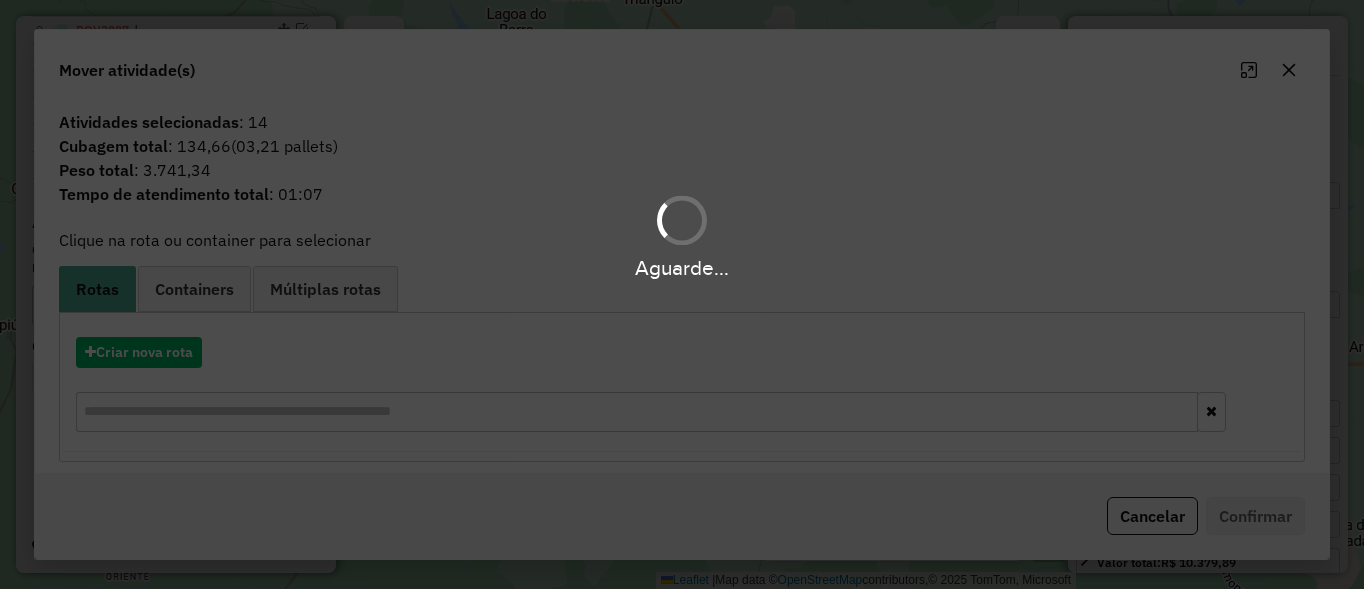 click on "Aguarde..." at bounding box center [682, 294] 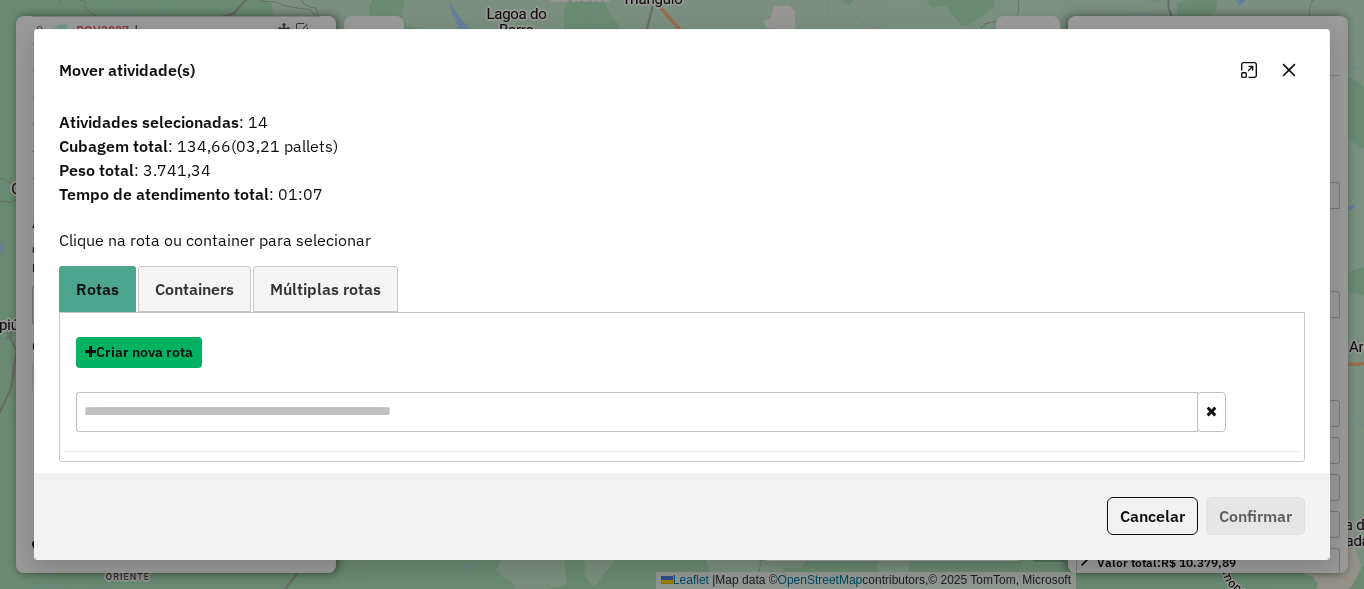 click on "Criar nova rota" at bounding box center [139, 352] 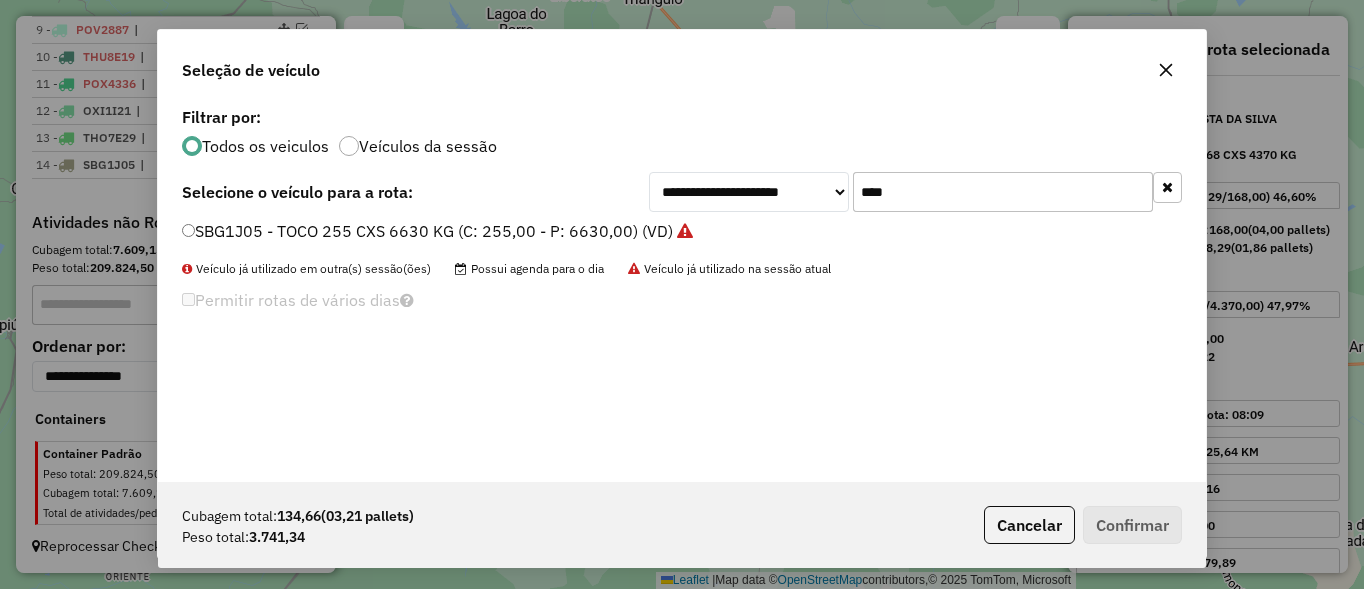 scroll, scrollTop: 11, scrollLeft: 6, axis: both 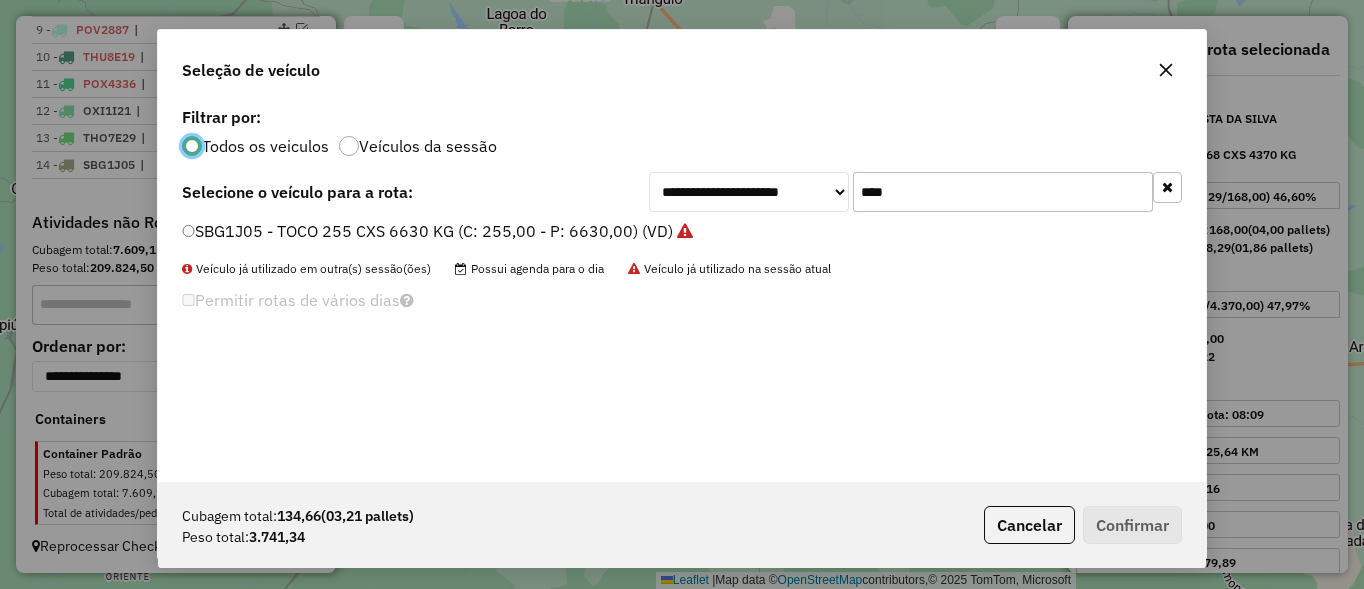 click on "****" 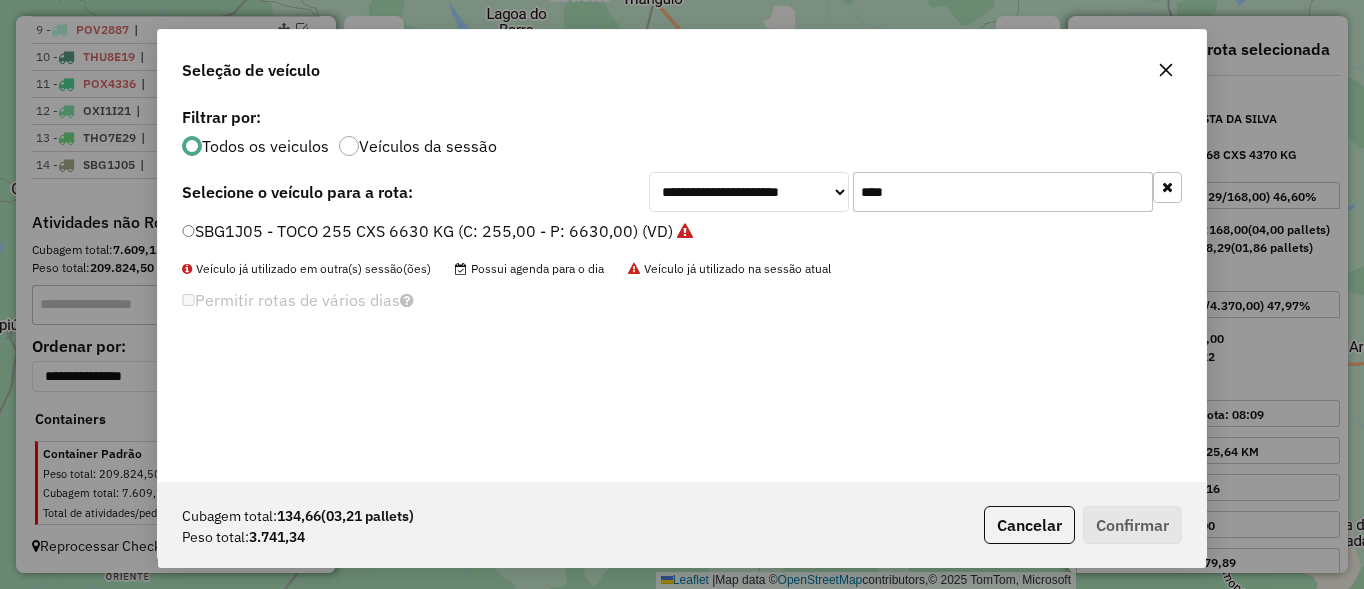click on "****" 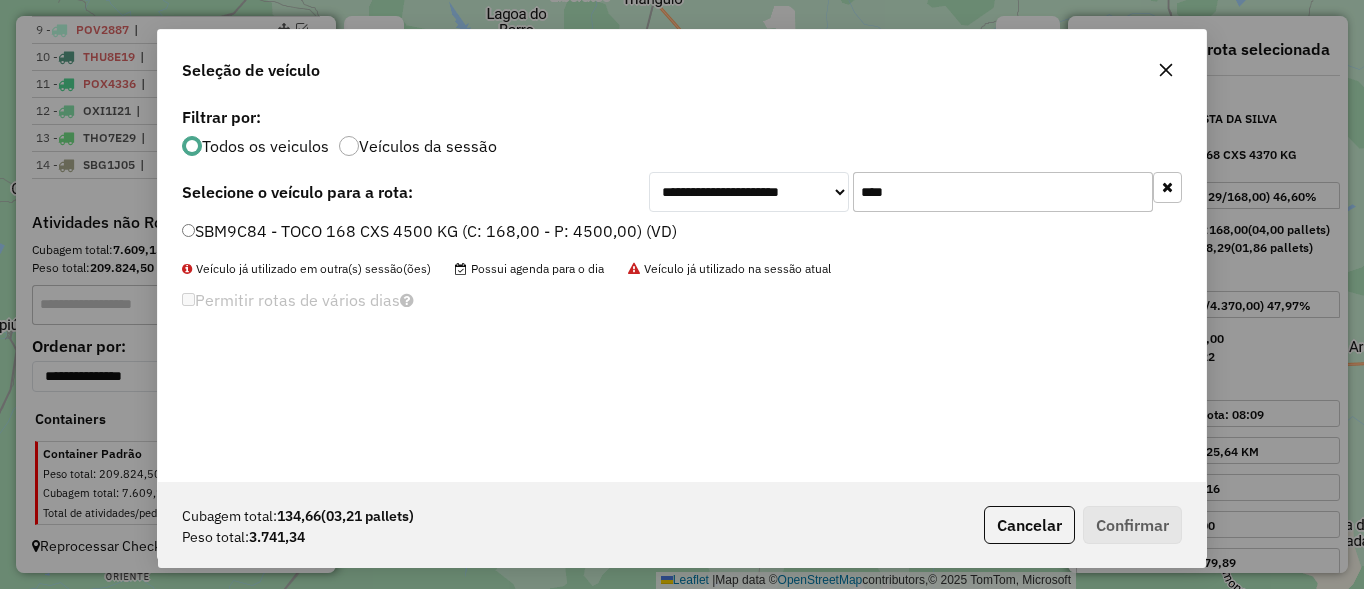 type on "****" 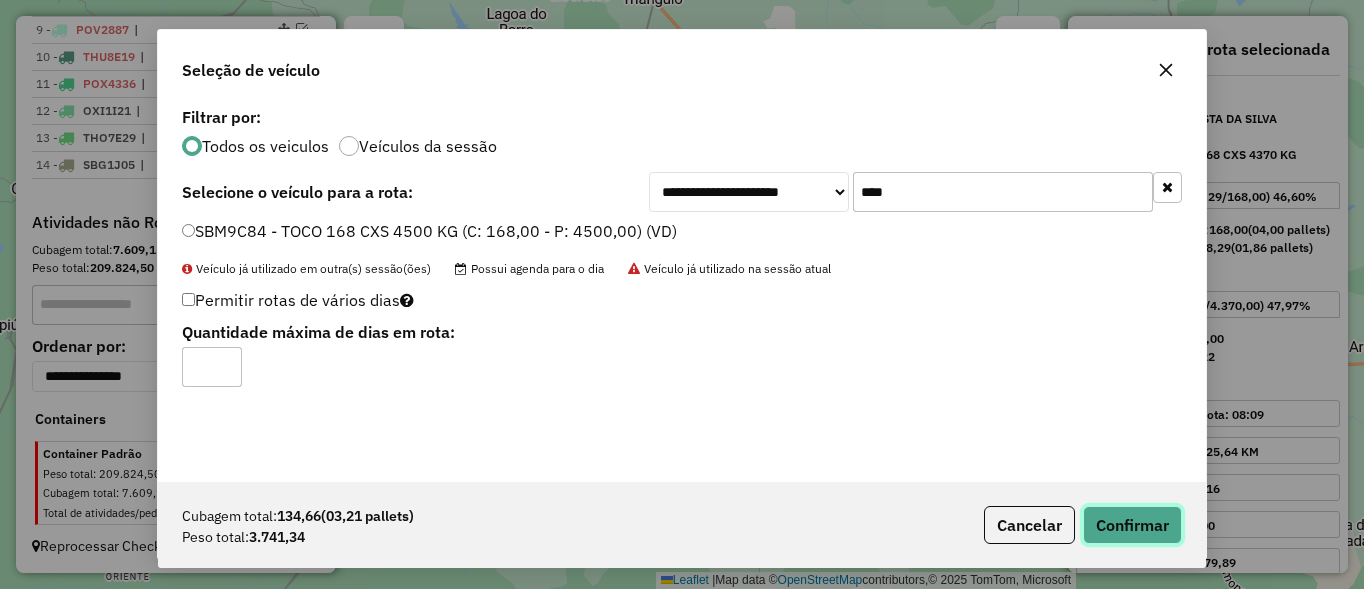 click on "Confirmar" 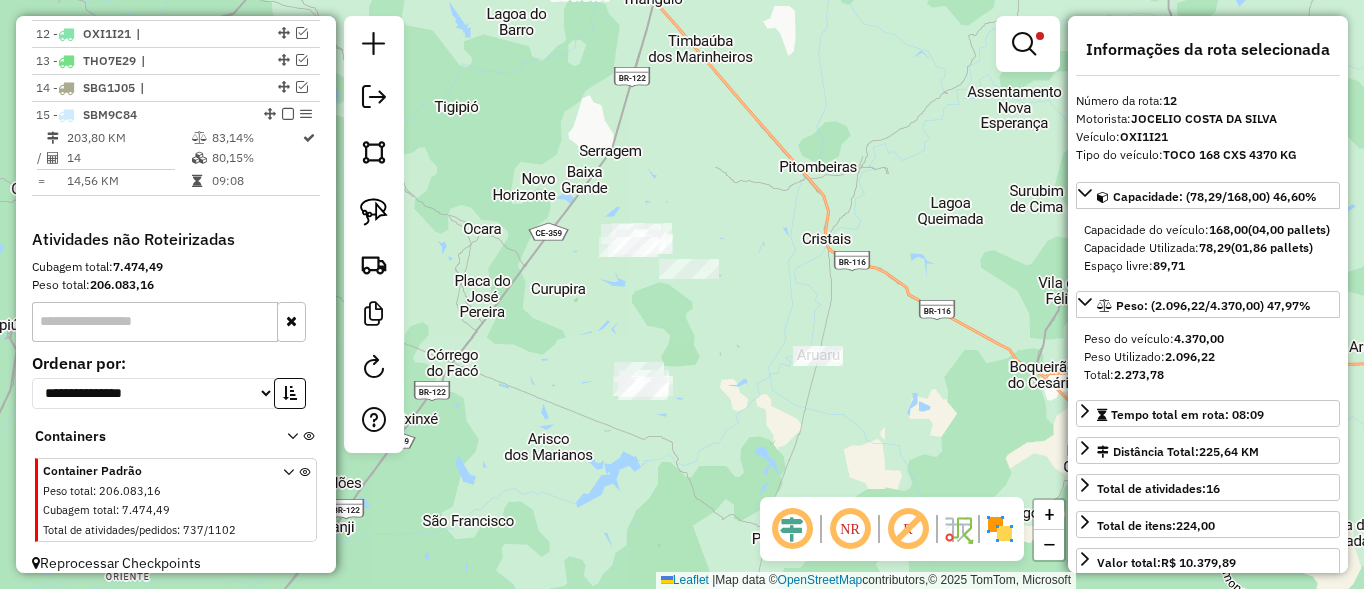 scroll, scrollTop: 1071, scrollLeft: 0, axis: vertical 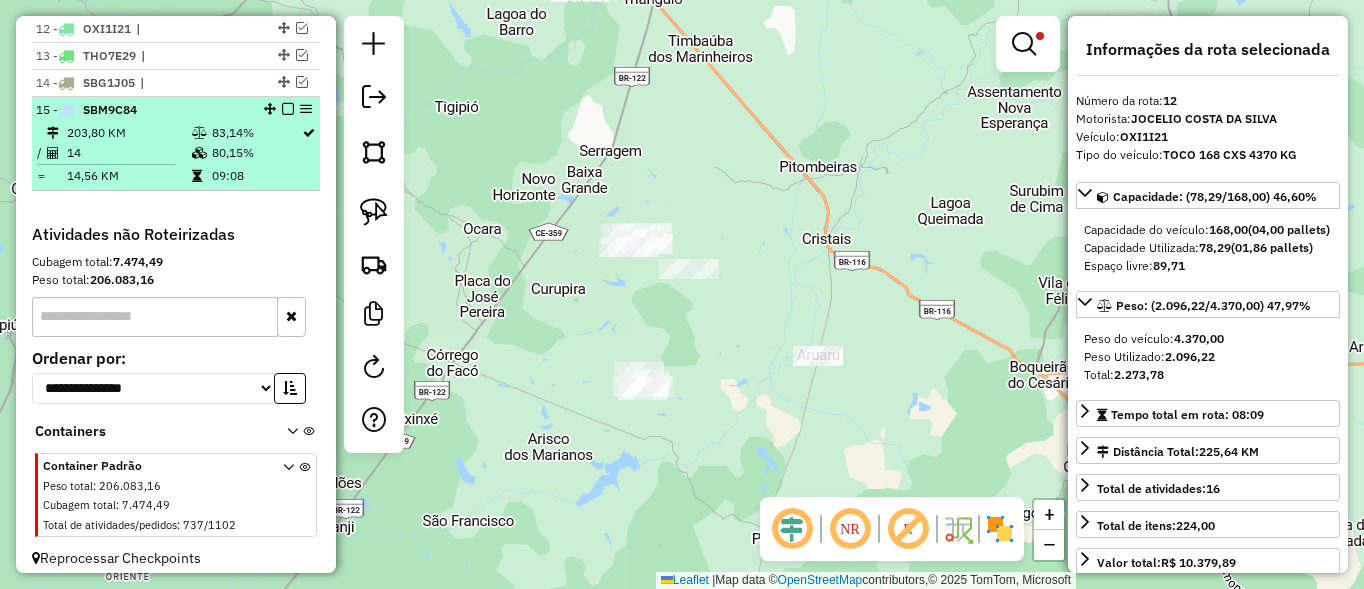 click at bounding box center (288, 109) 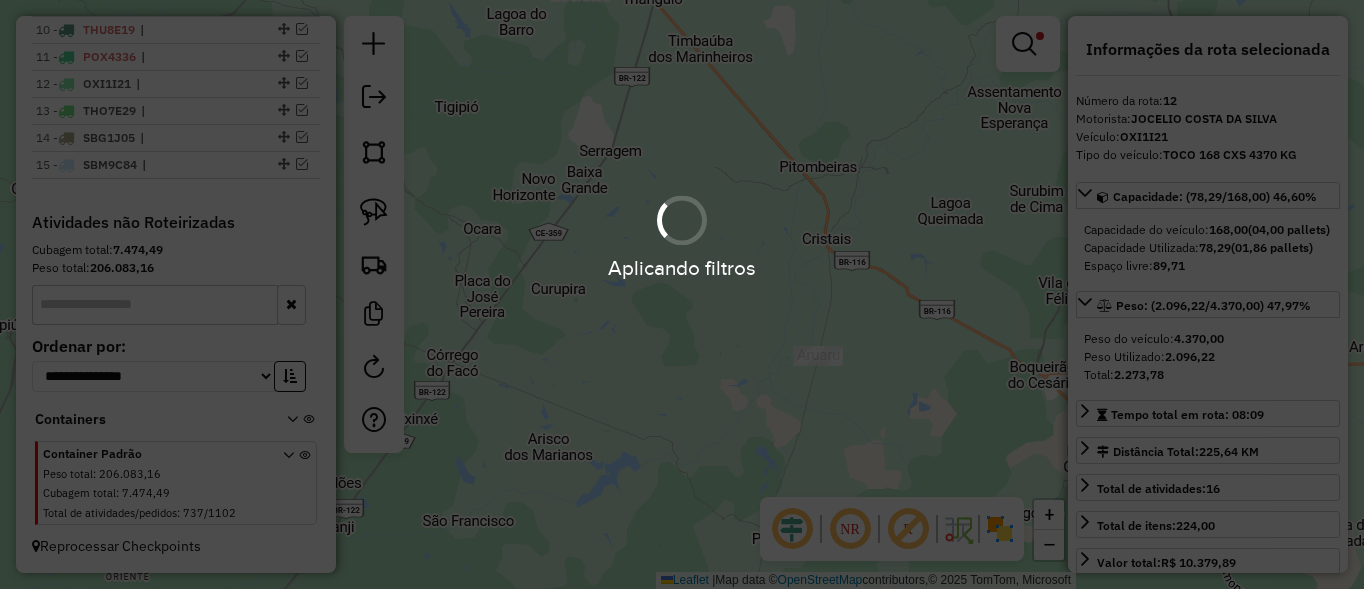 scroll, scrollTop: 1016, scrollLeft: 0, axis: vertical 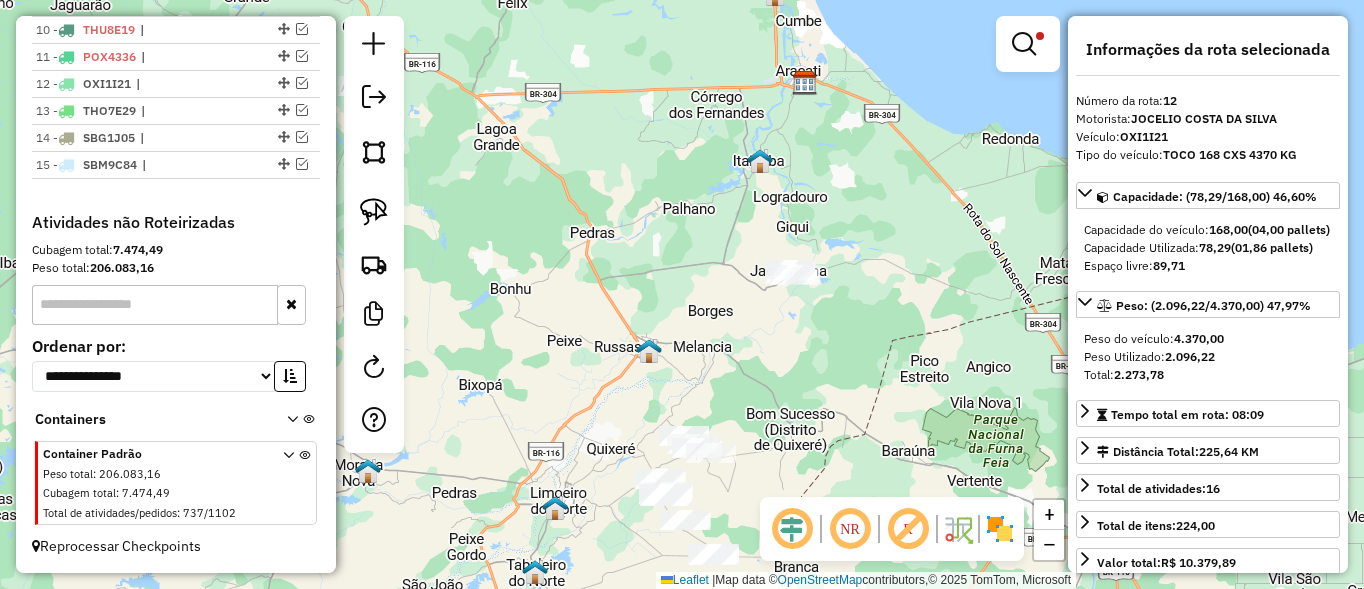 drag, startPoint x: 722, startPoint y: 230, endPoint x: 974, endPoint y: 481, distance: 355.6754 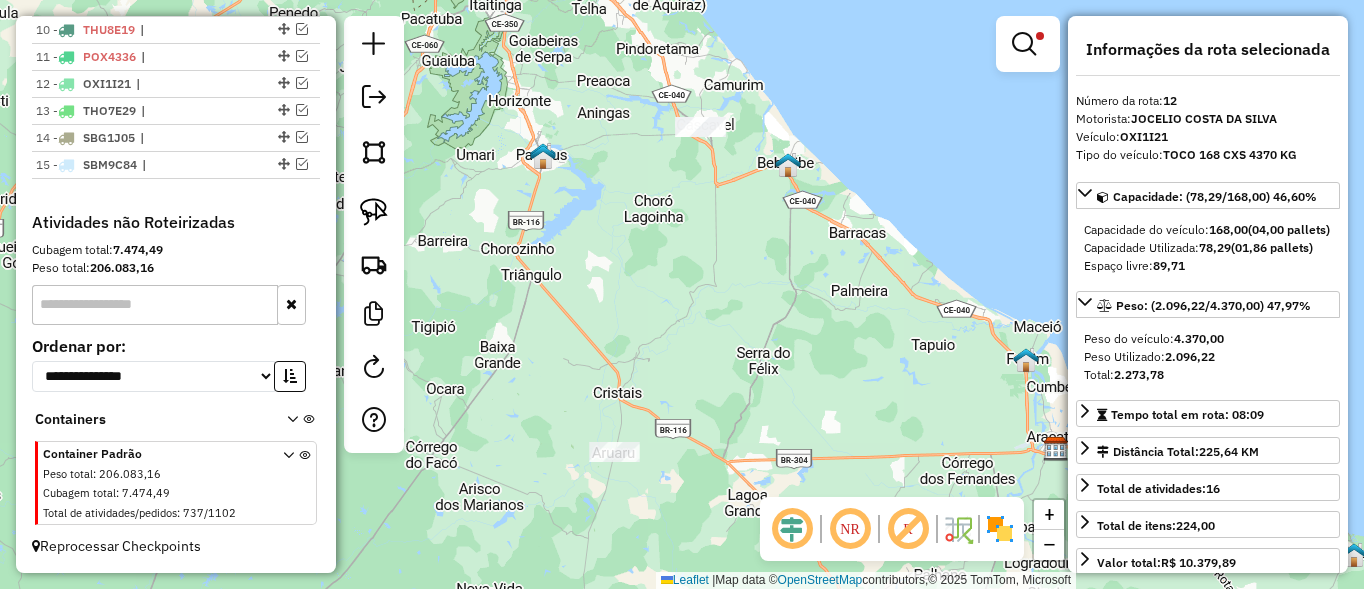 drag, startPoint x: 726, startPoint y: 170, endPoint x: 676, endPoint y: 90, distance: 94.33981 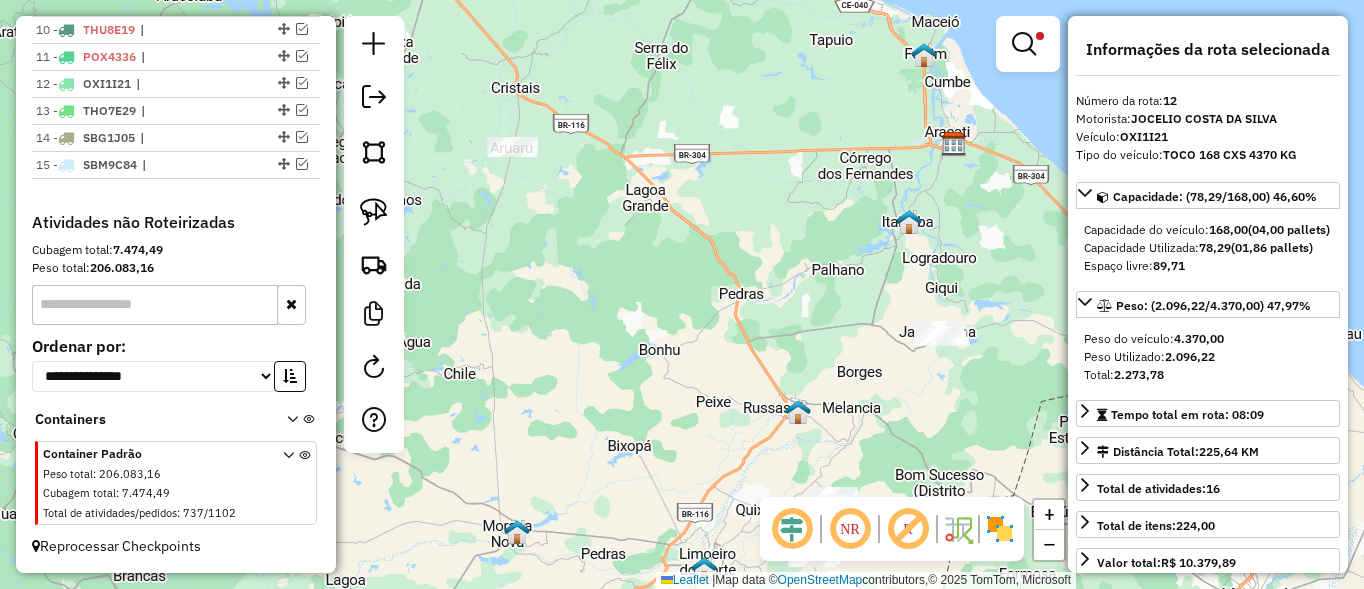 drag, startPoint x: 776, startPoint y: 457, endPoint x: 686, endPoint y: 196, distance: 276.0815 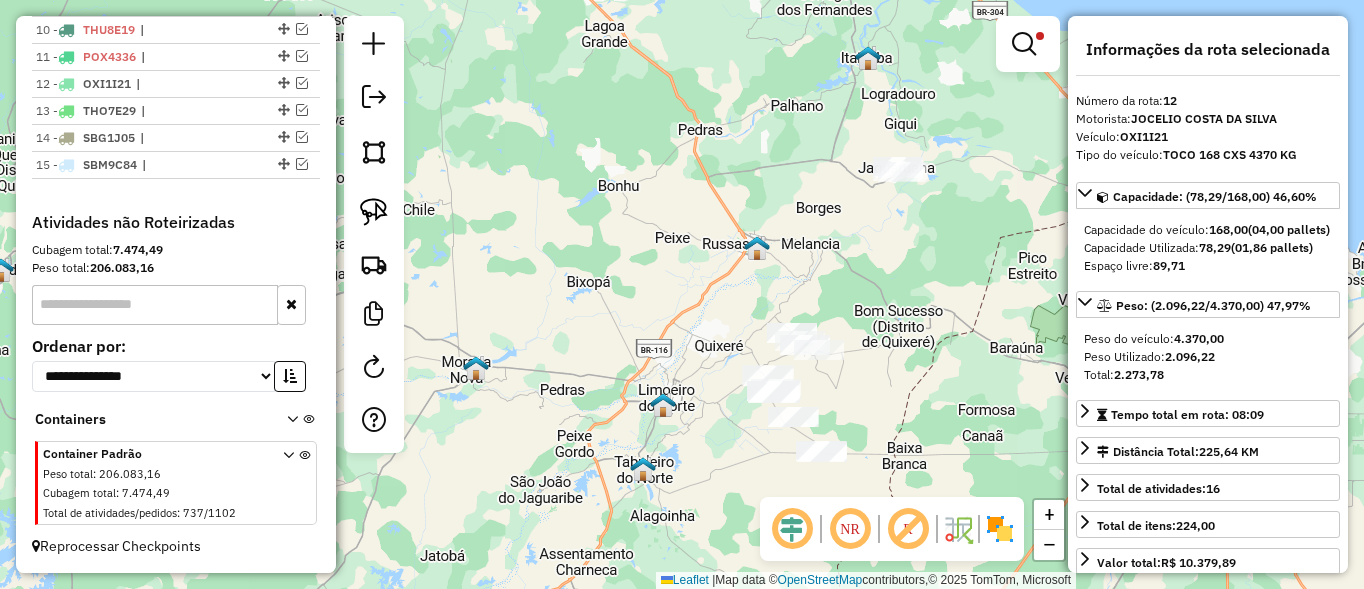 click on "Limpar filtros Janela de atendimento Grade de atendimento Capacidade Transportadoras Veículos Cliente Pedidos  Rotas Selecione os dias de semana para filtrar as janelas de atendimento  Seg   Ter   Qua   Qui   Sex   Sáb   Dom  Informe o período da janela de atendimento: De: Até:  Filtrar exatamente a janela do cliente  Considerar janela de atendimento padrão  Selecione os dias de semana para filtrar as grades de atendimento  Seg   Ter   Qua   Qui   Sex   Sáb   Dom   Considerar clientes sem dia de atendimento cadastrado  Clientes fora do dia de atendimento selecionado Filtrar as atividades entre os valores definidos abaixo:  Peso mínimo:   Peso máximo:   Cubagem mínima:   Cubagem máxima:   De:   Até:  Filtrar as atividades entre o tempo de atendimento definido abaixo:  De:   Até:   Considerar capacidade total dos clientes não roteirizados Transportadora: Selecione um ou mais itens Tipo de veículo: Selecione um ou mais itens Veículo: Selecione um ou mais itens Motorista: Selecione um ou mais itens" 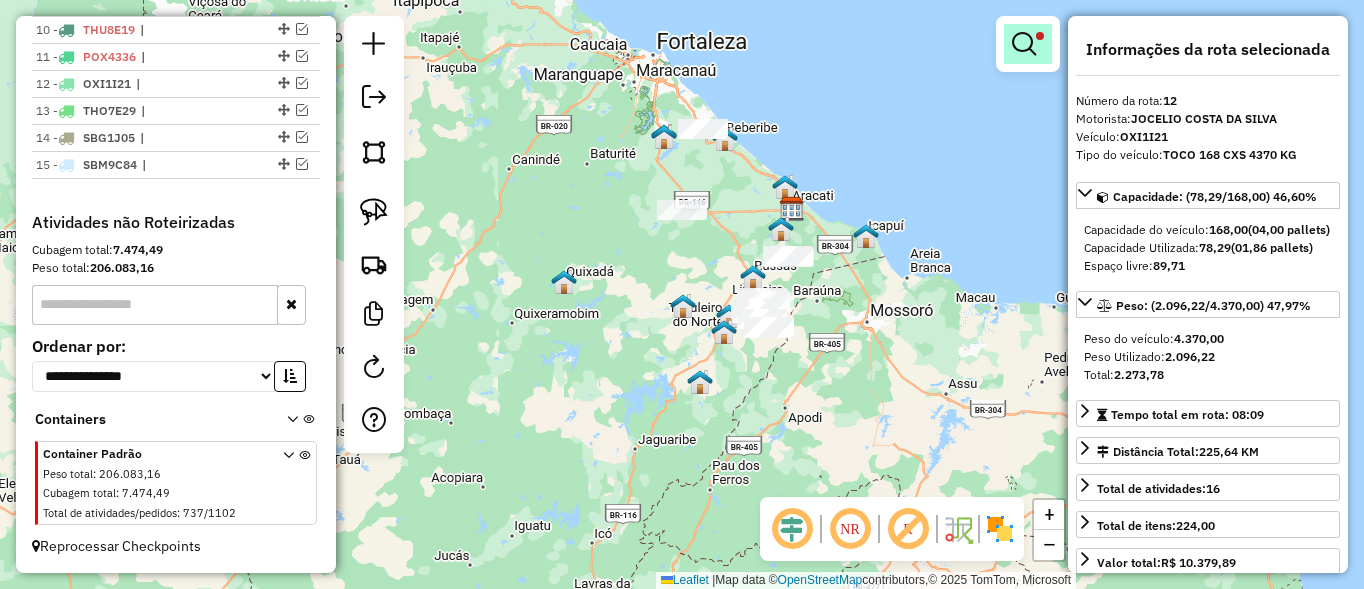 click at bounding box center [1024, 44] 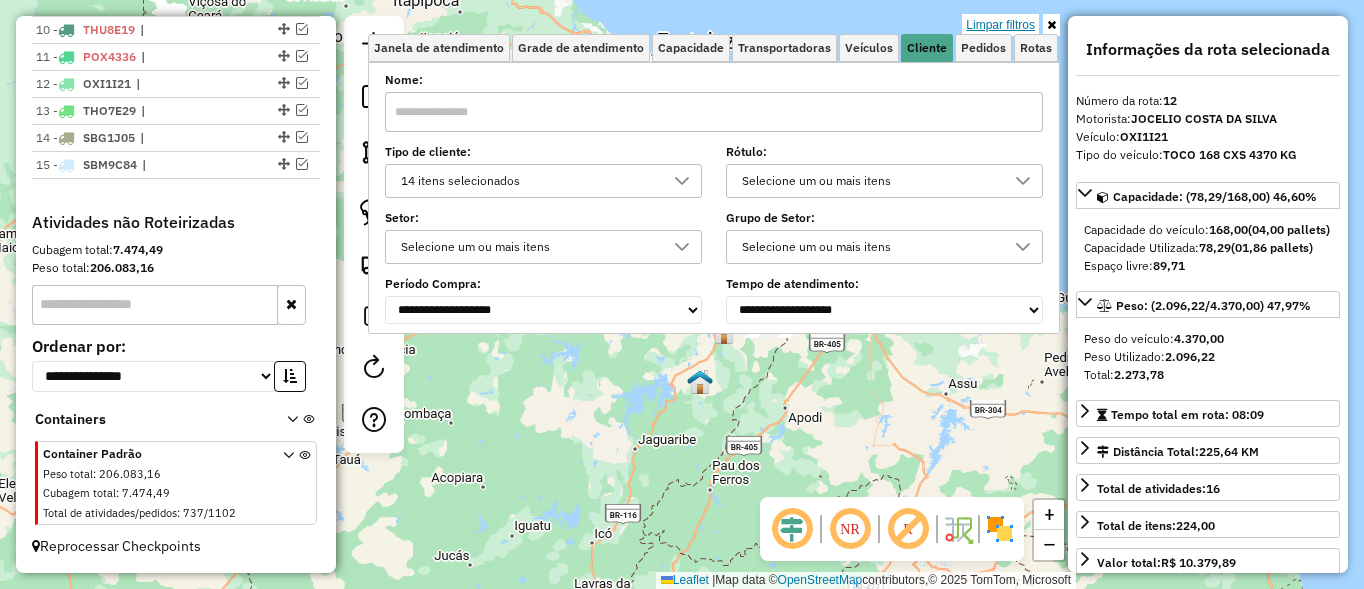 click on "Limpar filtros" at bounding box center (1000, 25) 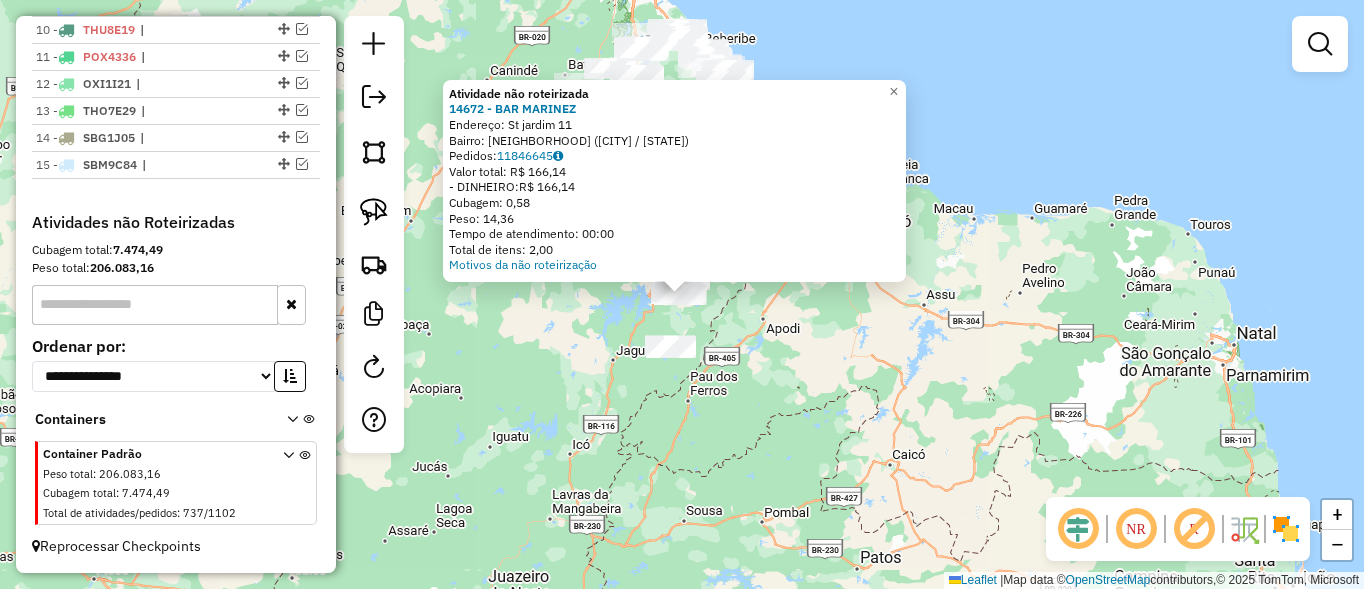 click on "Atividade não roteirizada 14672 - BAR MARINEZ  Endereço:  St jardim 11   Bairro: JARDIM (ALTO SANTO / CE)   Pedidos:  11846645   Valor total: R$ 166,14   - DINHEIRO:  R$ 166,14   Cubagem: 0,58   Peso: 14,36   Tempo de atendimento: 00:00   Total de itens: 2,00  Motivos da não roteirização × Janela de atendimento Grade de atendimento Capacidade Transportadoras Veículos Cliente Pedidos  Rotas Selecione os dias de semana para filtrar as janelas de atendimento  Seg   Ter   Qua   Qui   Sex   Sáb   Dom  Informe o período da janela de atendimento: De: Até:  Filtrar exatamente a janela do cliente  Considerar janela de atendimento padrão  Selecione os dias de semana para filtrar as grades de atendimento  Seg   Ter   Qua   Qui   Sex   Sáb   Dom   Considerar clientes sem dia de atendimento cadastrado  Clientes fora do dia de atendimento selecionado Filtrar as atividades entre os valores definidos abaixo:  Peso mínimo:   Peso máximo:   Cubagem mínima:   Cubagem máxima:   De:   Até:   De:   Até:  Nome: +" 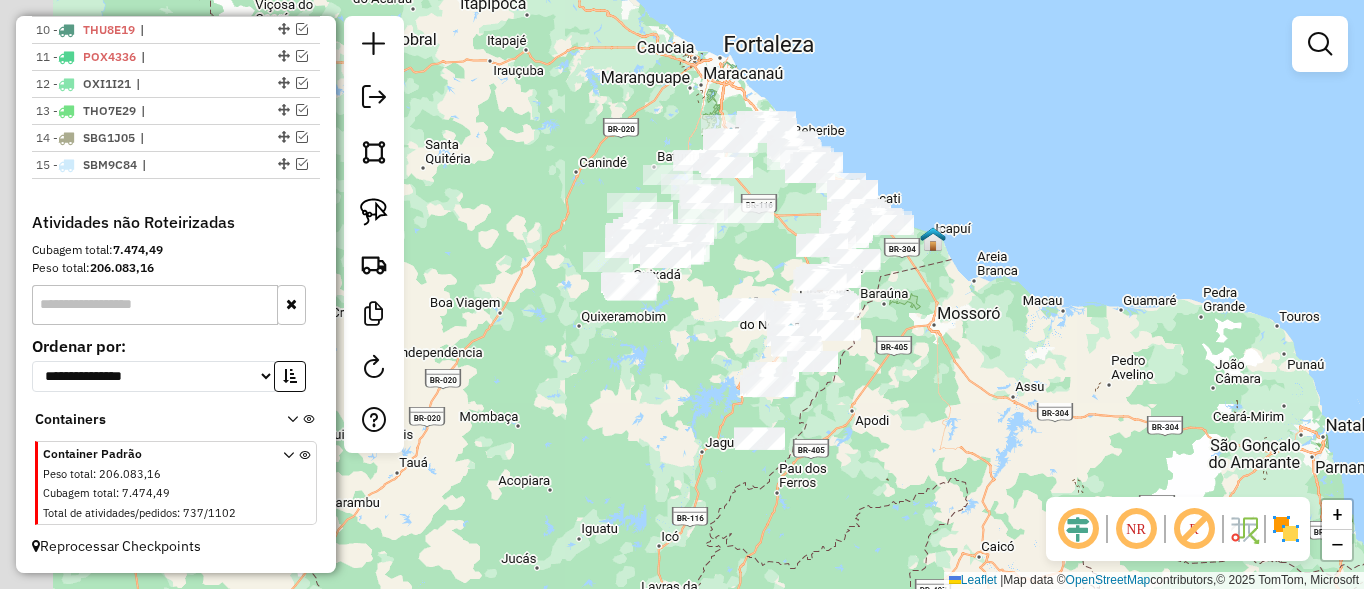 drag, startPoint x: 820, startPoint y: 337, endPoint x: 904, endPoint y: 426, distance: 122.380554 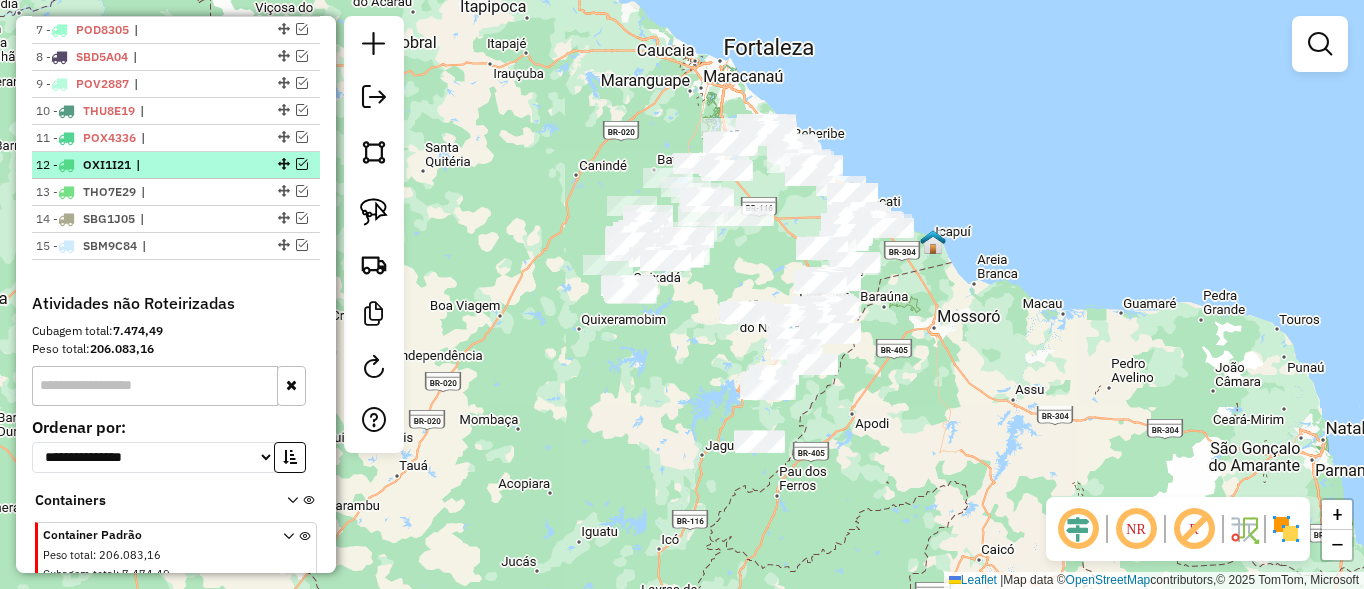 scroll, scrollTop: 896, scrollLeft: 0, axis: vertical 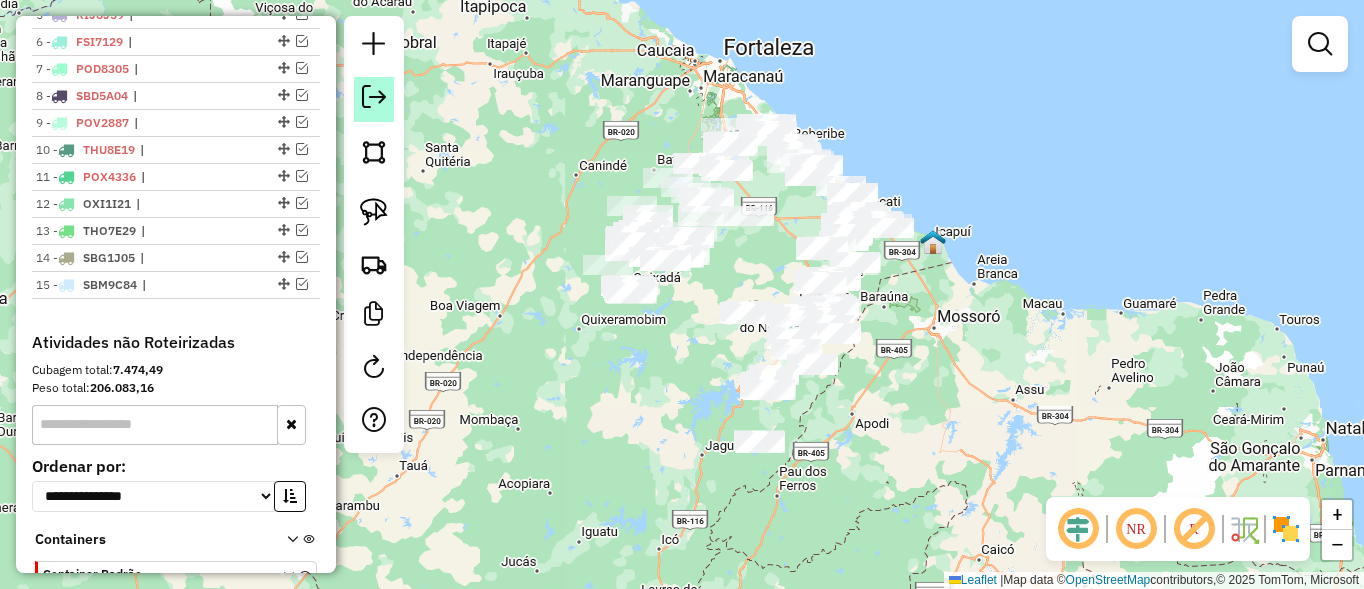 click 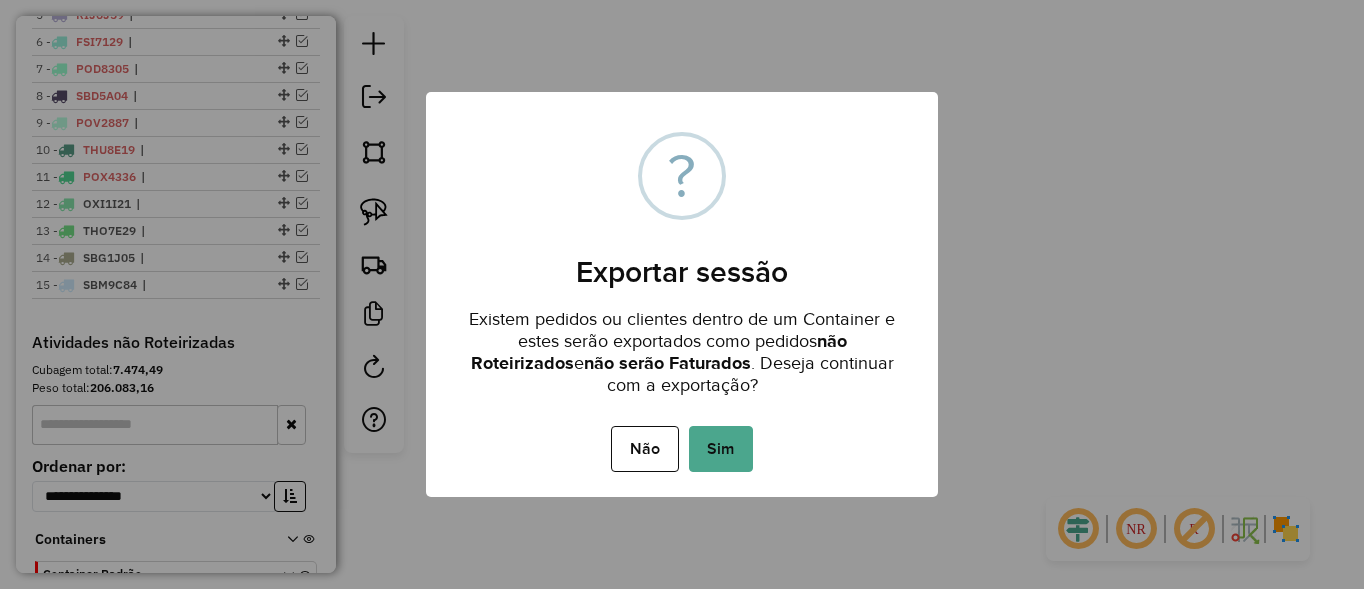 click on "Sim" at bounding box center (721, 449) 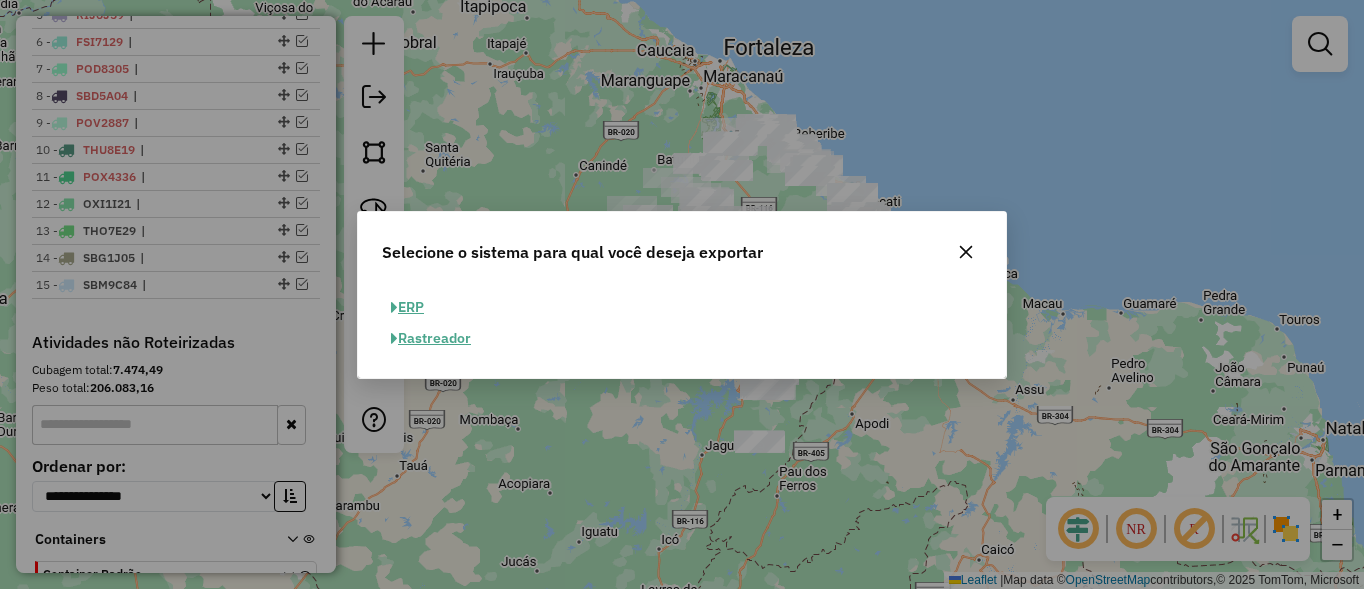 click on "ERP" 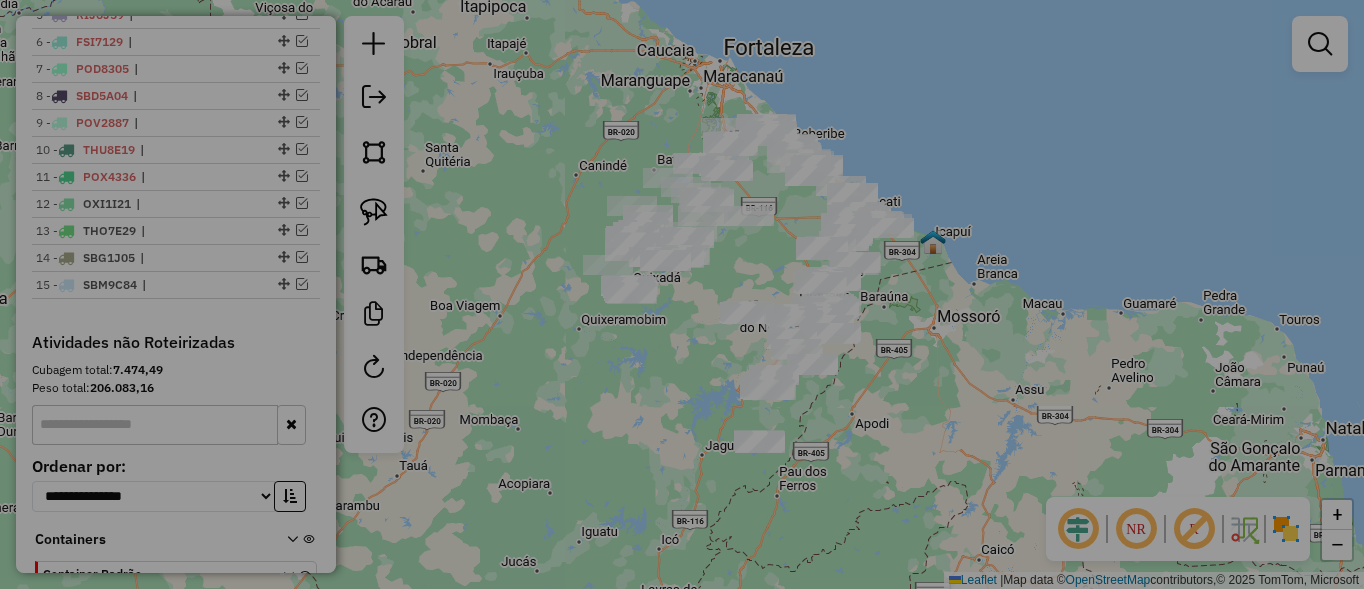 select on "**" 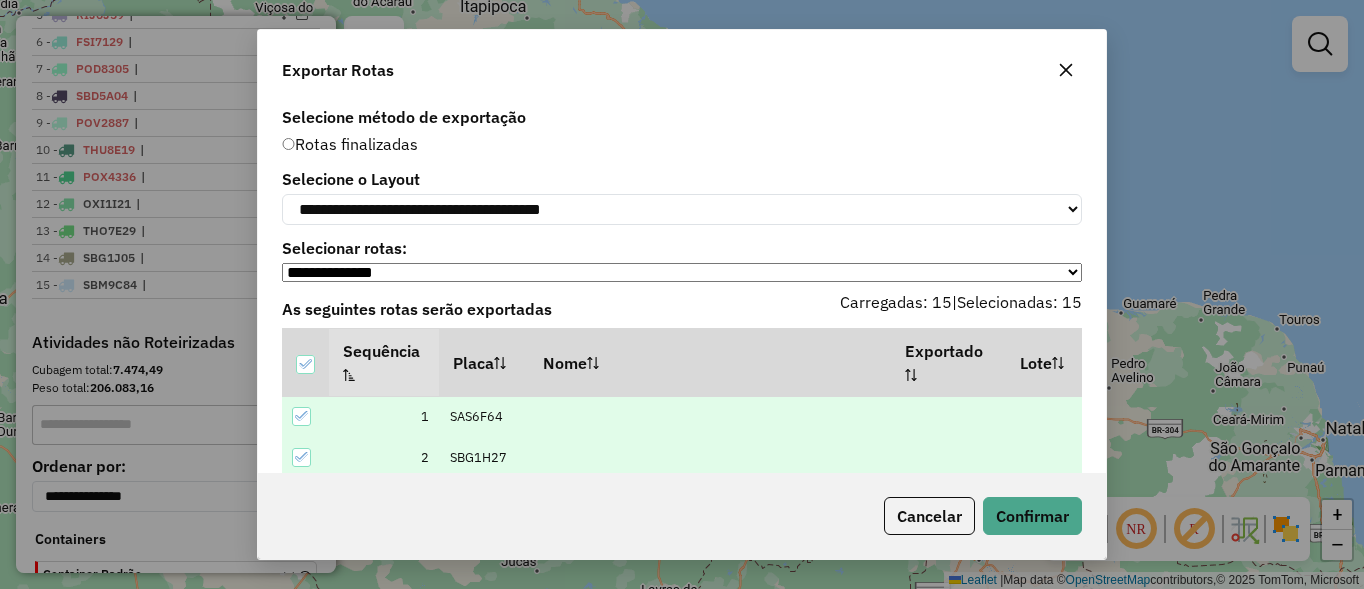 scroll, scrollTop: 112, scrollLeft: 0, axis: vertical 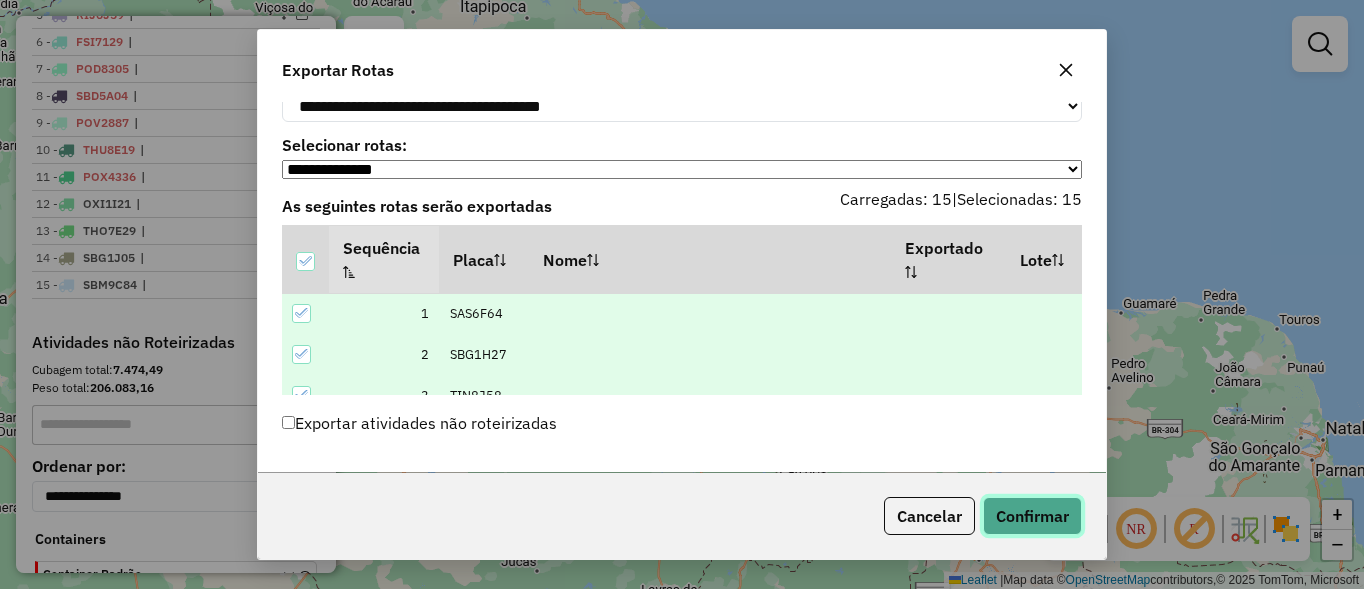 click on "Confirmar" 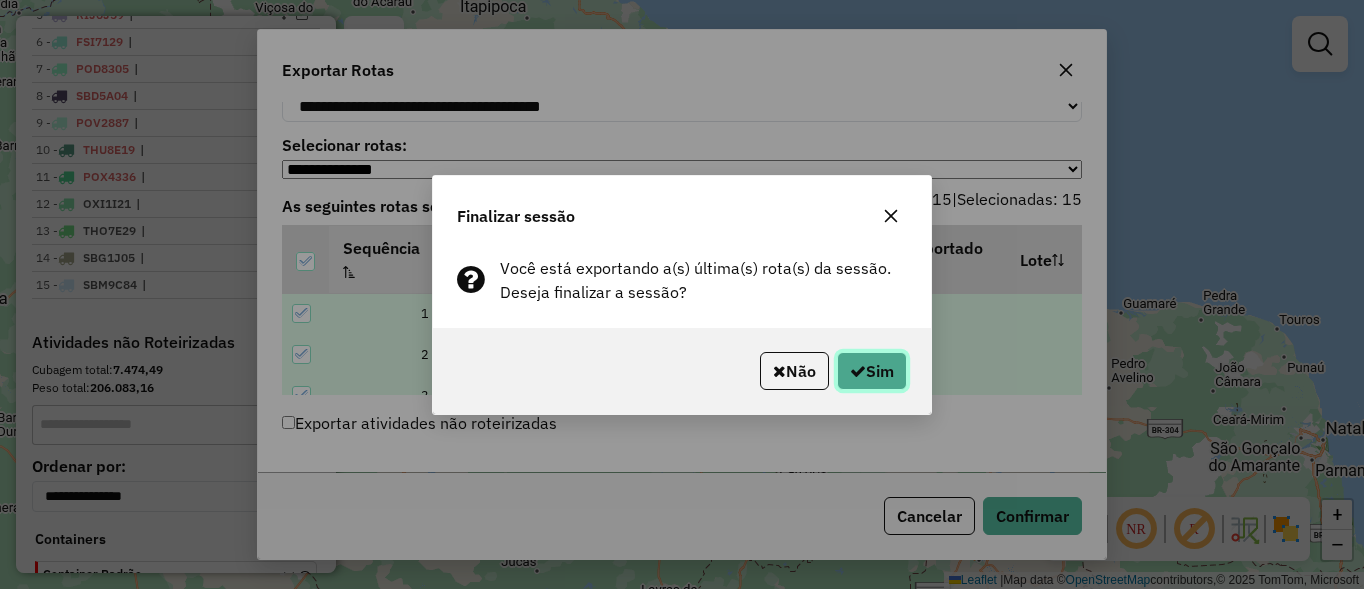 click on "Sim" 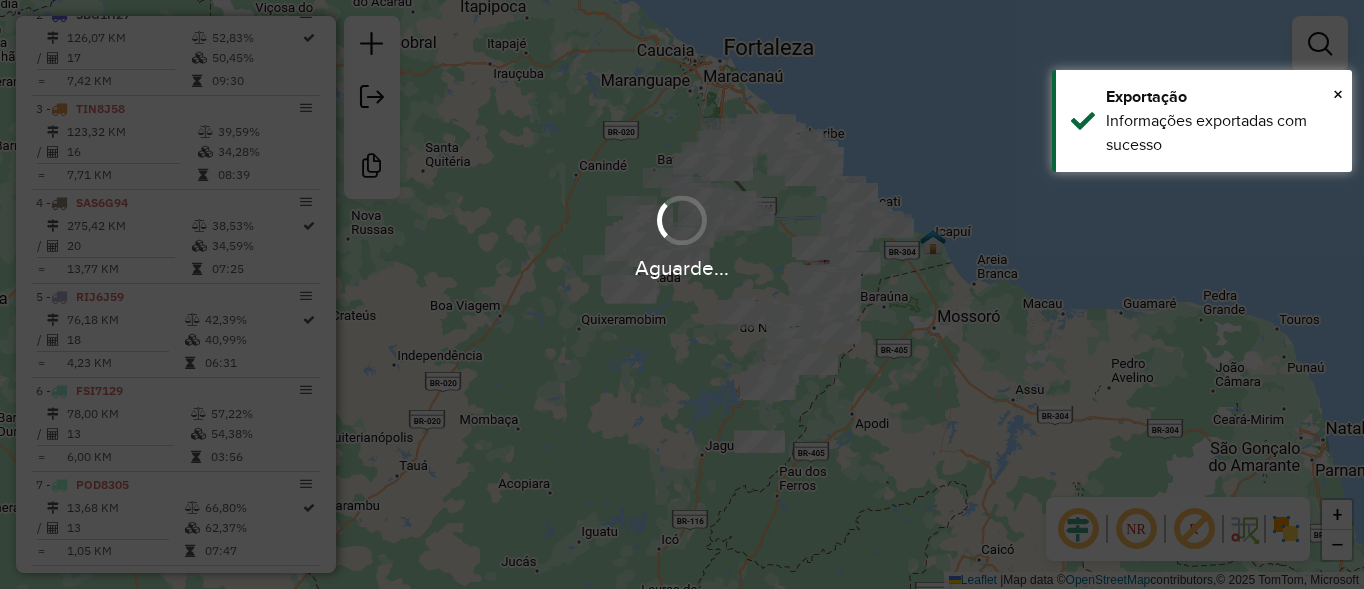 scroll, scrollTop: 1178, scrollLeft: 0, axis: vertical 